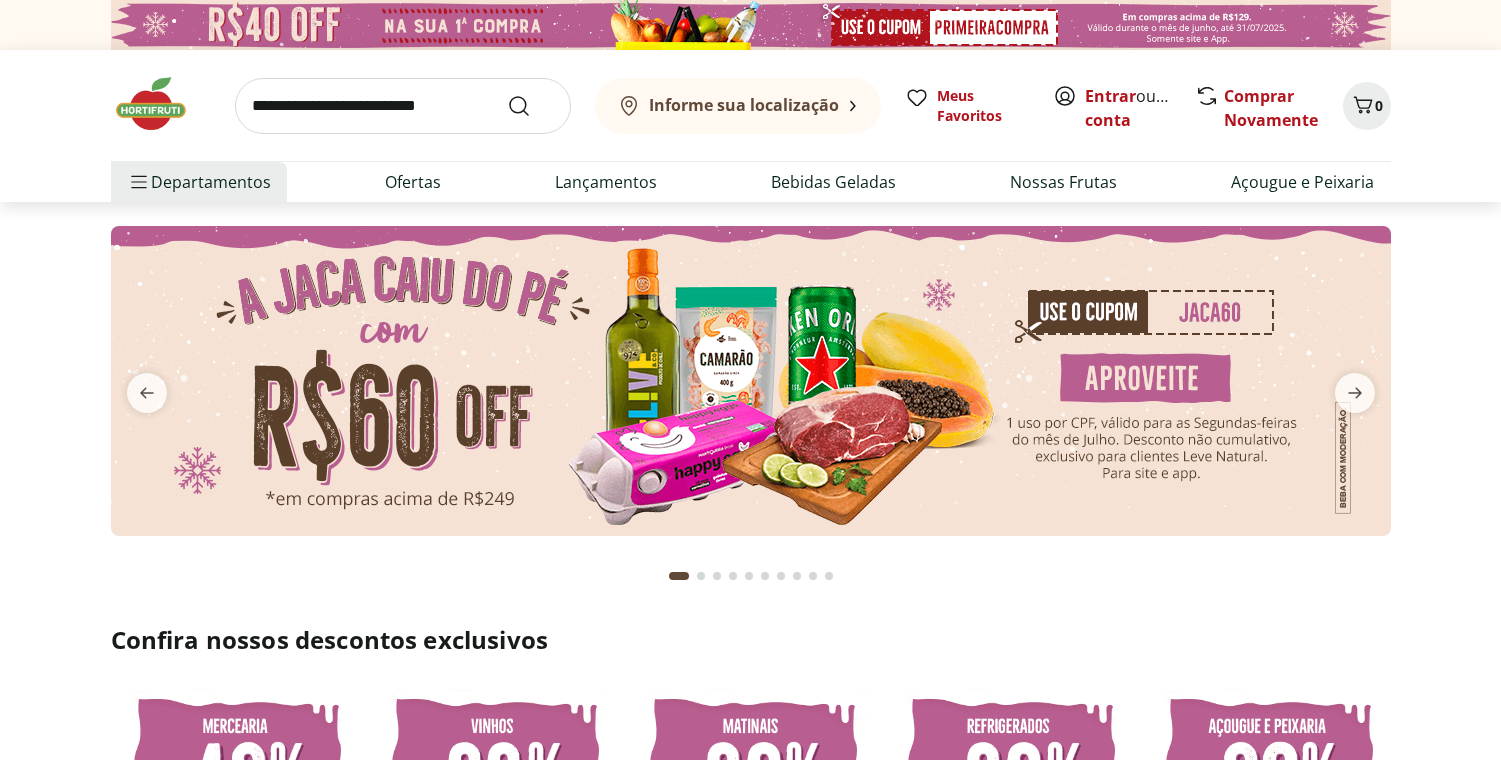 scroll, scrollTop: 0, scrollLeft: 0, axis: both 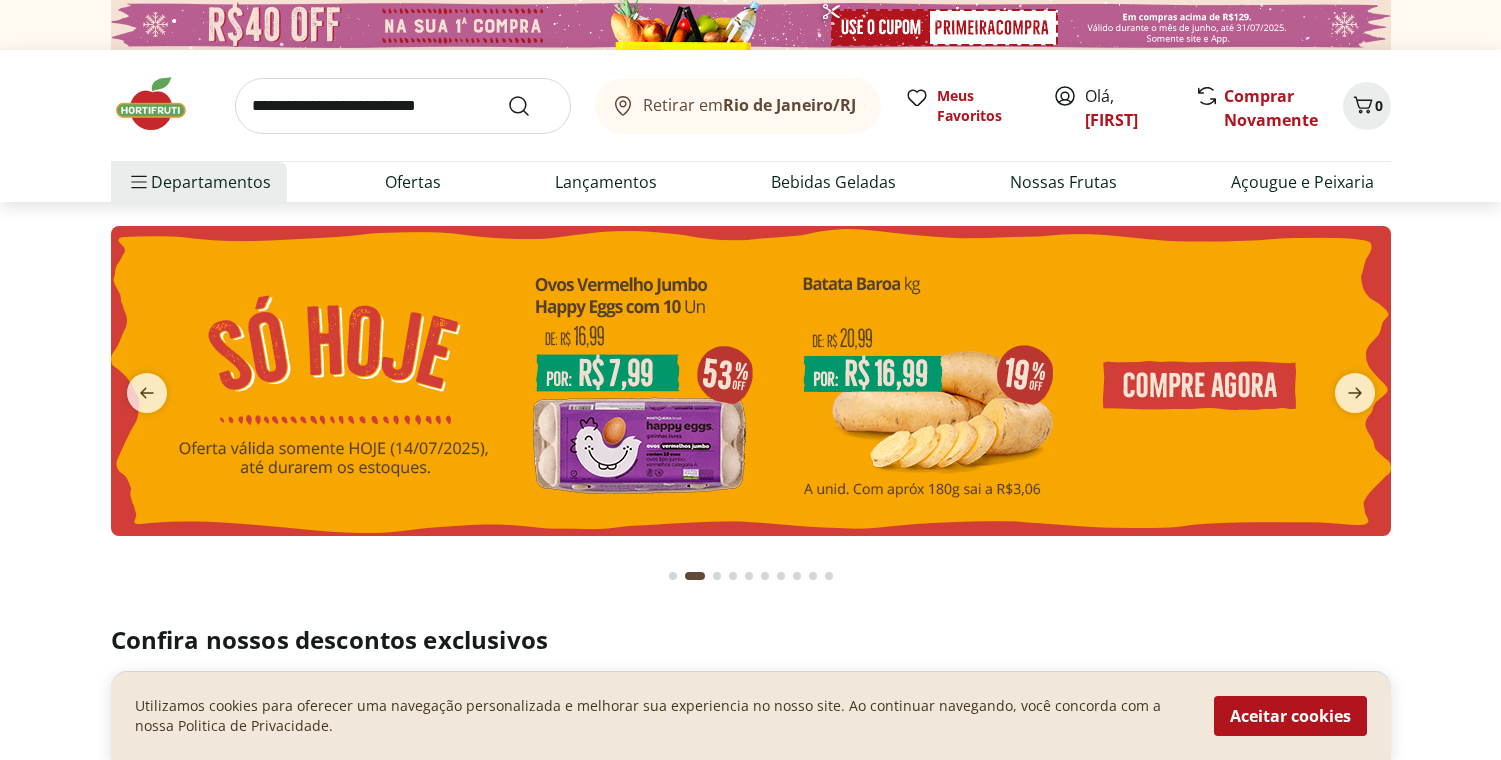 click on "Rio de Janeiro/RJ" at bounding box center (789, 105) 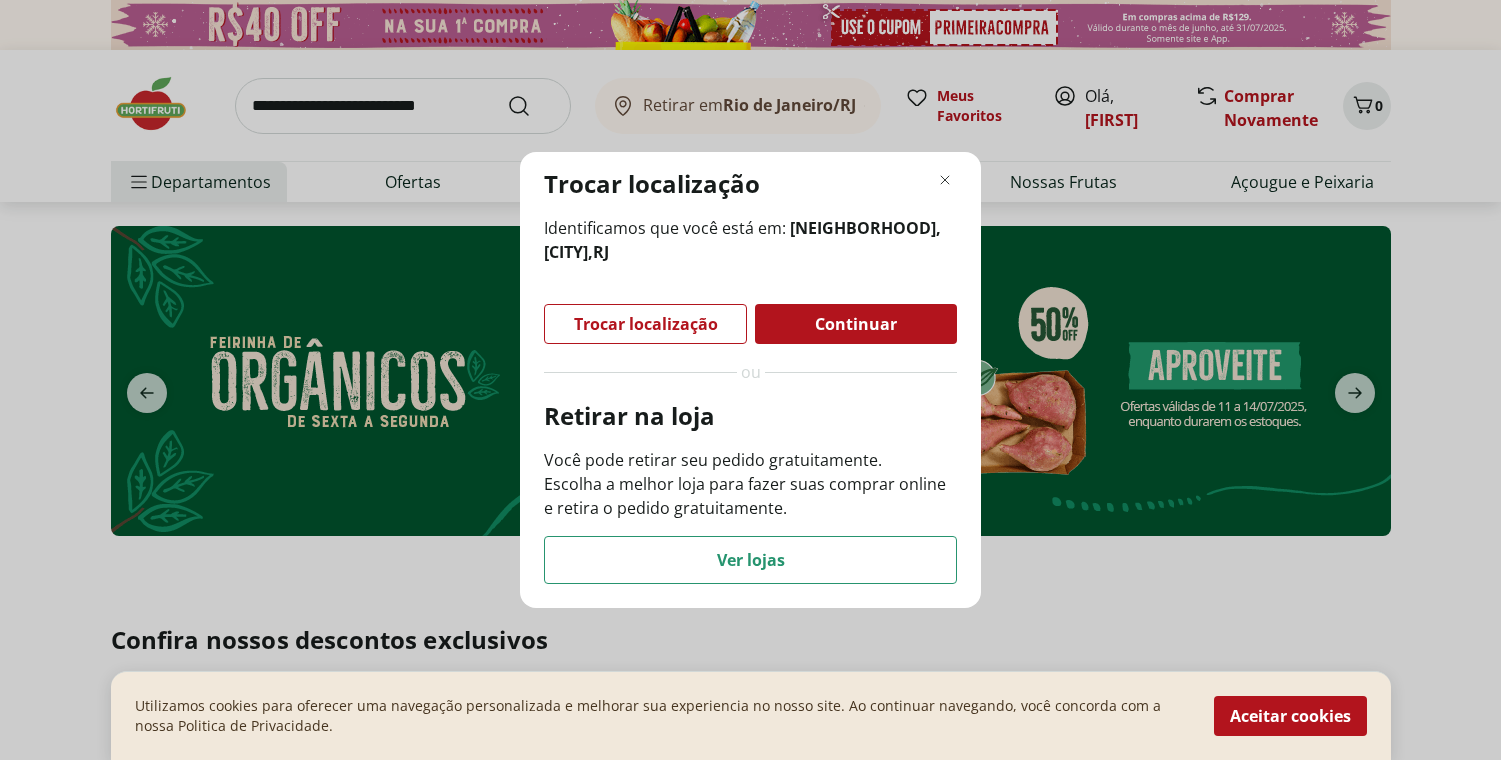 click on "Trocar localização Identificamos que você está em:   [NEIGHBORHOOD],  [CITY] ,  [STATE] Trocar localização Continuar ou  Retirar na loja Você pode retirar seu pedido gratuitamente.  Escolha a melhor loja para fazer suas comprar online e retira o pedido gratuitamente. Ver lojas" at bounding box center [750, 380] 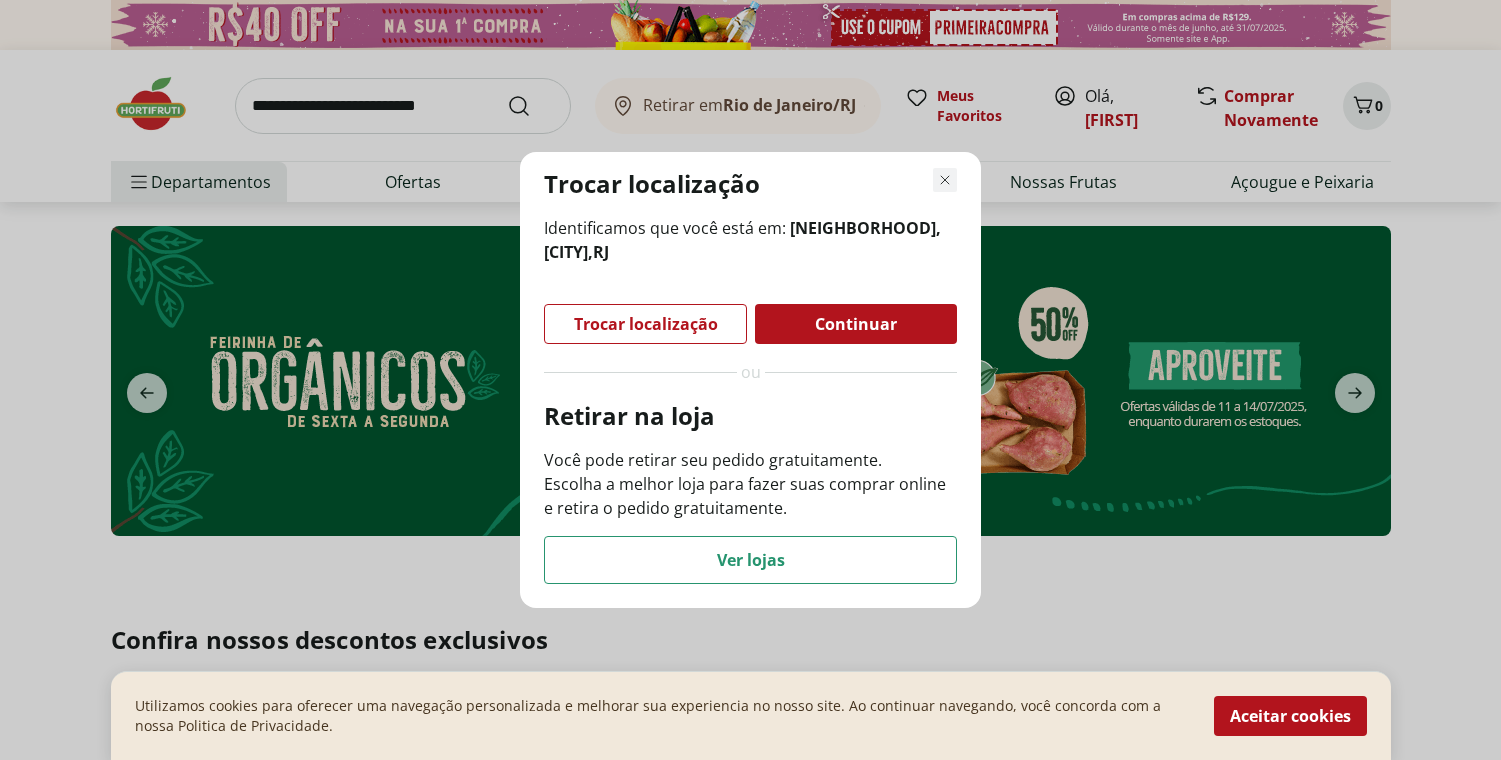 click 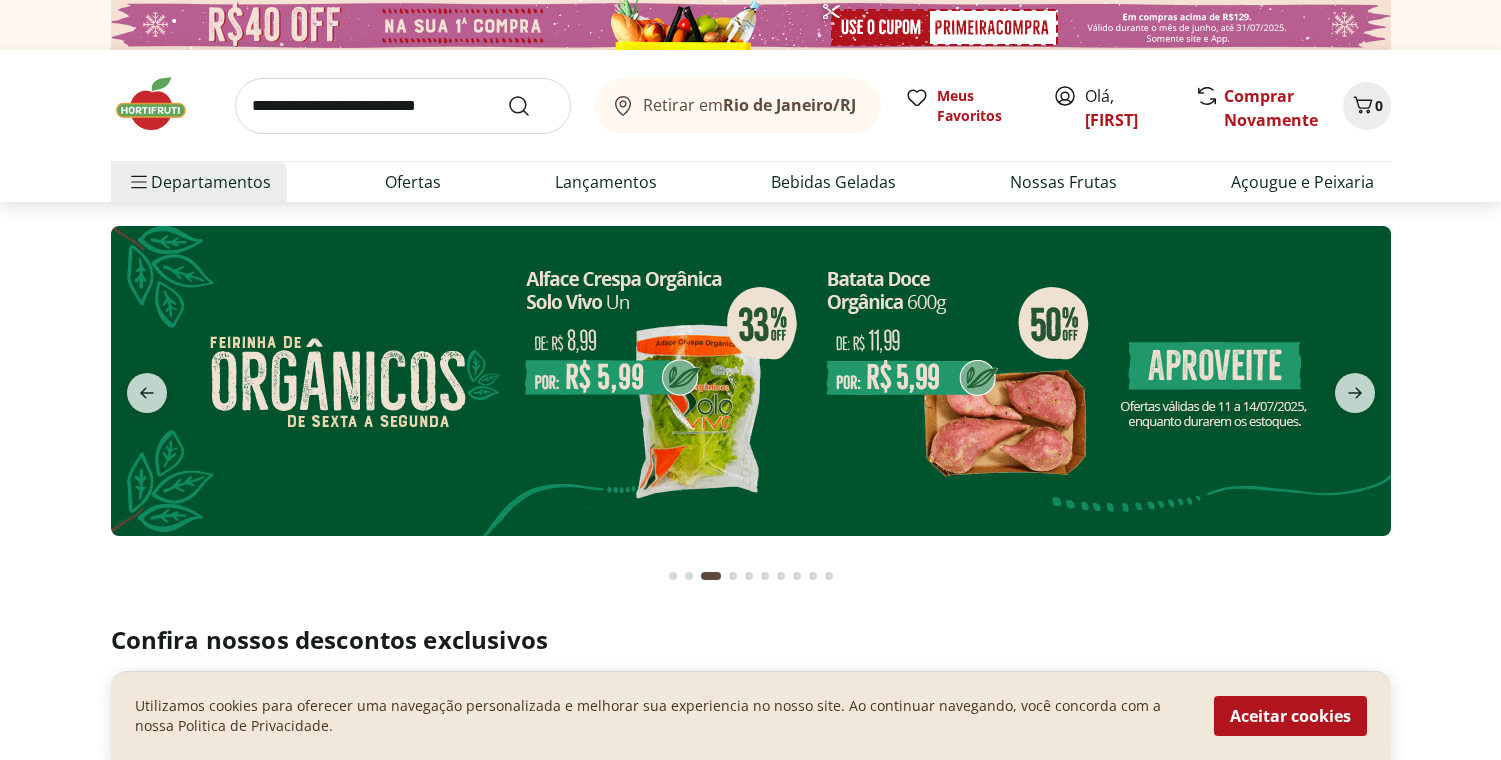 click at bounding box center (403, 106) 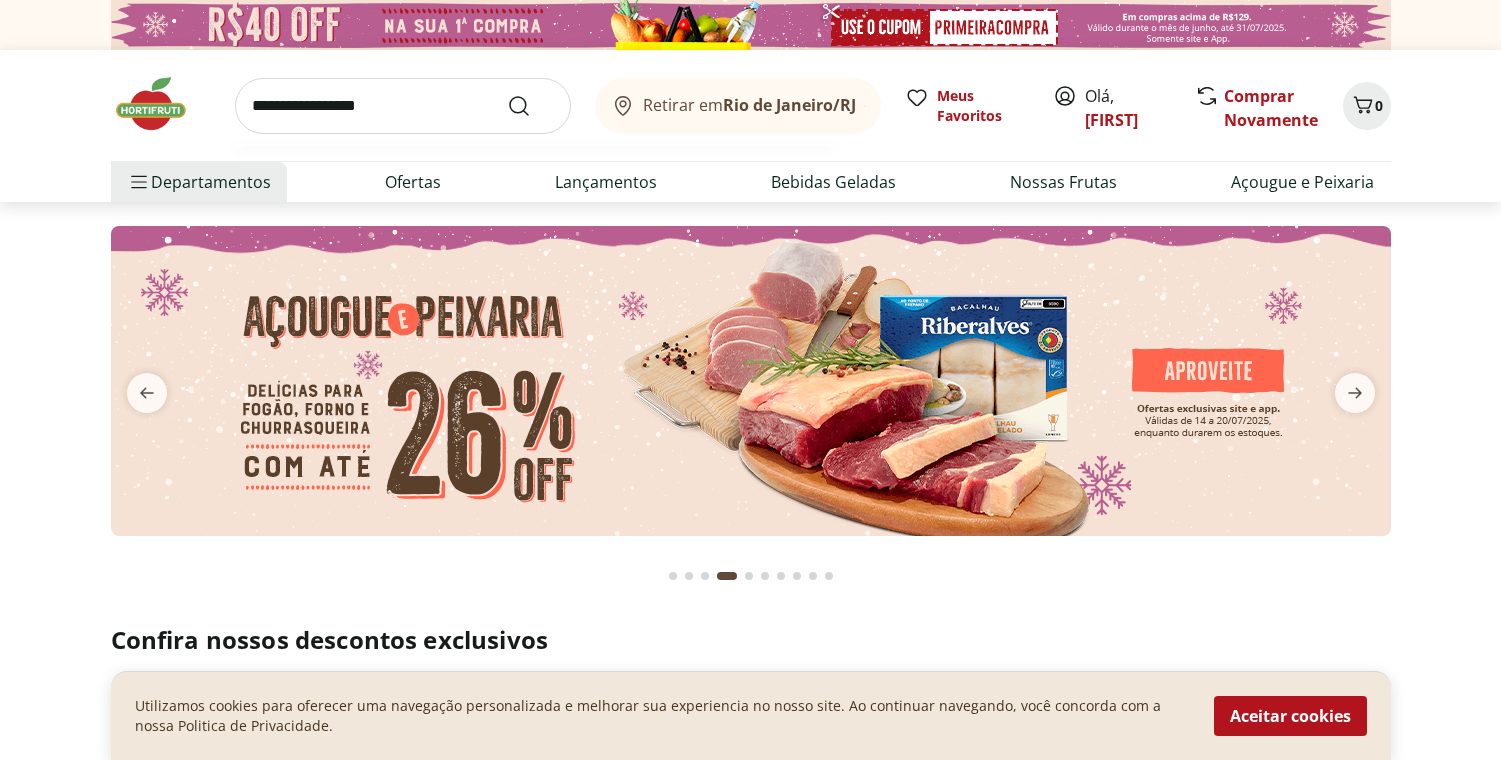 type on "**********" 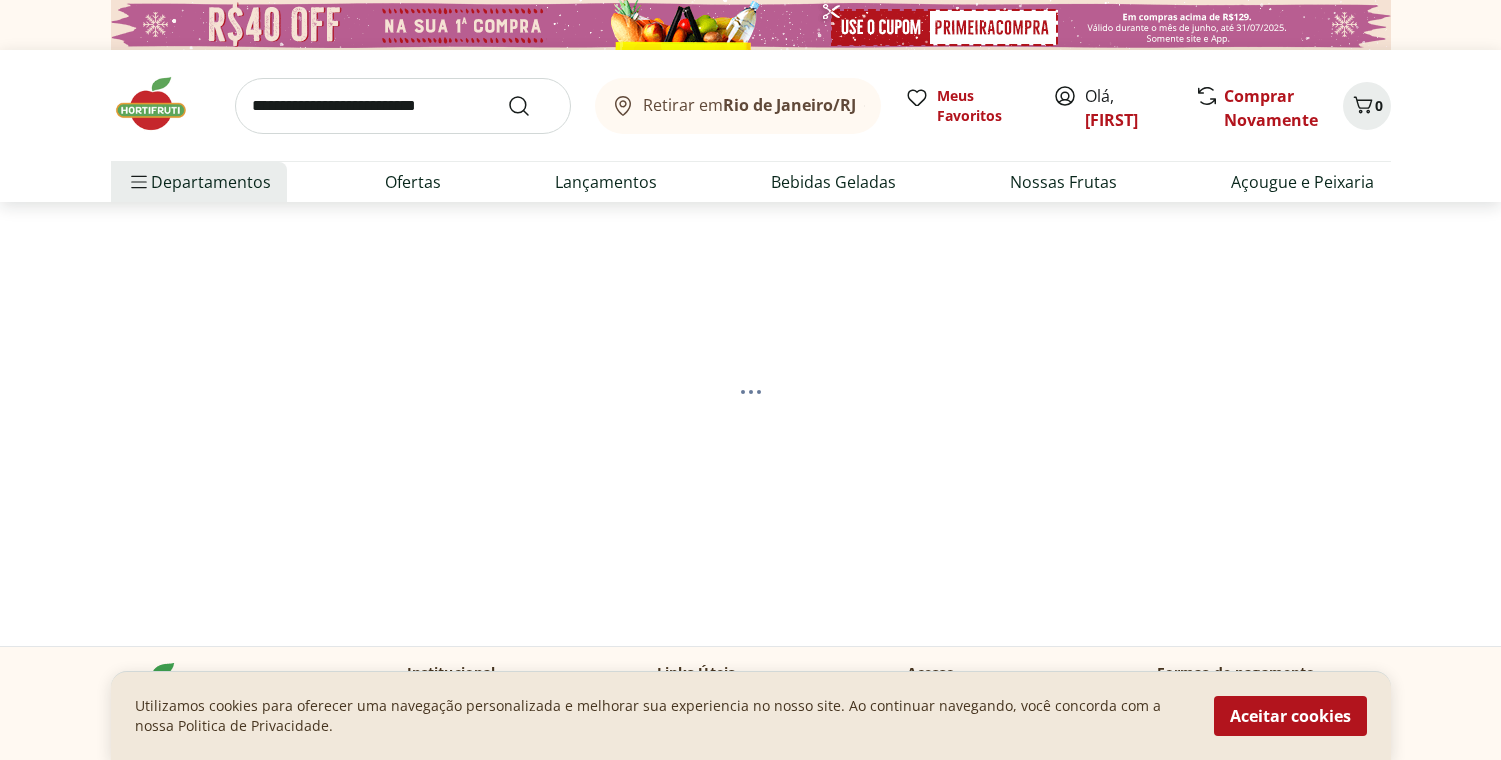 select on "**********" 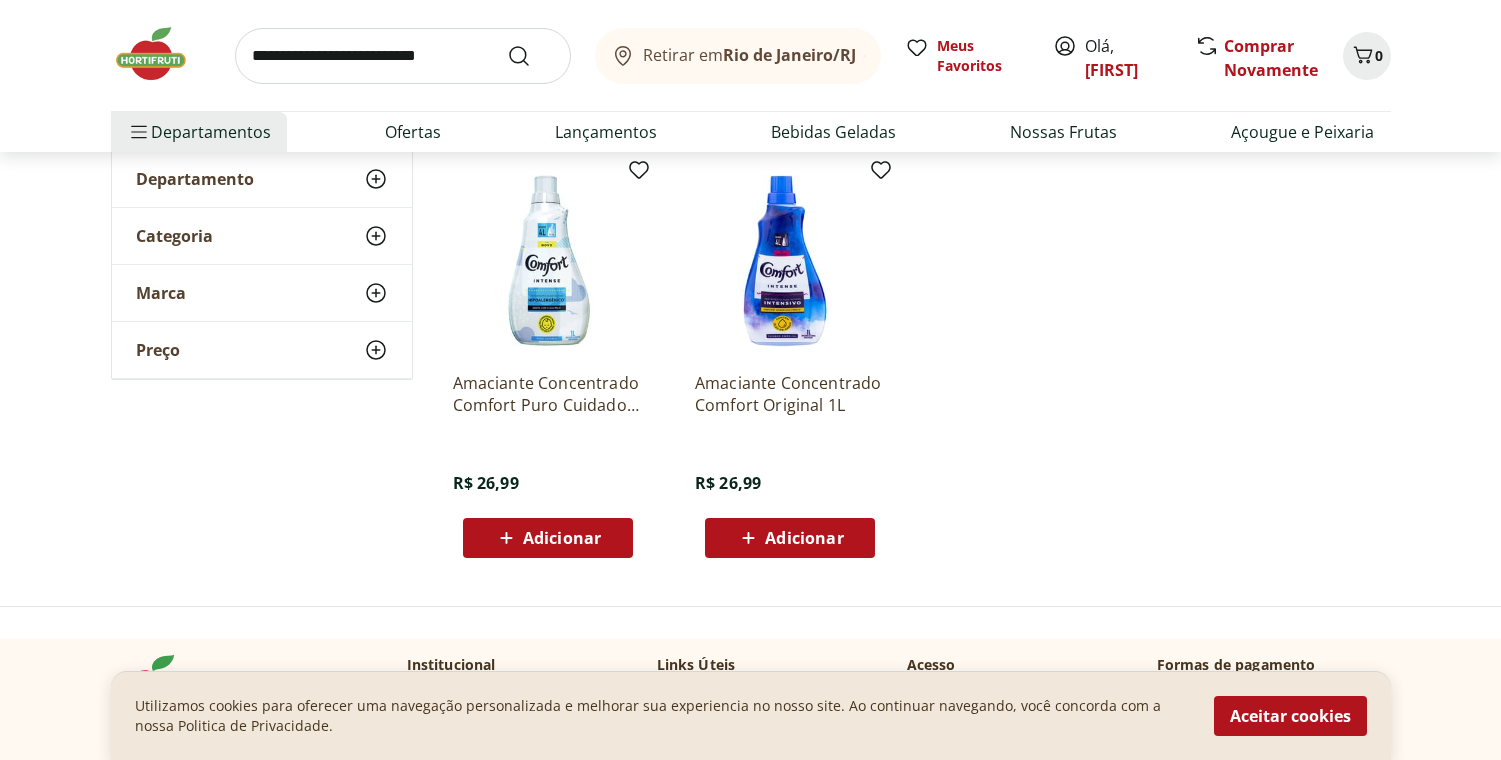 scroll, scrollTop: 258, scrollLeft: 0, axis: vertical 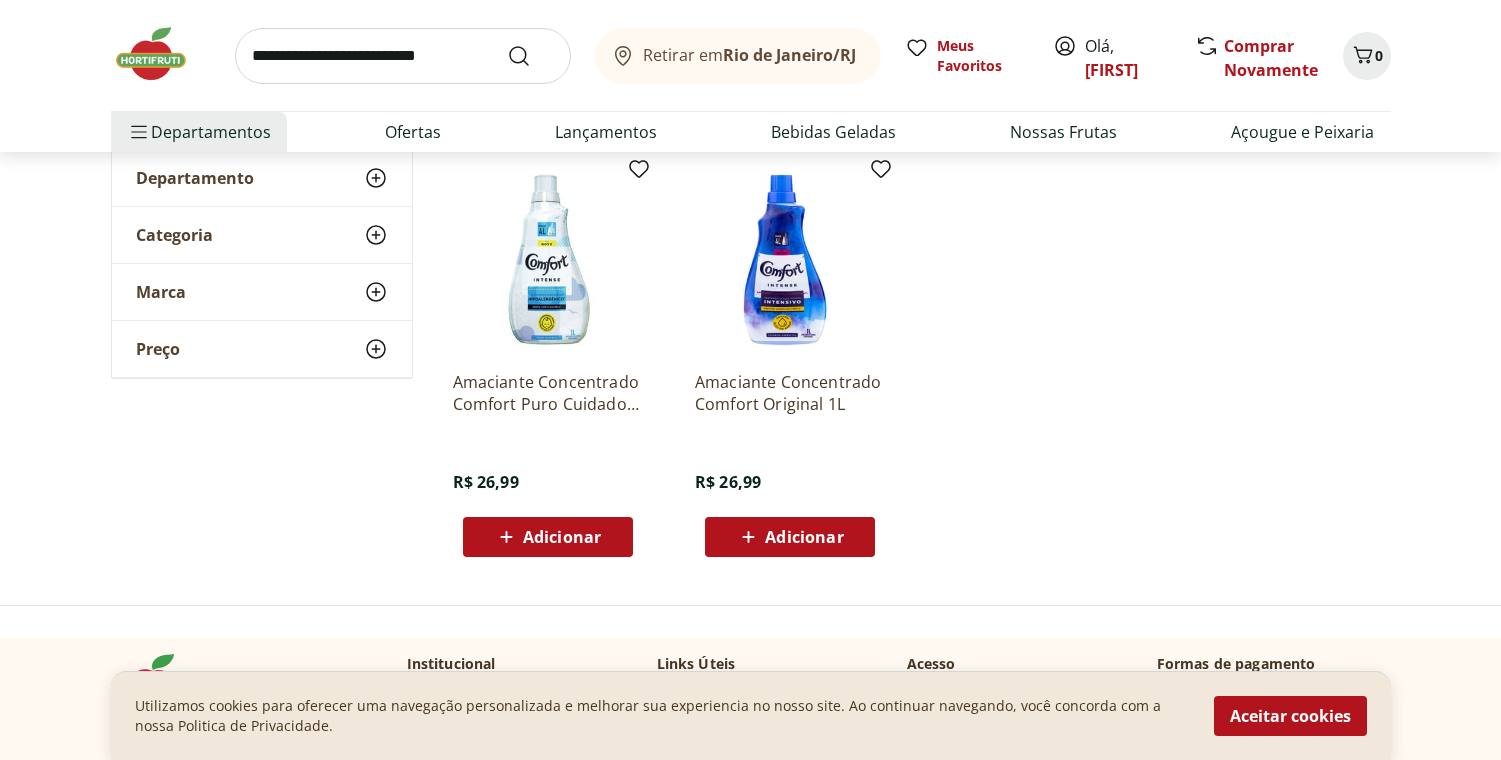 click on "Adicionar" at bounding box center [804, 537] 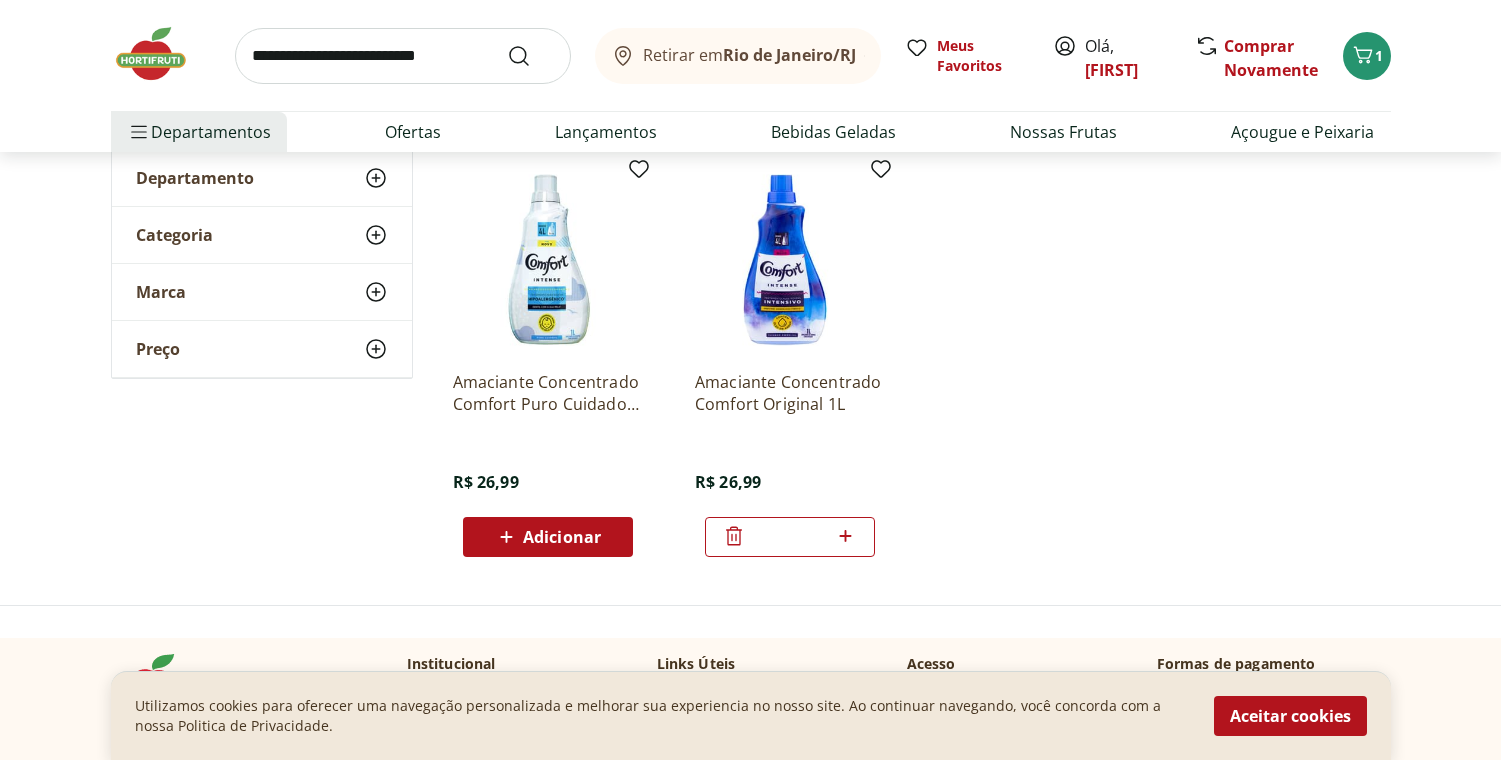 click at bounding box center (403, 56) 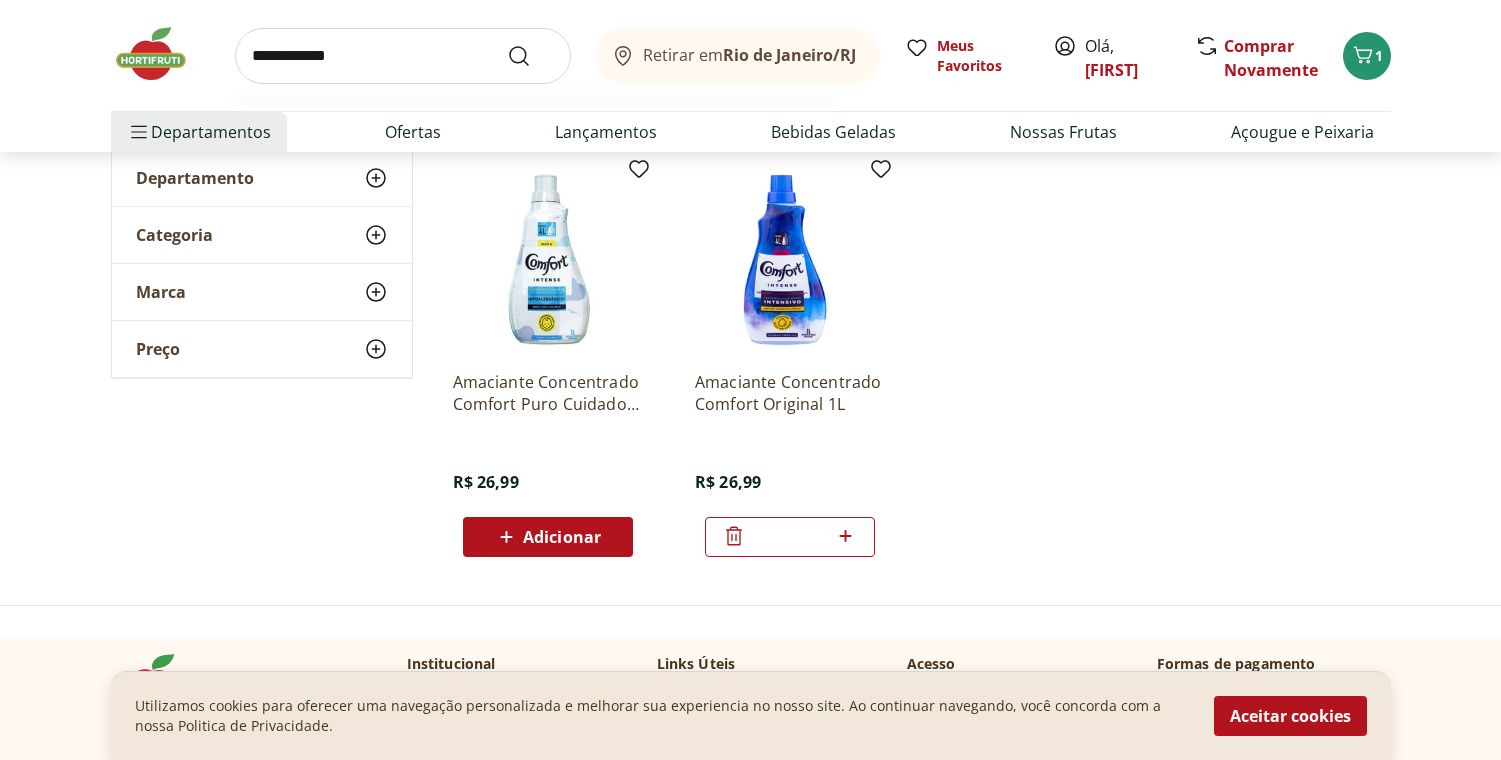 type on "**********" 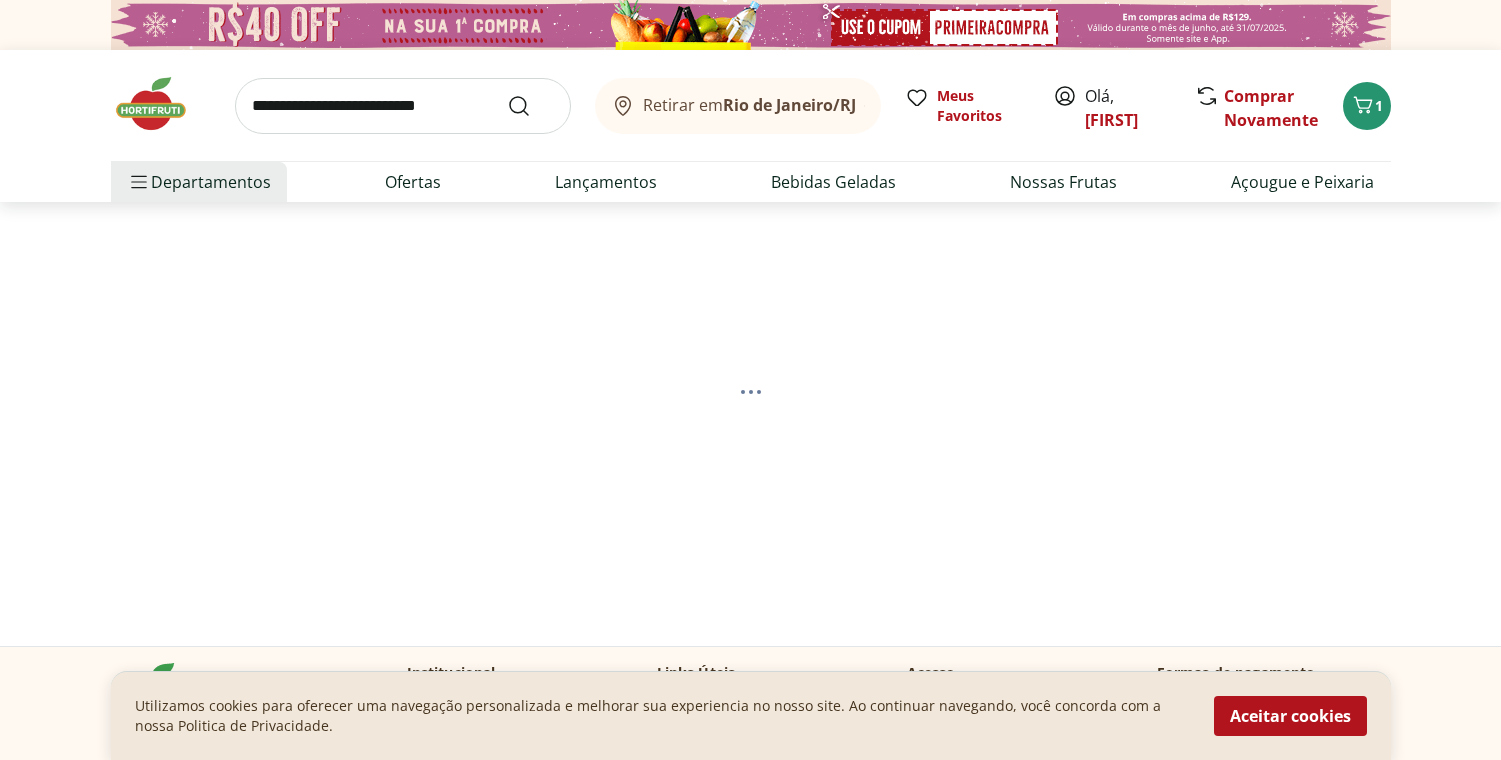 select on "**********" 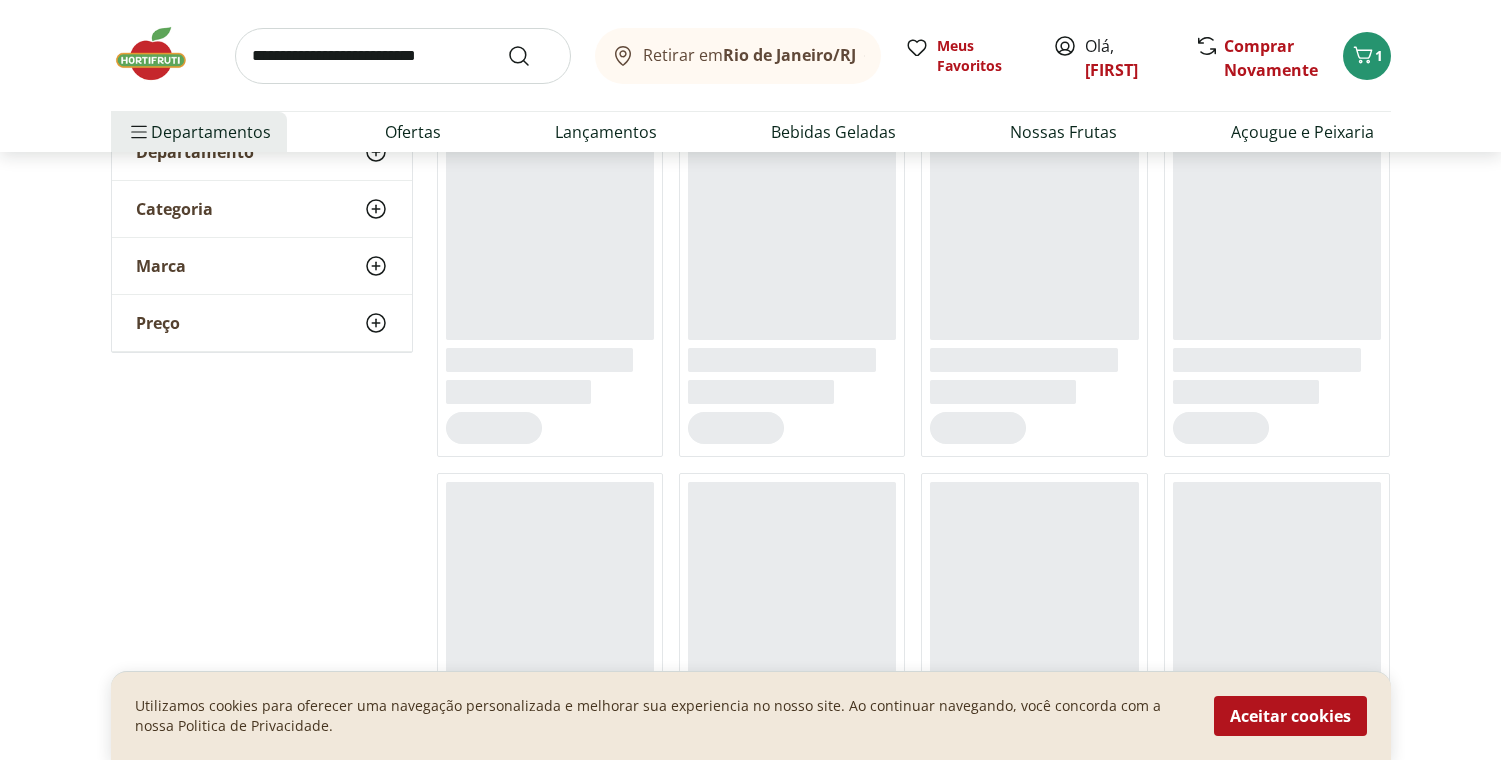 scroll, scrollTop: 286, scrollLeft: 0, axis: vertical 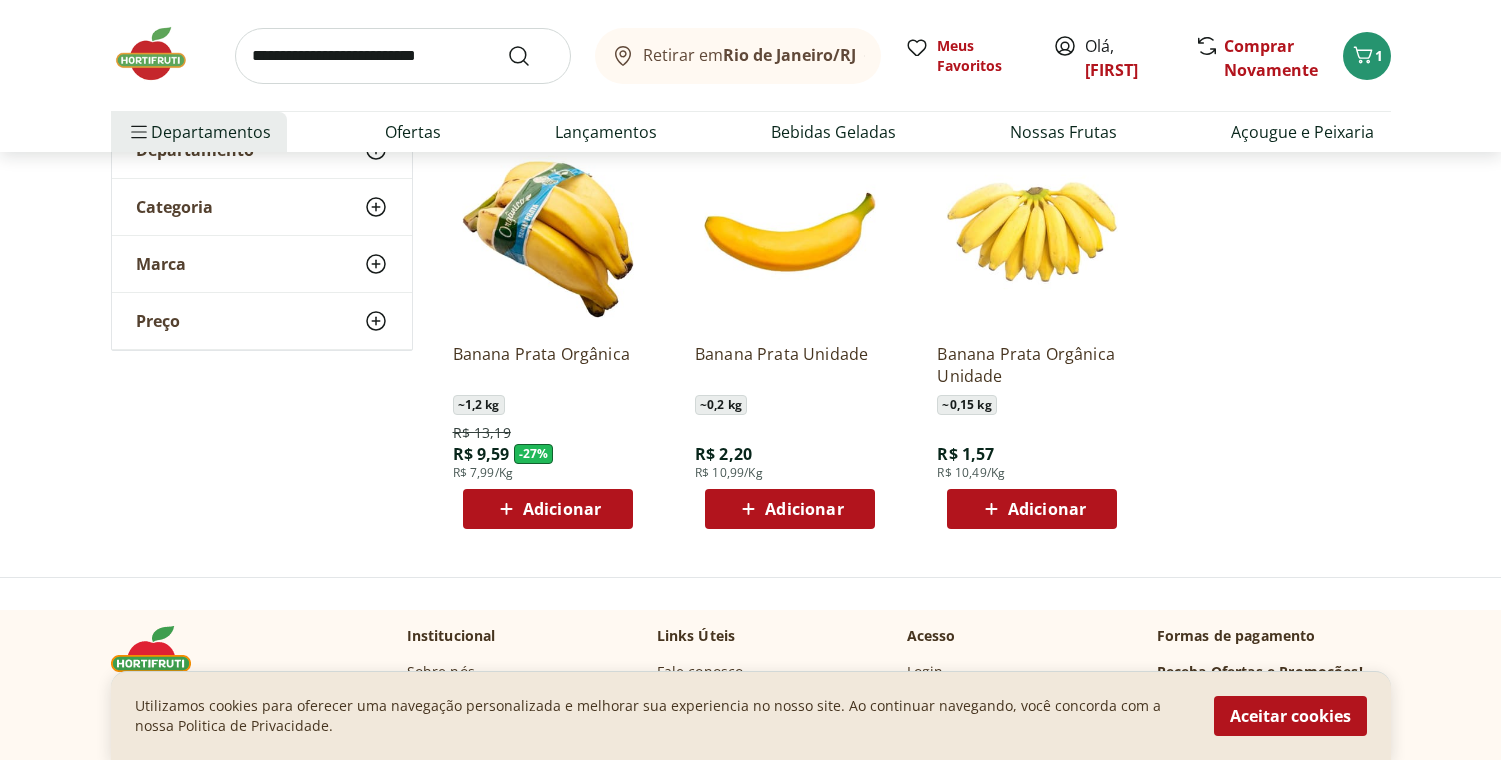 click on "Adicionar" at bounding box center [790, 509] 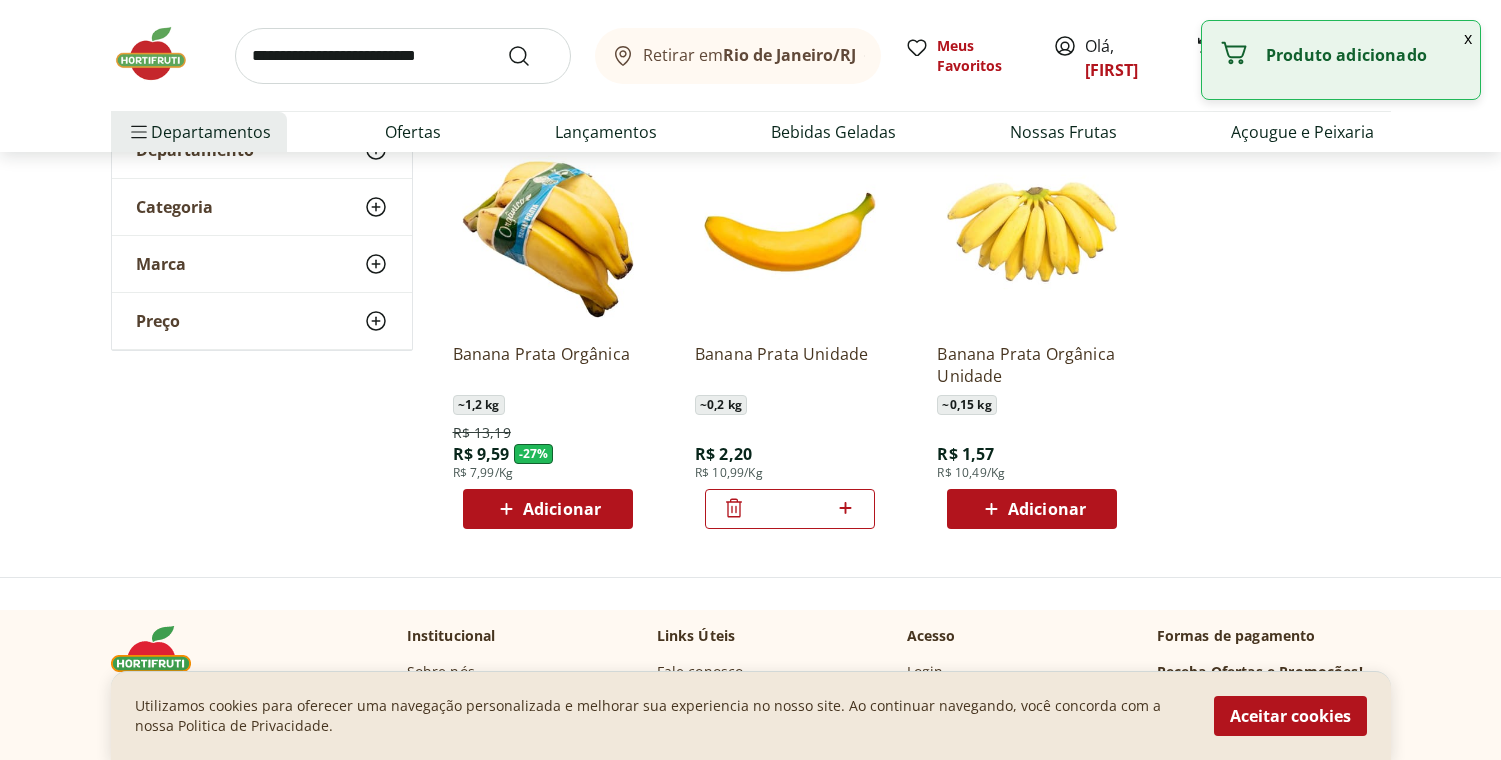 click 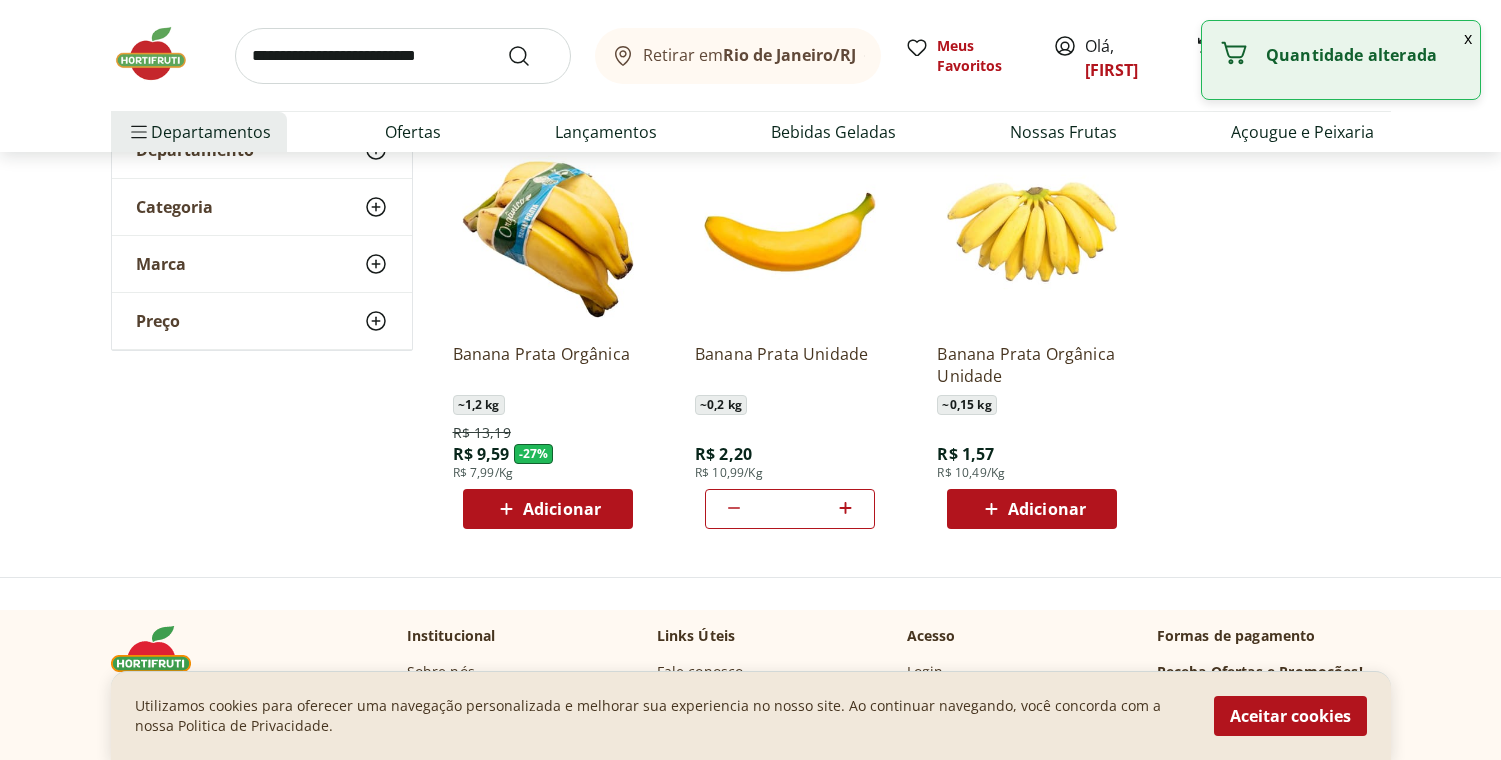 click 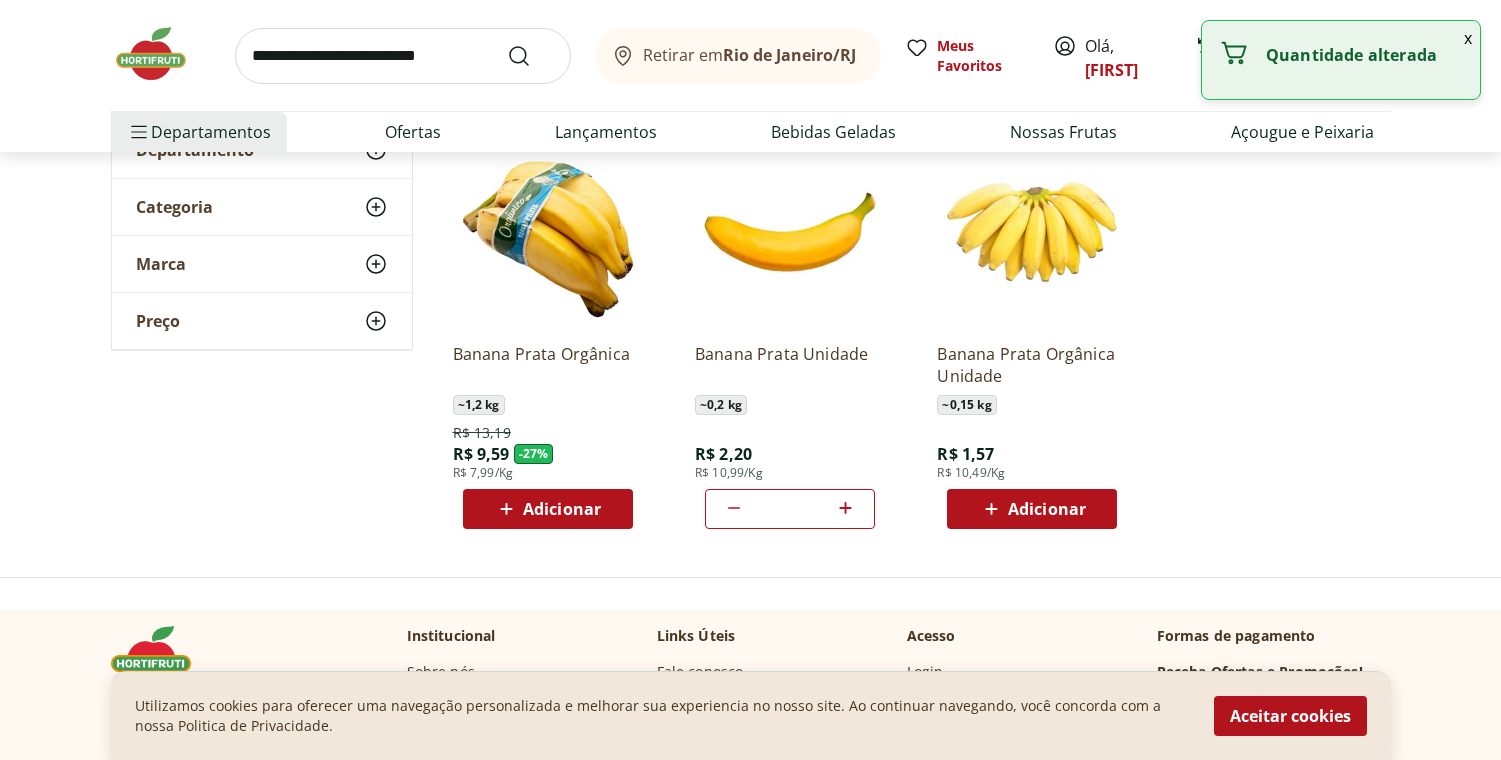 click 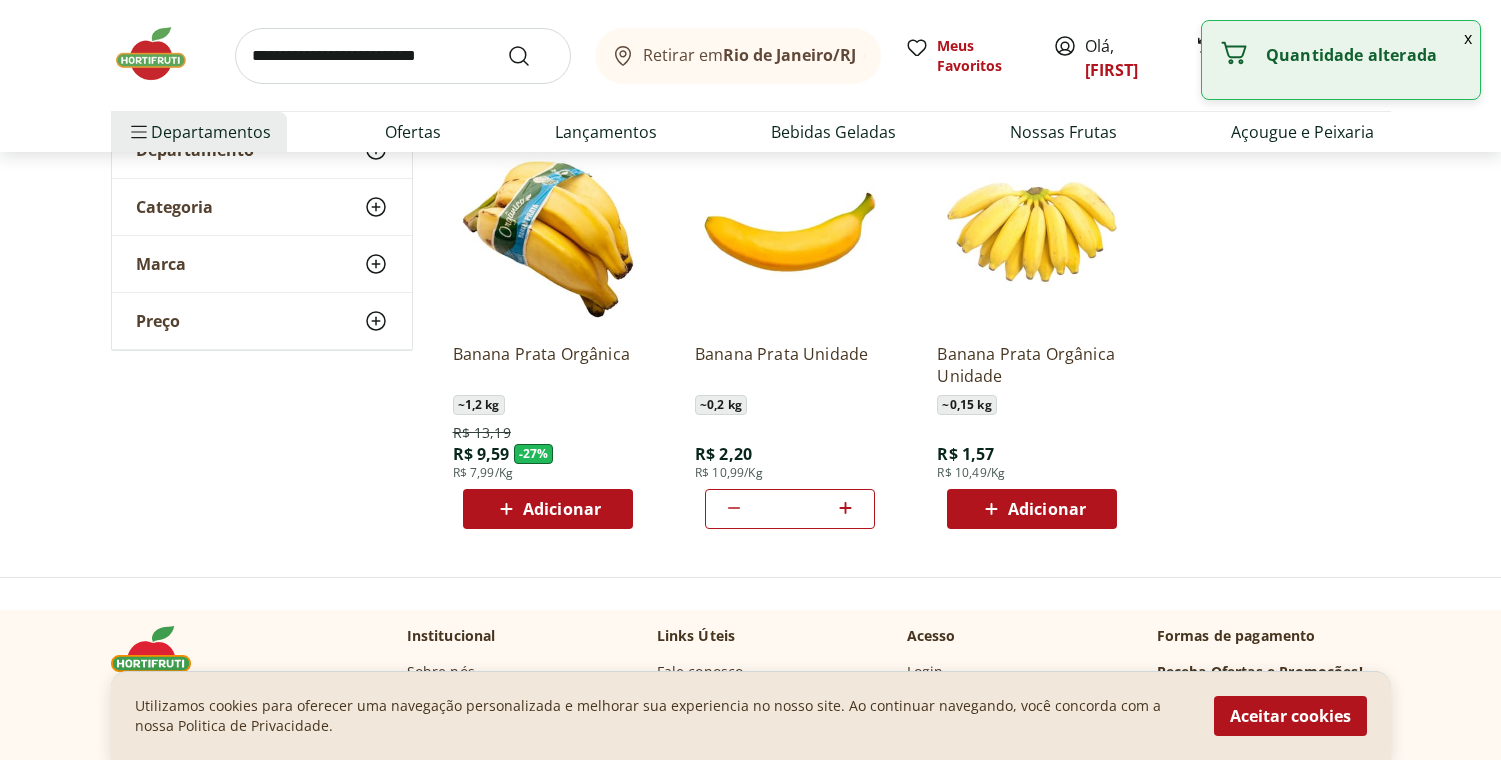 click 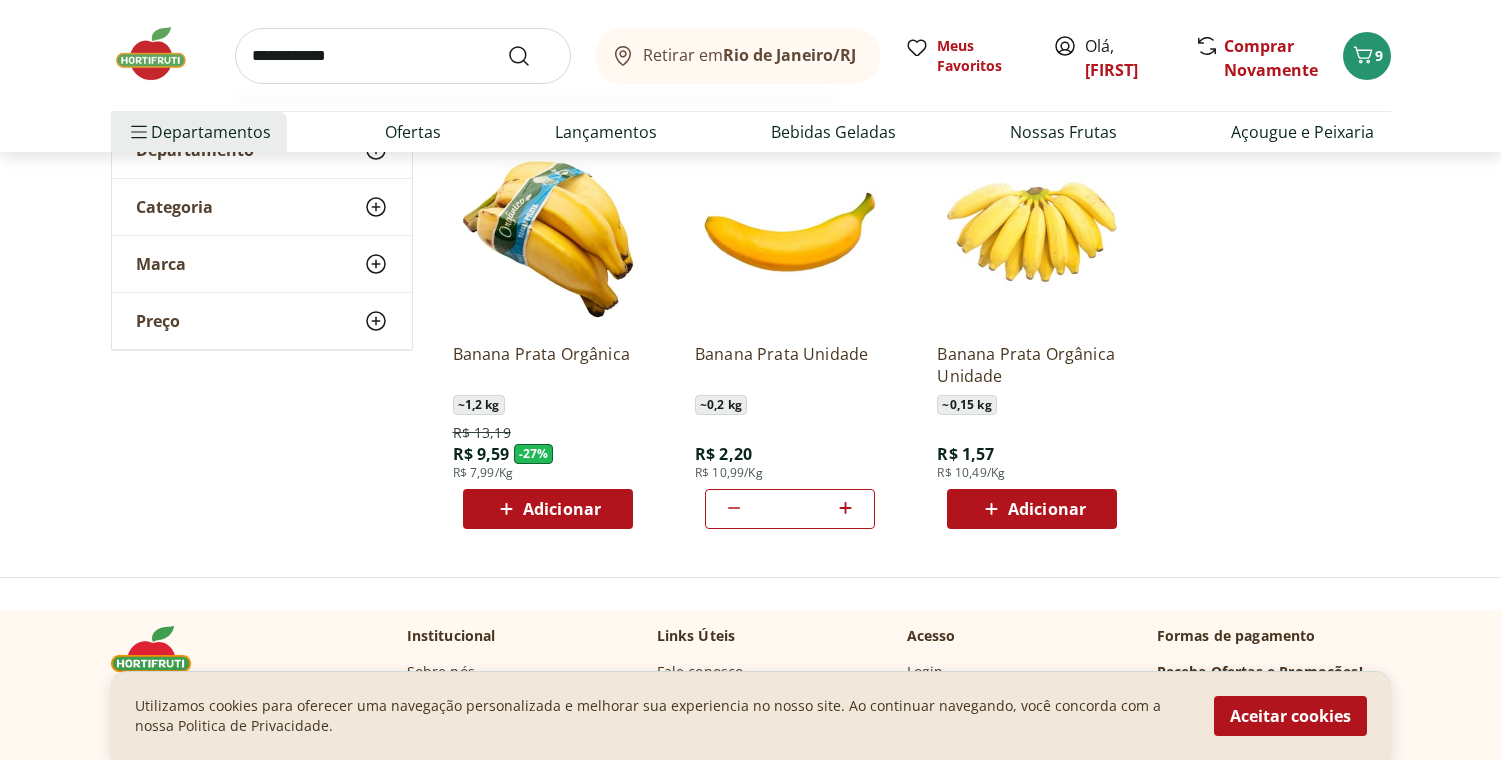type on "**********" 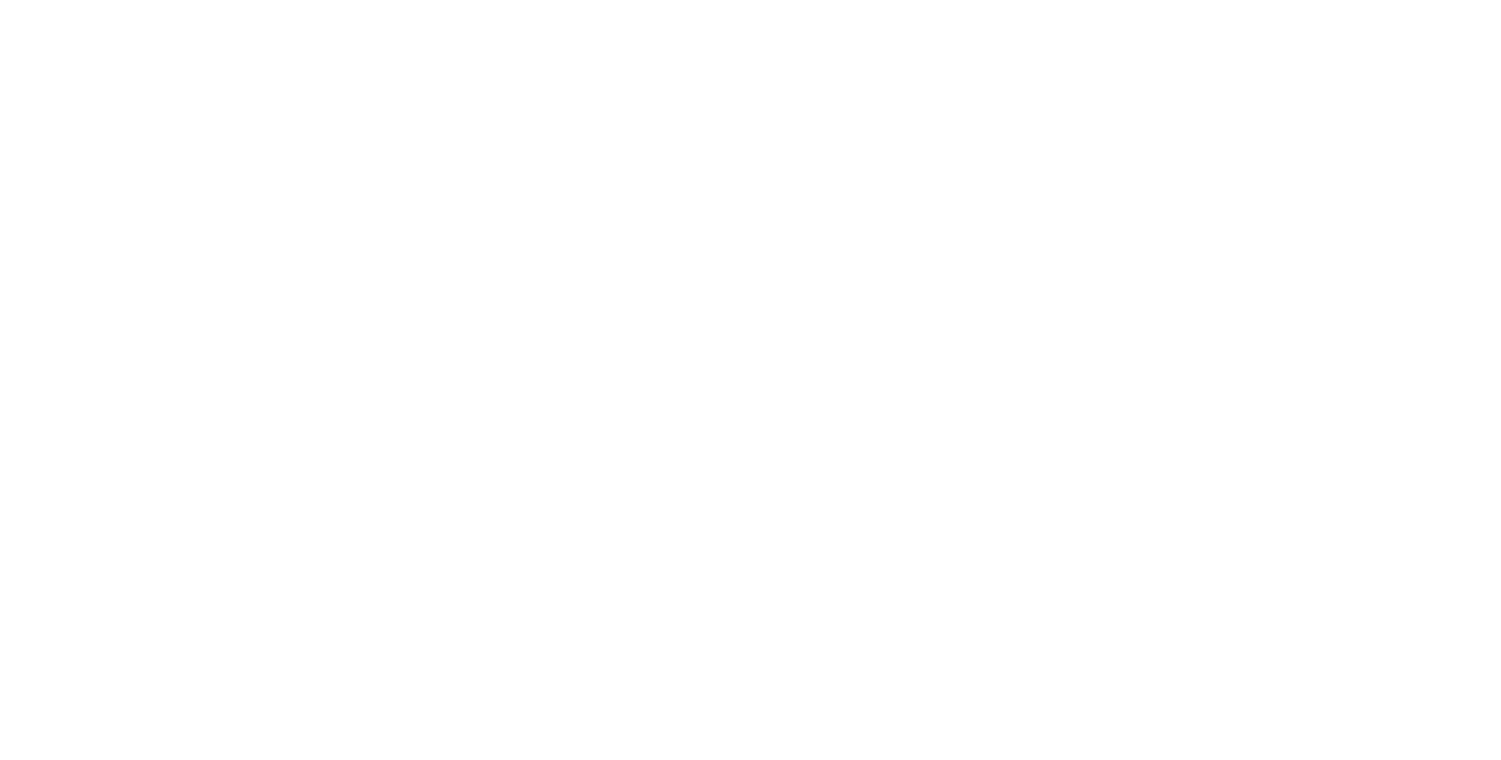 scroll, scrollTop: 0, scrollLeft: 0, axis: both 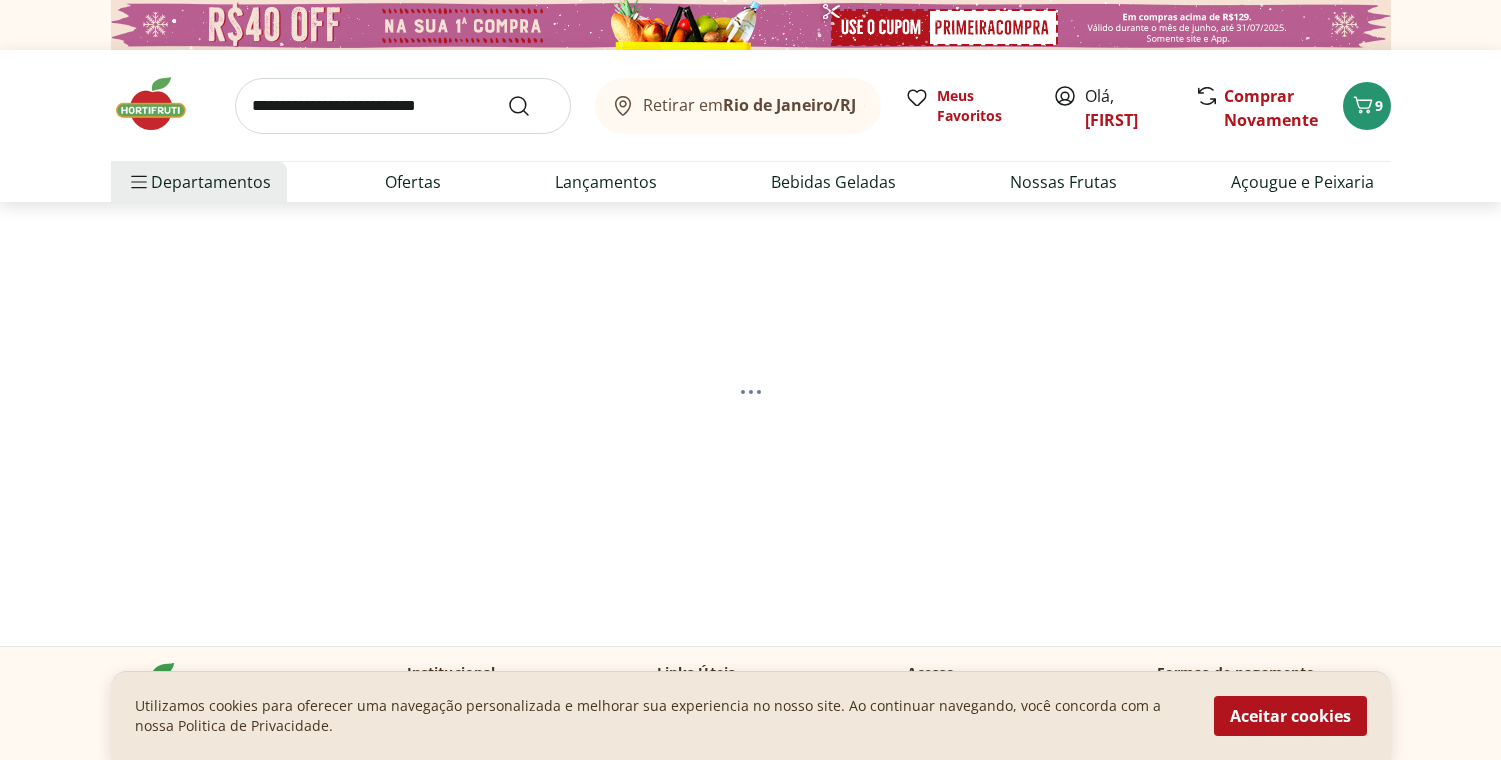 select on "**********" 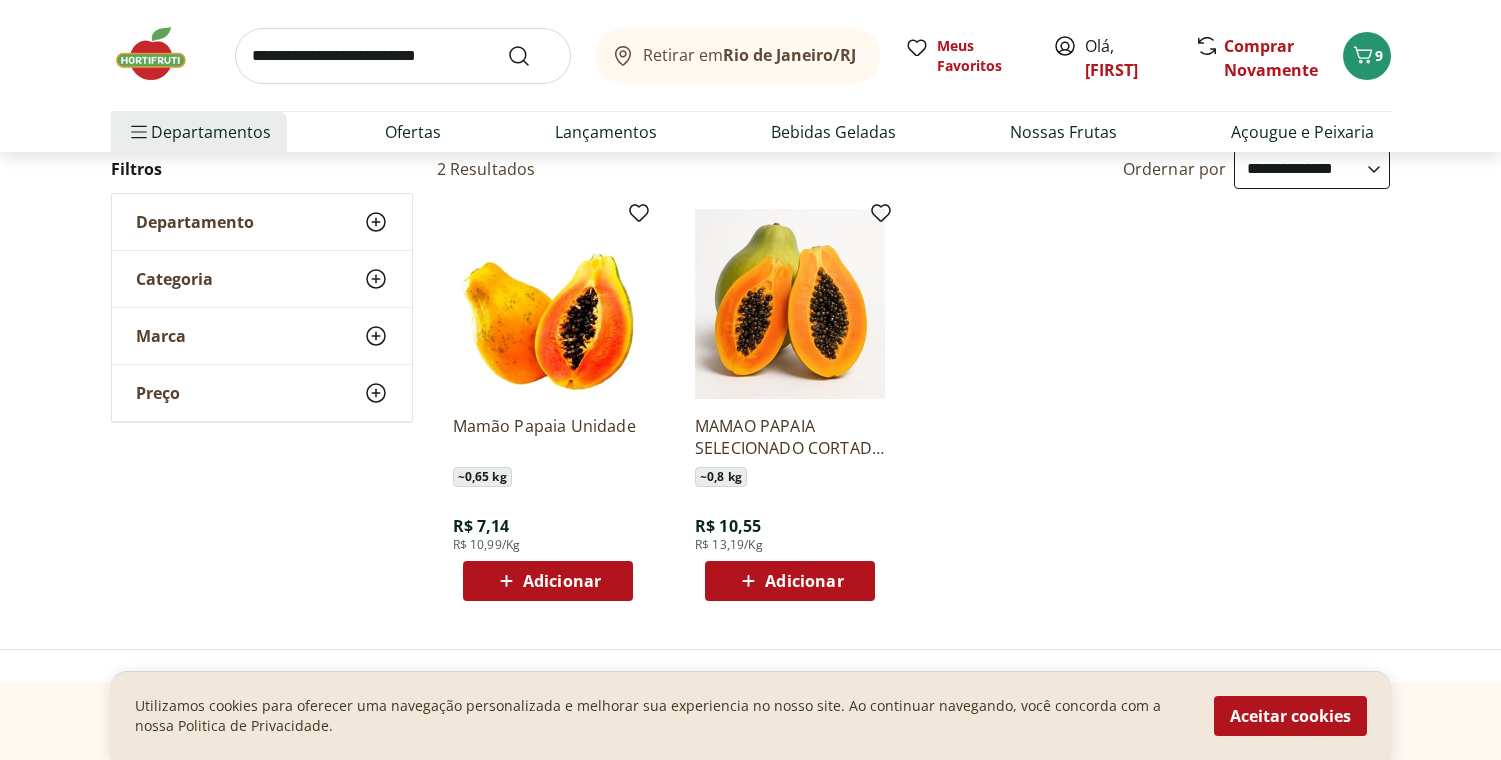 scroll, scrollTop: 225, scrollLeft: 0, axis: vertical 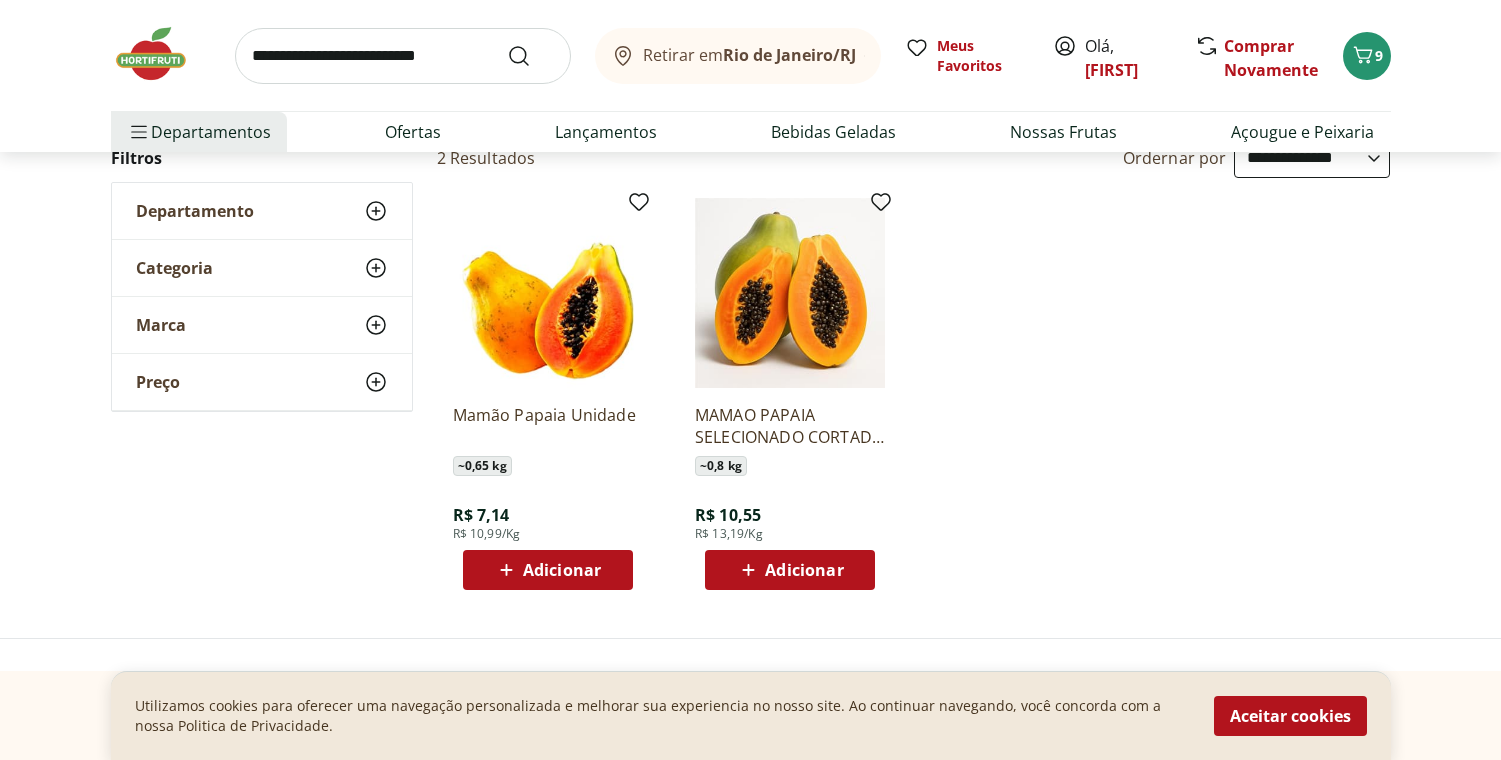 click on "Adicionar" at bounding box center [562, 570] 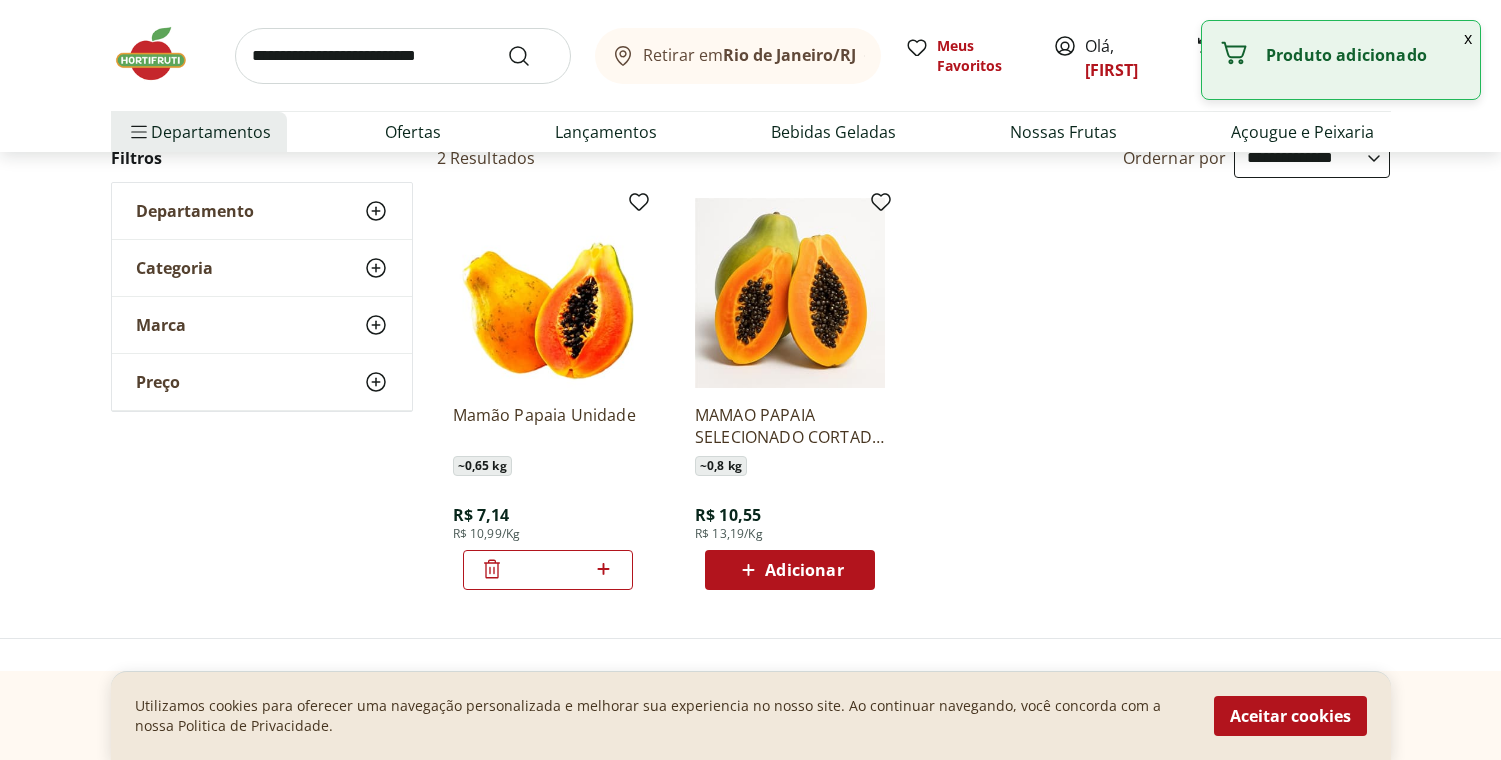 click 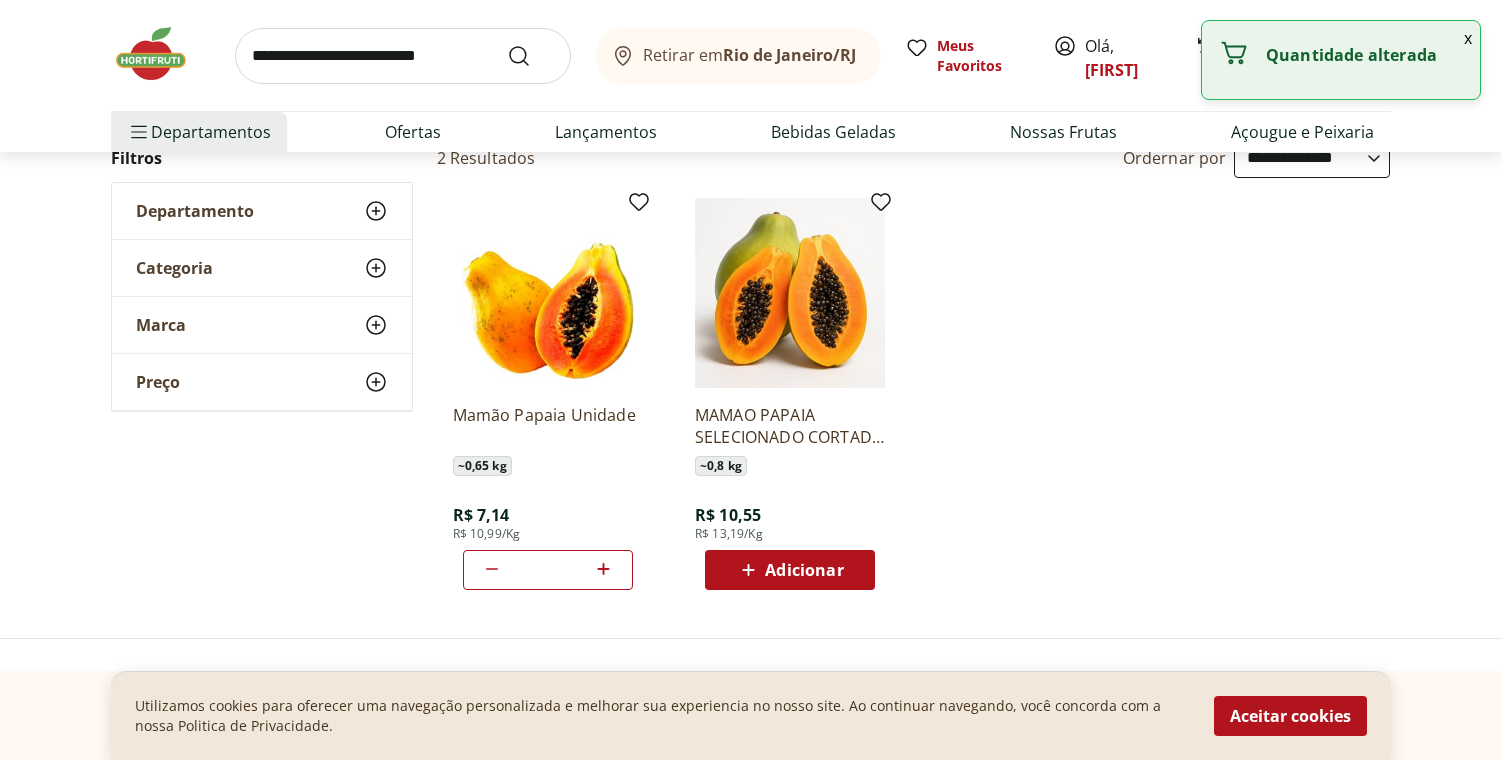 click at bounding box center (403, 56) 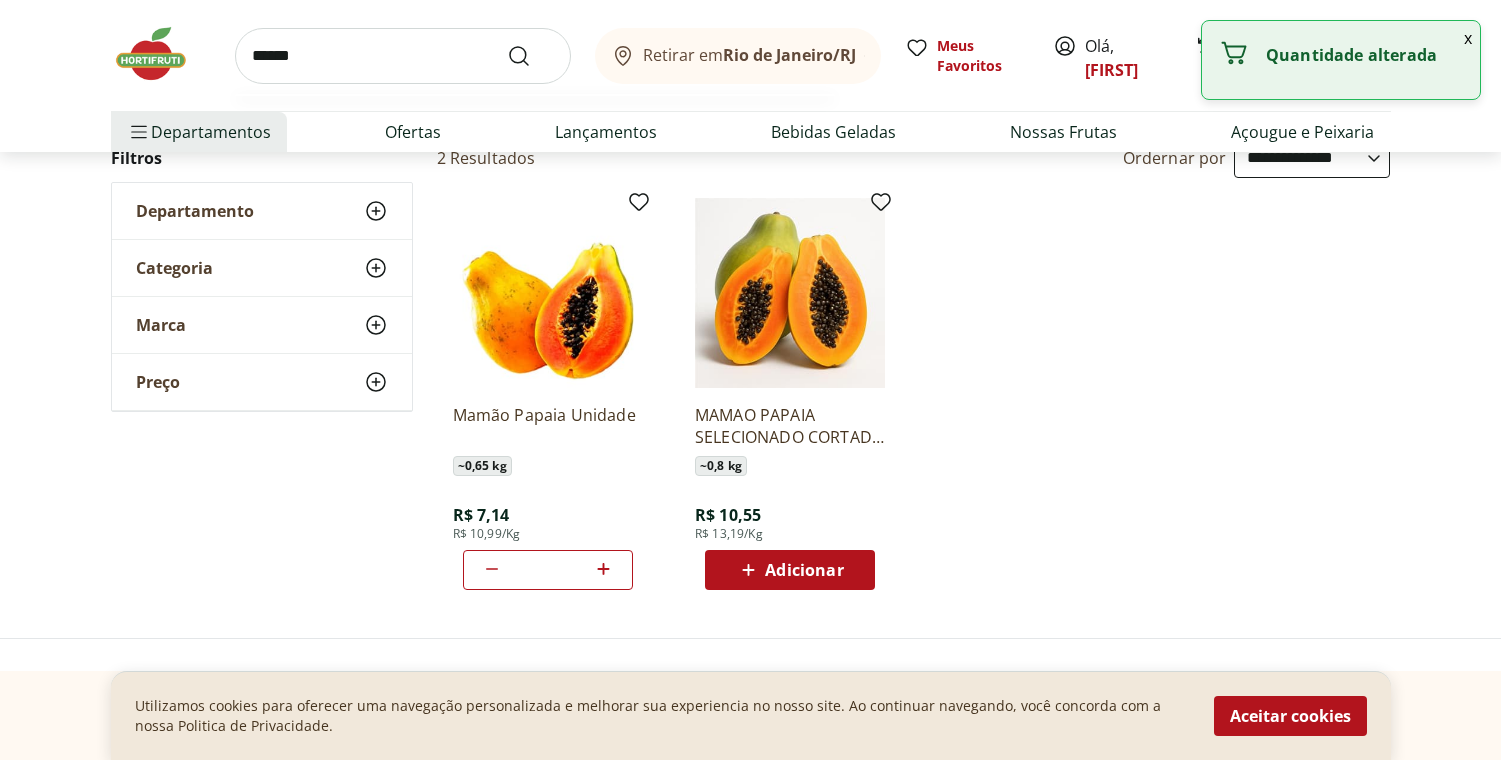 type on "*******" 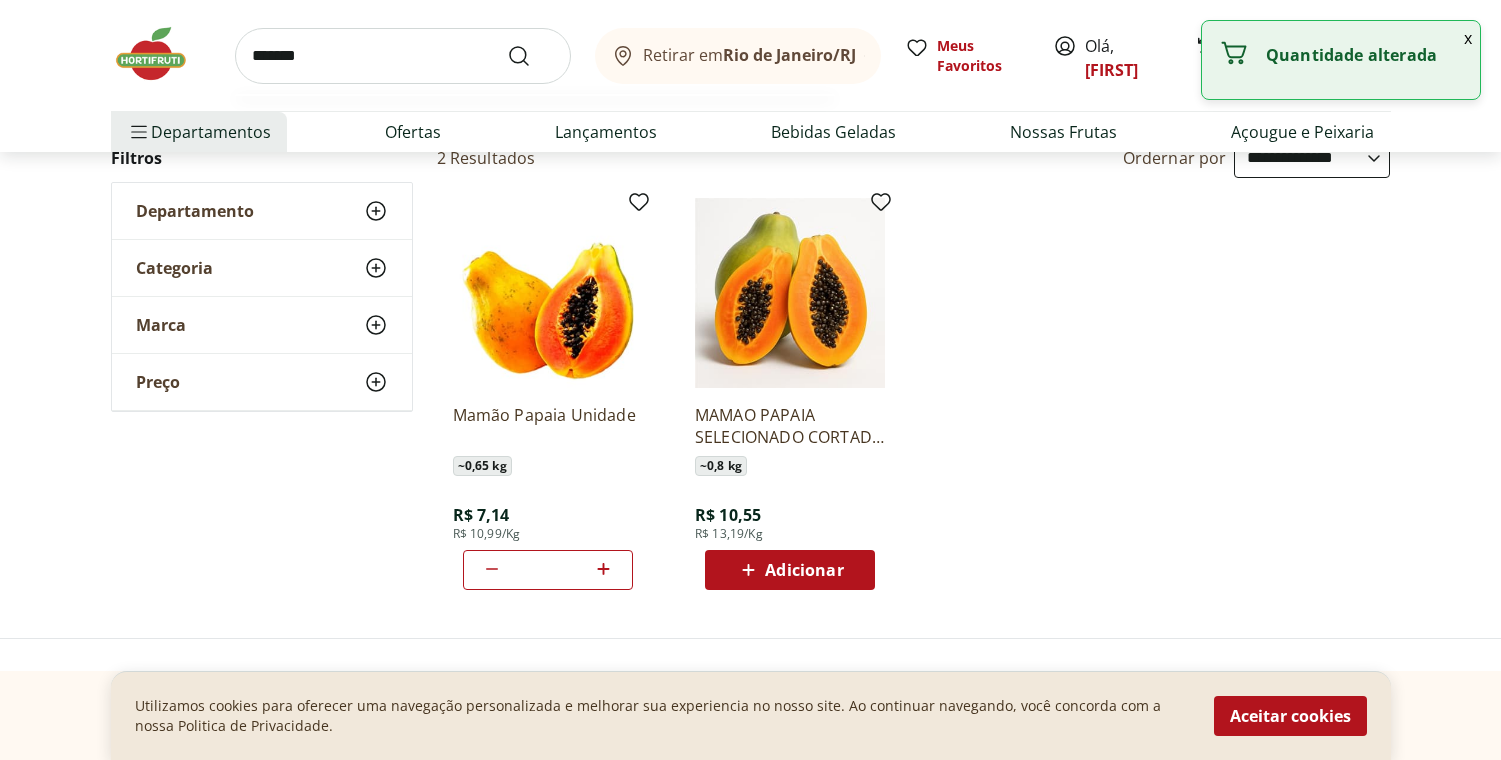 click at bounding box center [531, 56] 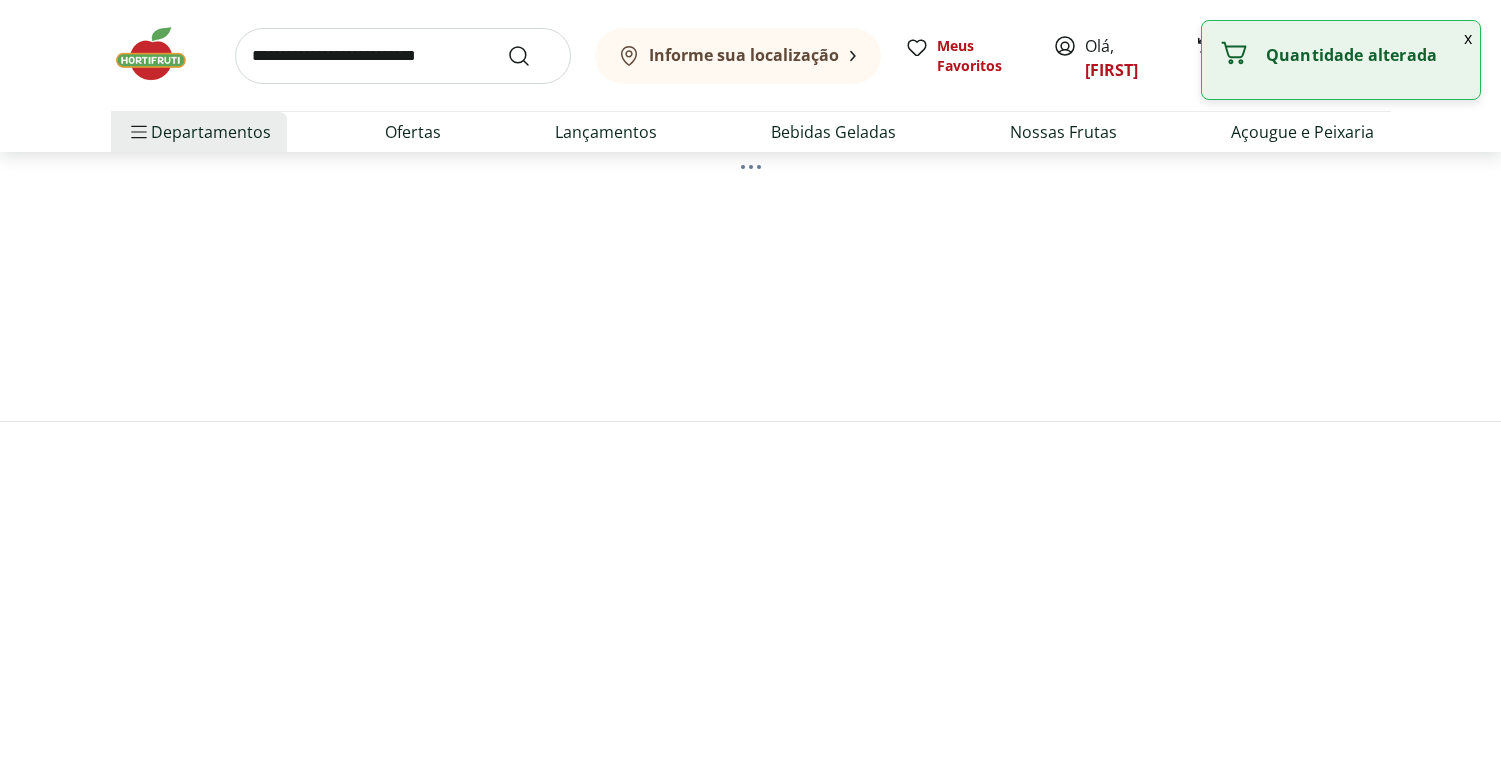 scroll, scrollTop: 0, scrollLeft: 0, axis: both 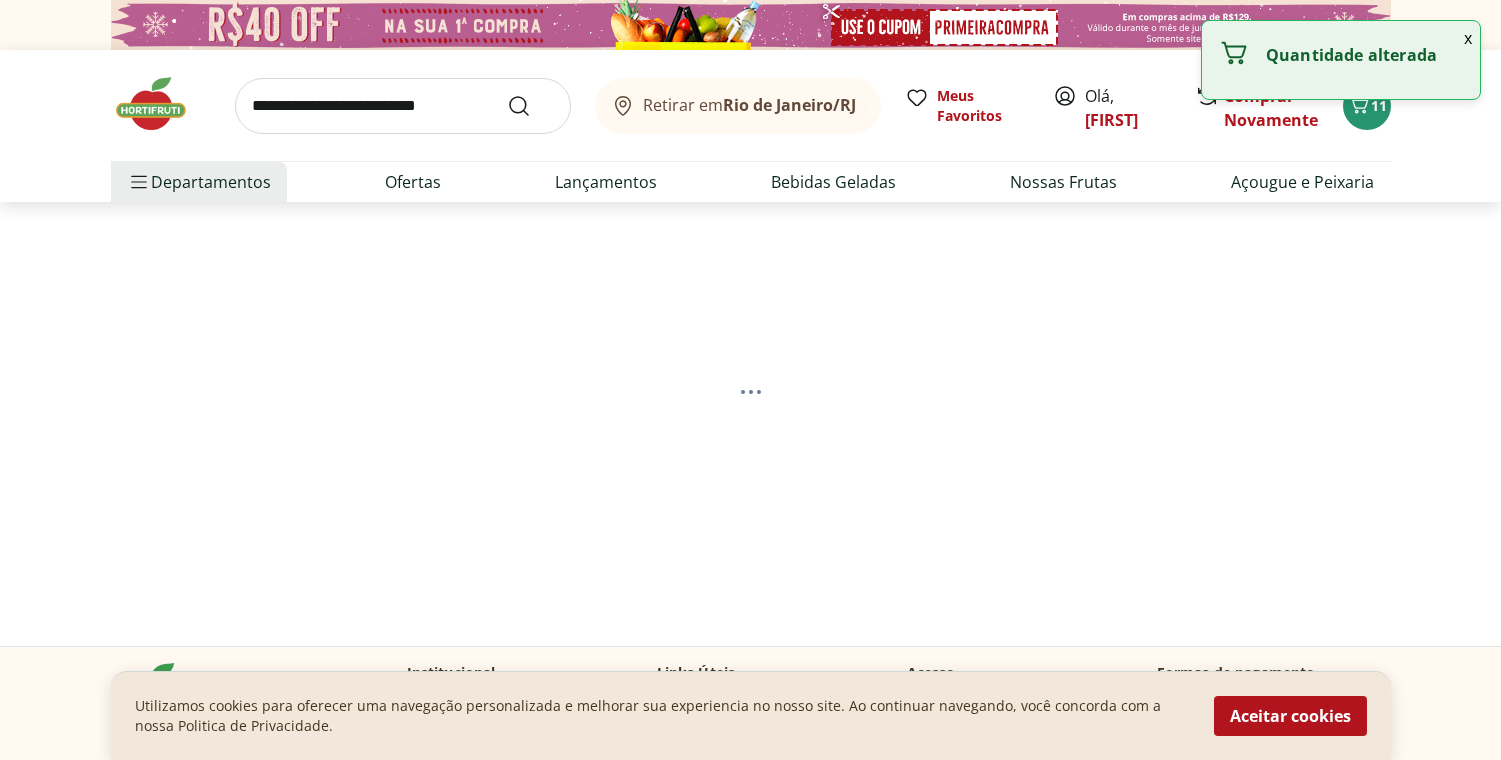 select on "**********" 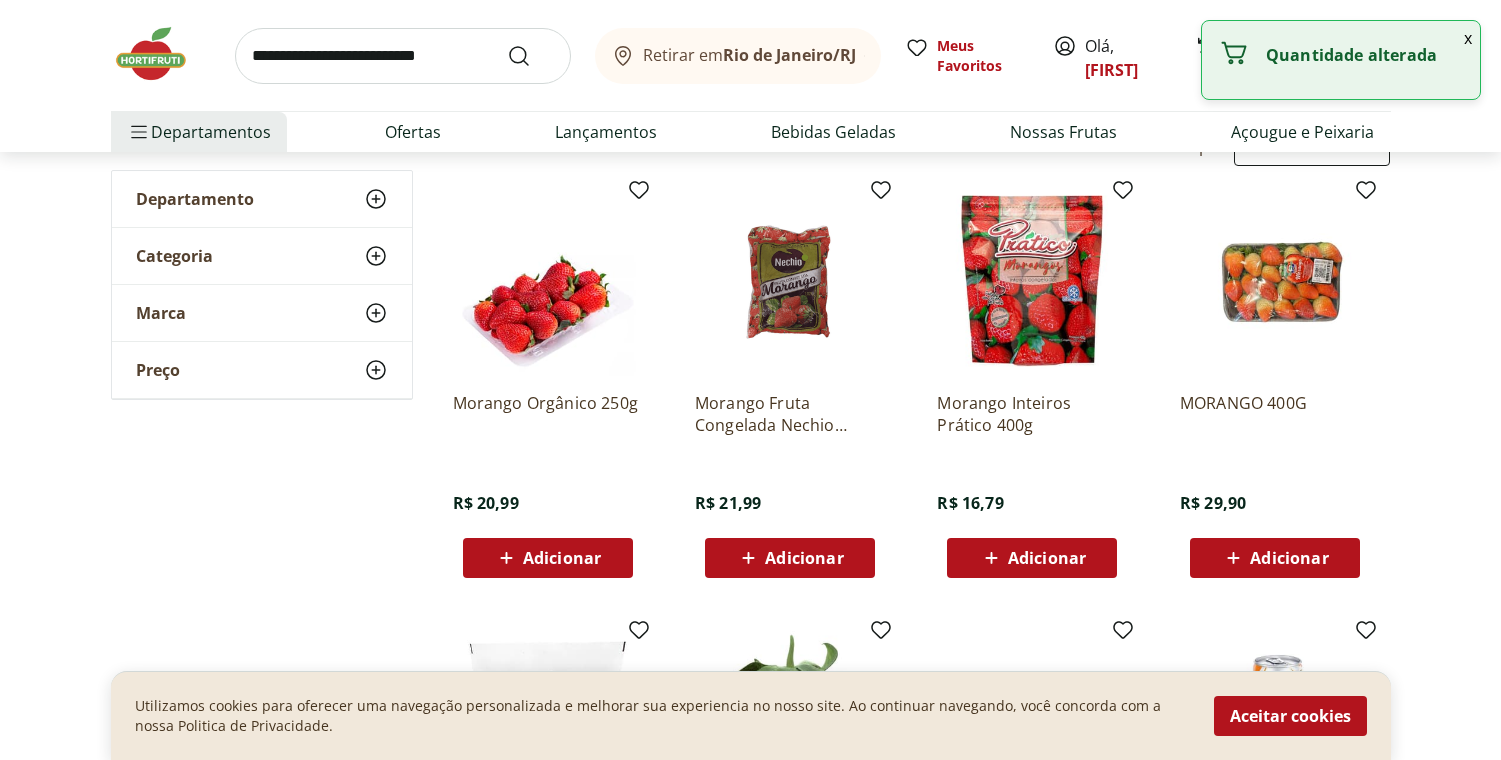 scroll, scrollTop: 255, scrollLeft: 0, axis: vertical 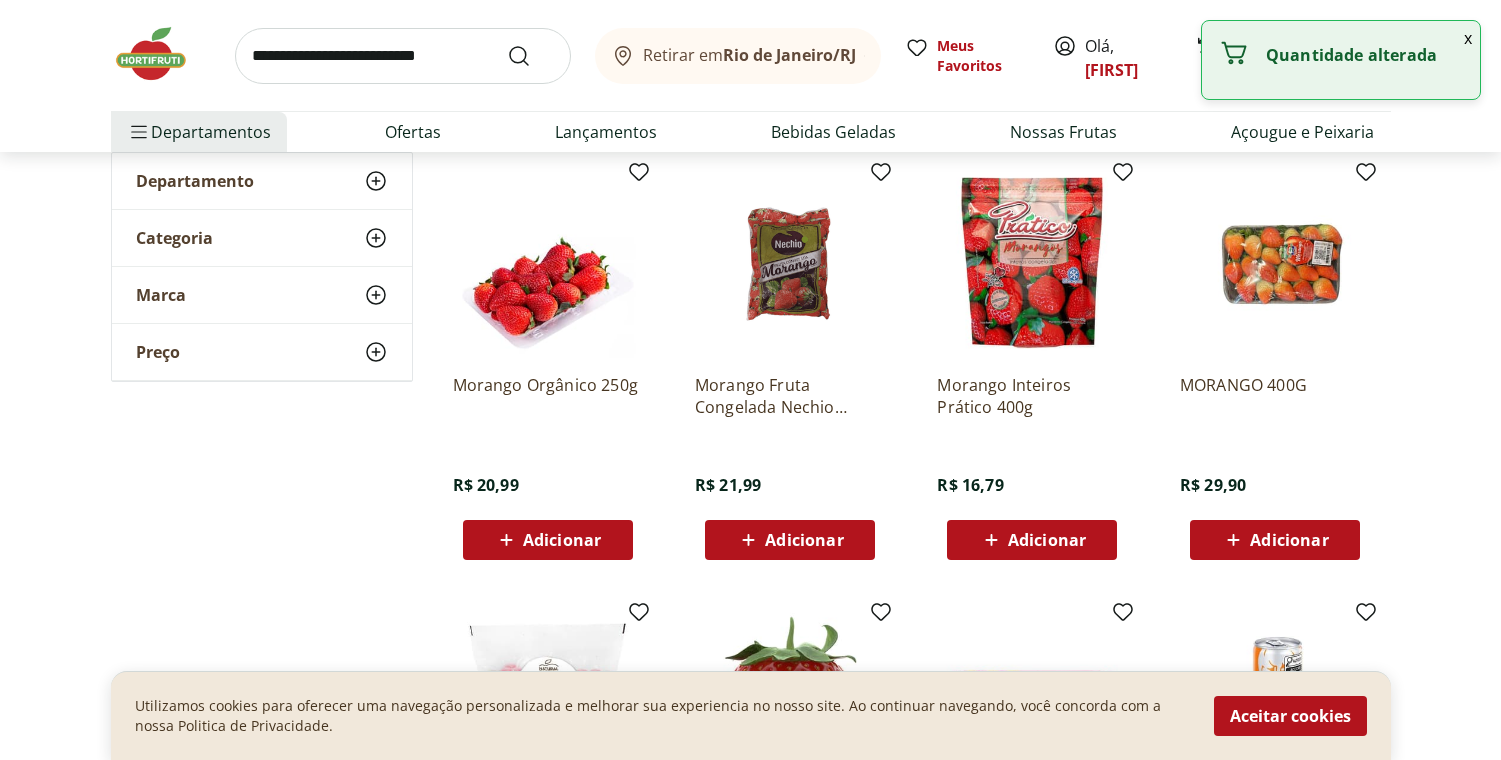 click on "Adicionar" at bounding box center (562, 540) 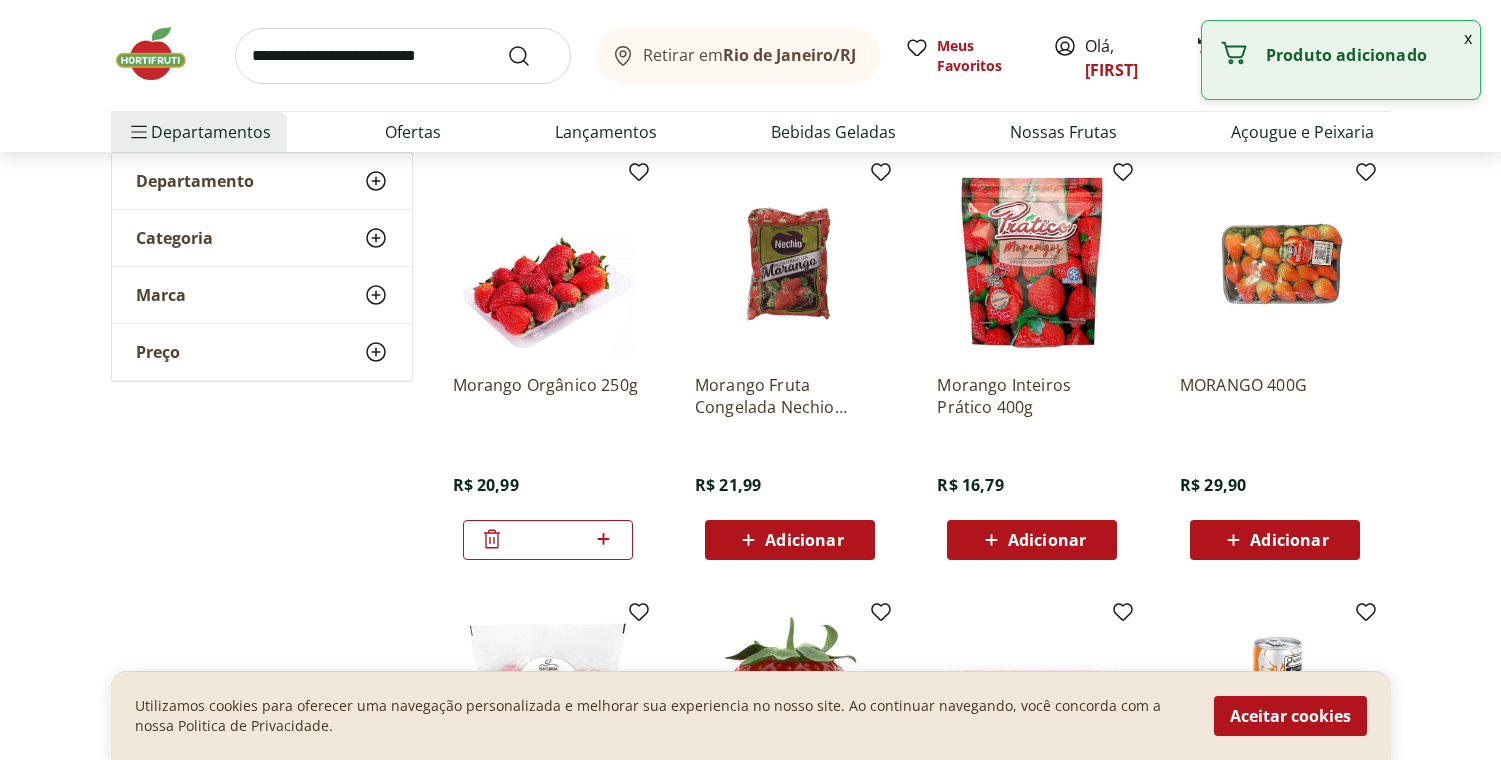 click at bounding box center [403, 56] 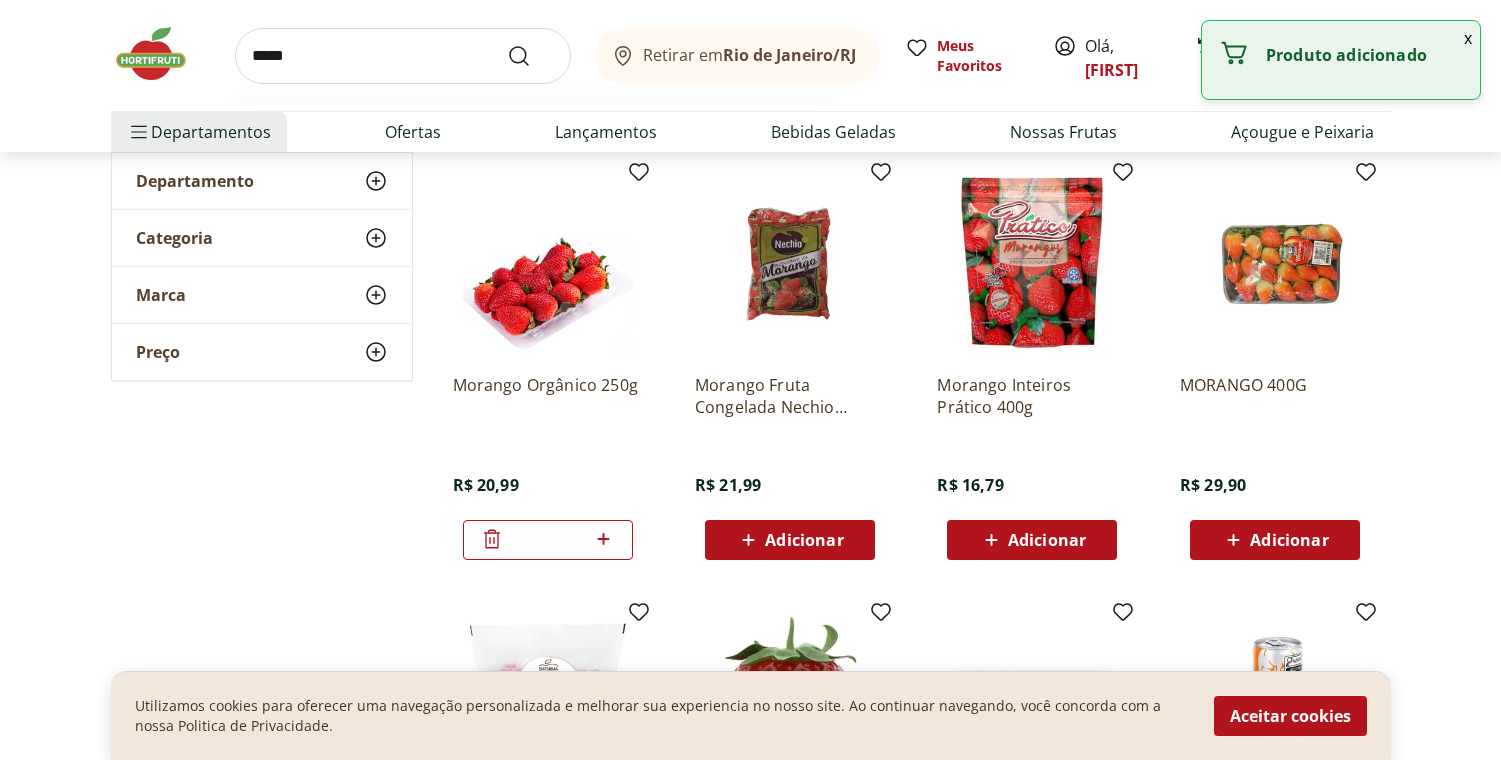 type on "*****" 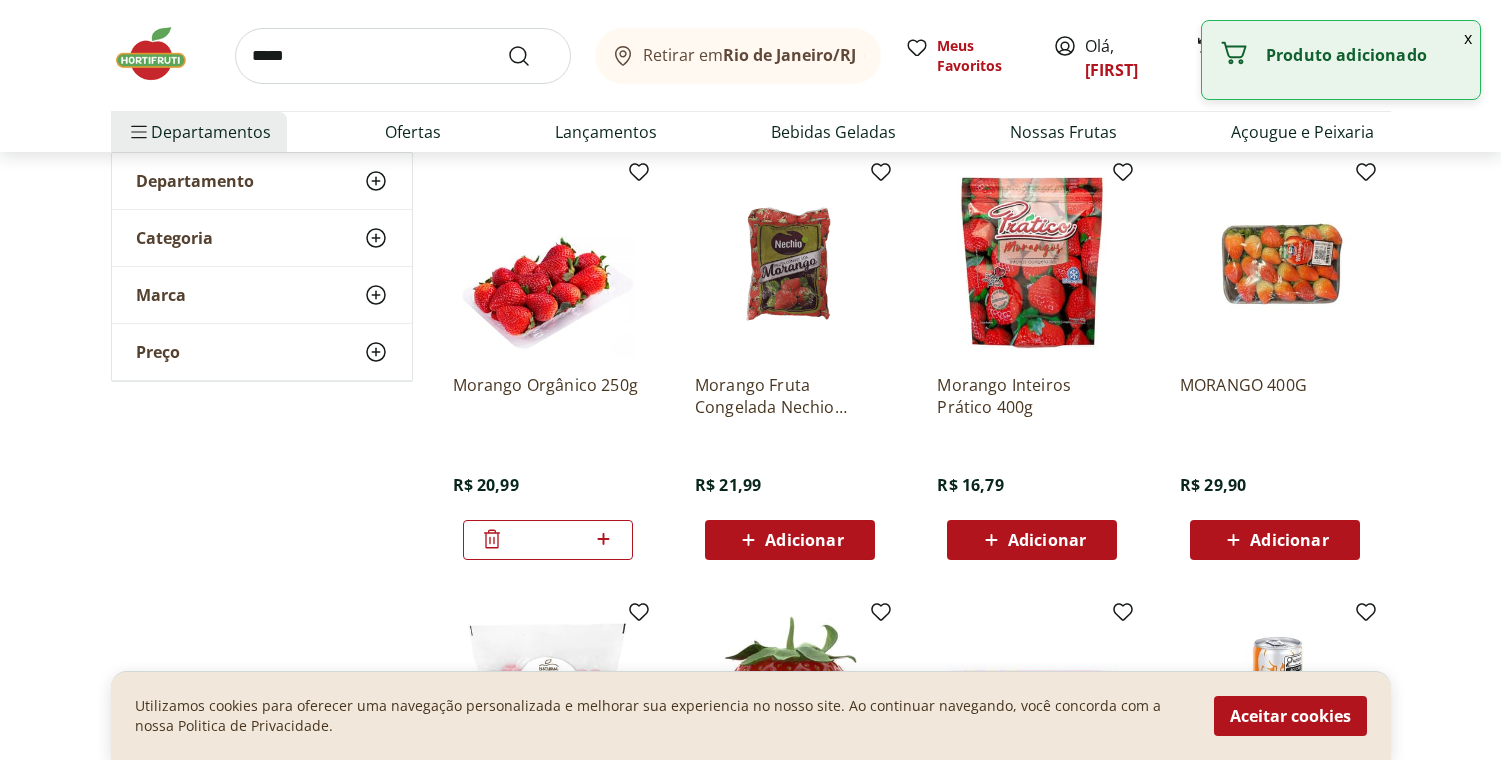 scroll, scrollTop: 0, scrollLeft: 0, axis: both 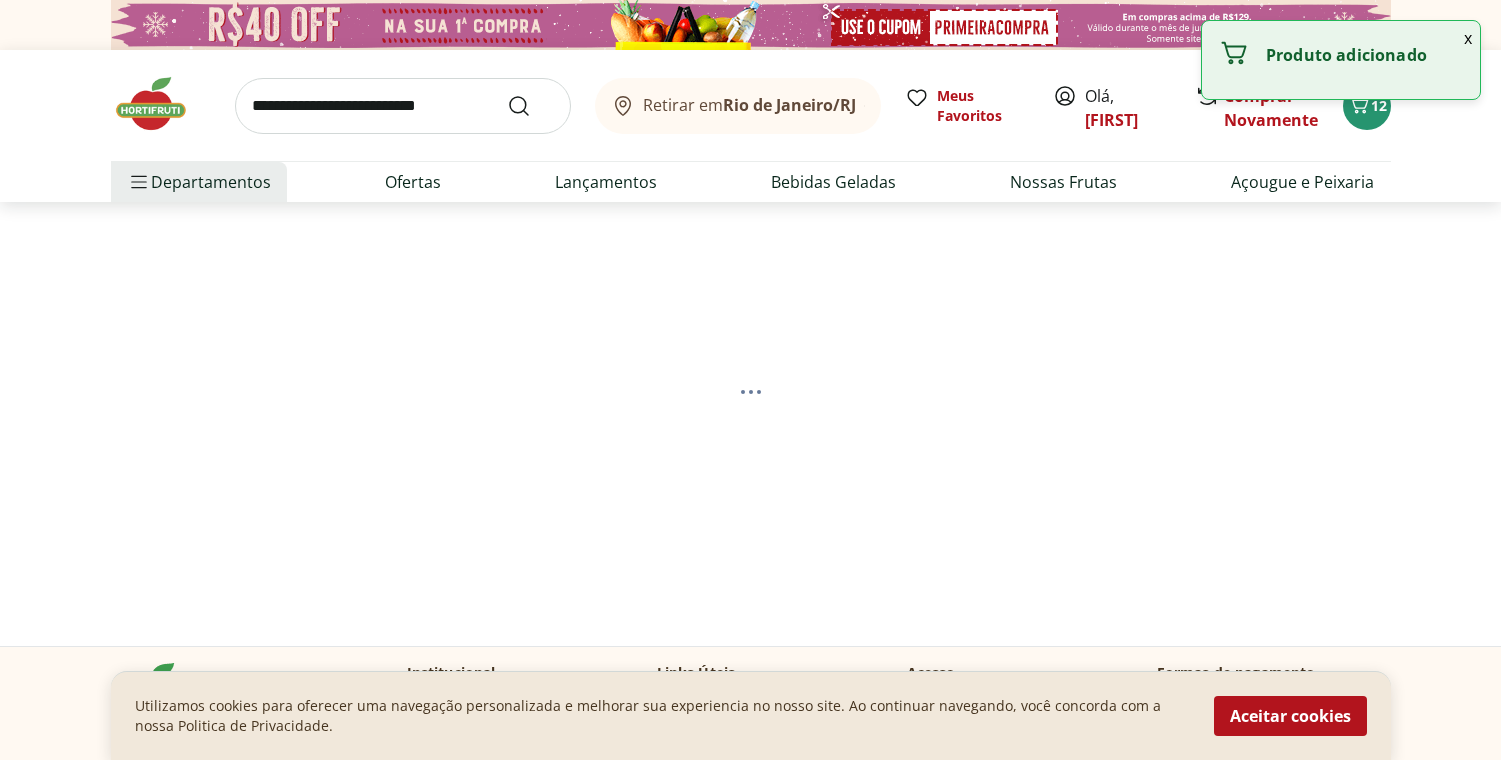 select on "**********" 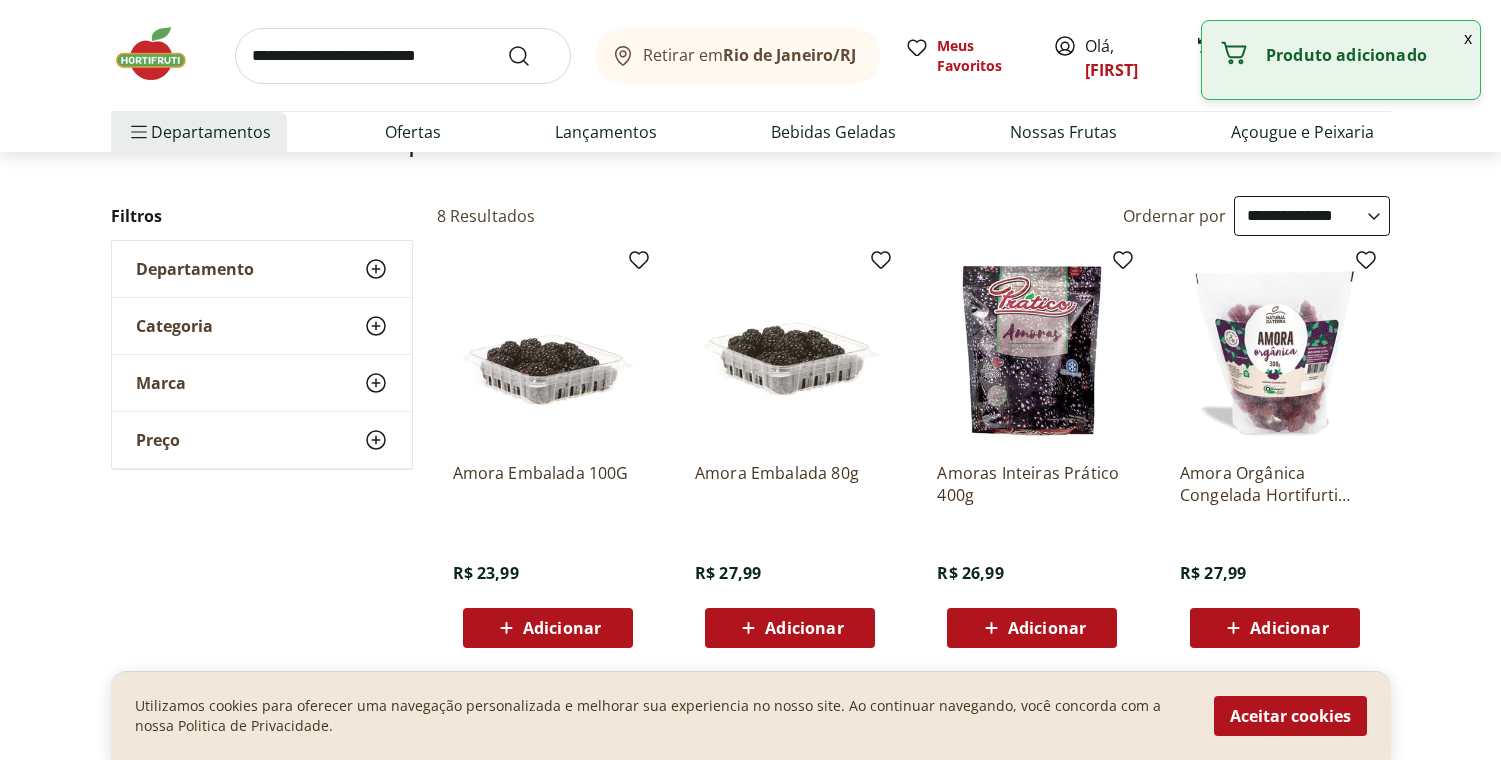 scroll, scrollTop: 198, scrollLeft: 0, axis: vertical 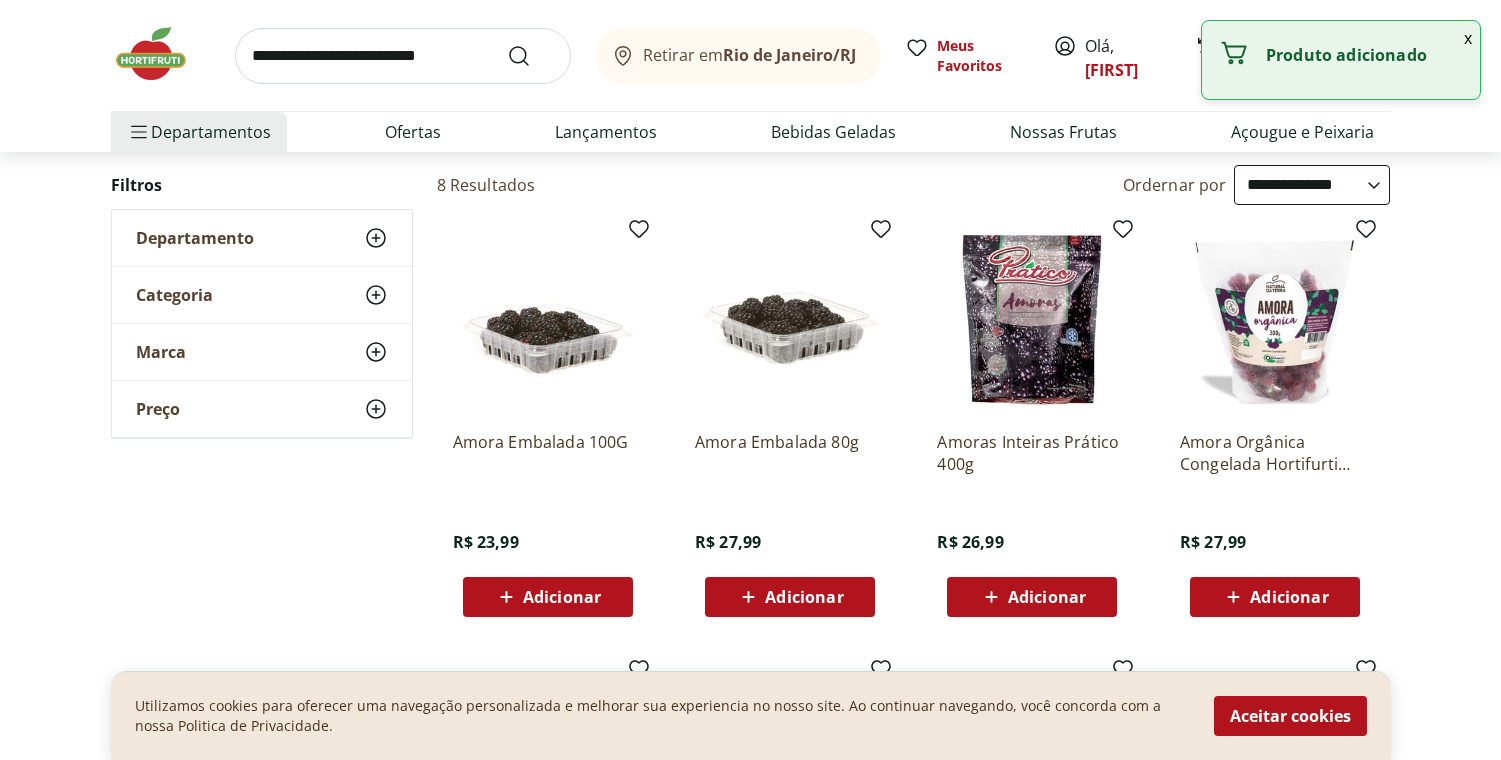 click on "Adicionar" at bounding box center (548, 597) 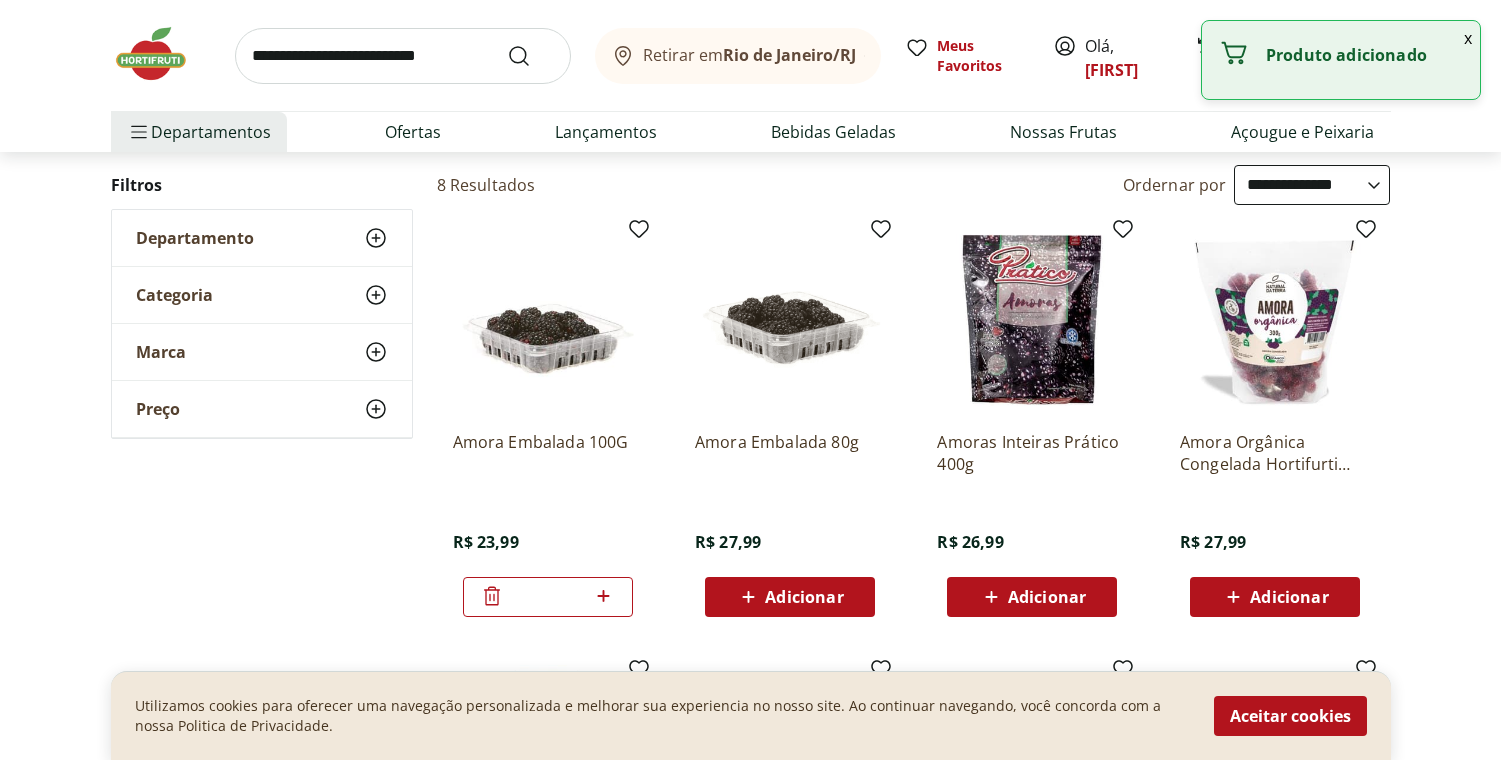 click 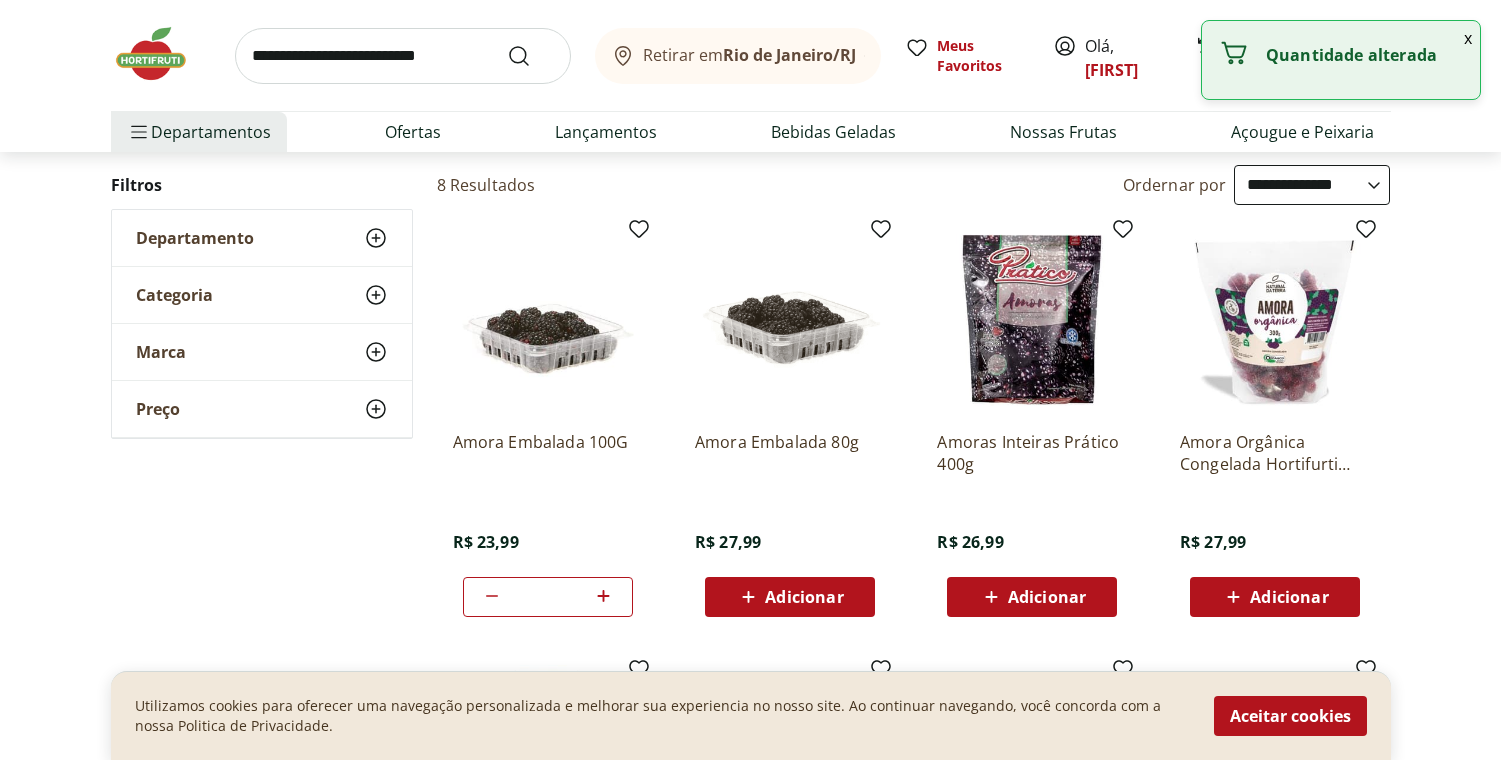 click at bounding box center (403, 56) 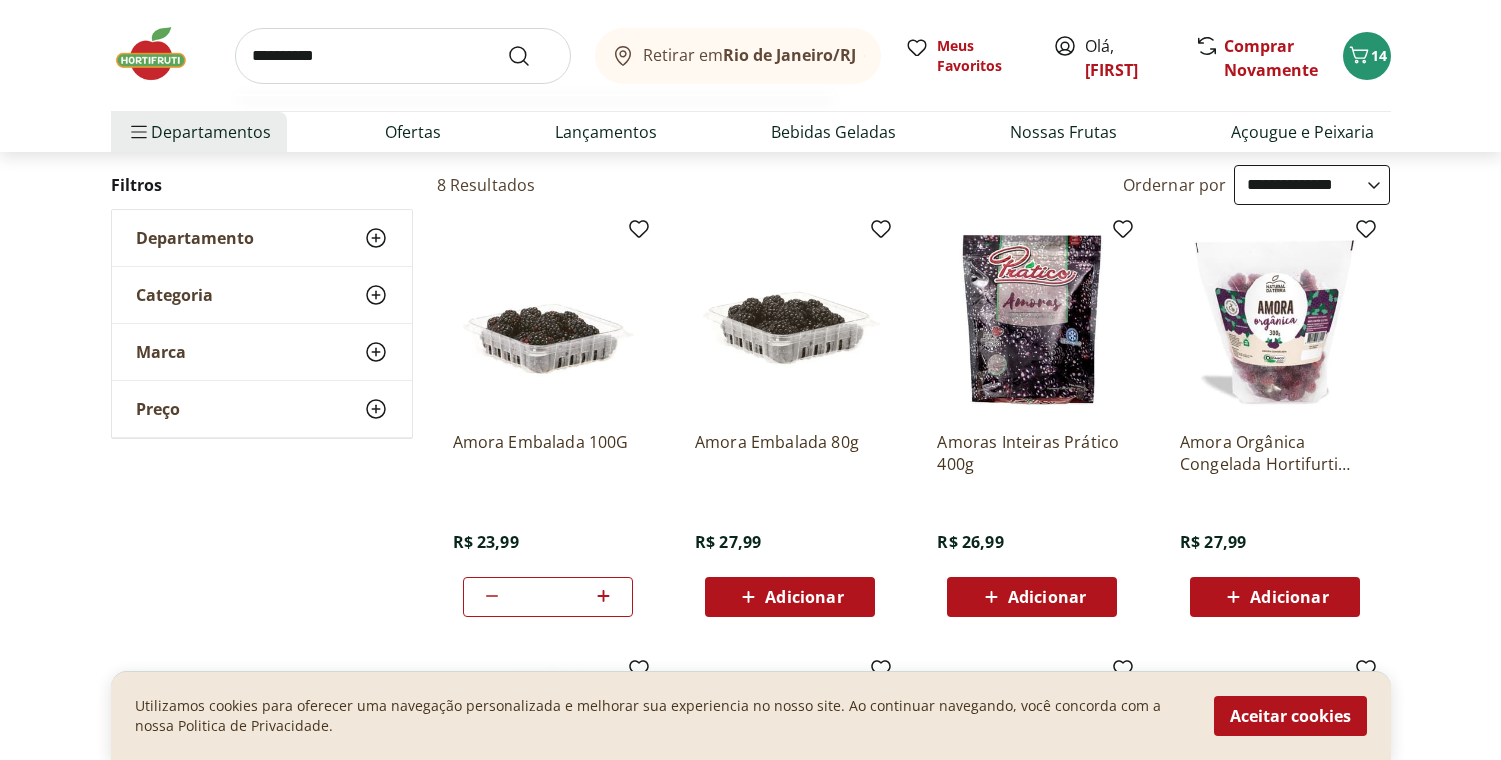 type on "**********" 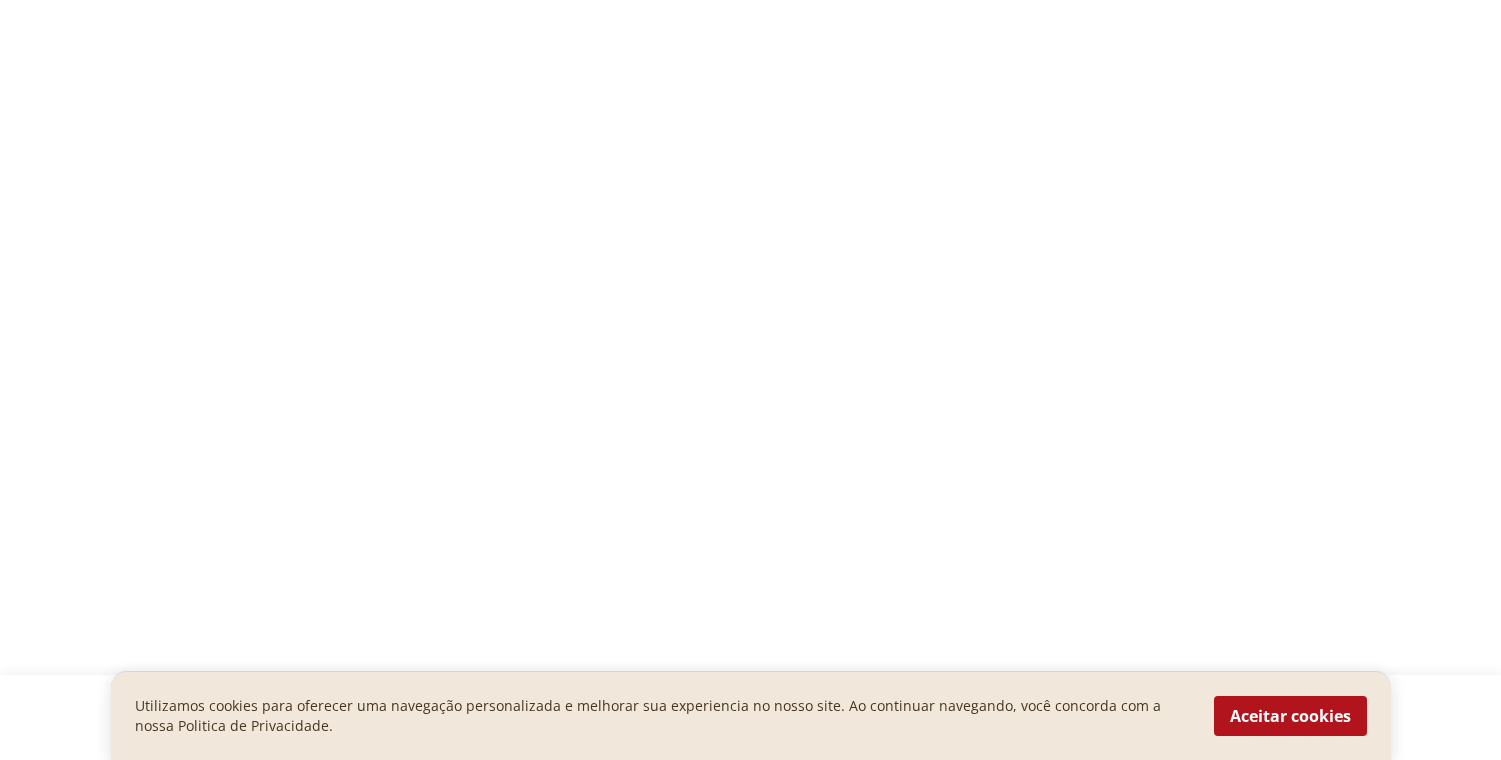 scroll, scrollTop: 0, scrollLeft: 0, axis: both 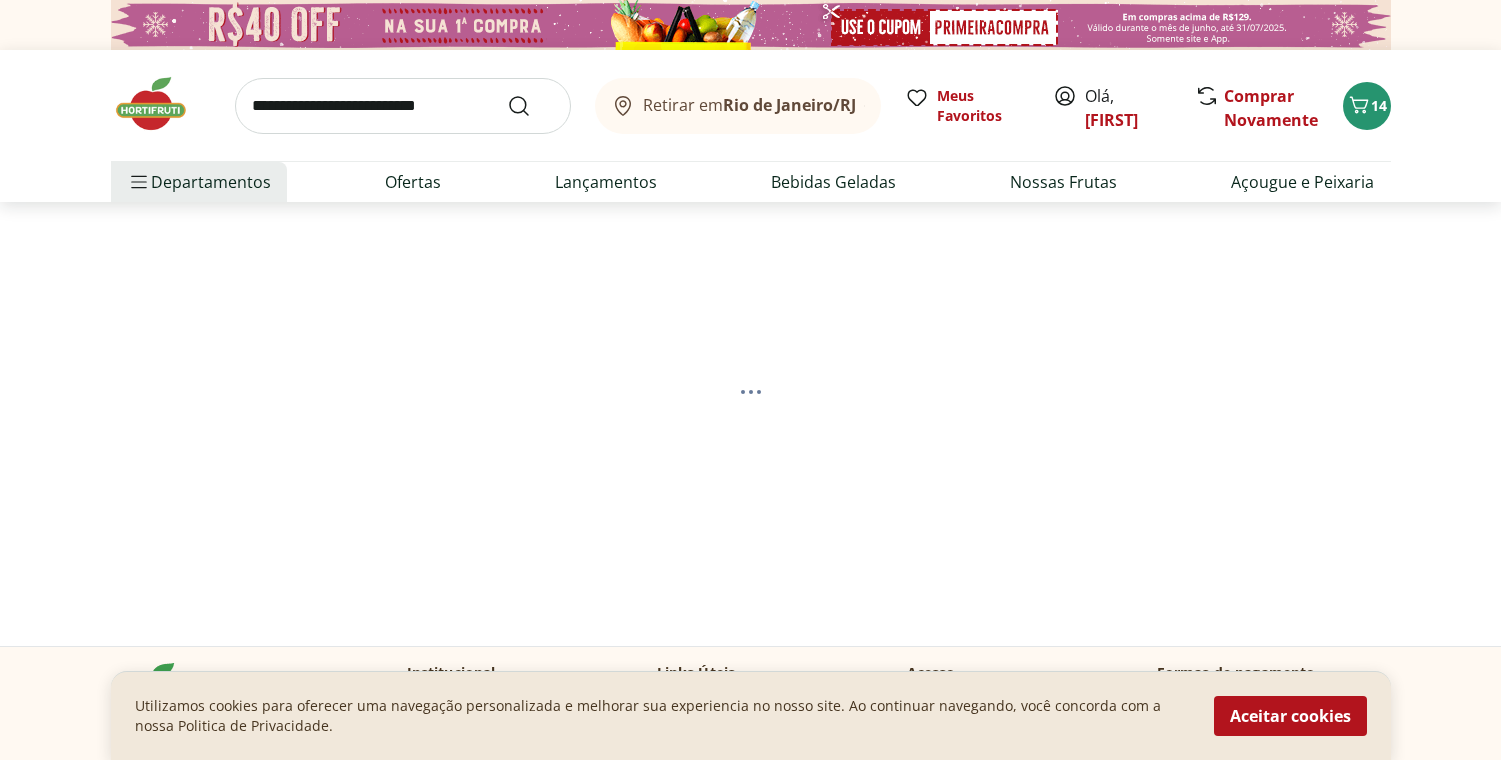 select on "**********" 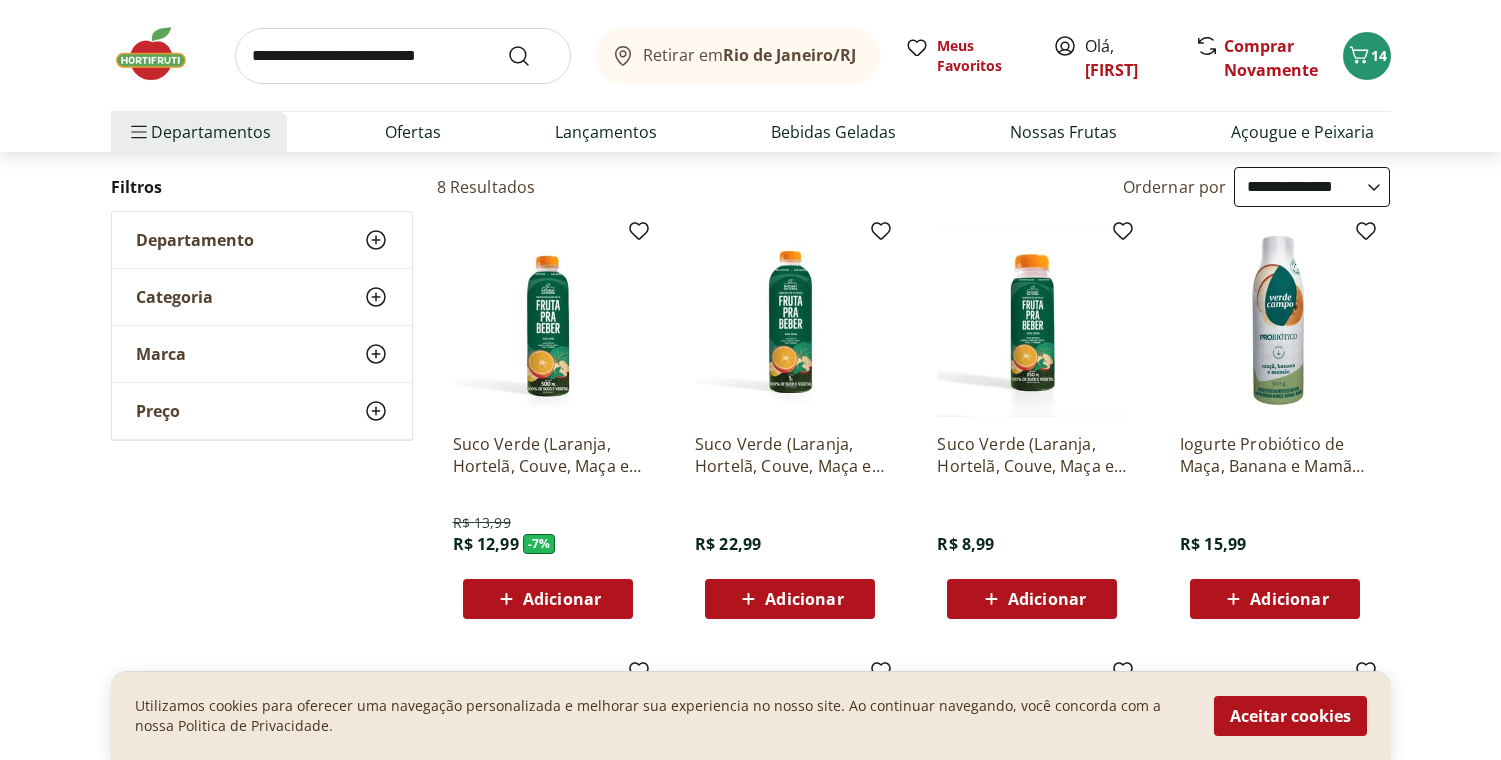 scroll, scrollTop: 200, scrollLeft: 0, axis: vertical 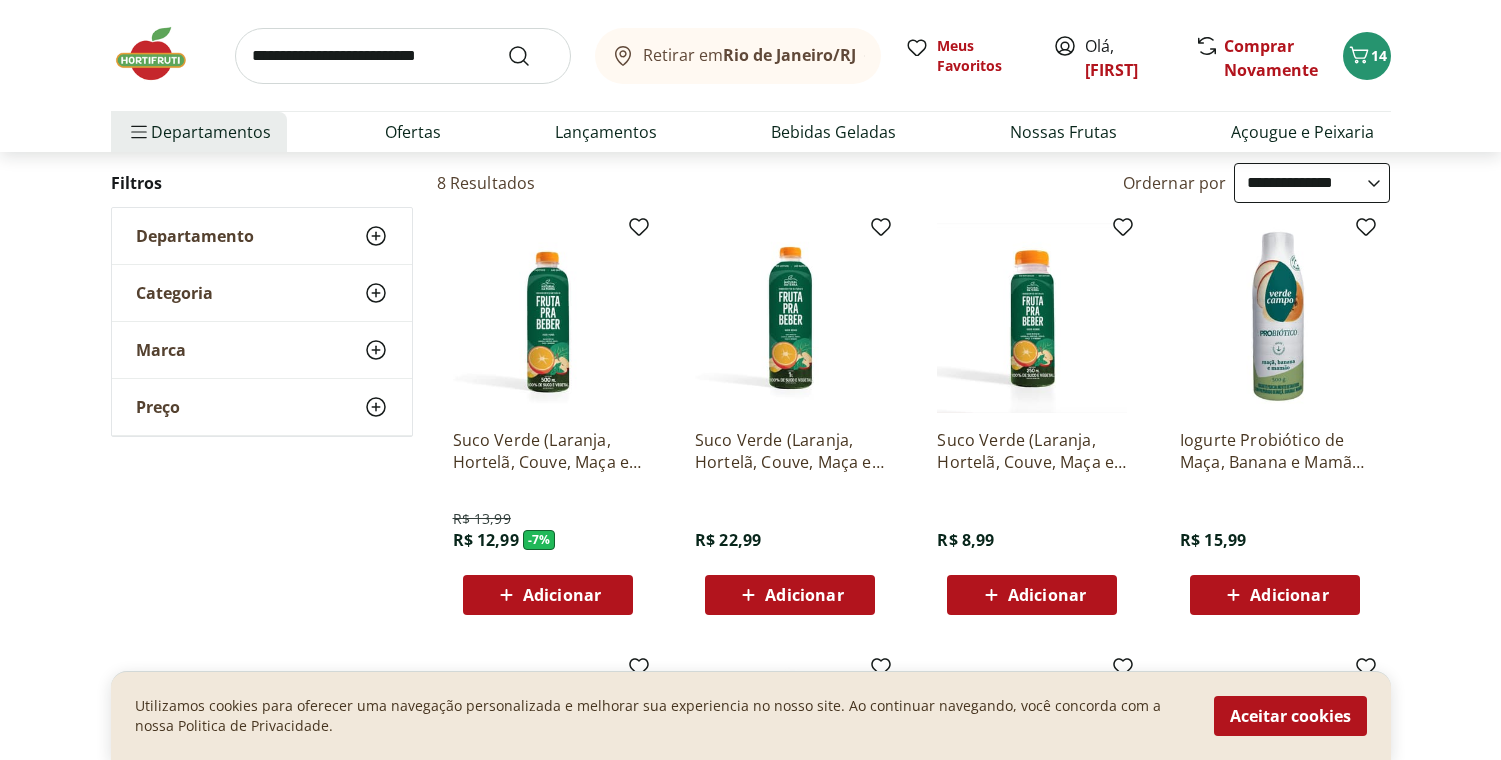click at bounding box center [403, 56] 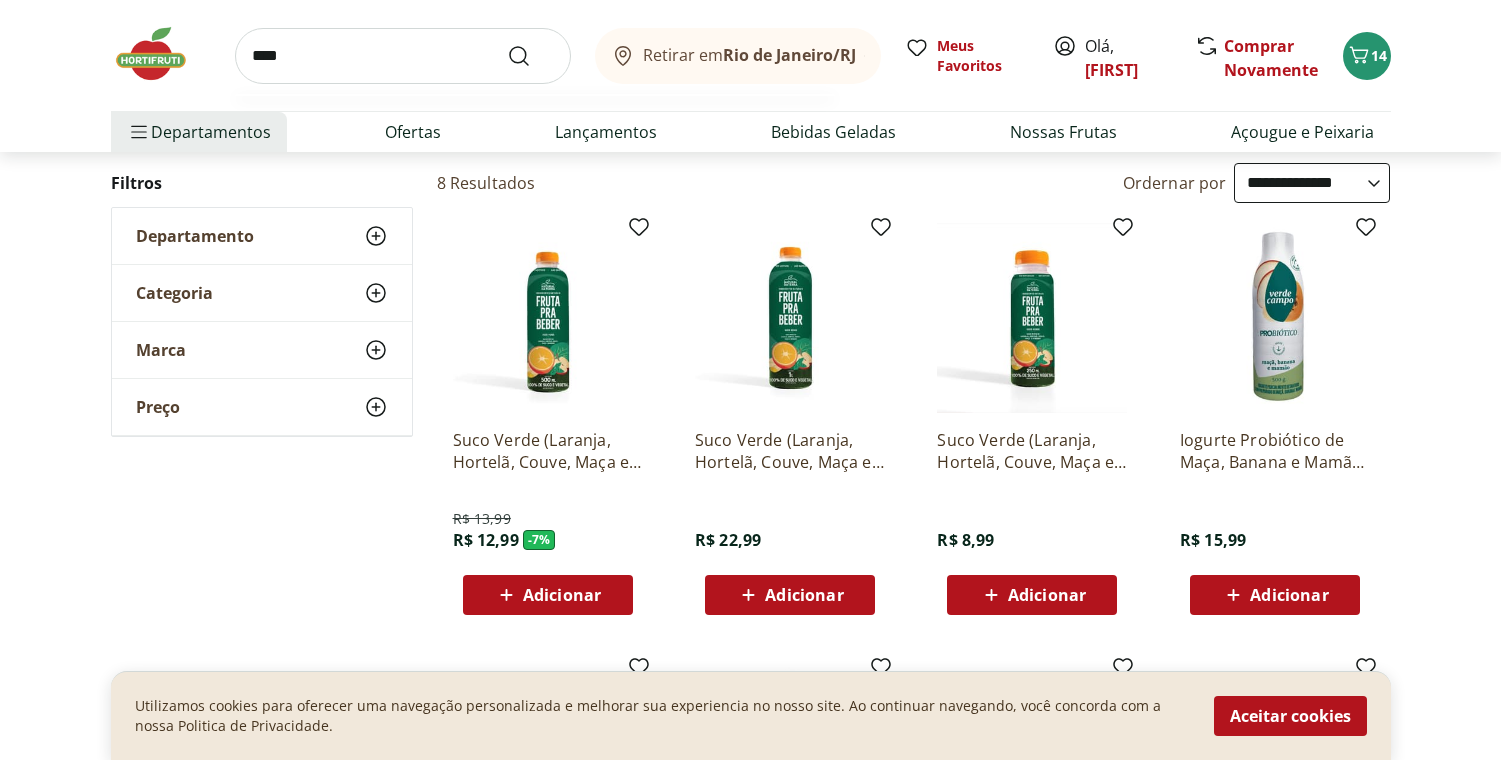 type on "****" 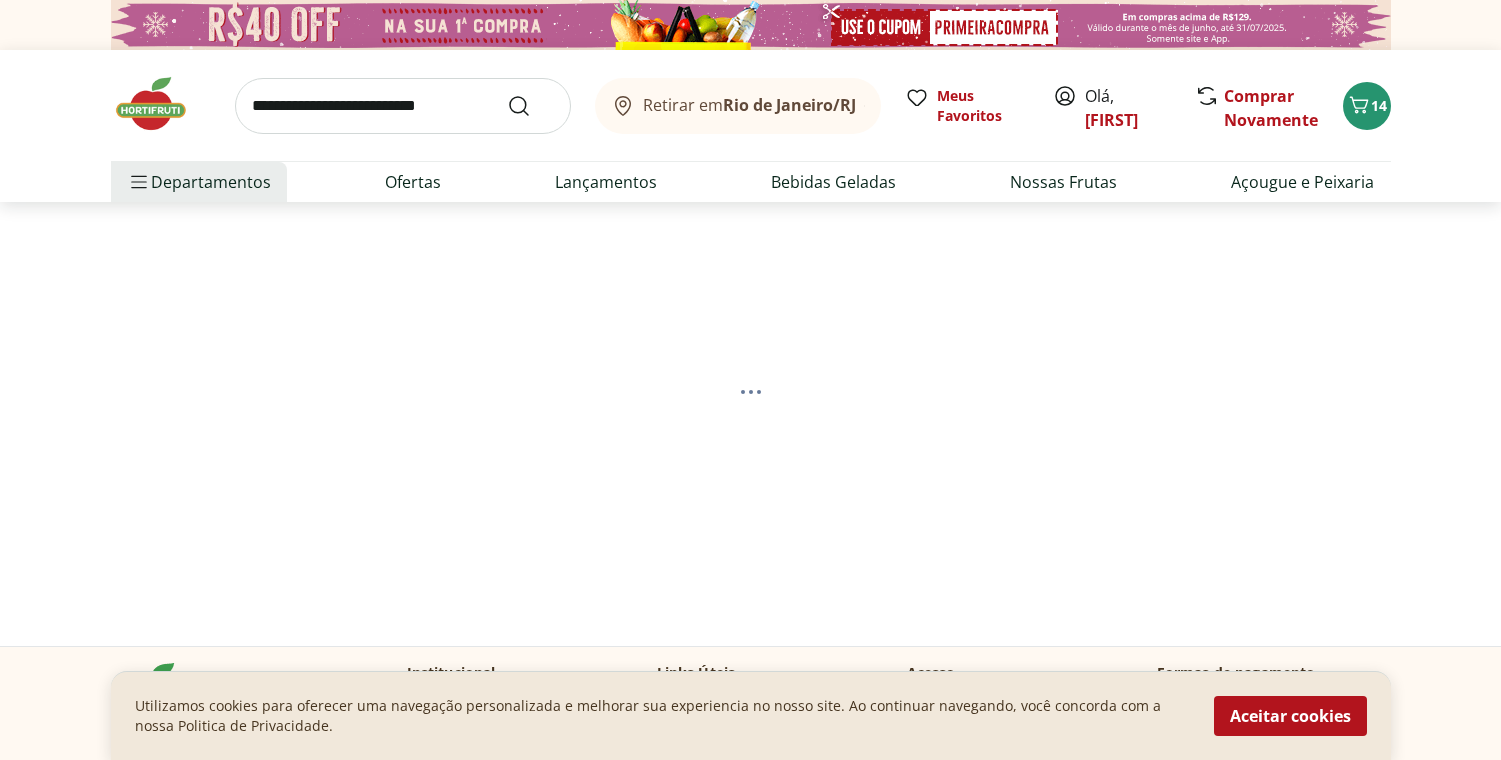 select on "**********" 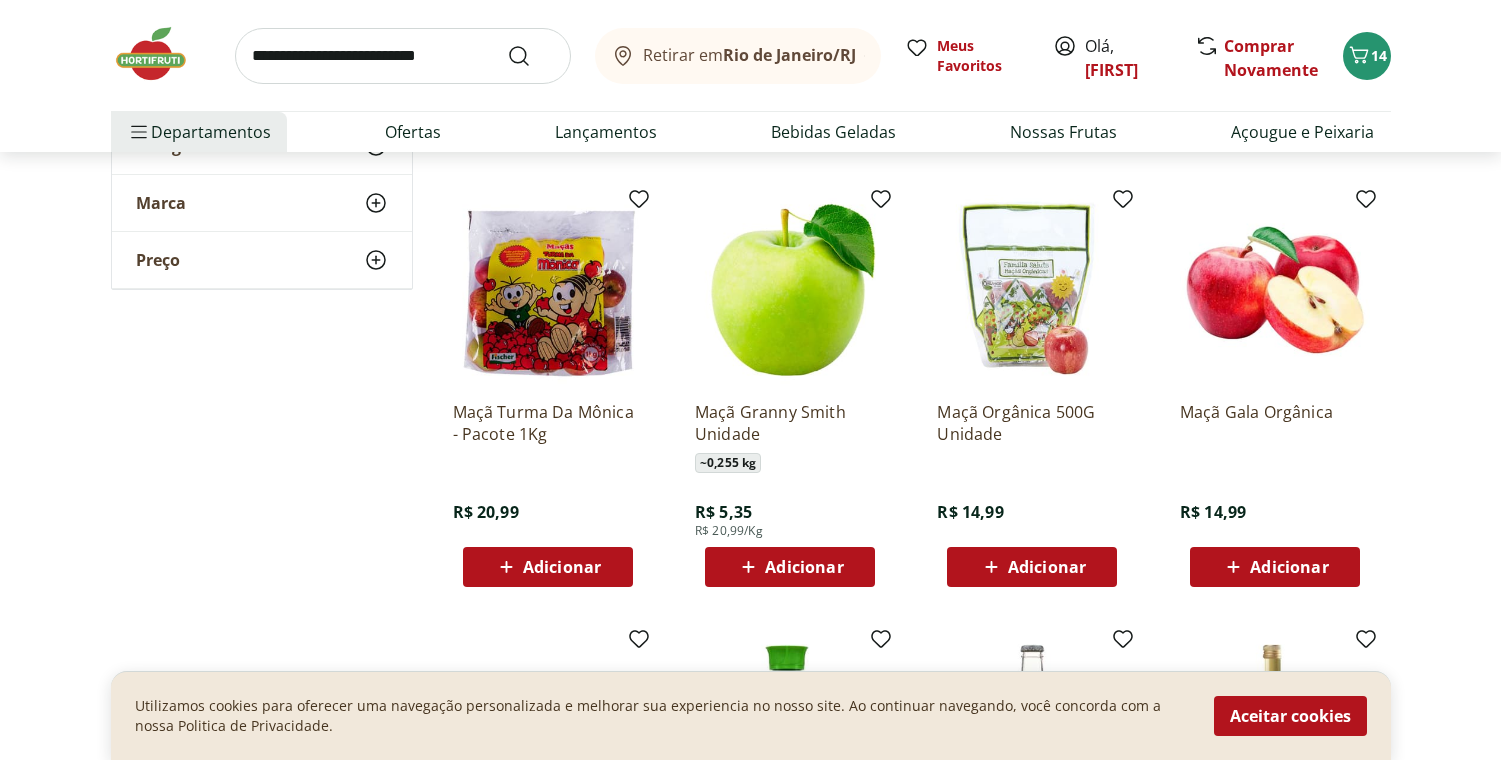 scroll, scrollTop: 674, scrollLeft: 0, axis: vertical 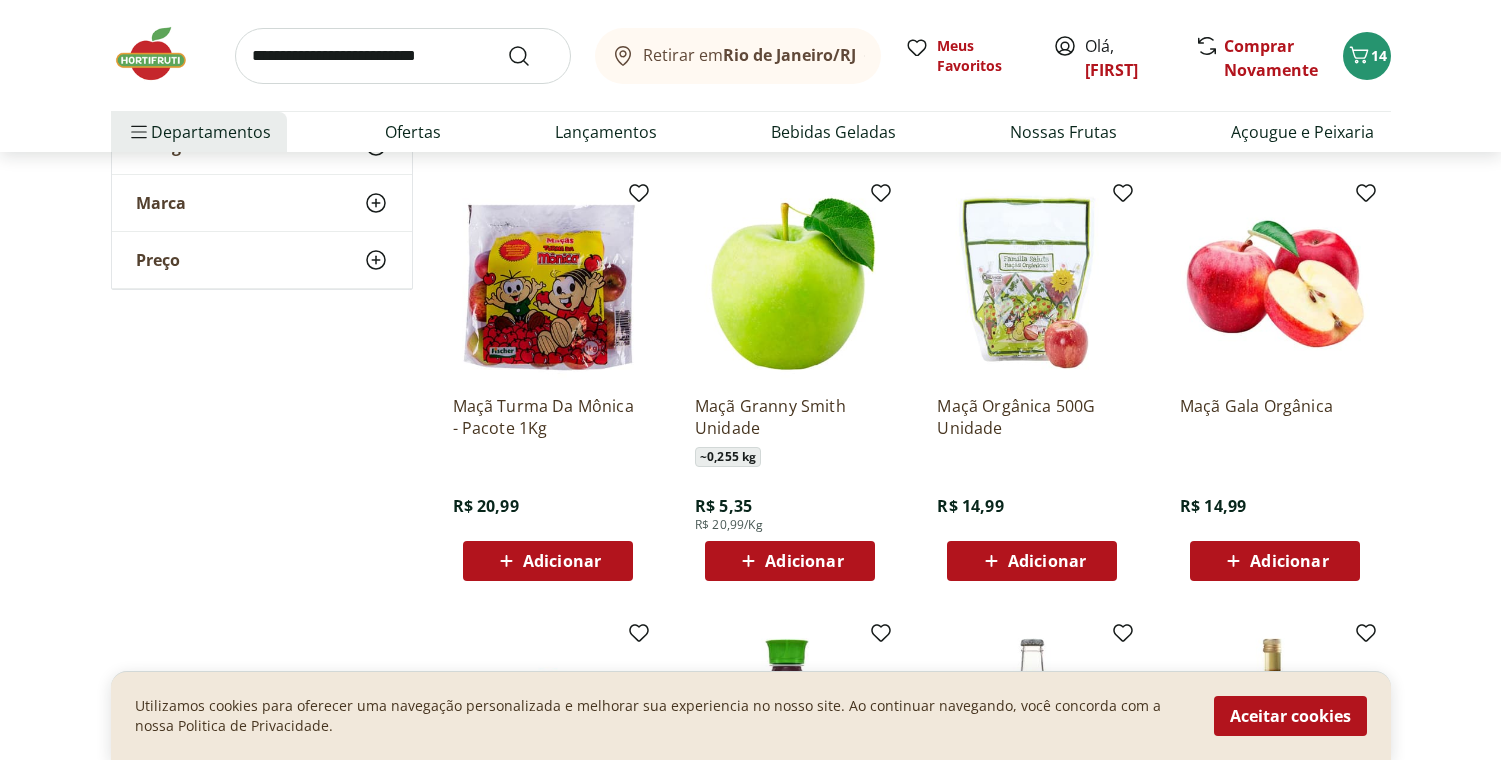 click on "Adicionar" at bounding box center (804, 561) 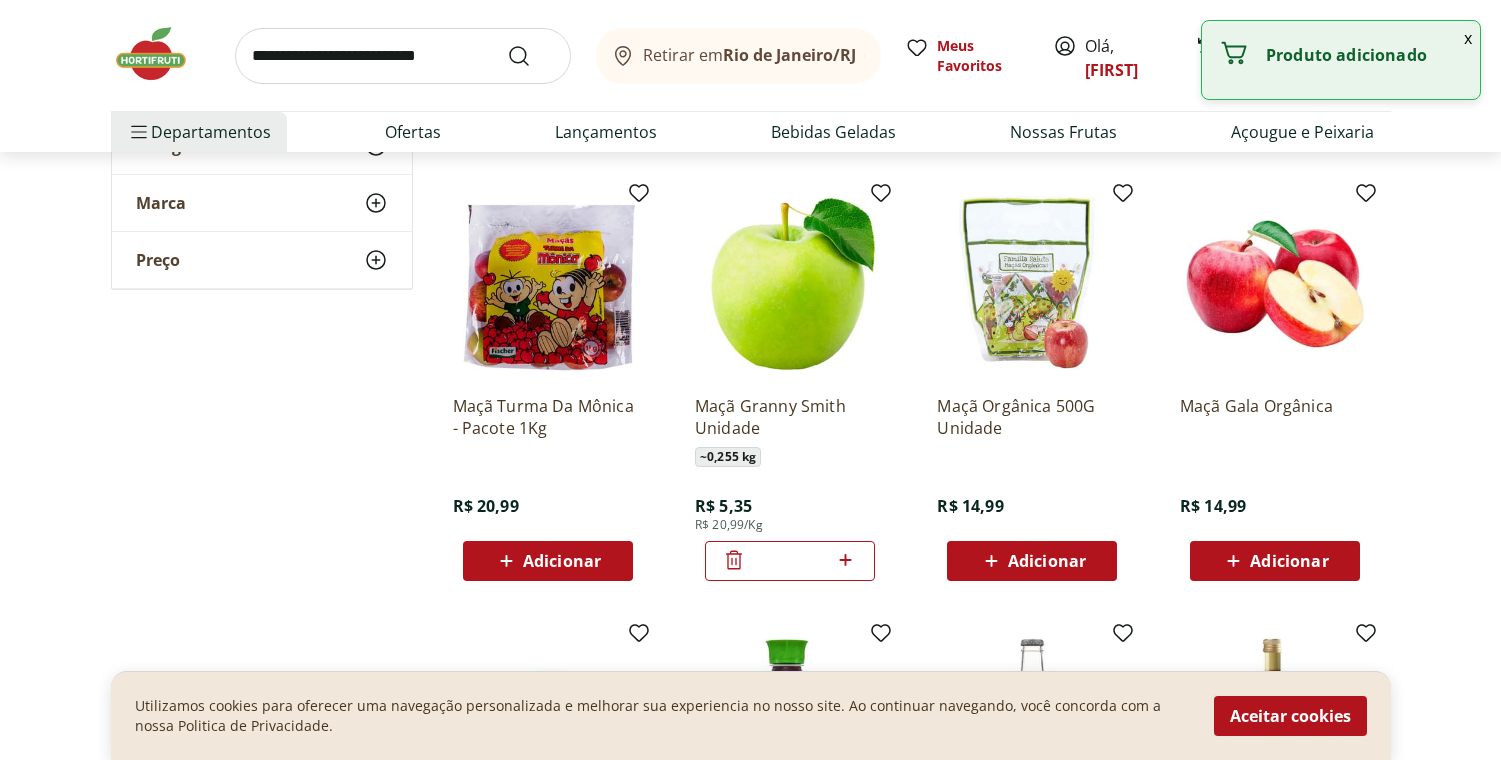 click 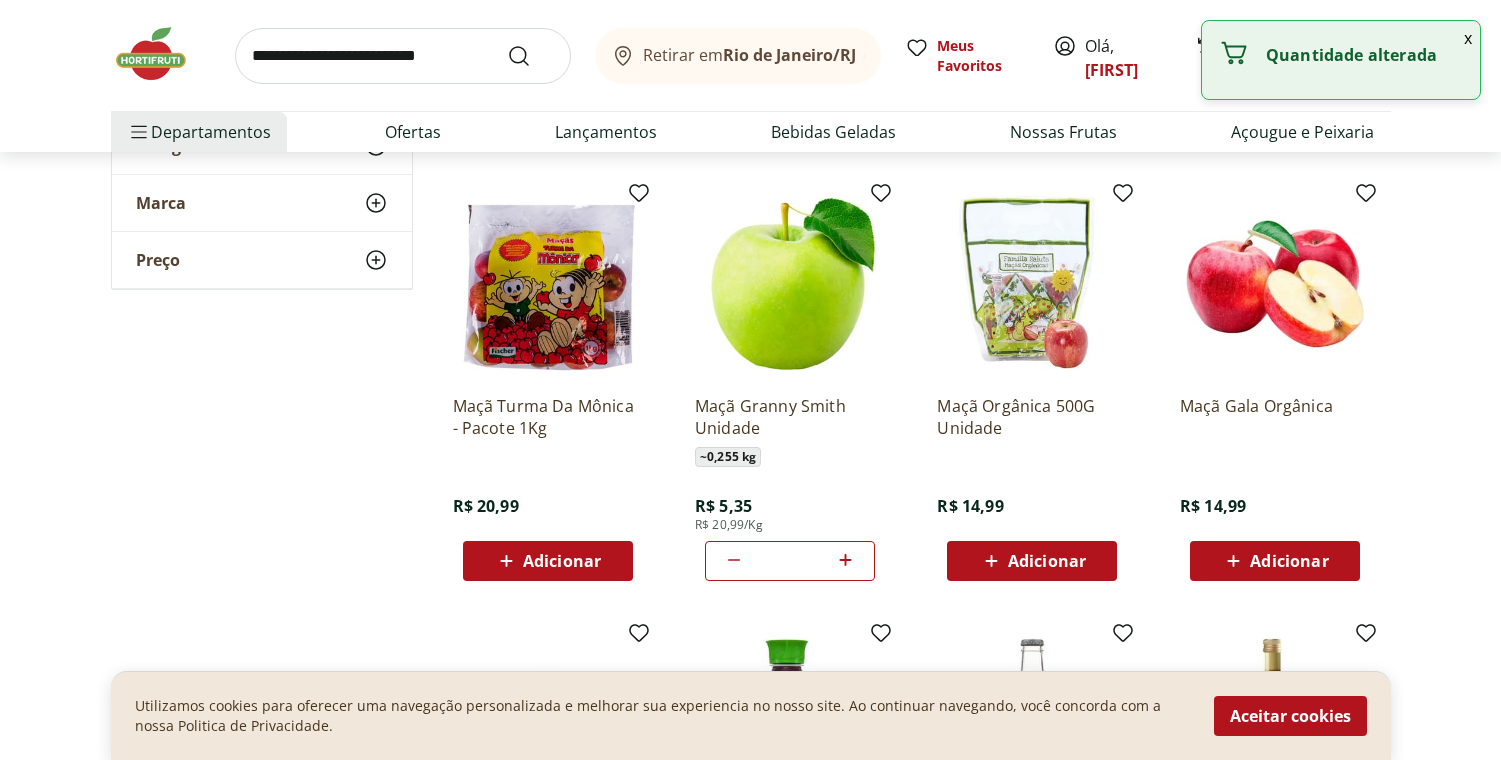 click at bounding box center [403, 56] 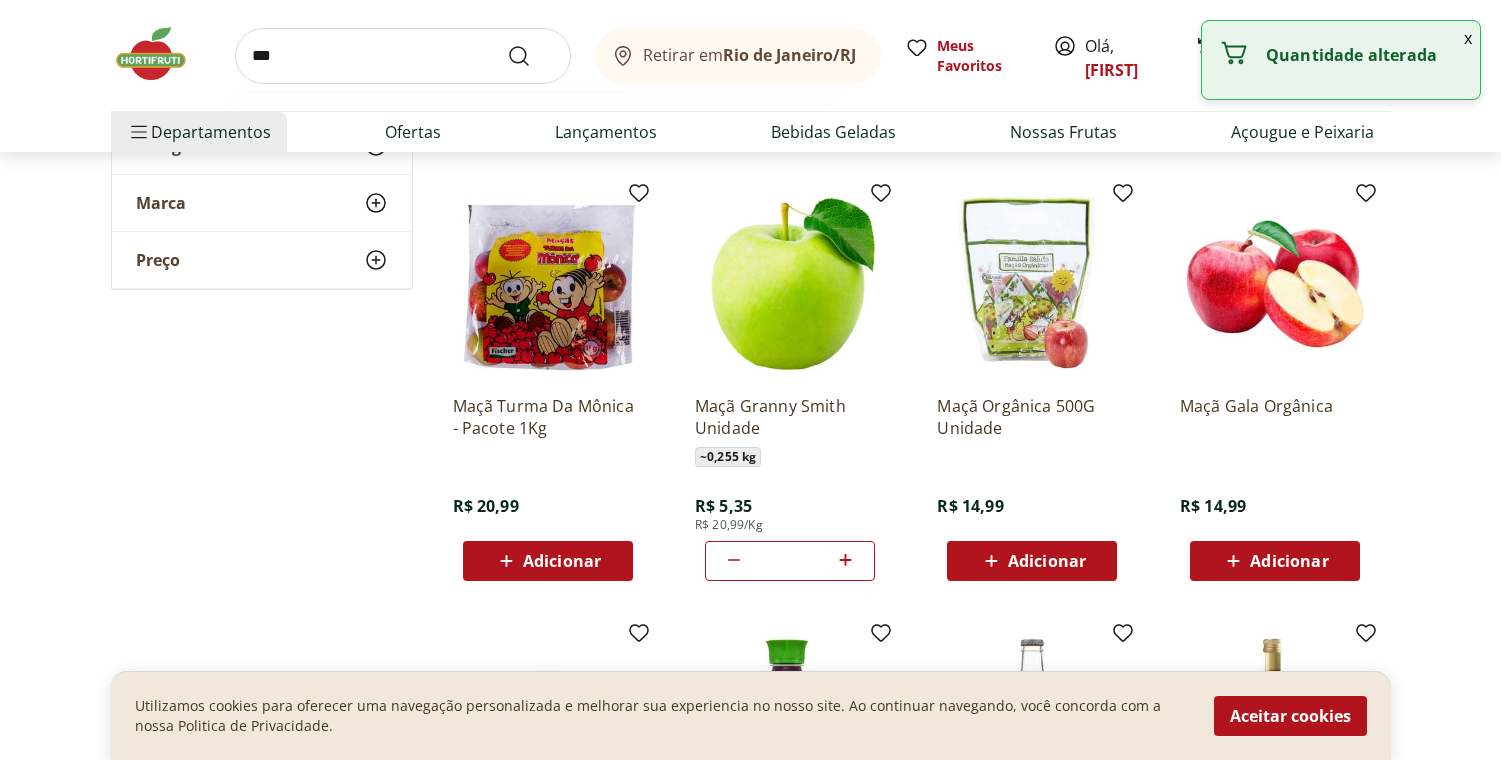 type on "***" 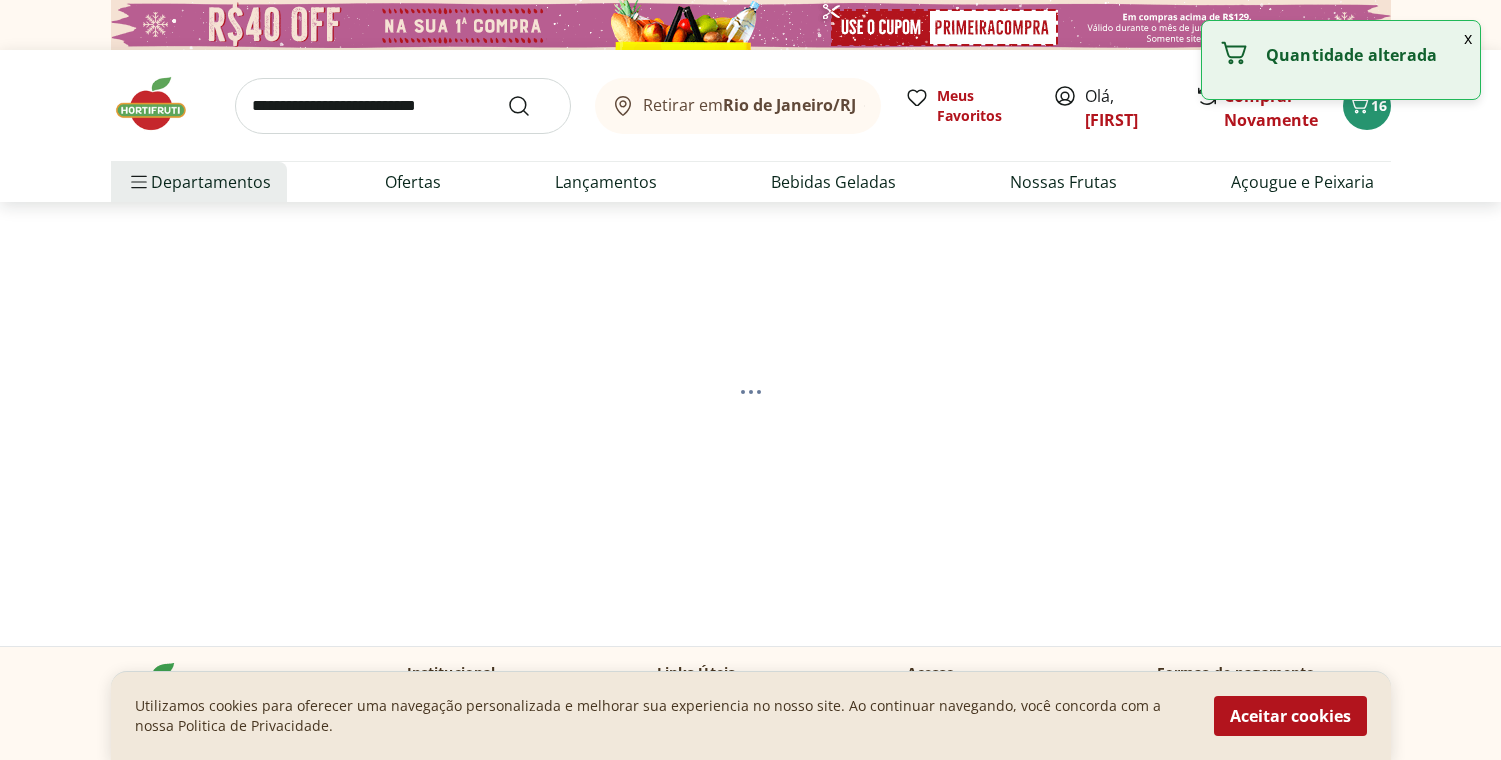 select on "**********" 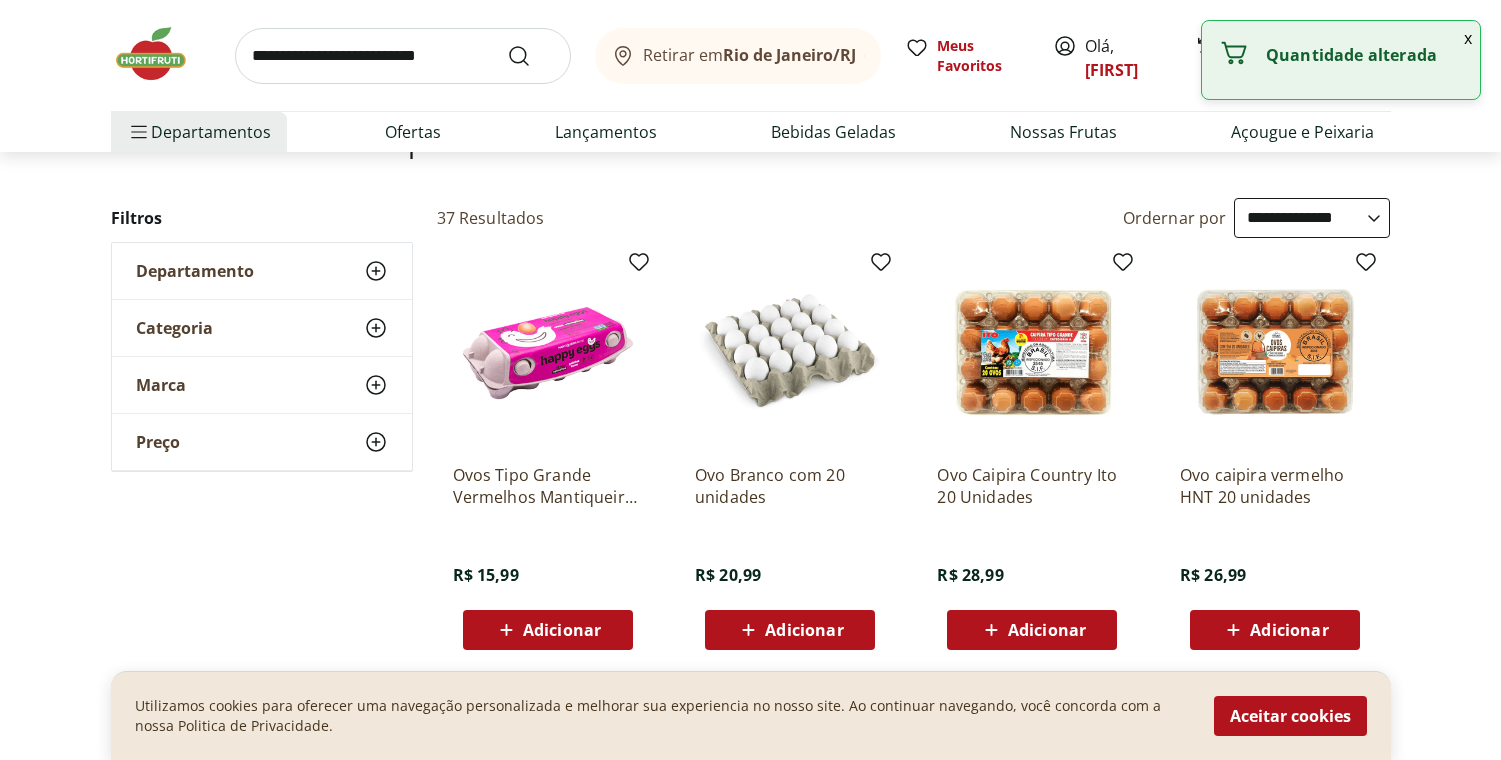 scroll, scrollTop: 171, scrollLeft: 0, axis: vertical 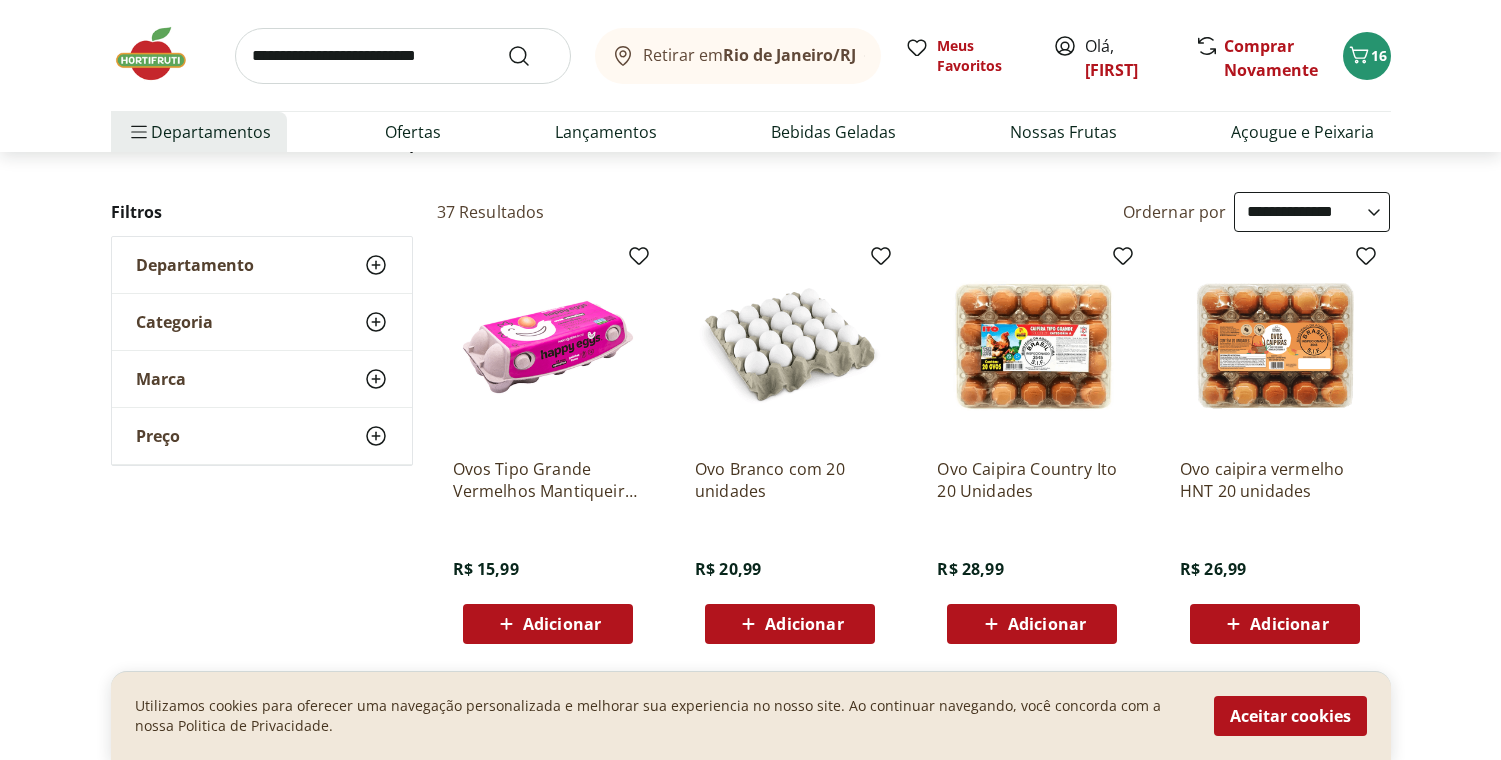 click on "Adicionar" at bounding box center [1047, 624] 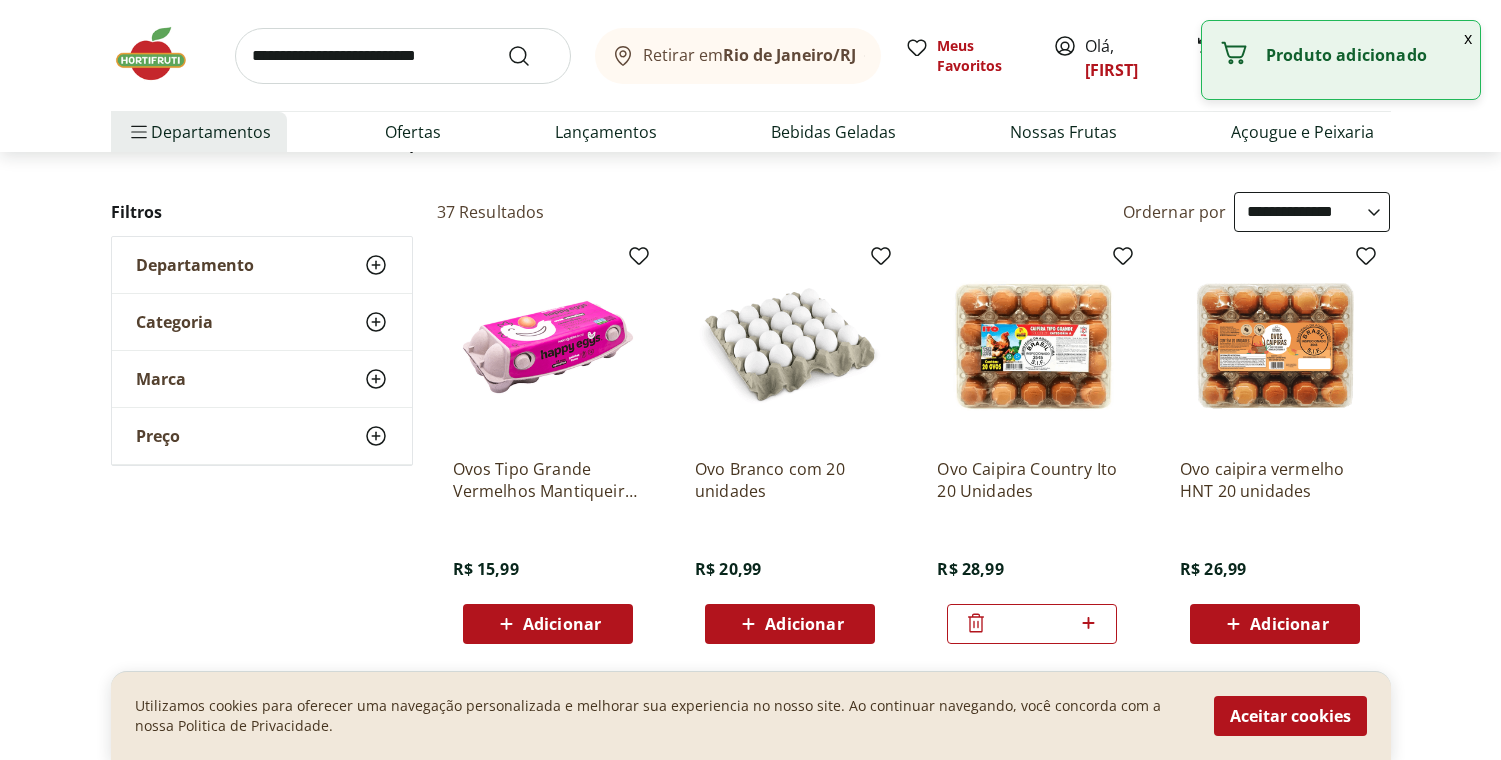 click at bounding box center [403, 56] 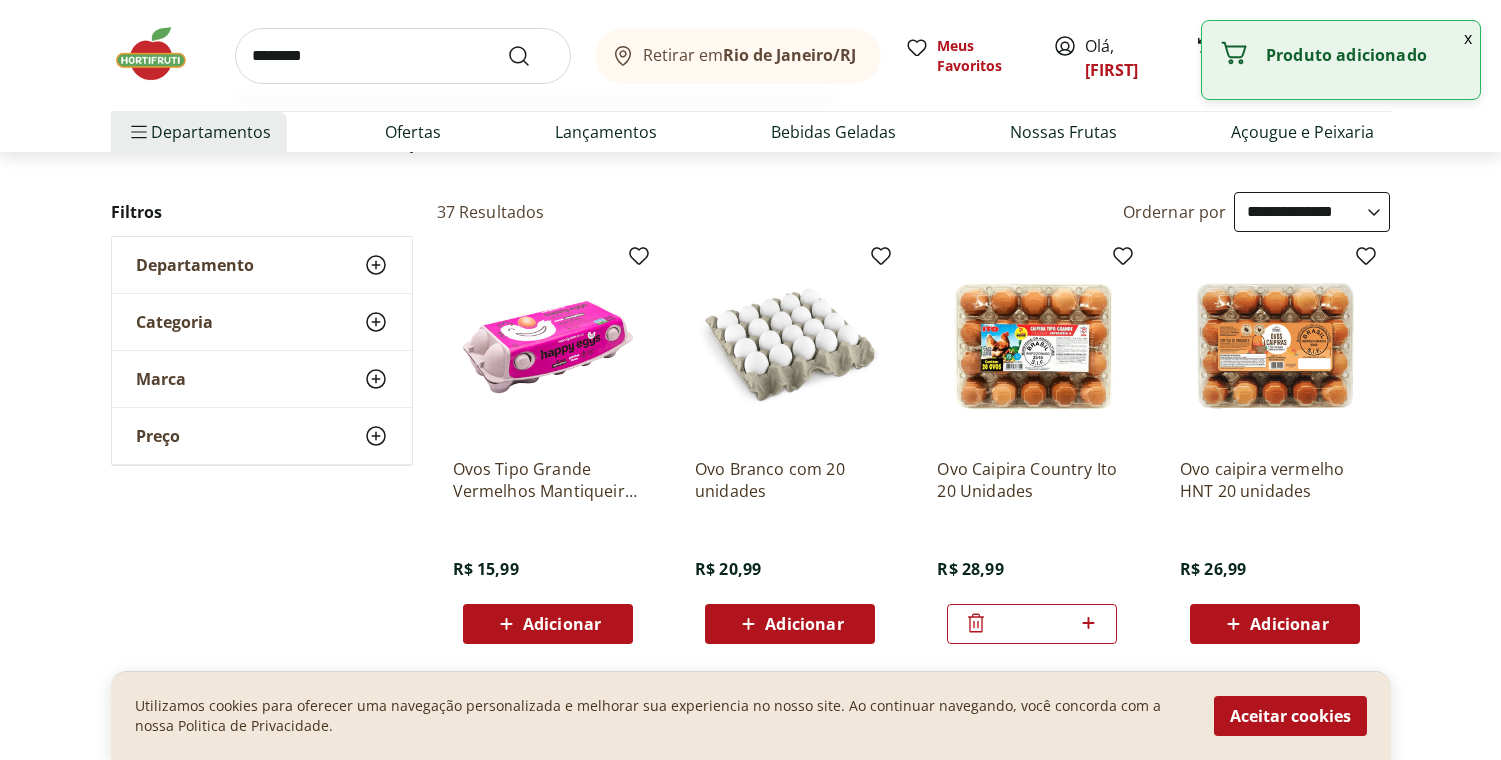 type on "********" 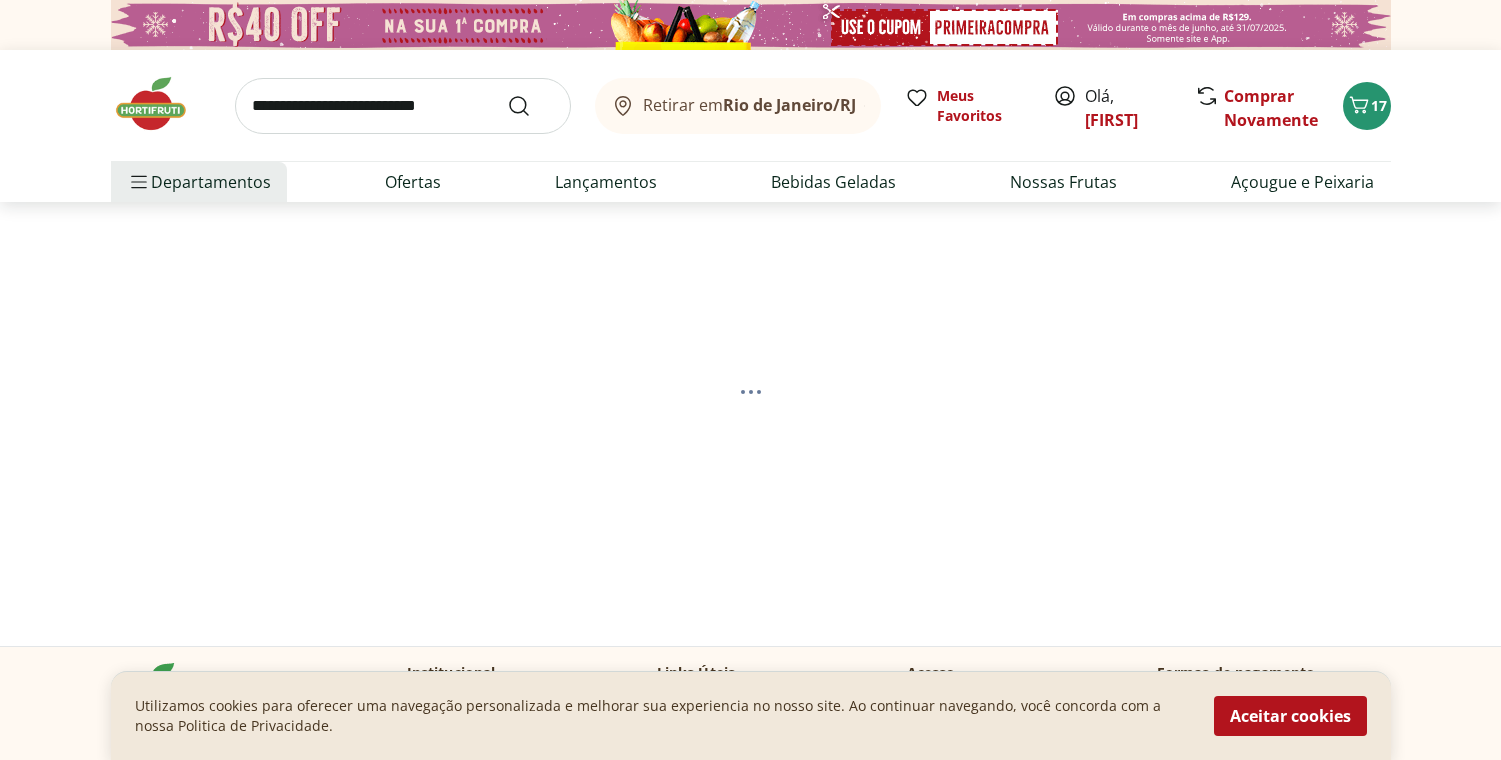 select on "**********" 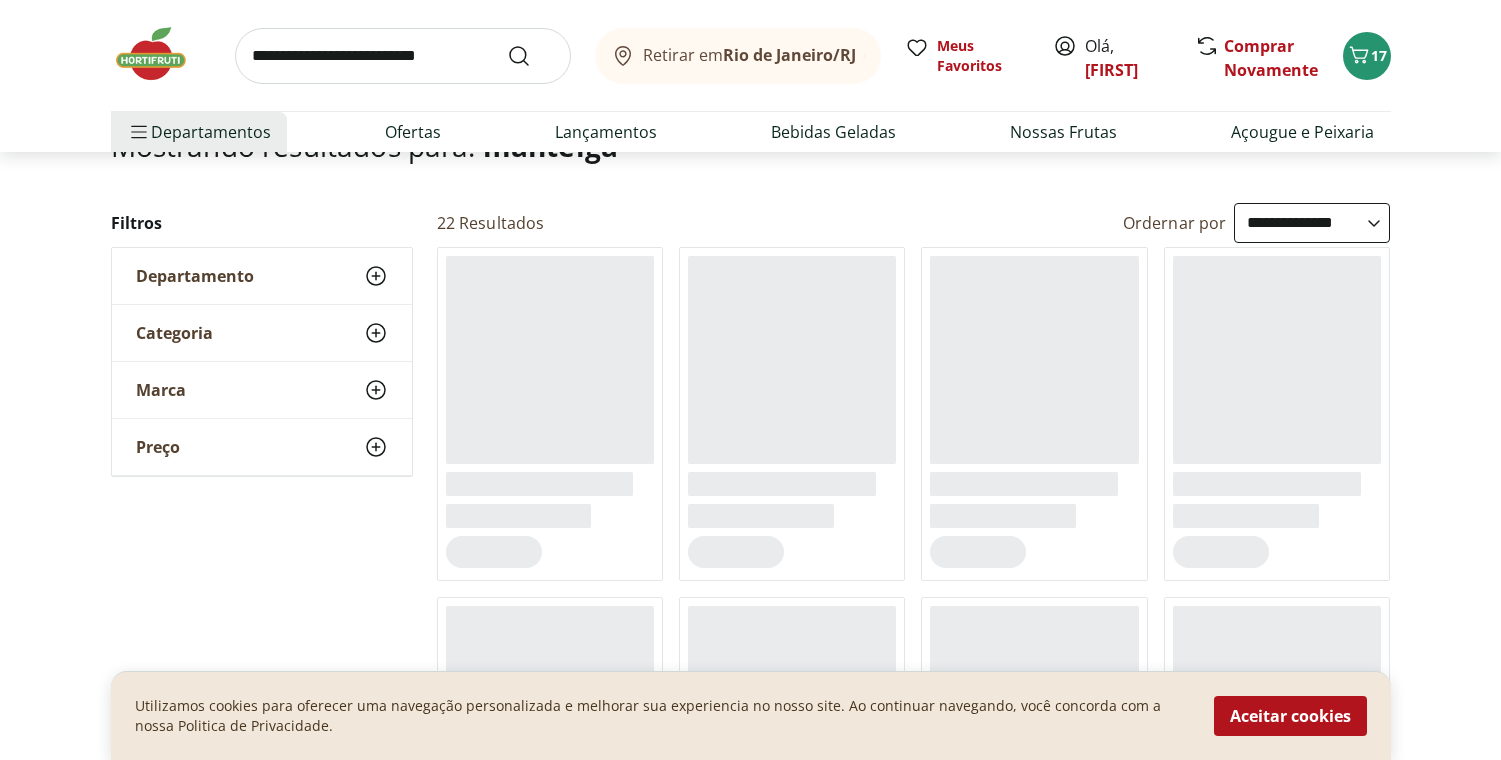 scroll, scrollTop: 205, scrollLeft: 0, axis: vertical 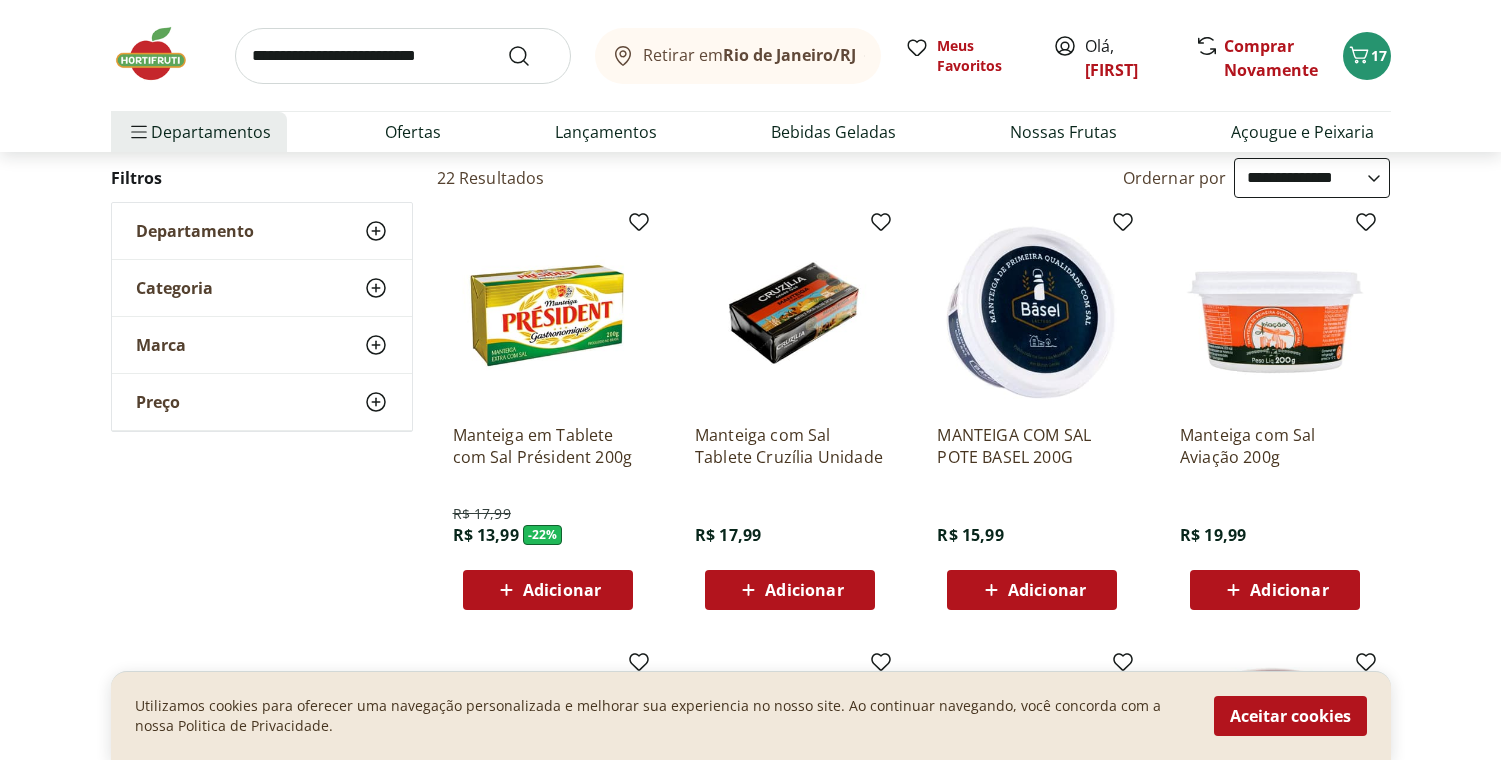 click on "Adicionar" at bounding box center (548, 590) 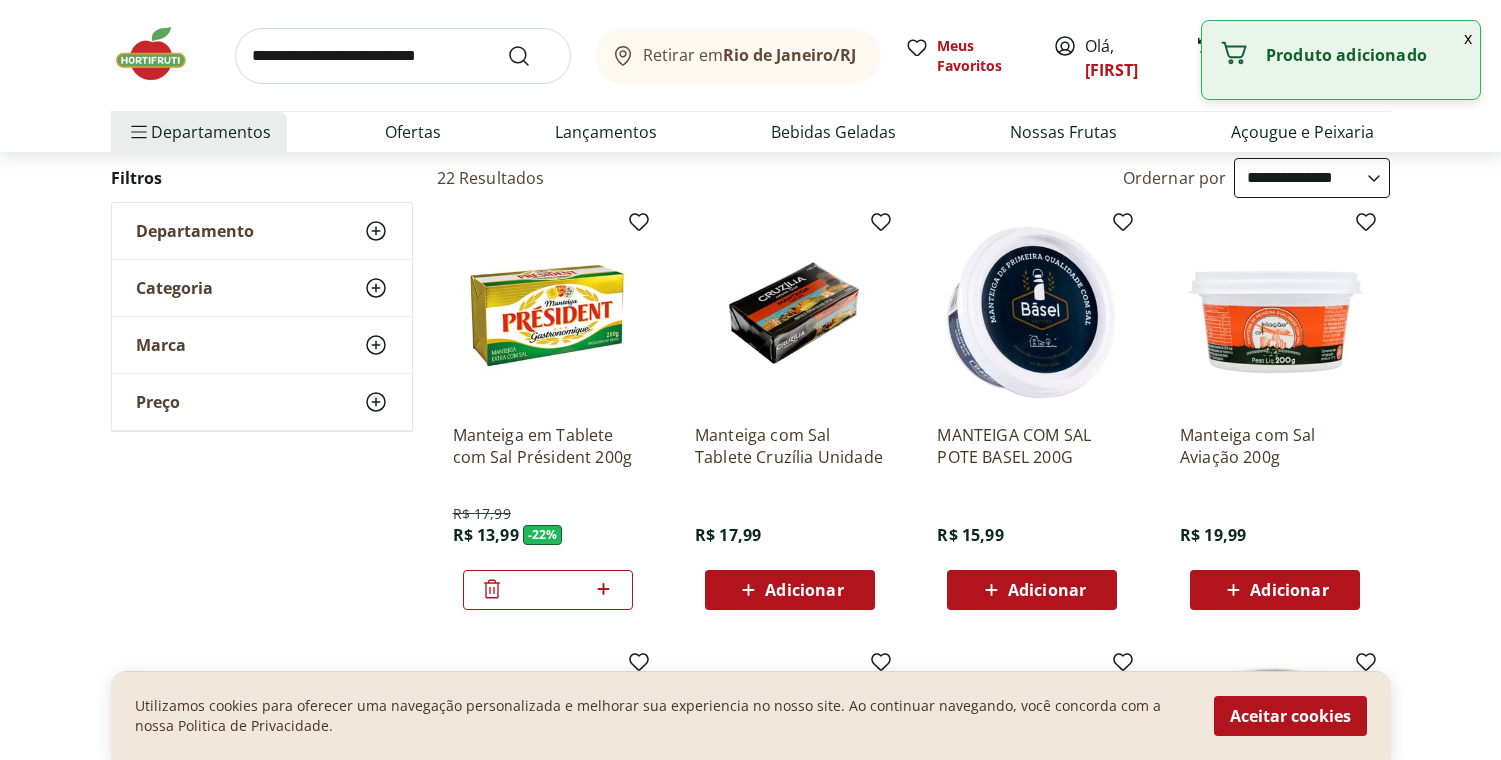click 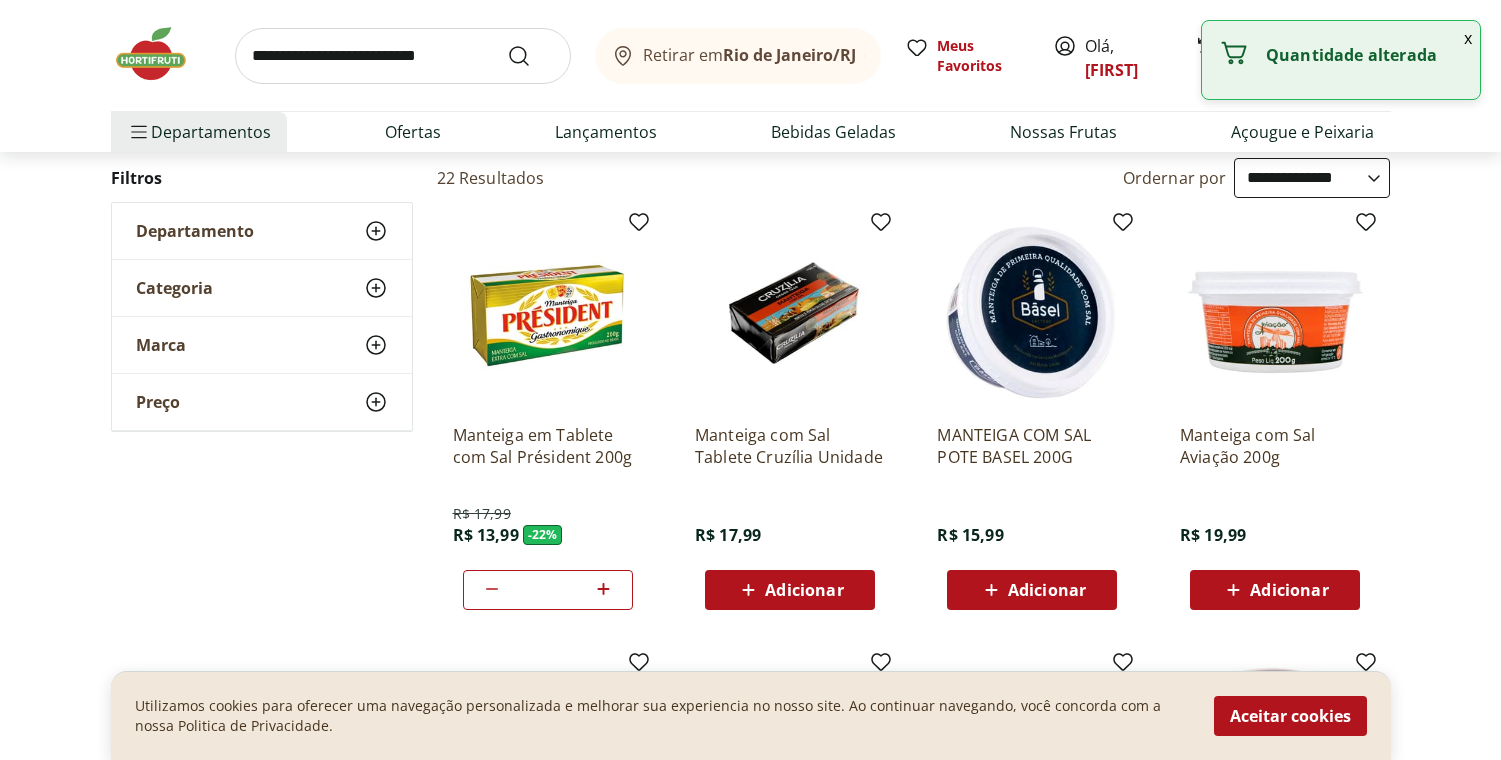 click 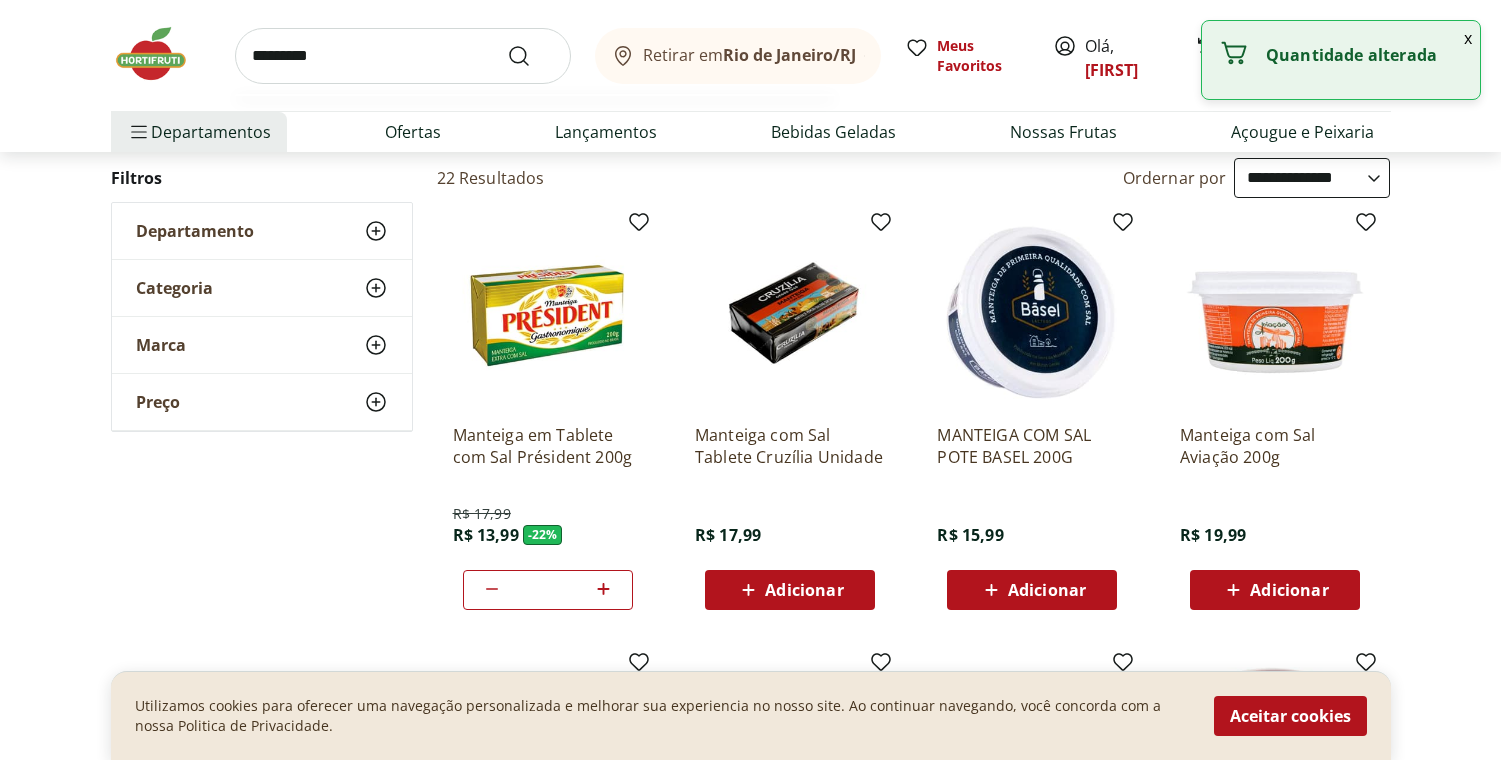 type on "*********" 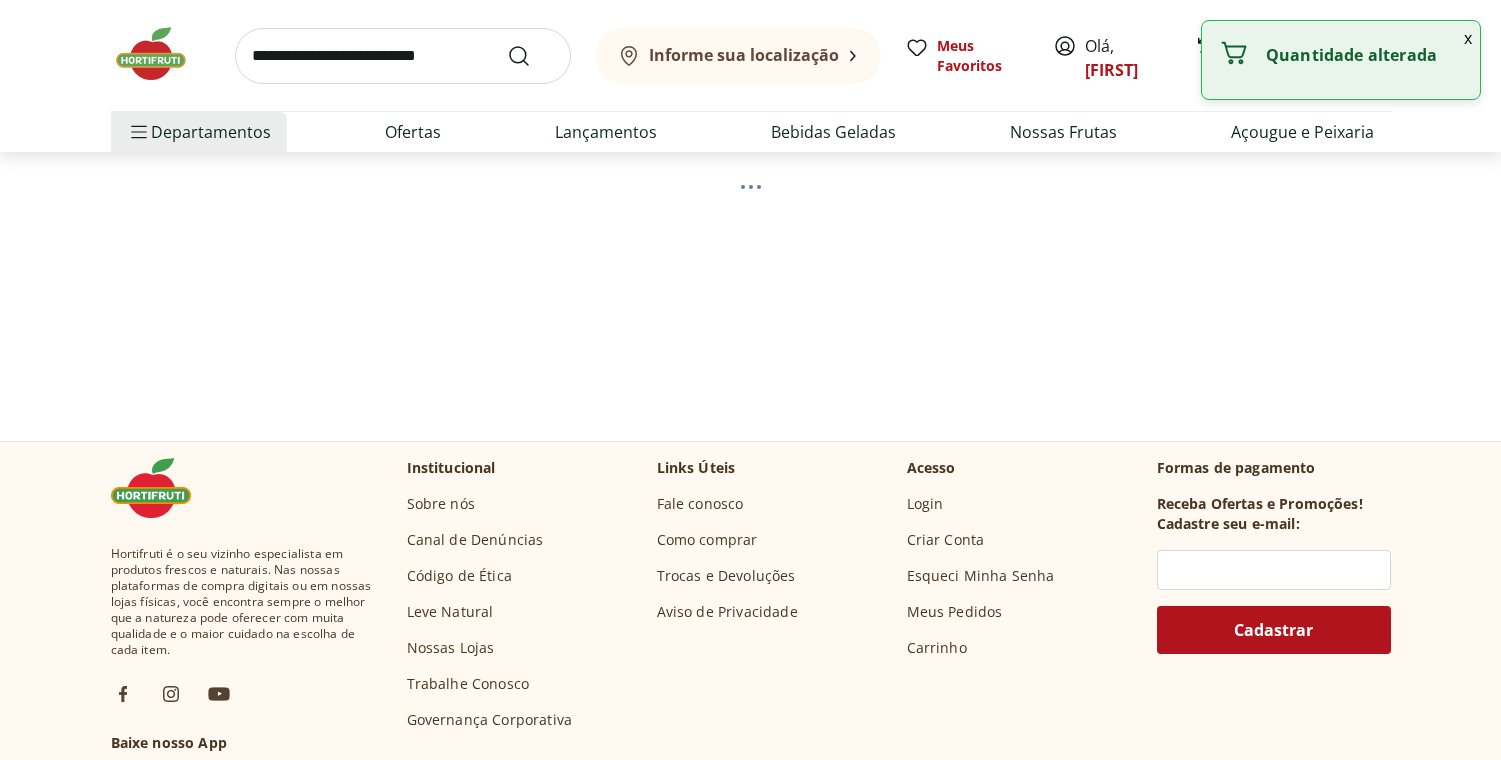 scroll, scrollTop: 0, scrollLeft: 0, axis: both 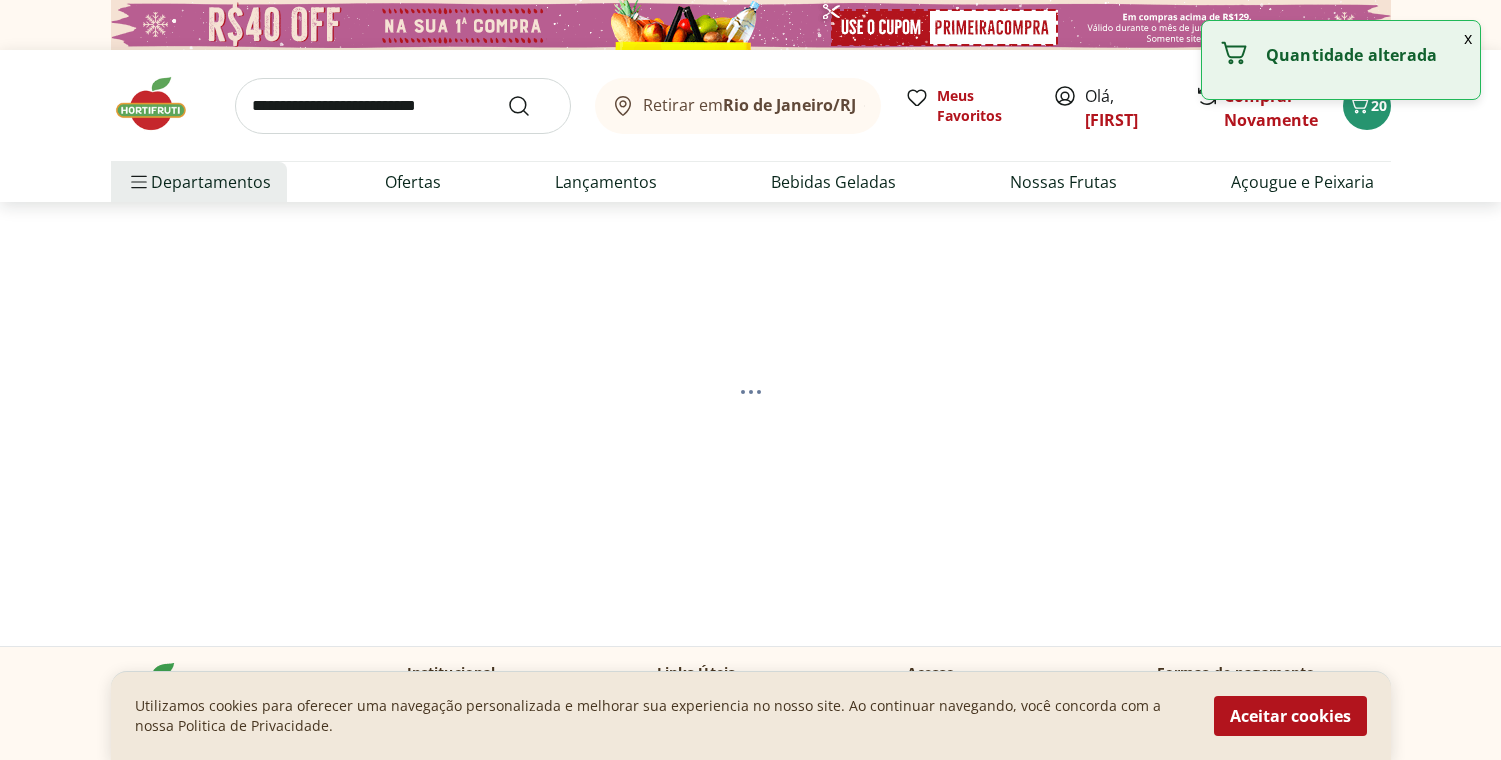 select on "**********" 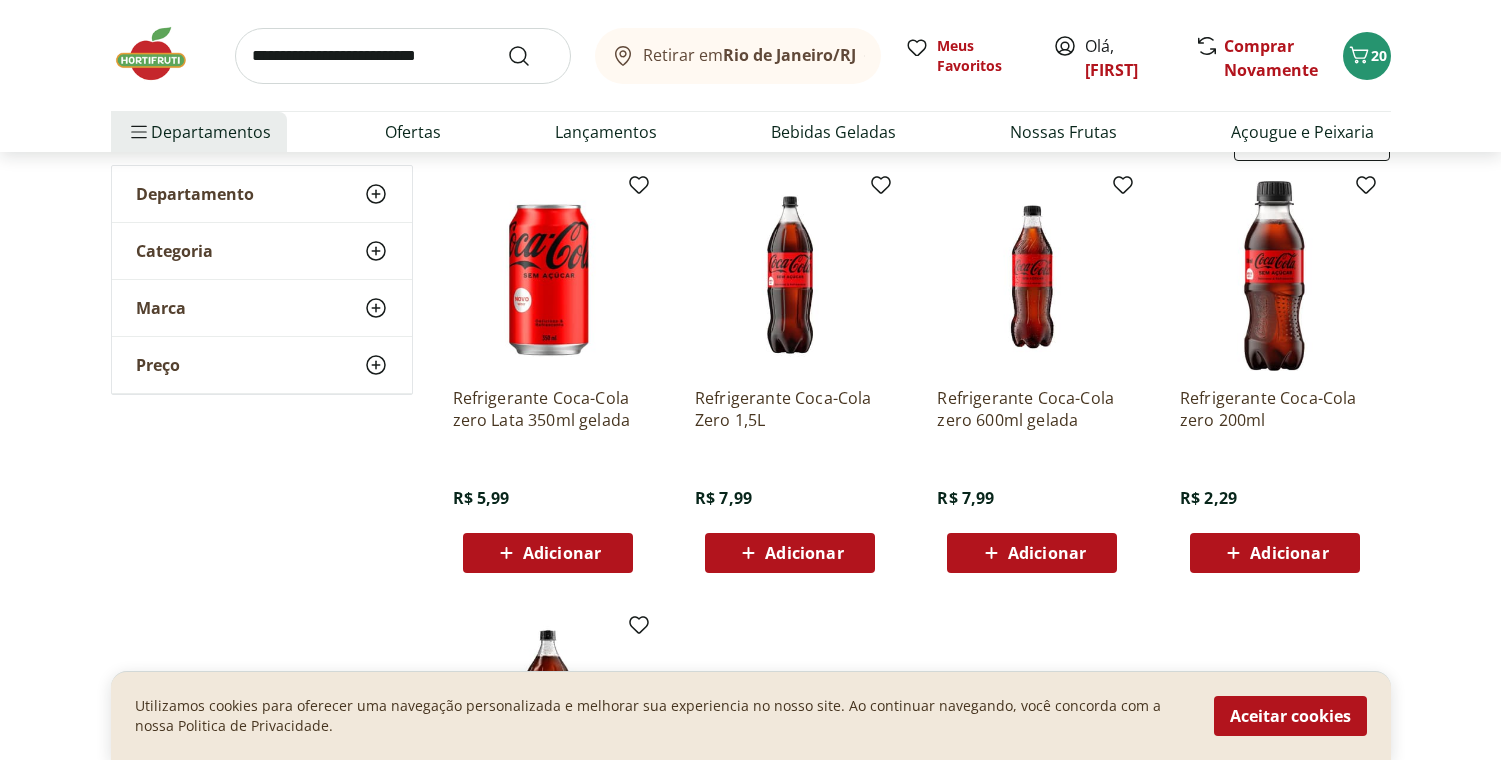scroll, scrollTop: 251, scrollLeft: 0, axis: vertical 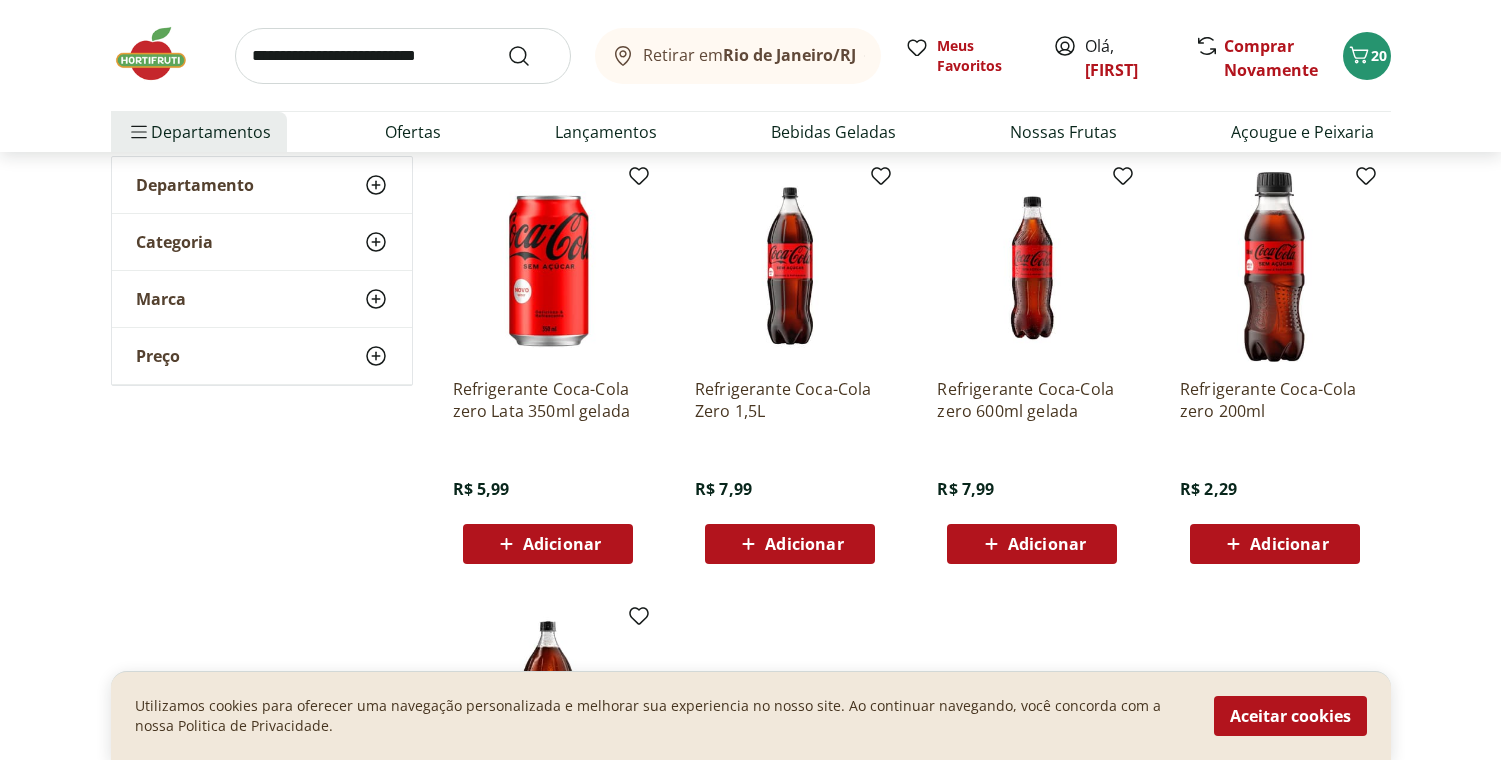 click on "Adicionar" at bounding box center [790, 544] 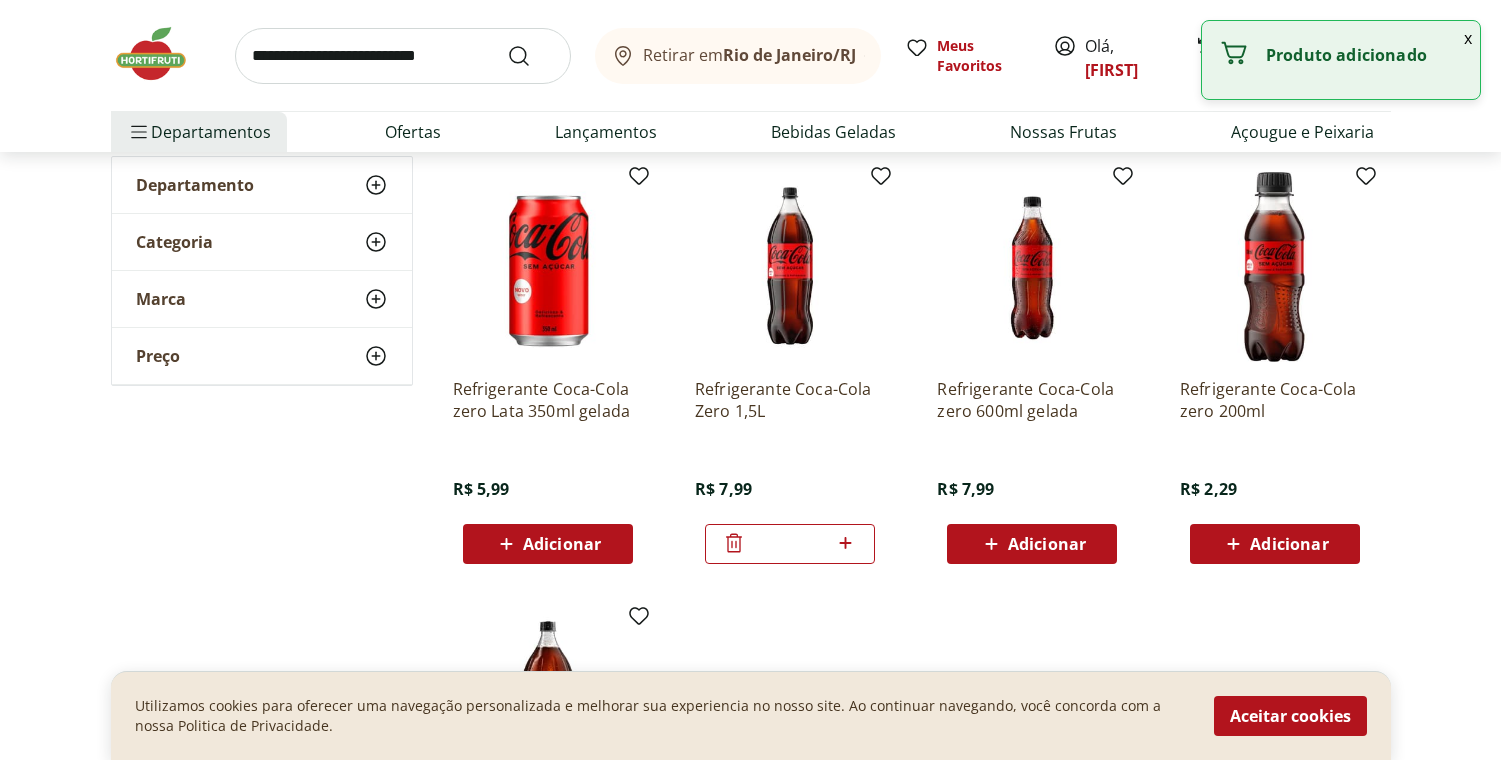 click 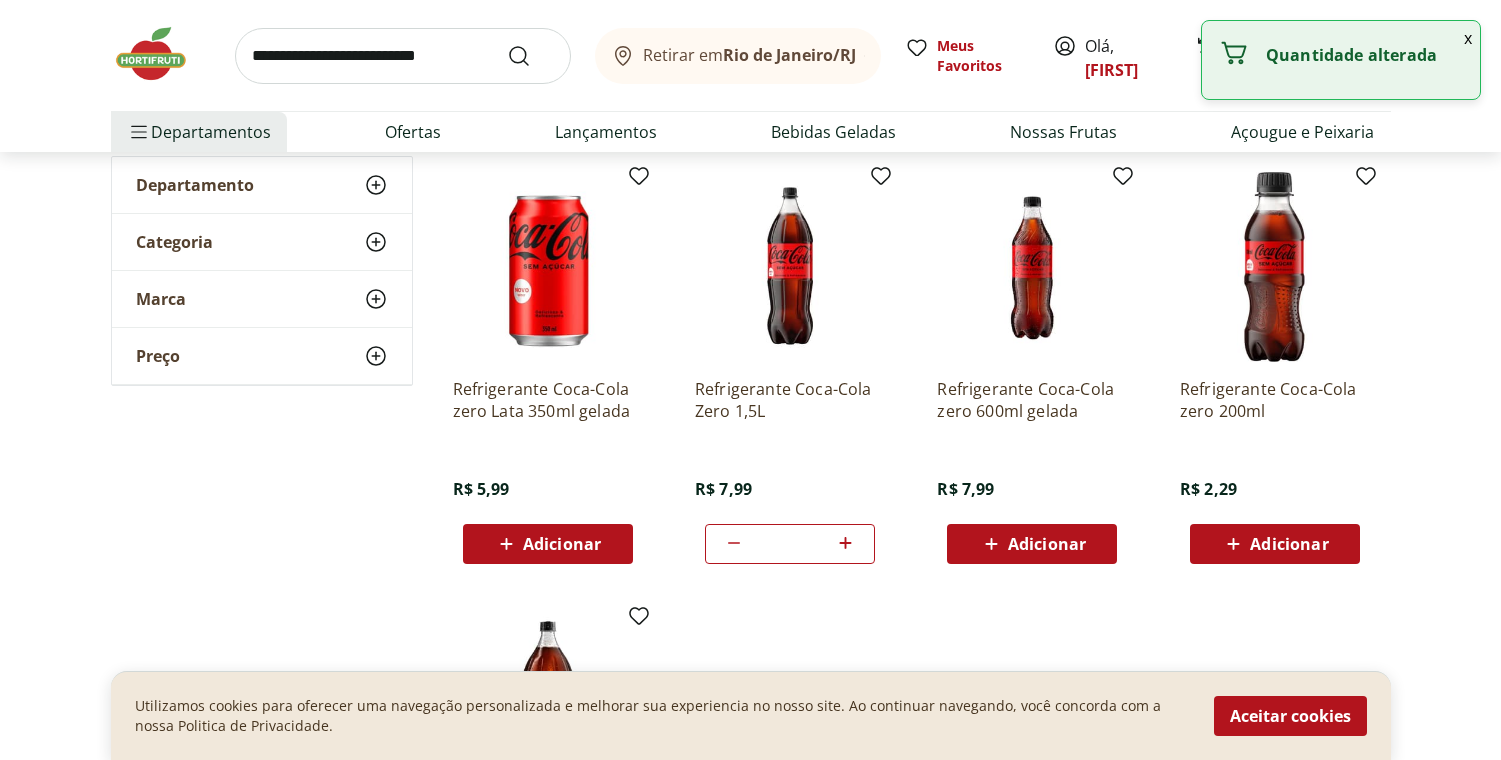 click 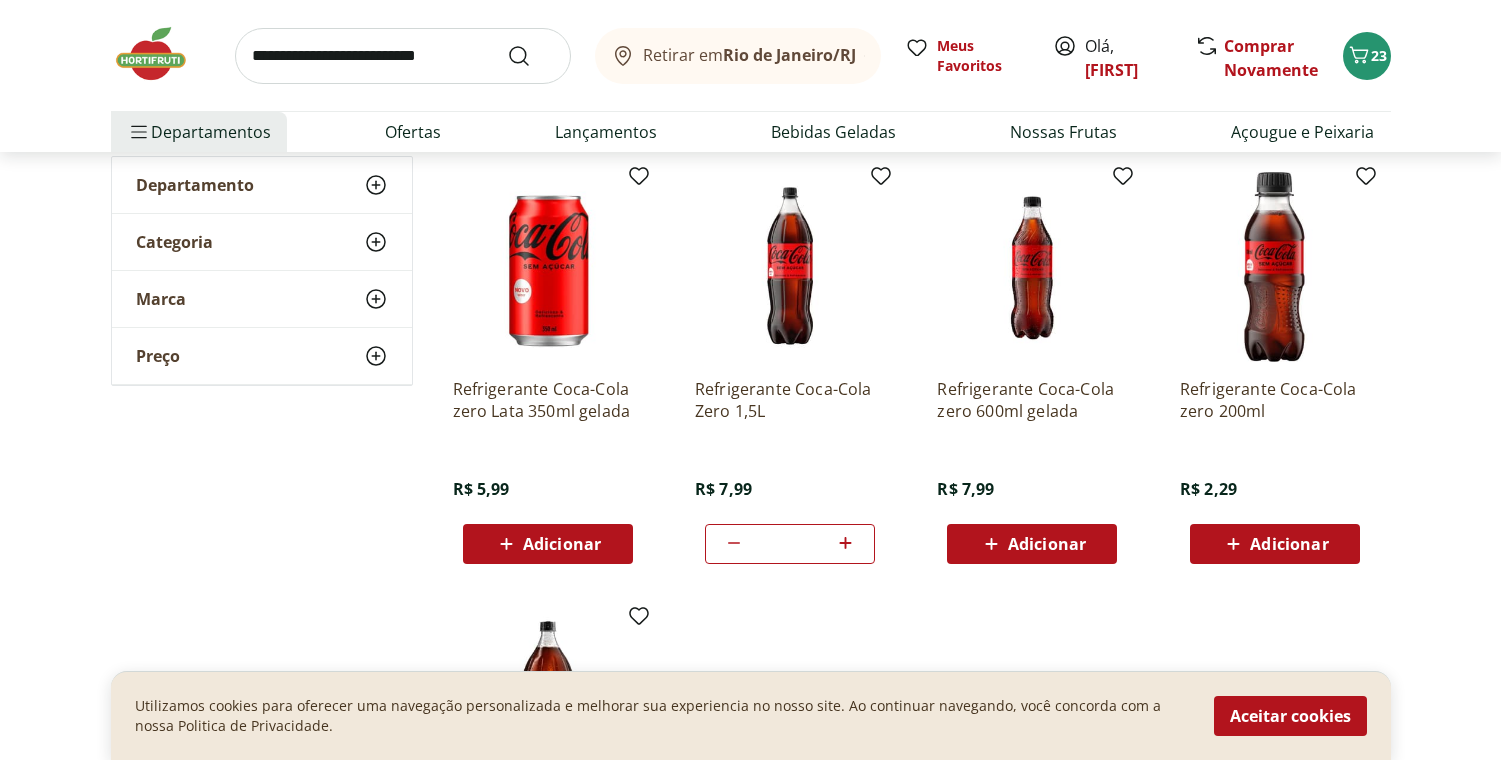 click at bounding box center [403, 56] 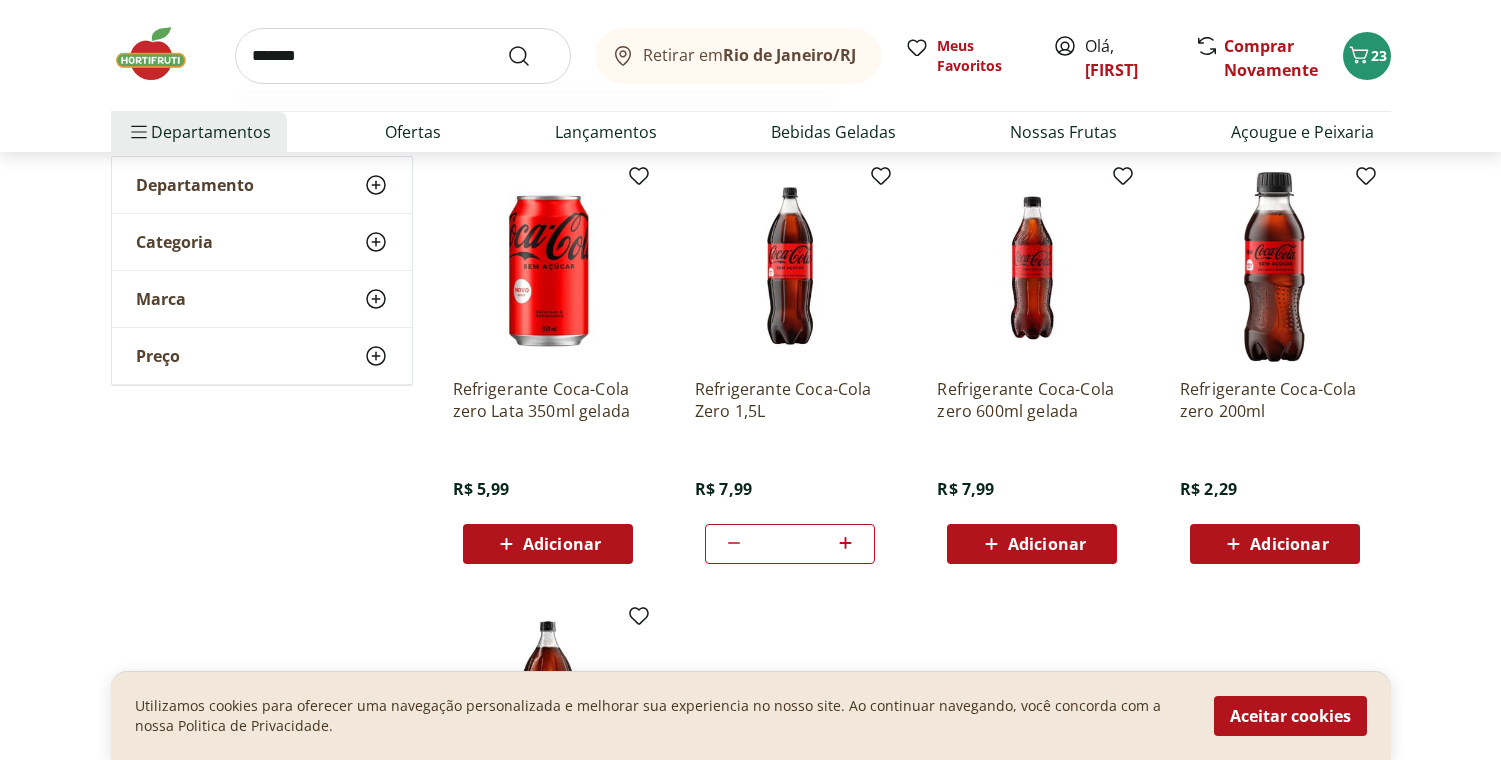 type on "********" 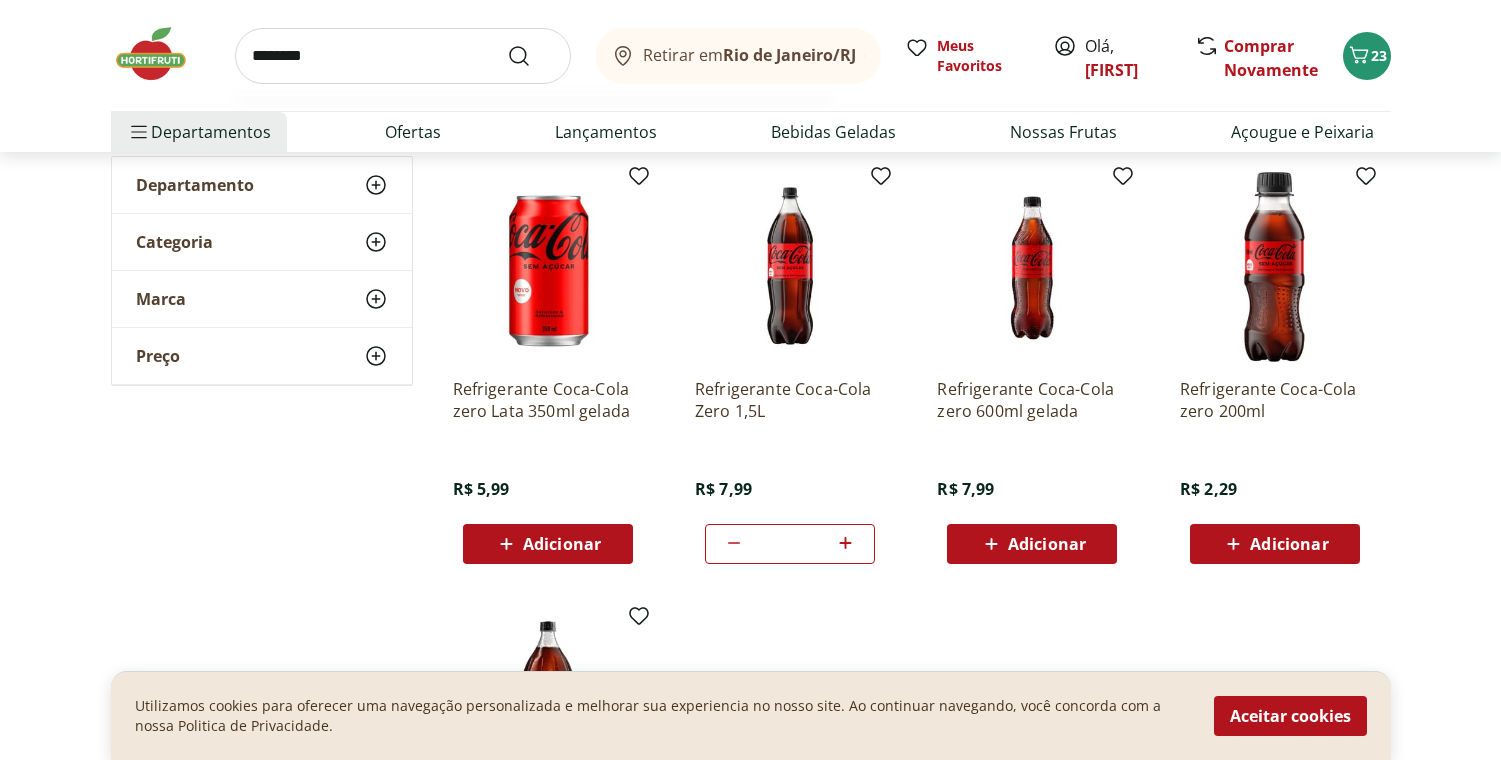 click at bounding box center (531, 56) 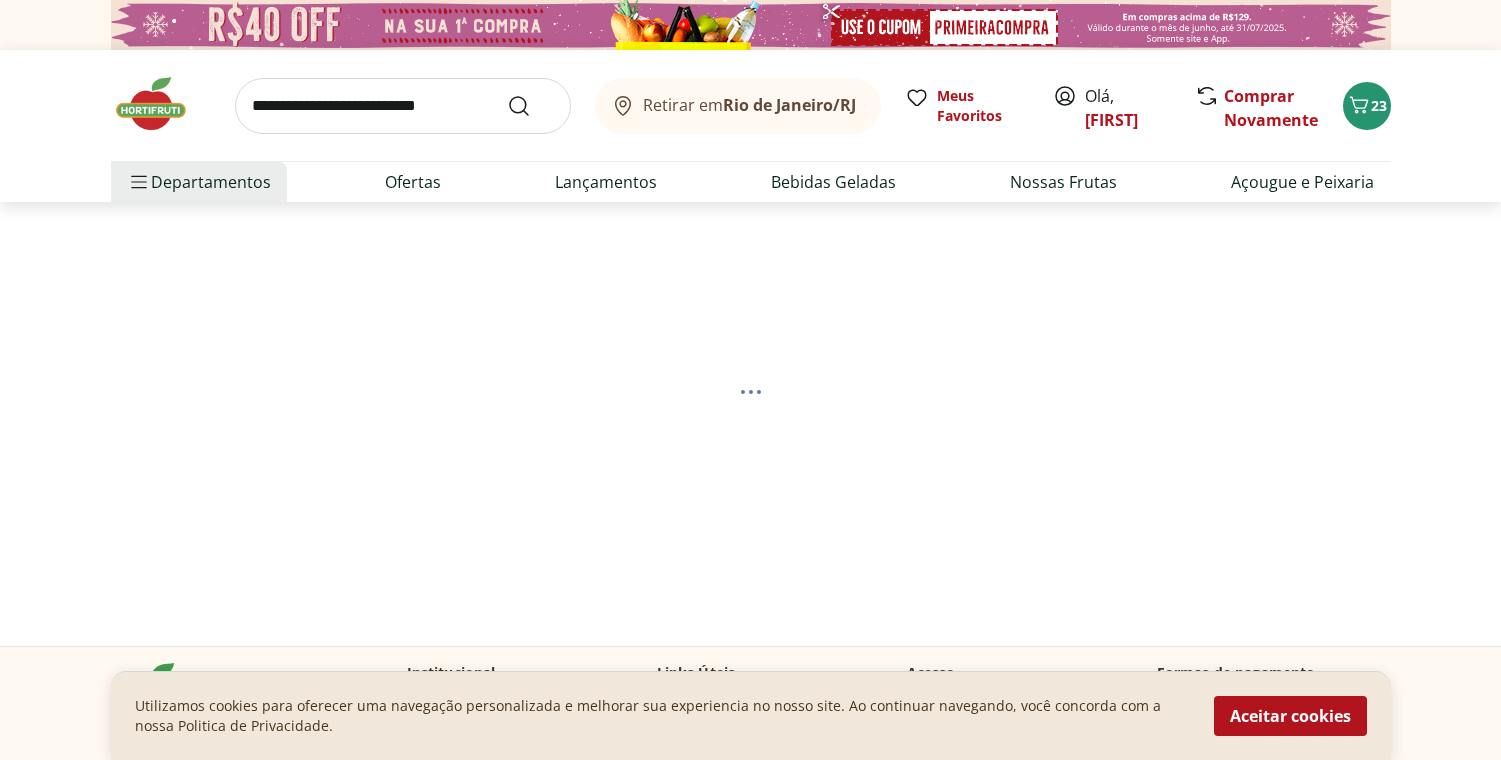 select on "**********" 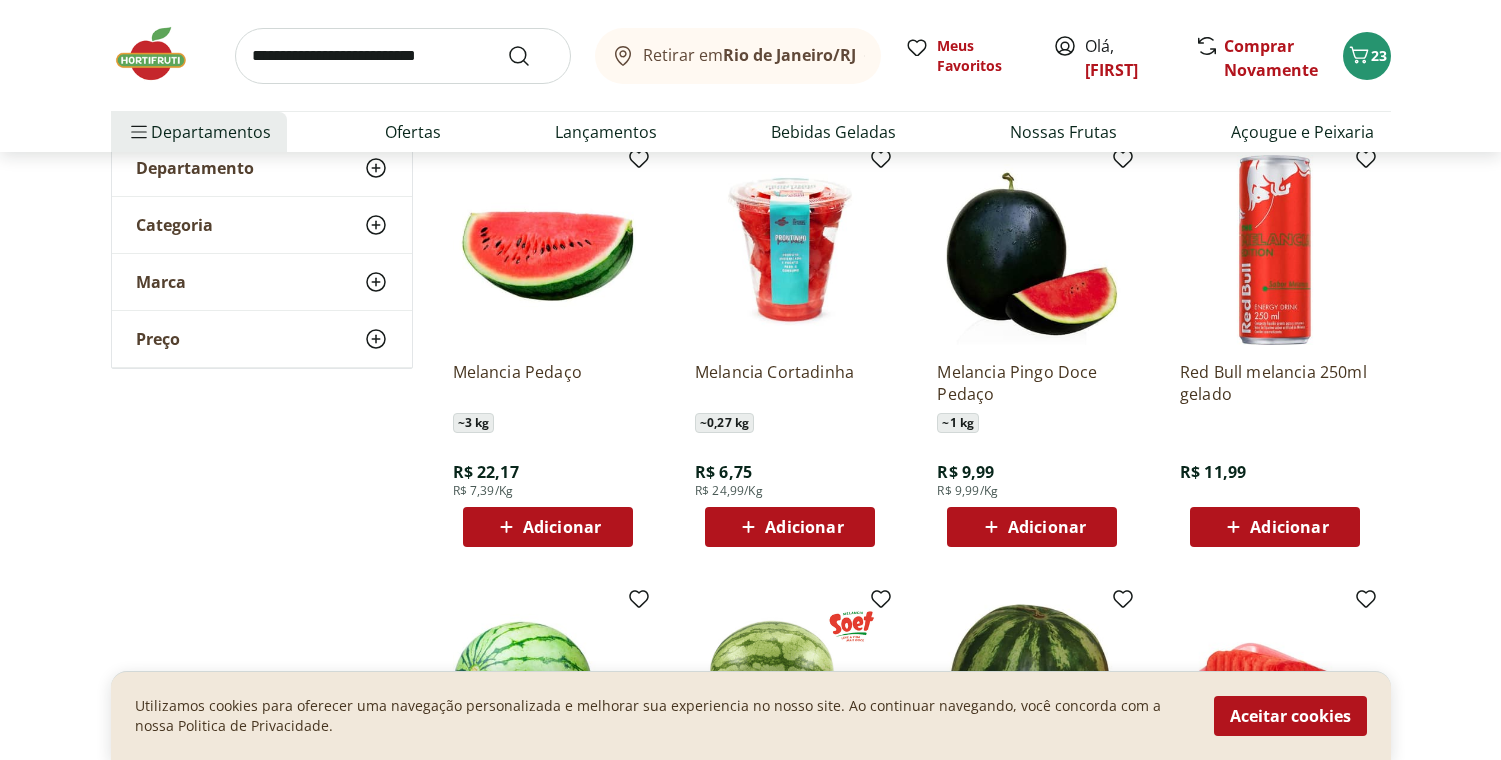 scroll, scrollTop: 316, scrollLeft: 0, axis: vertical 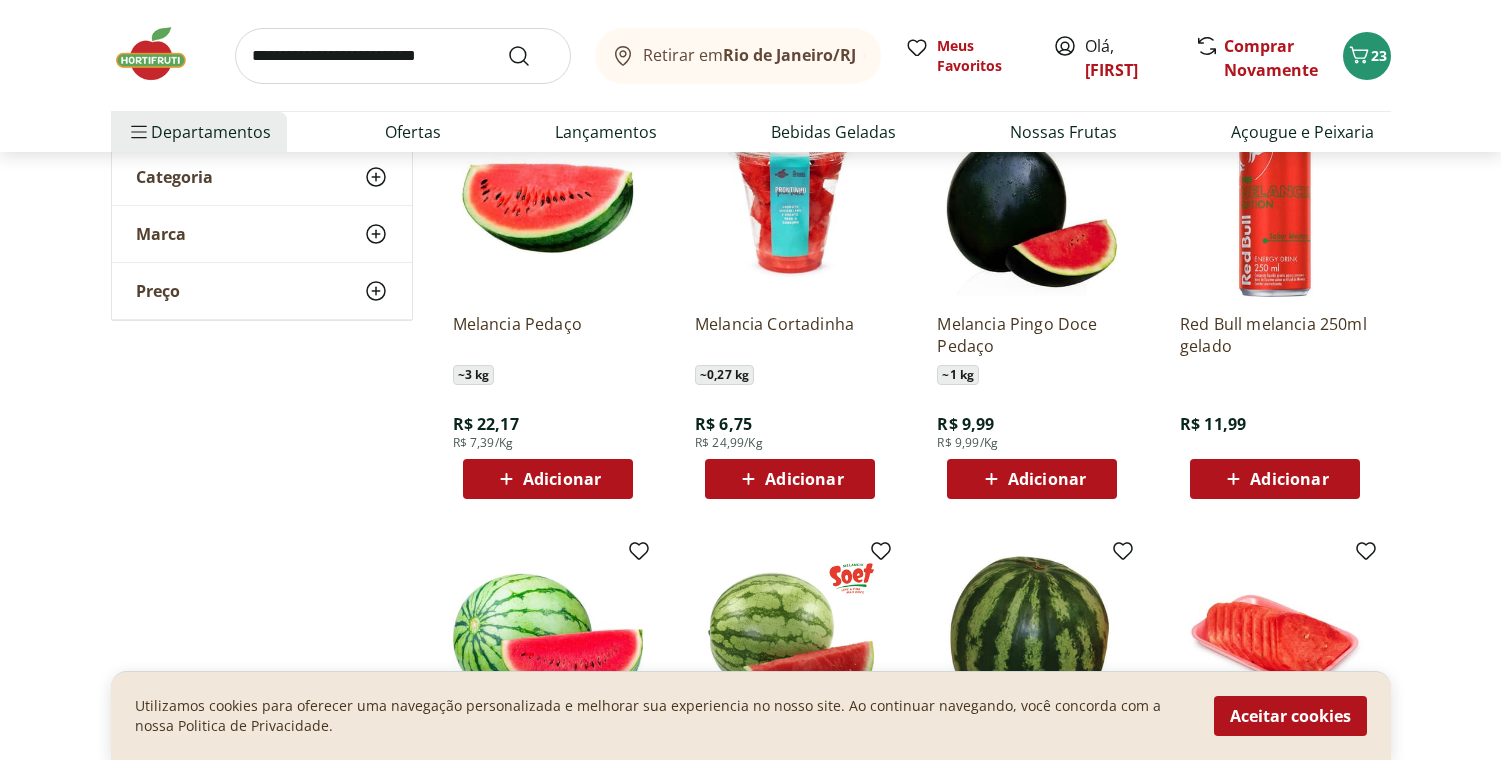 click on "Adicionar" at bounding box center [562, 479] 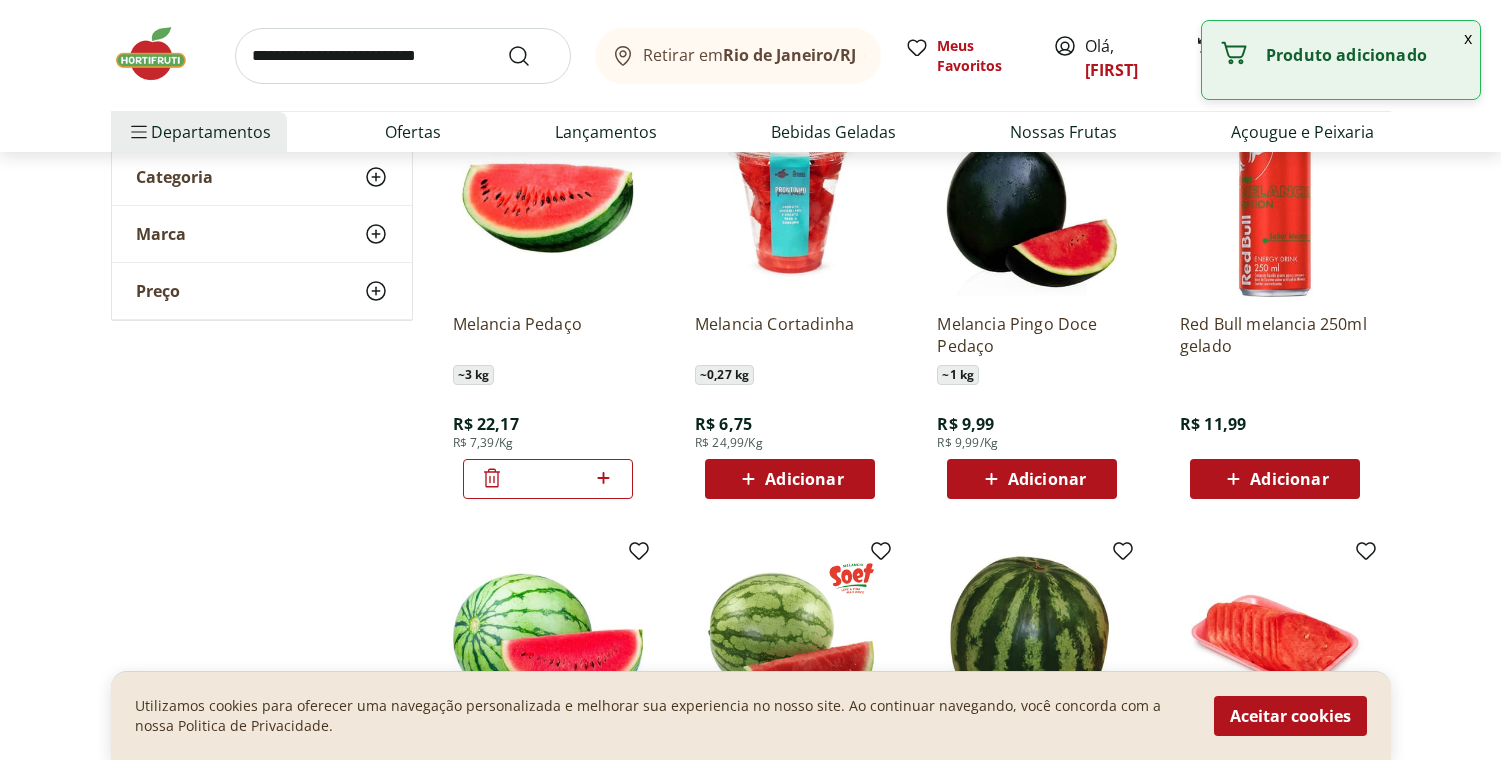 click at bounding box center (403, 56) 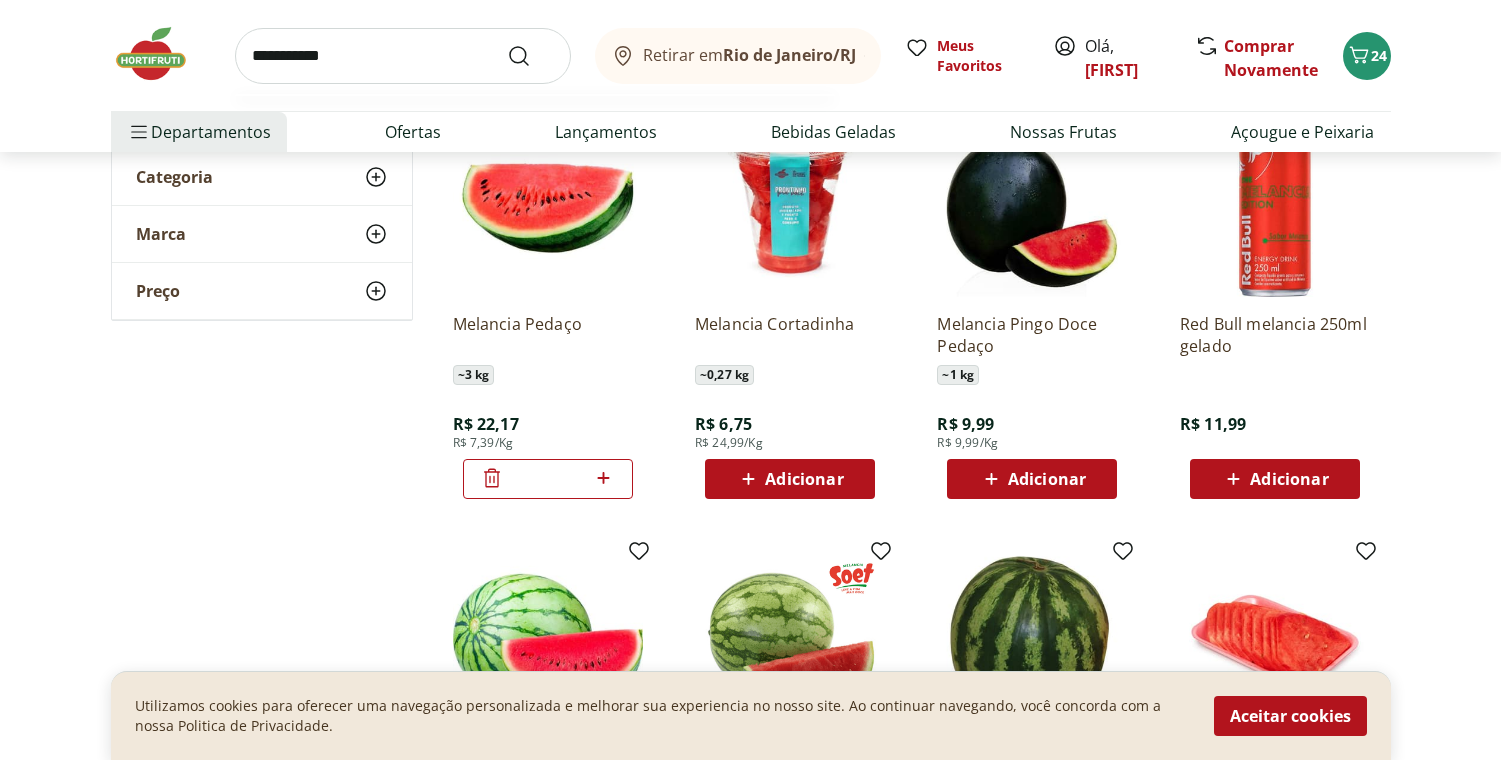 type on "**********" 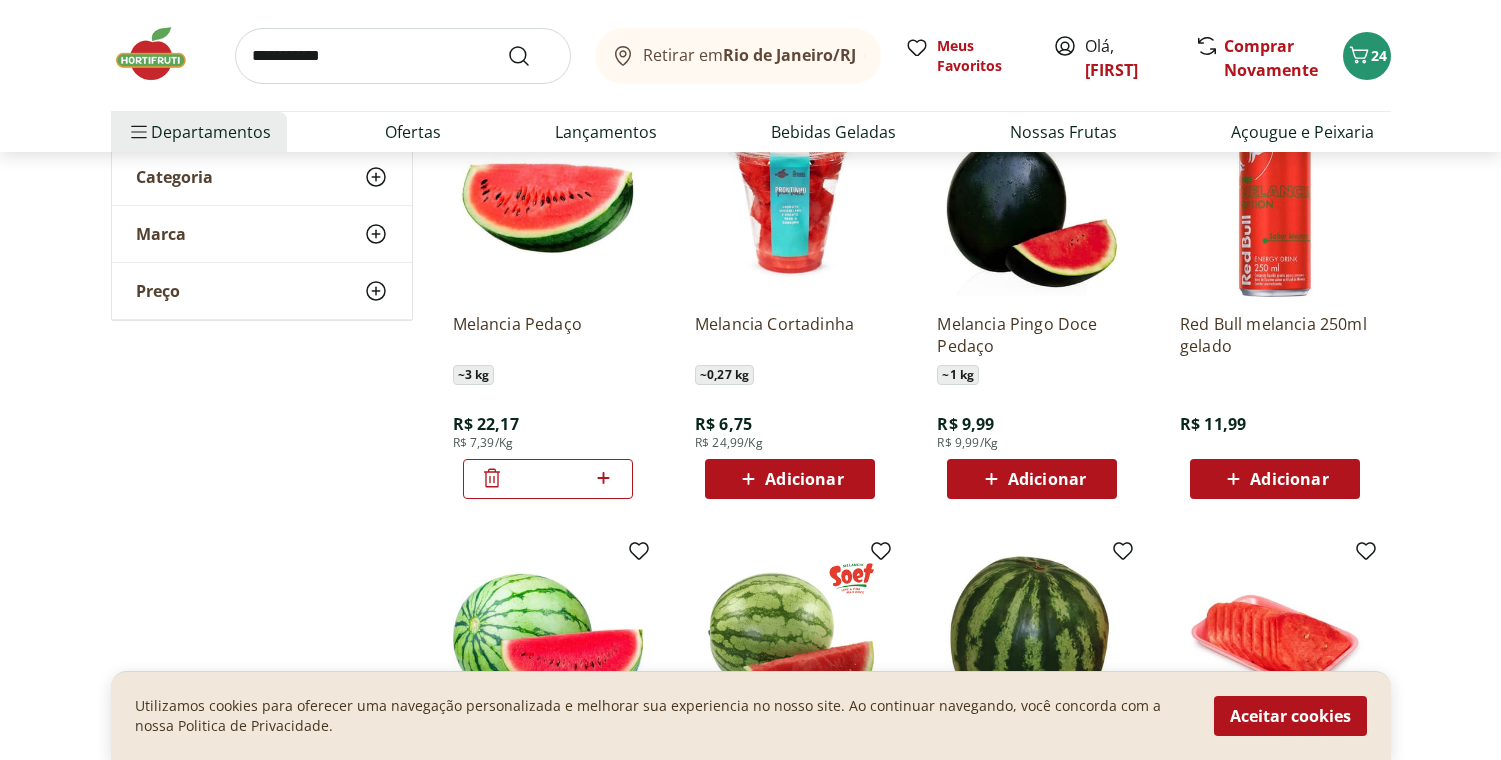 scroll, scrollTop: 0, scrollLeft: 0, axis: both 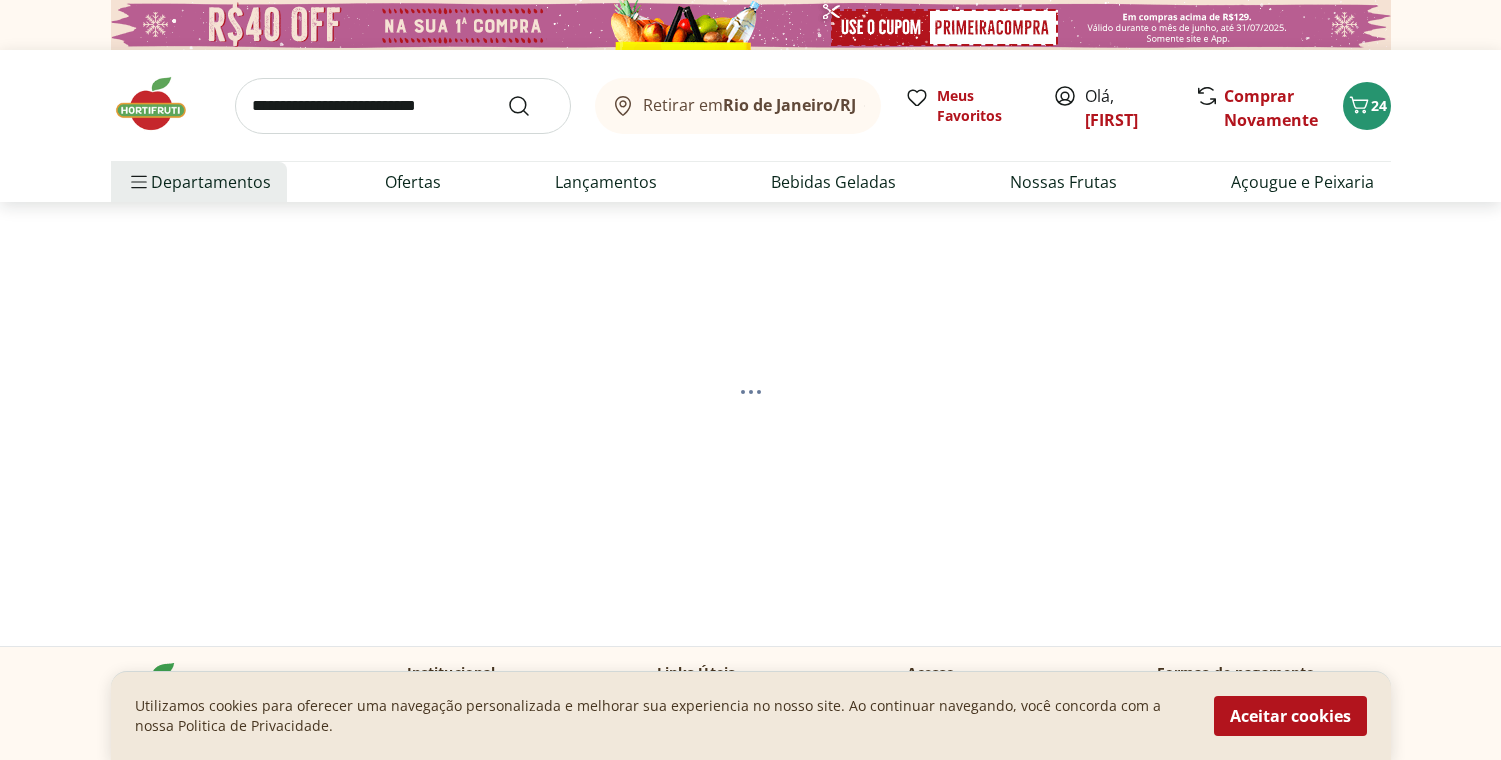 select on "**********" 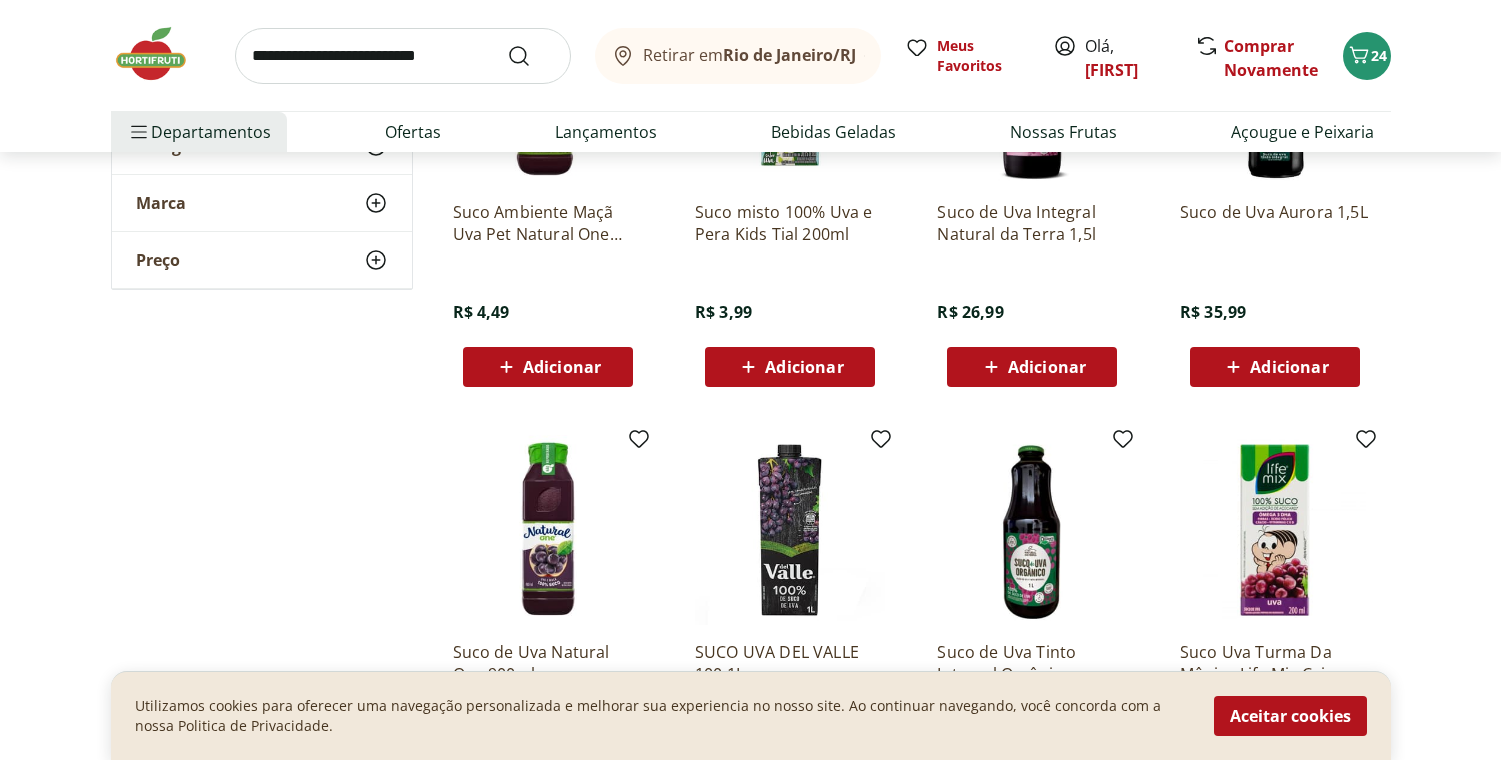 scroll, scrollTop: 544, scrollLeft: 0, axis: vertical 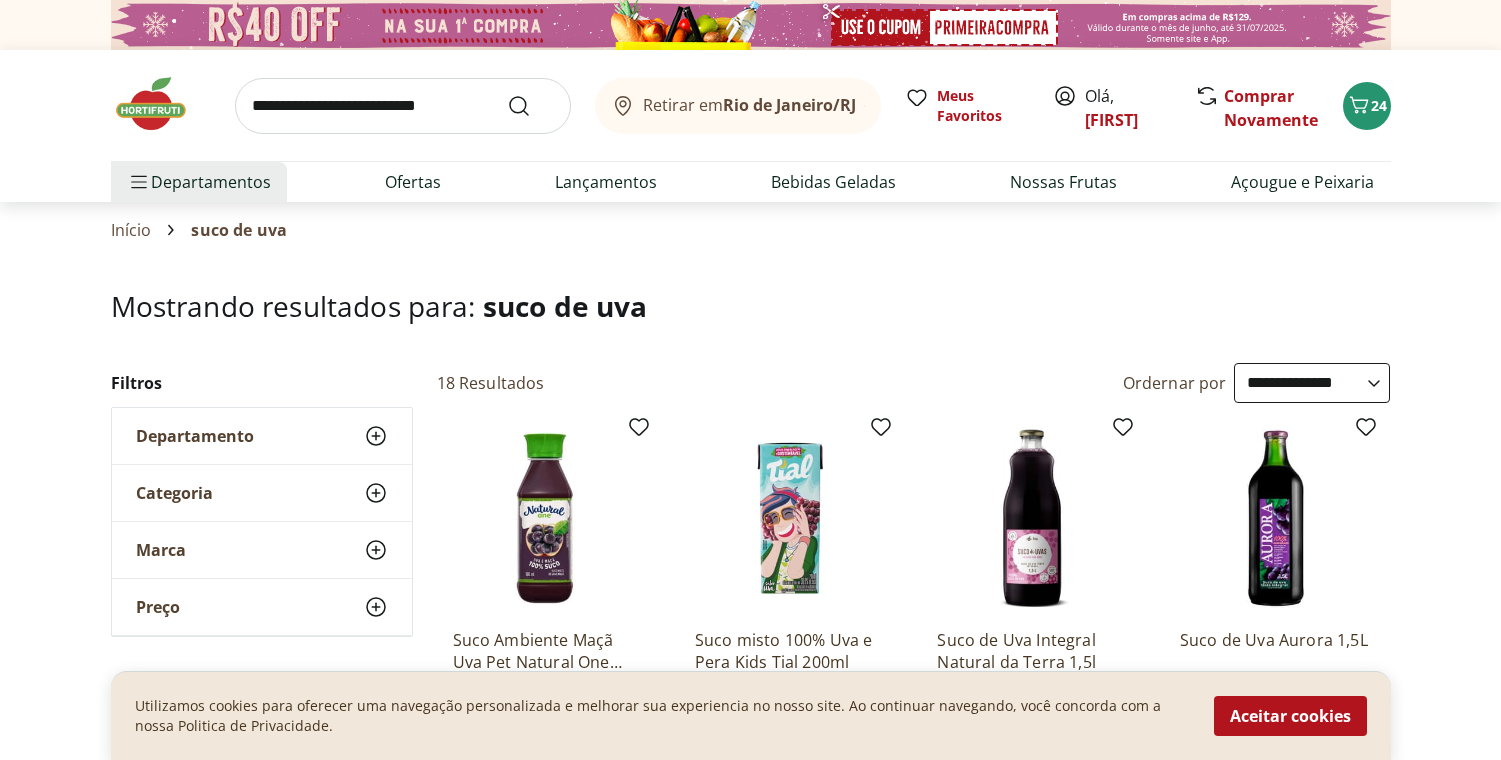 select on "**********" 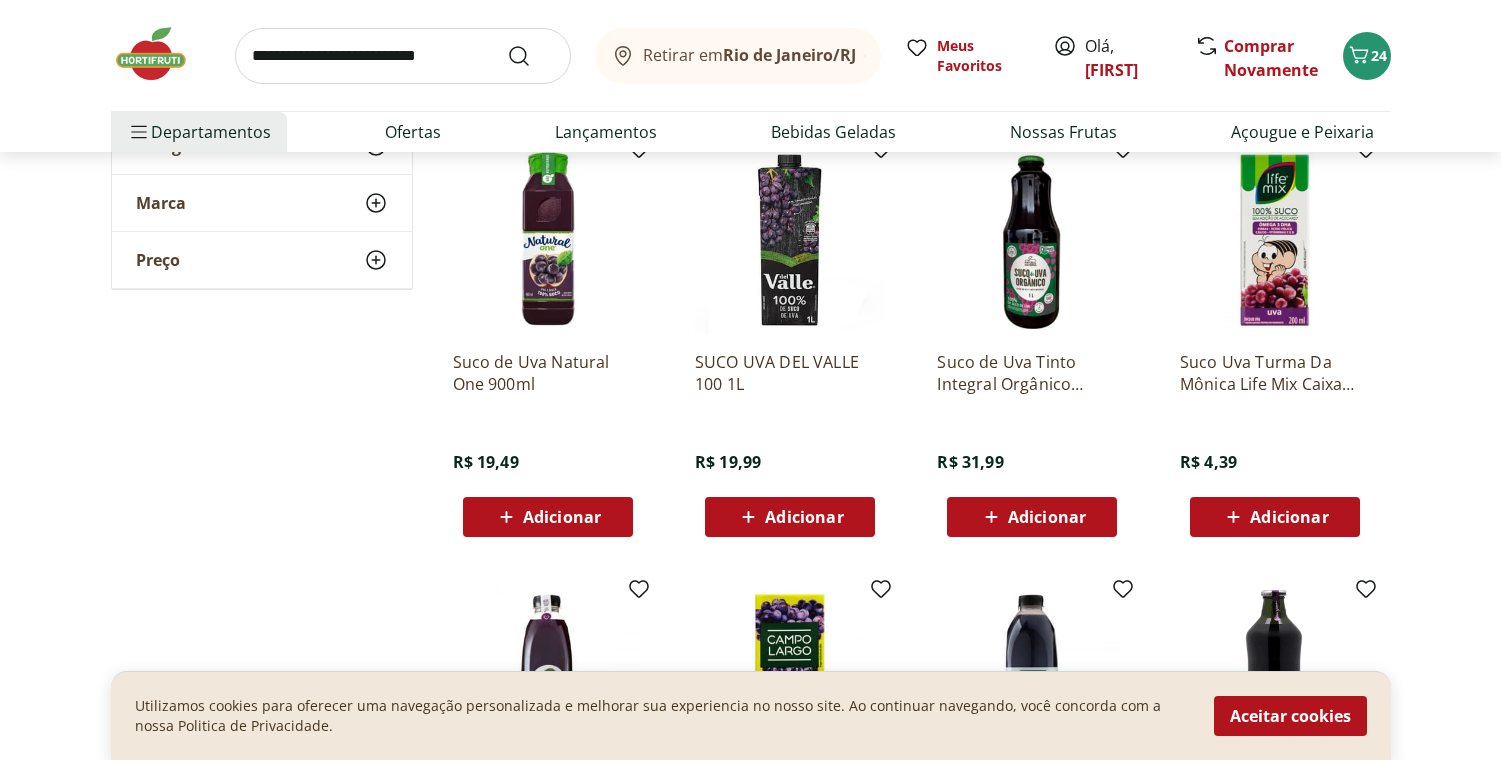 scroll, scrollTop: 726, scrollLeft: 0, axis: vertical 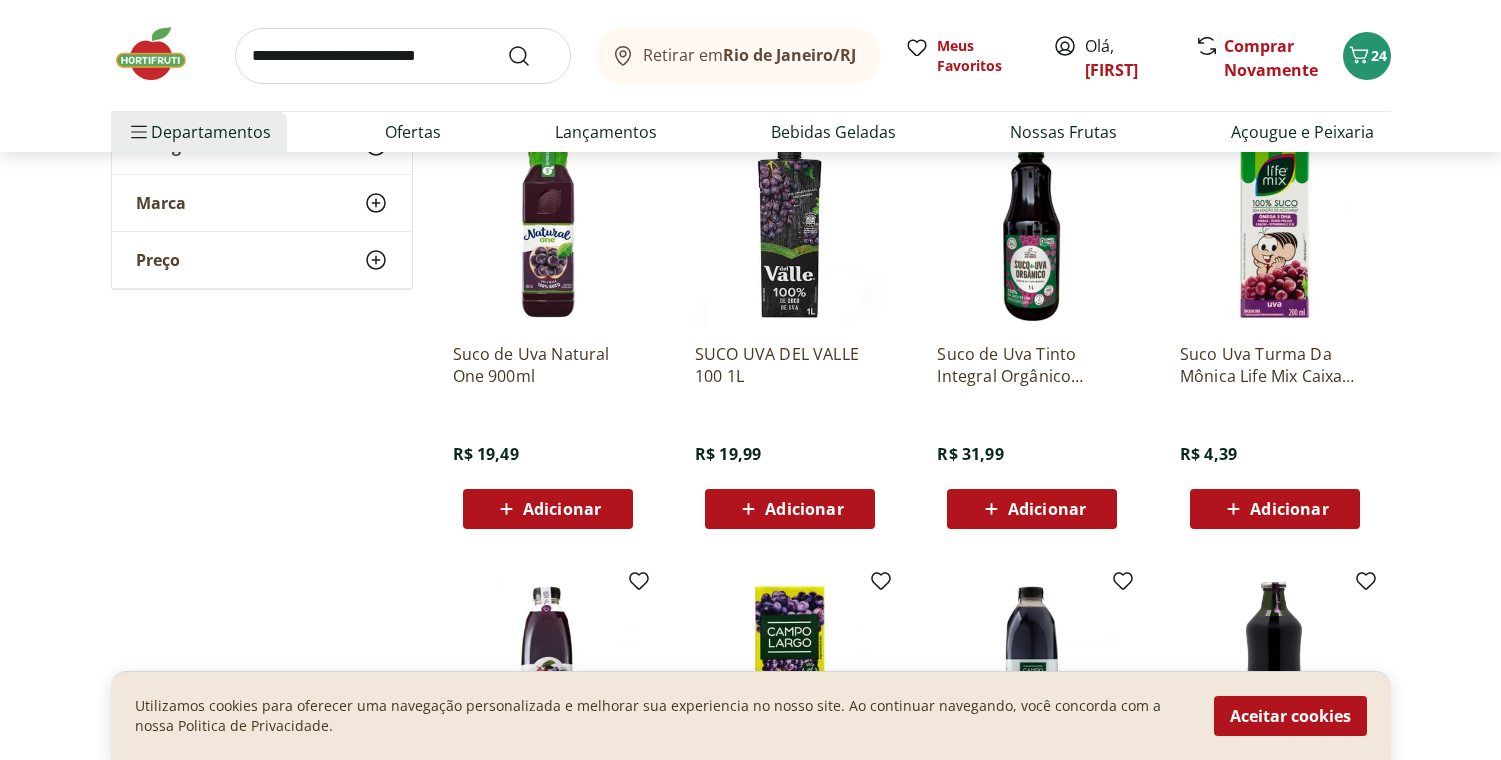 click on "Adicionar" at bounding box center (1289, 509) 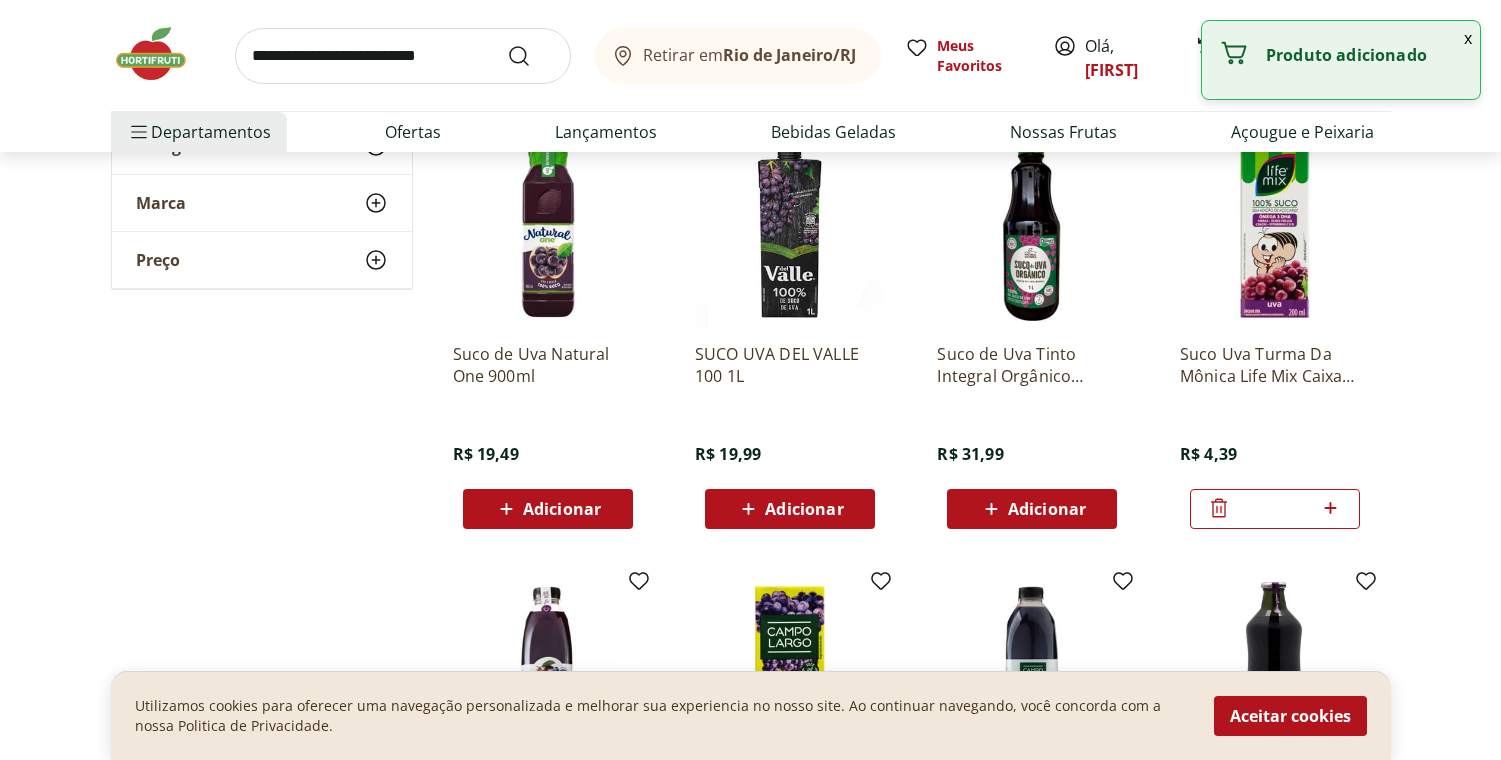 click 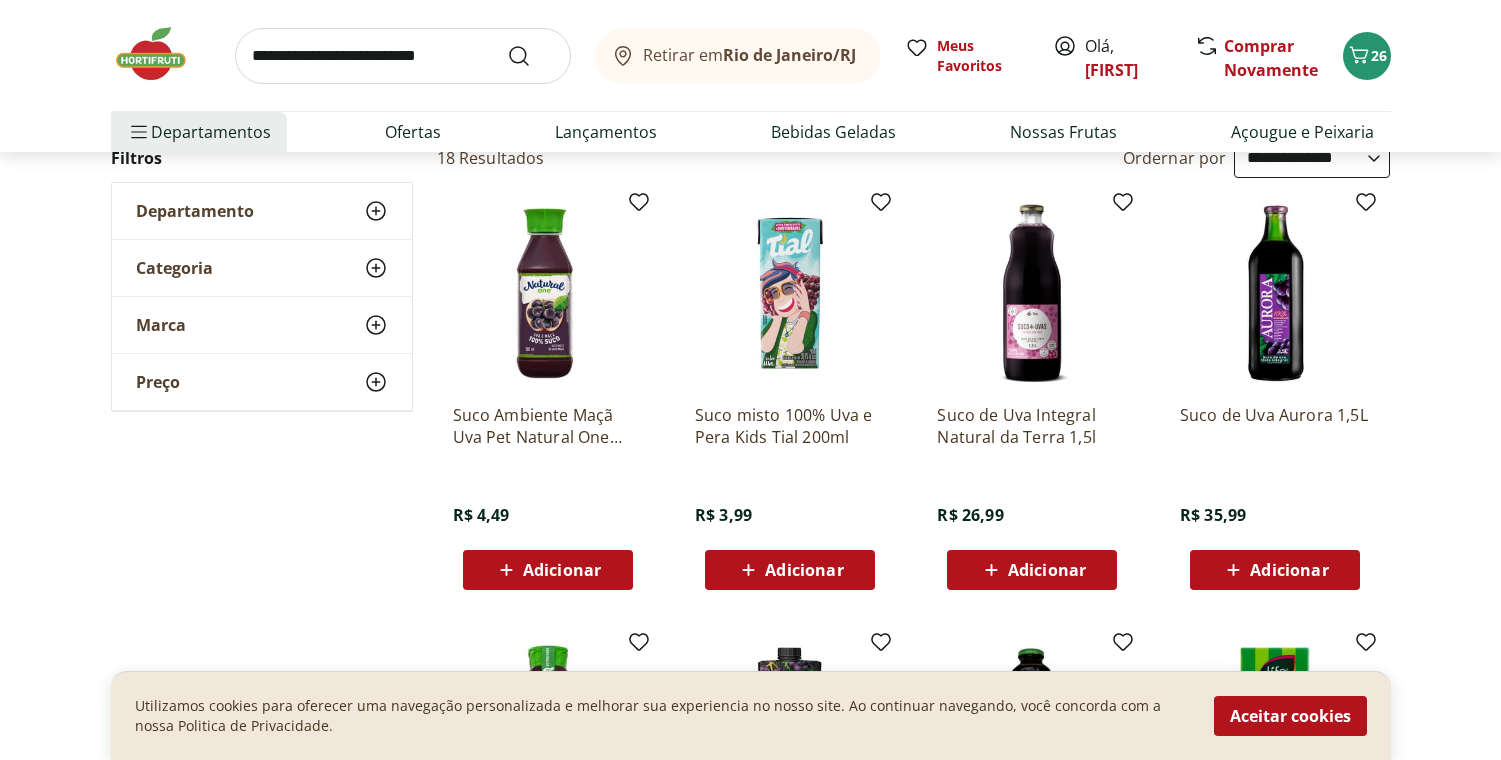 scroll, scrollTop: 221, scrollLeft: 0, axis: vertical 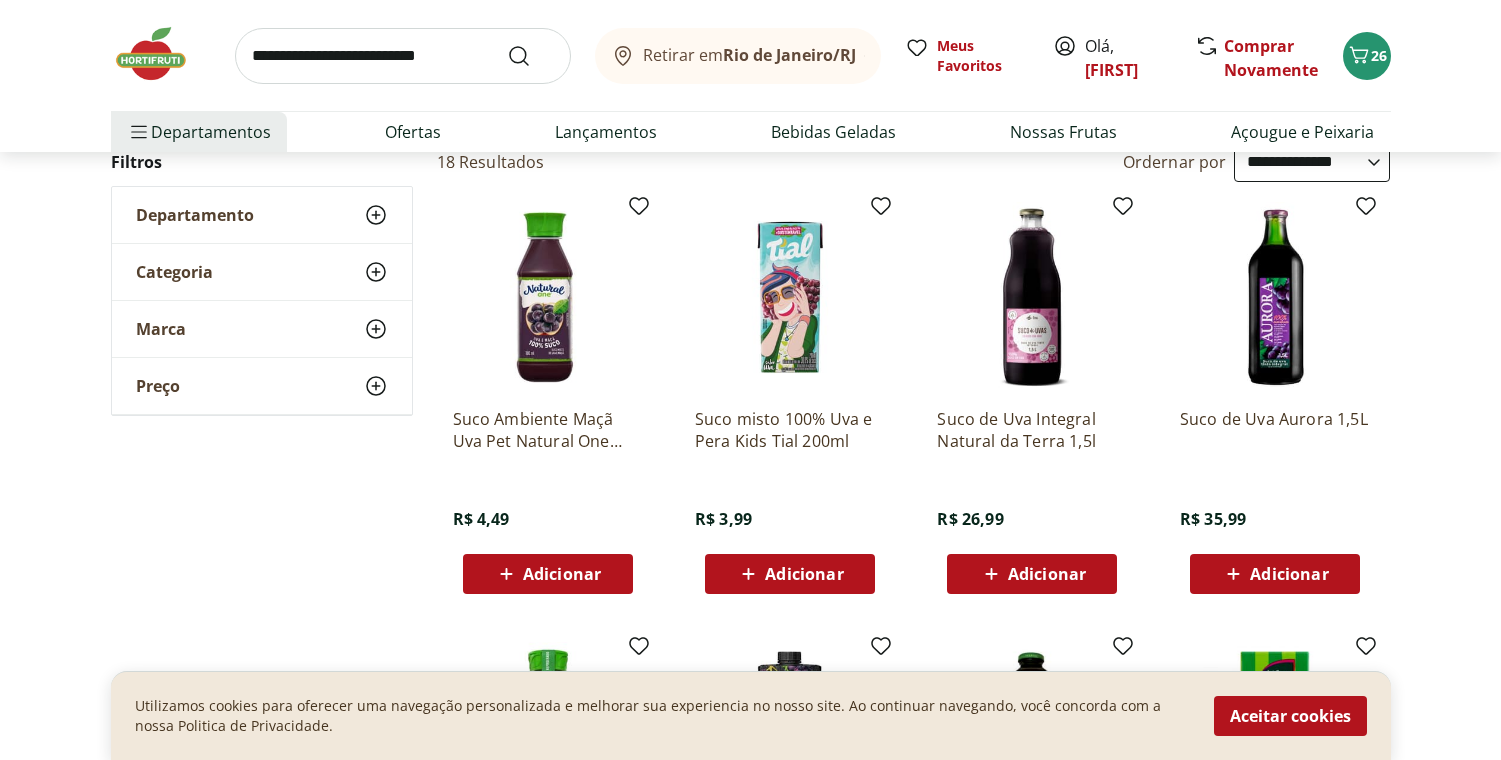 click at bounding box center [403, 56] 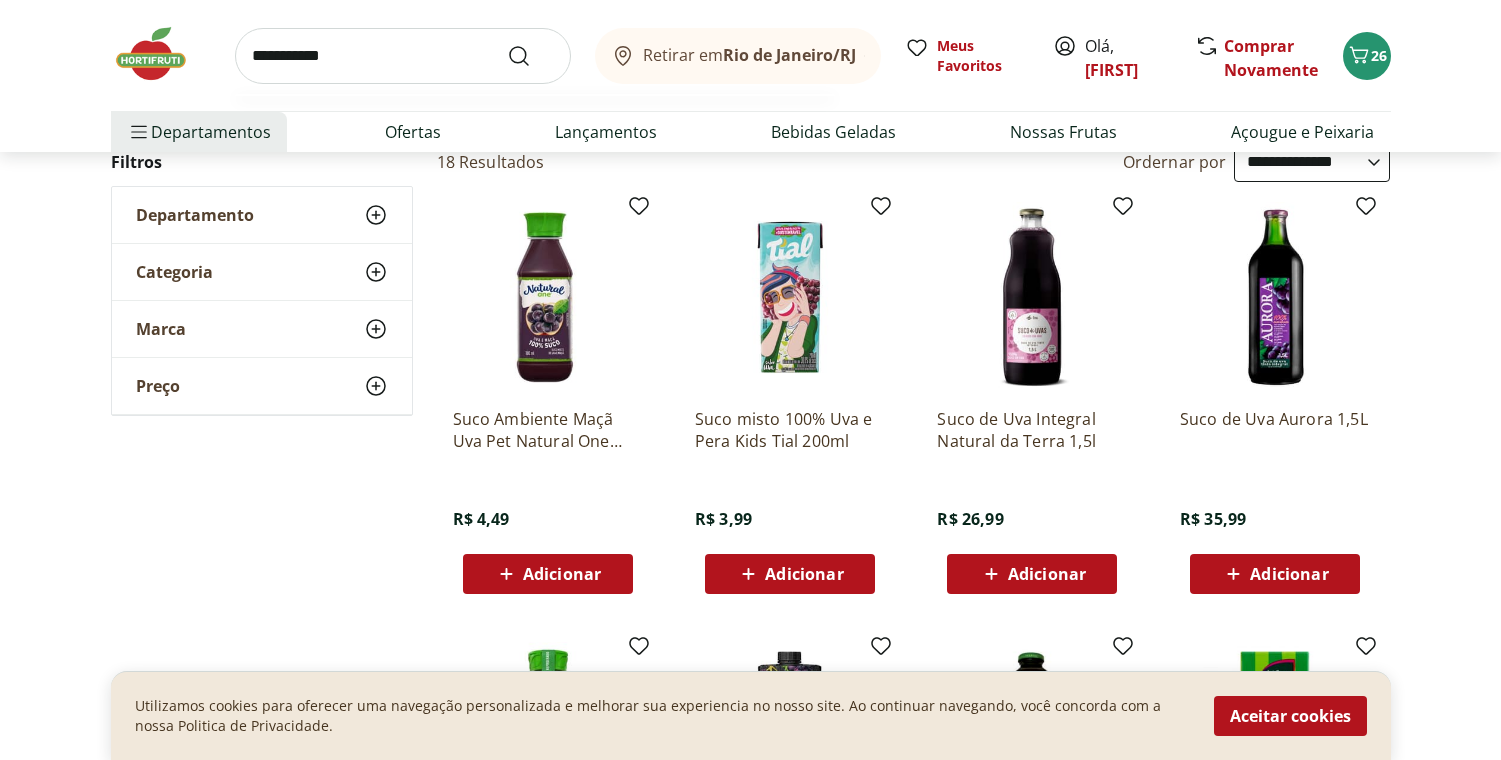 type on "**********" 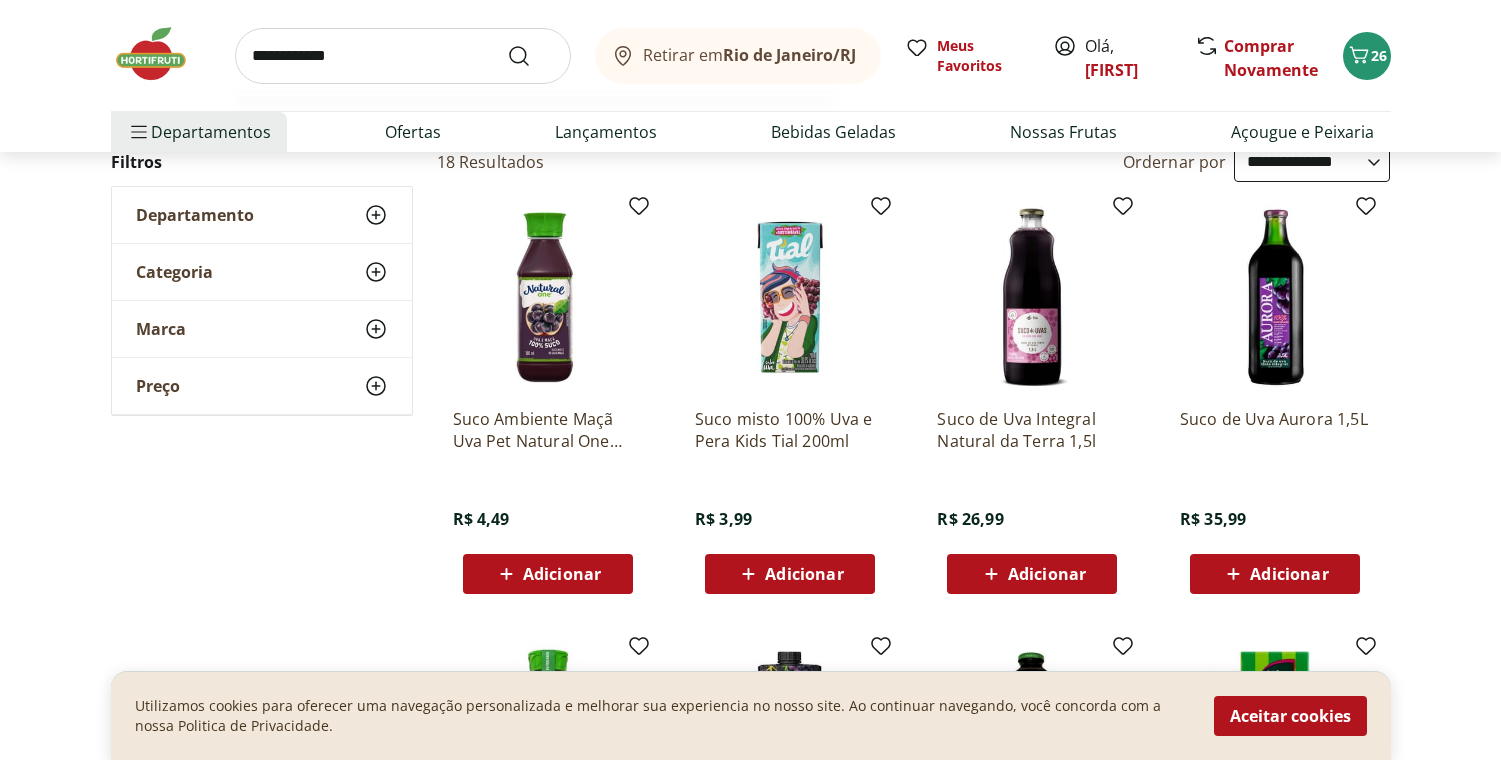 click at bounding box center [531, 56] 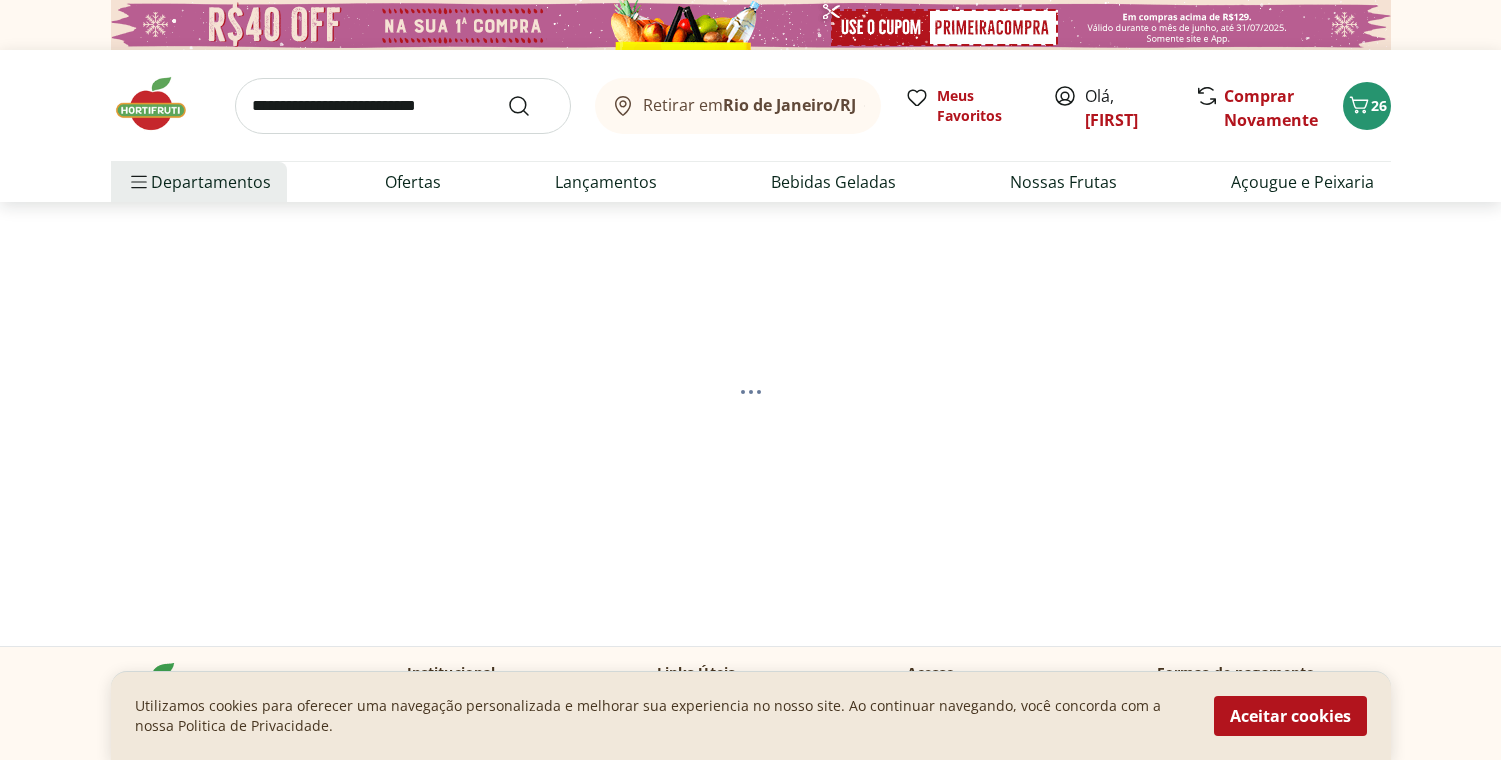 select on "**********" 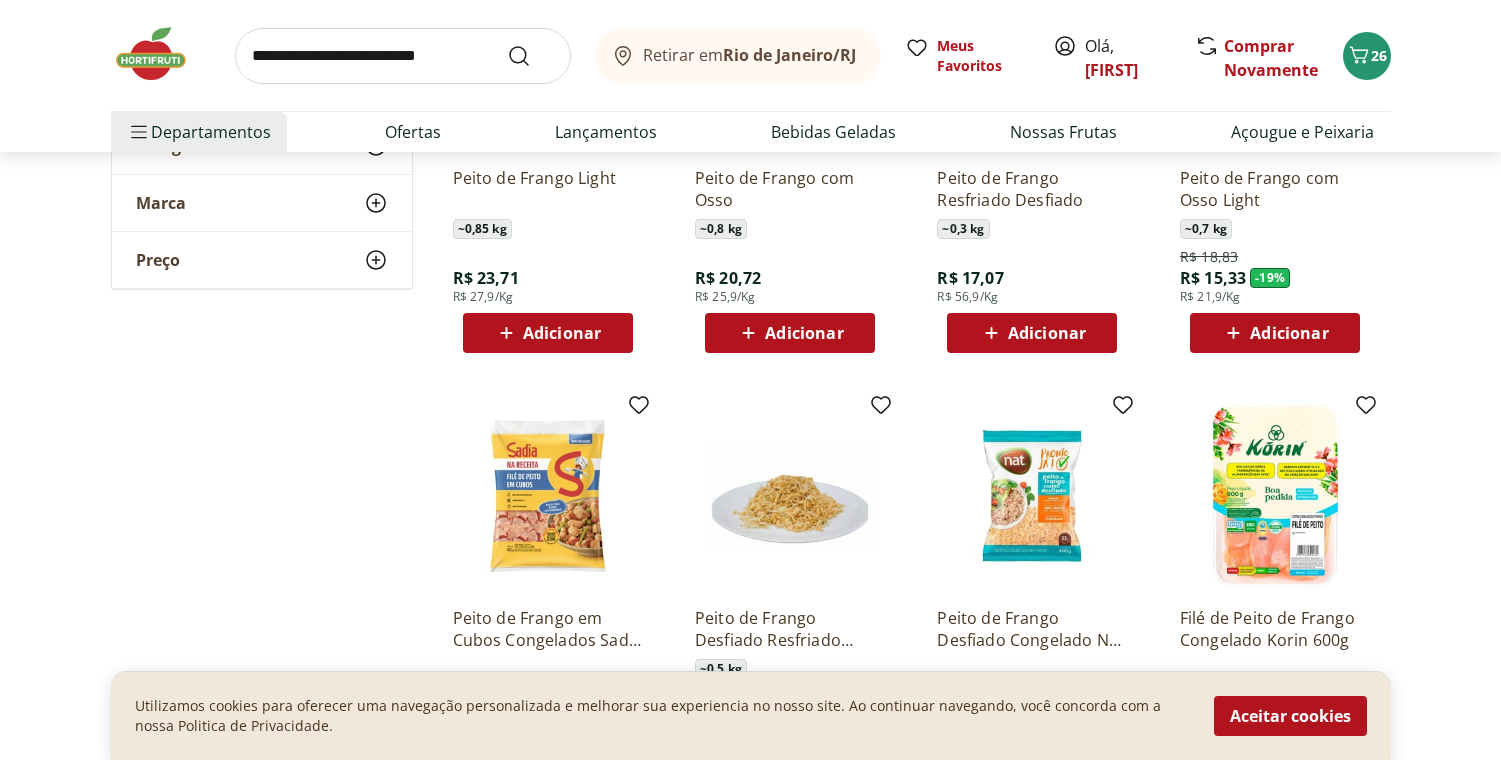 scroll, scrollTop: 0, scrollLeft: 0, axis: both 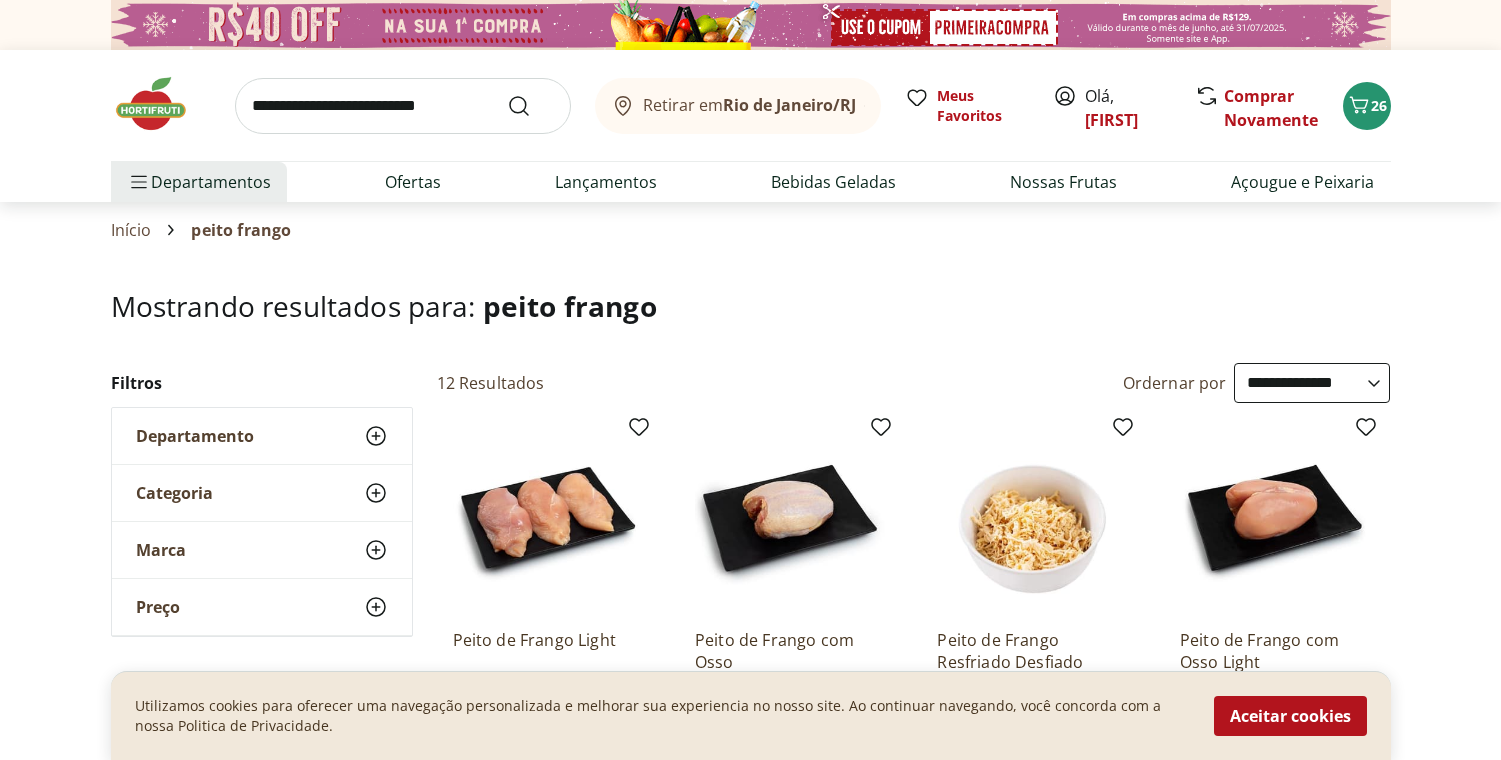 click at bounding box center (403, 106) 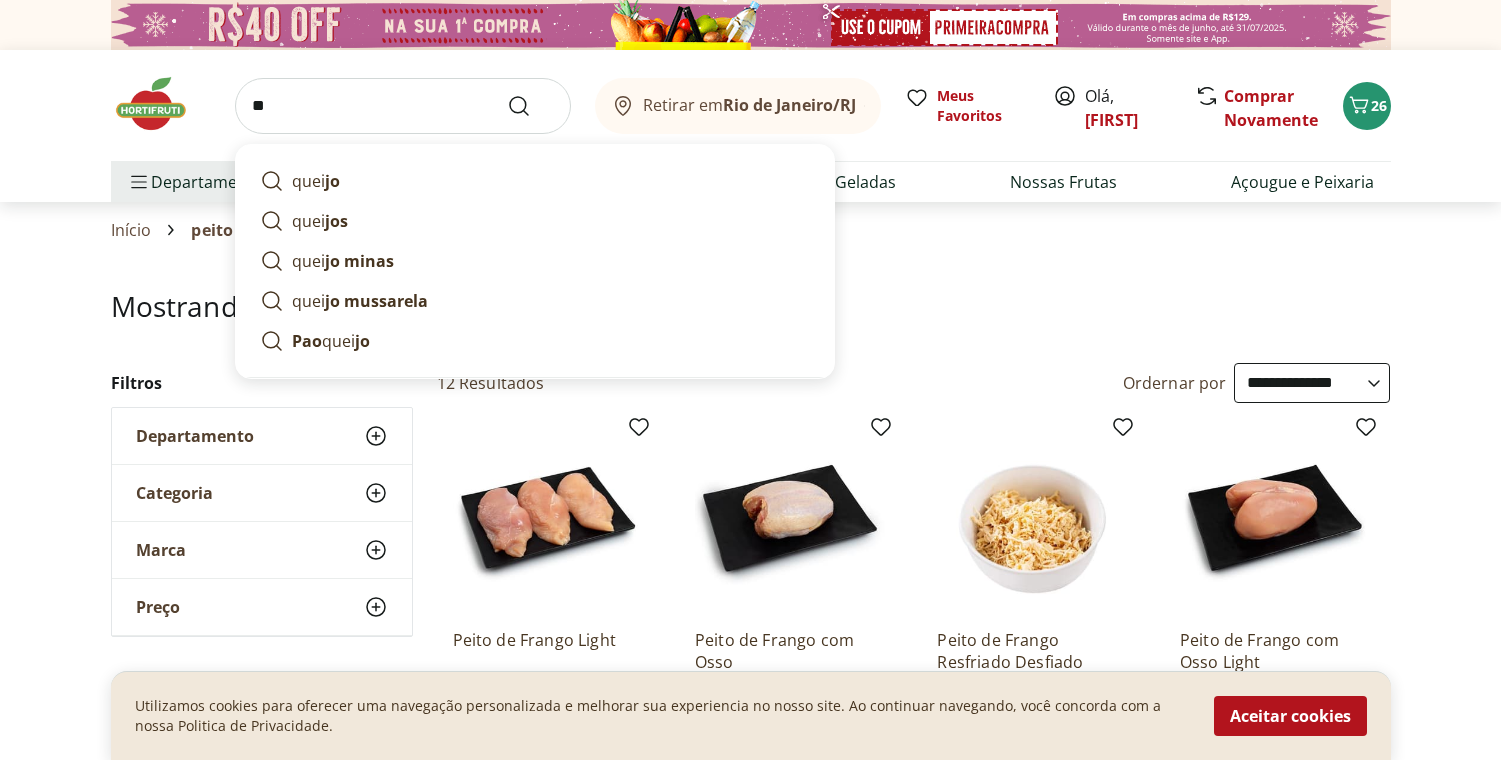 type on "*" 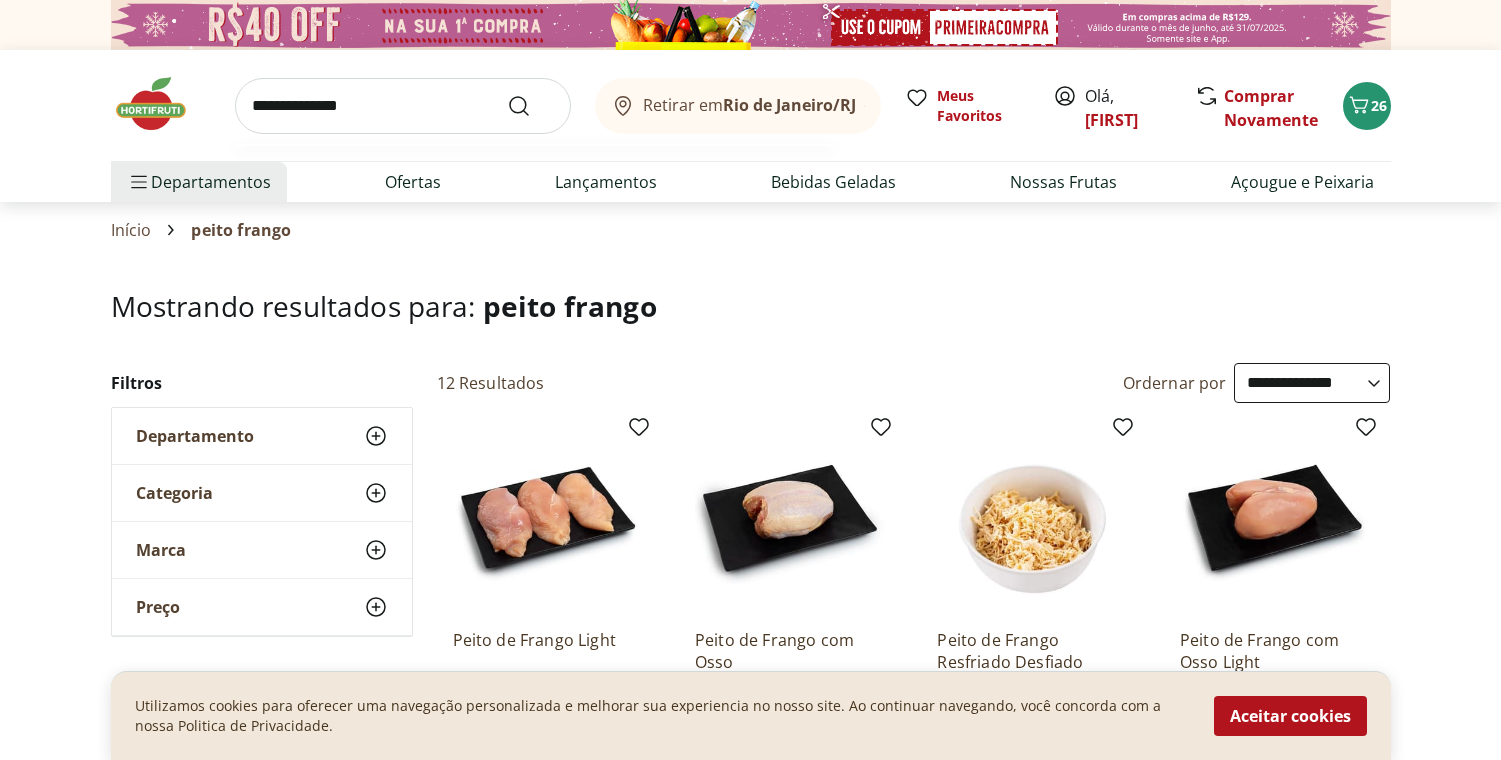 type on "**********" 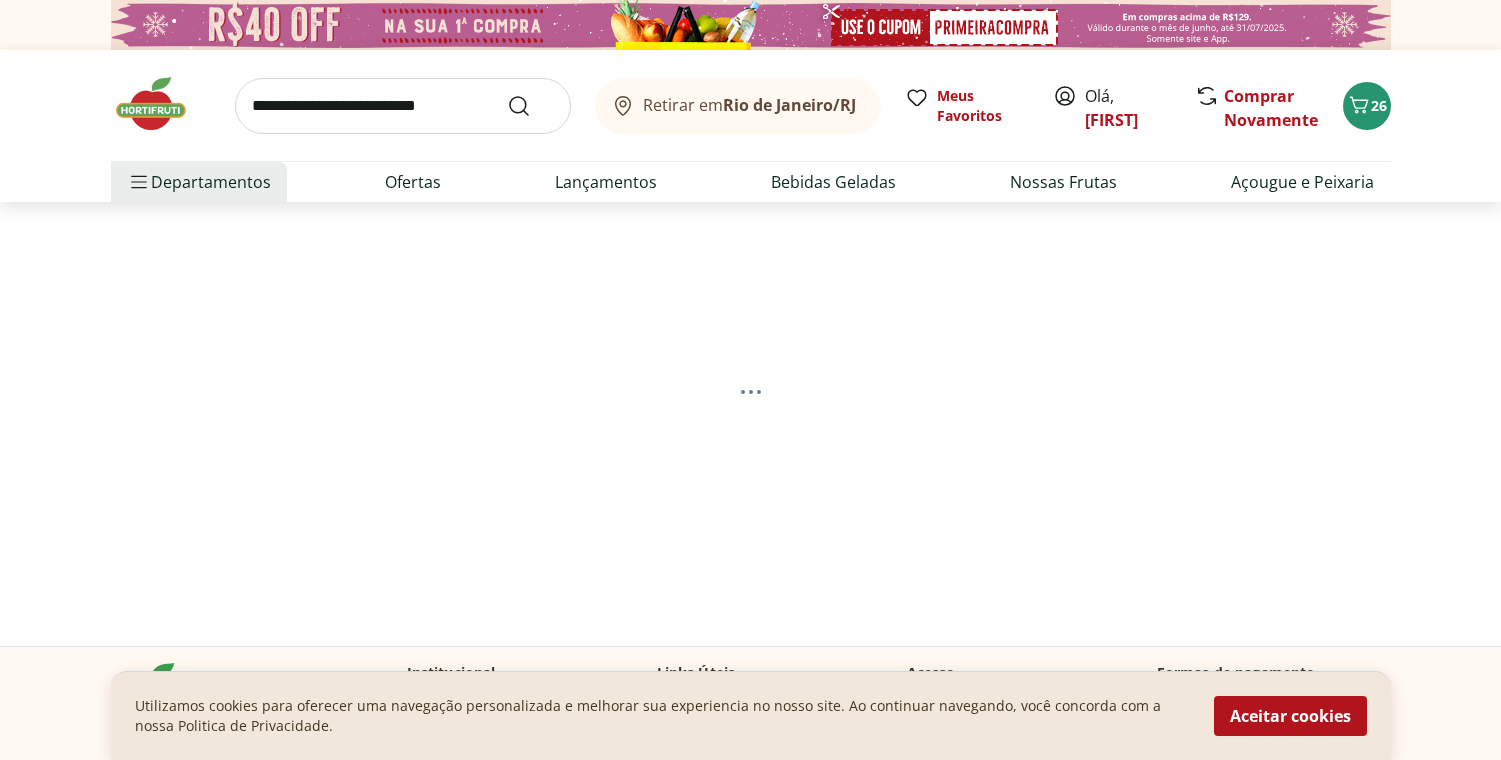 select on "**********" 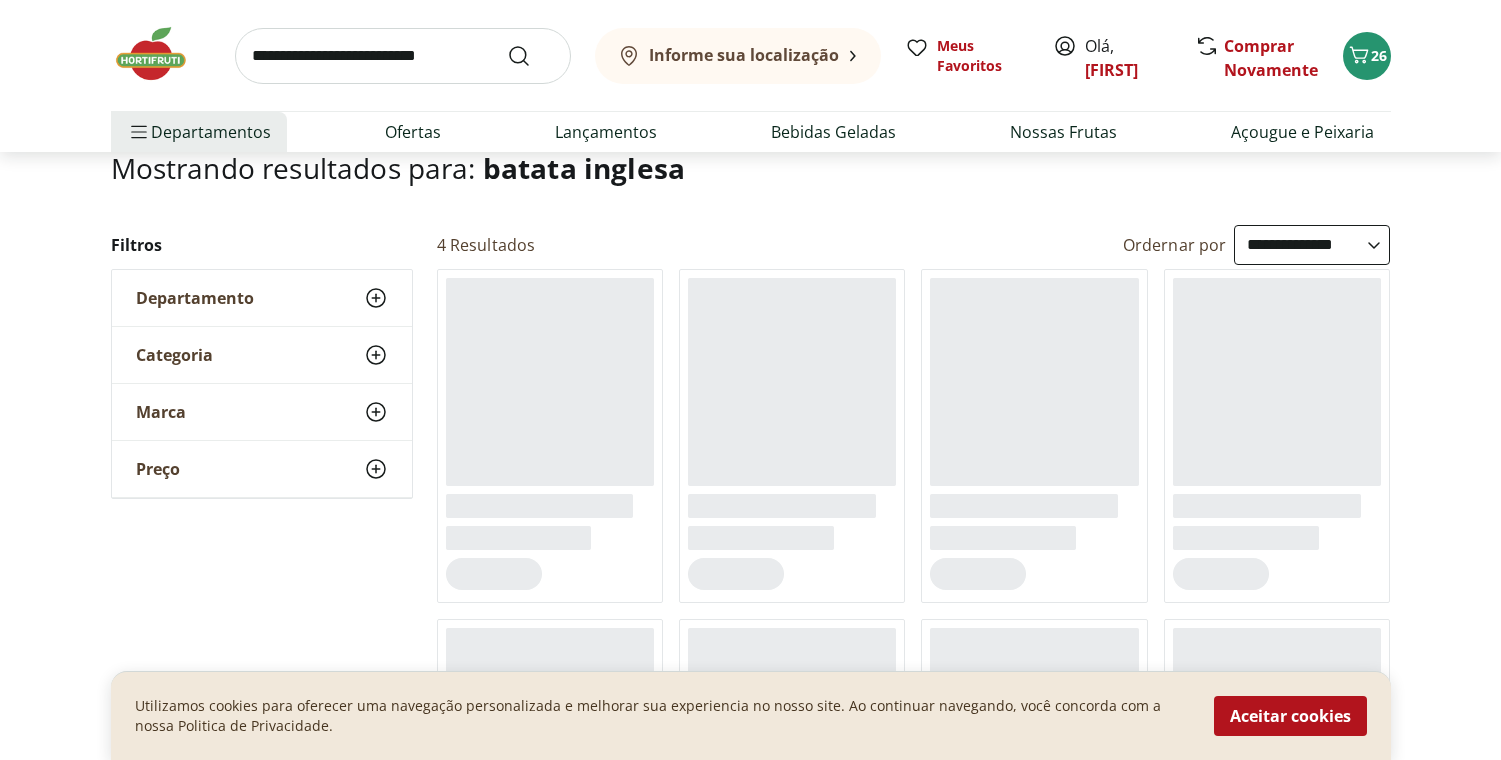 scroll, scrollTop: 243, scrollLeft: 0, axis: vertical 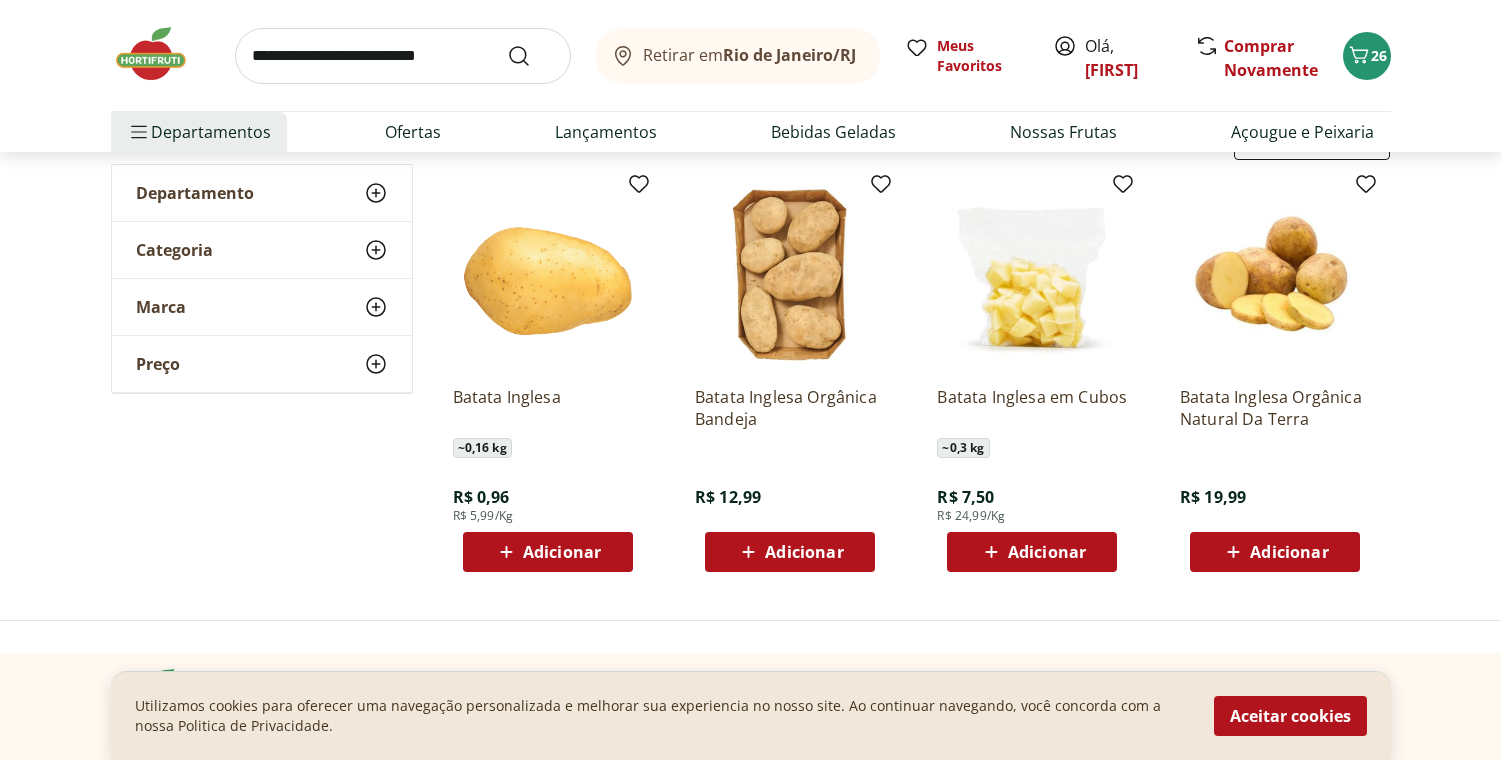 click on "Adicionar" at bounding box center (562, 552) 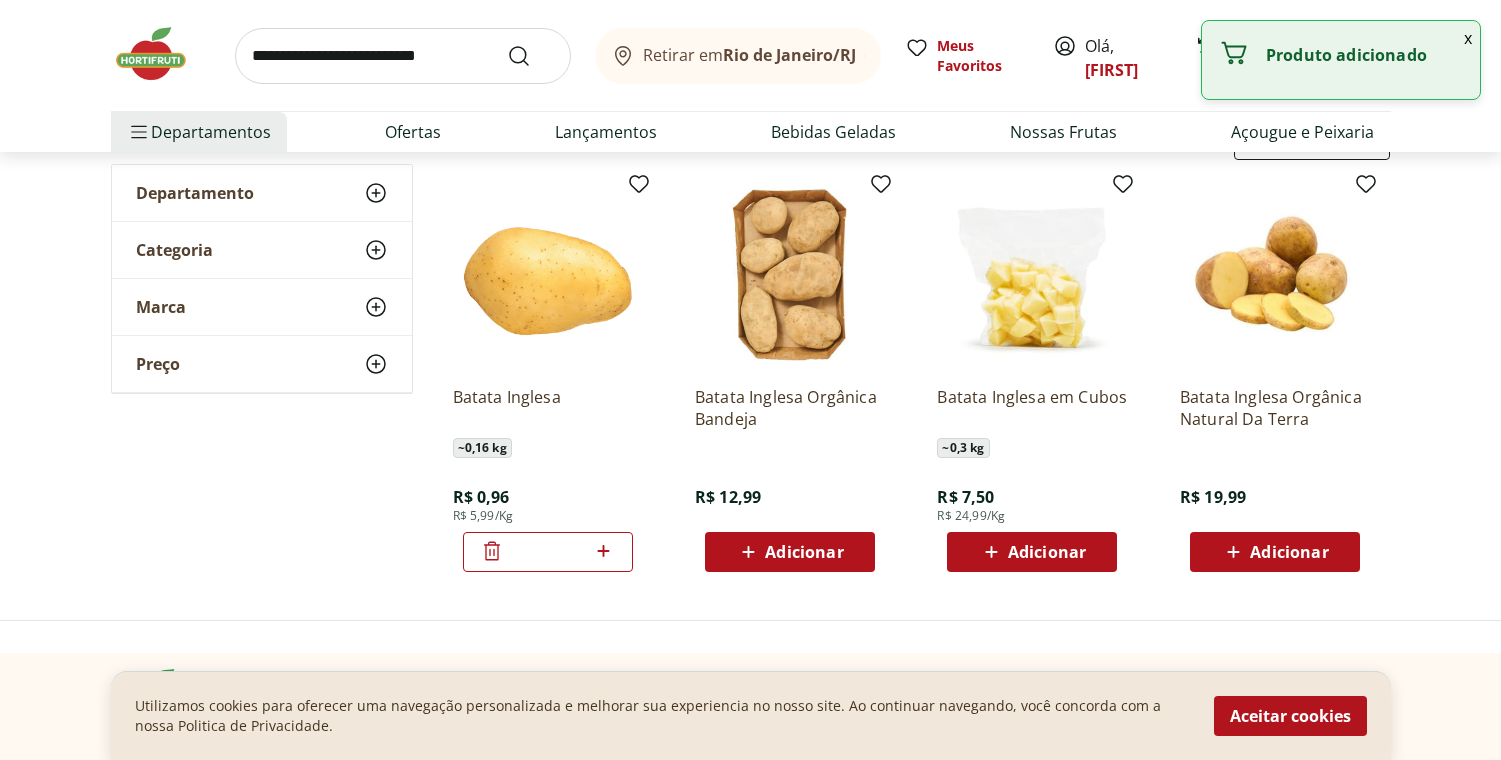 click 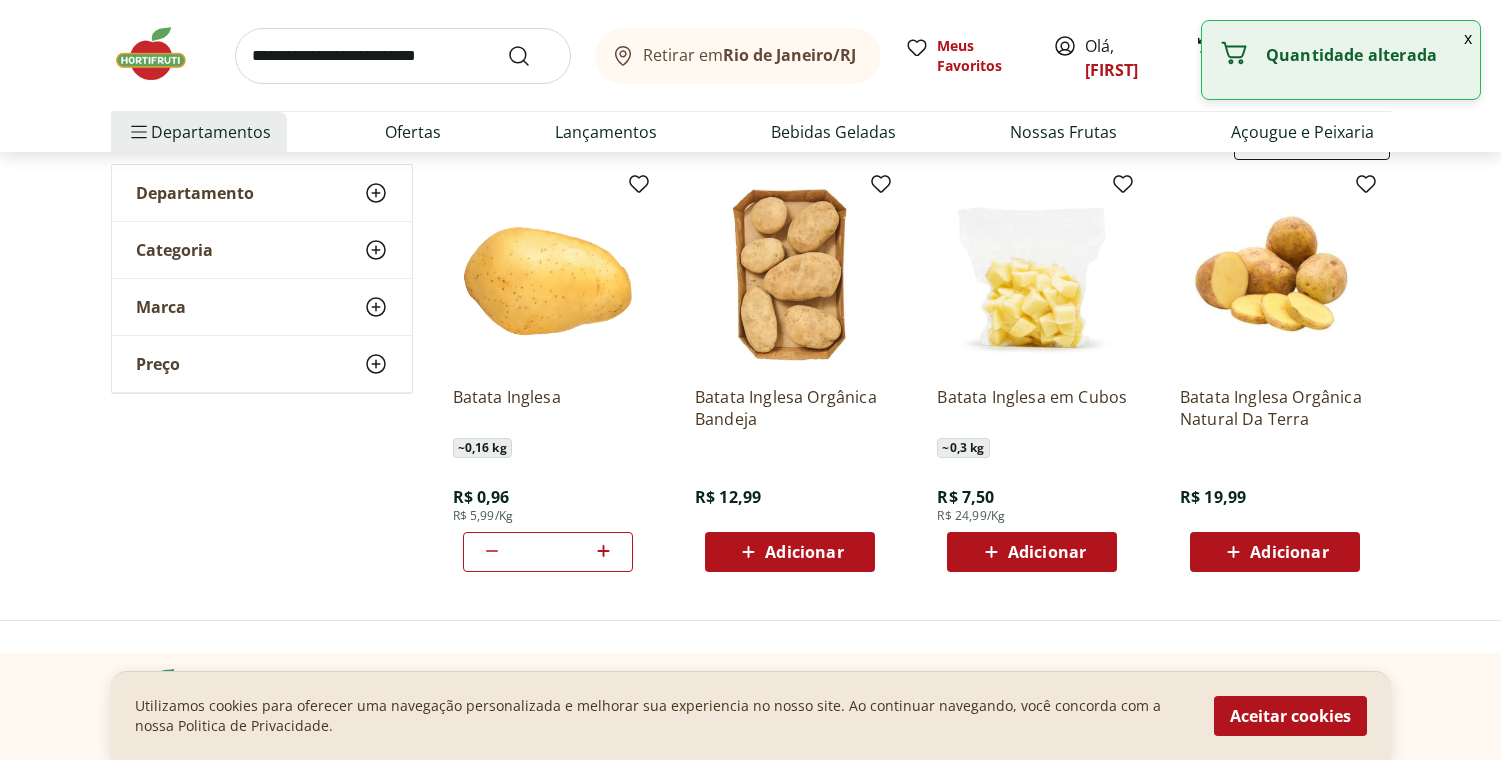 click 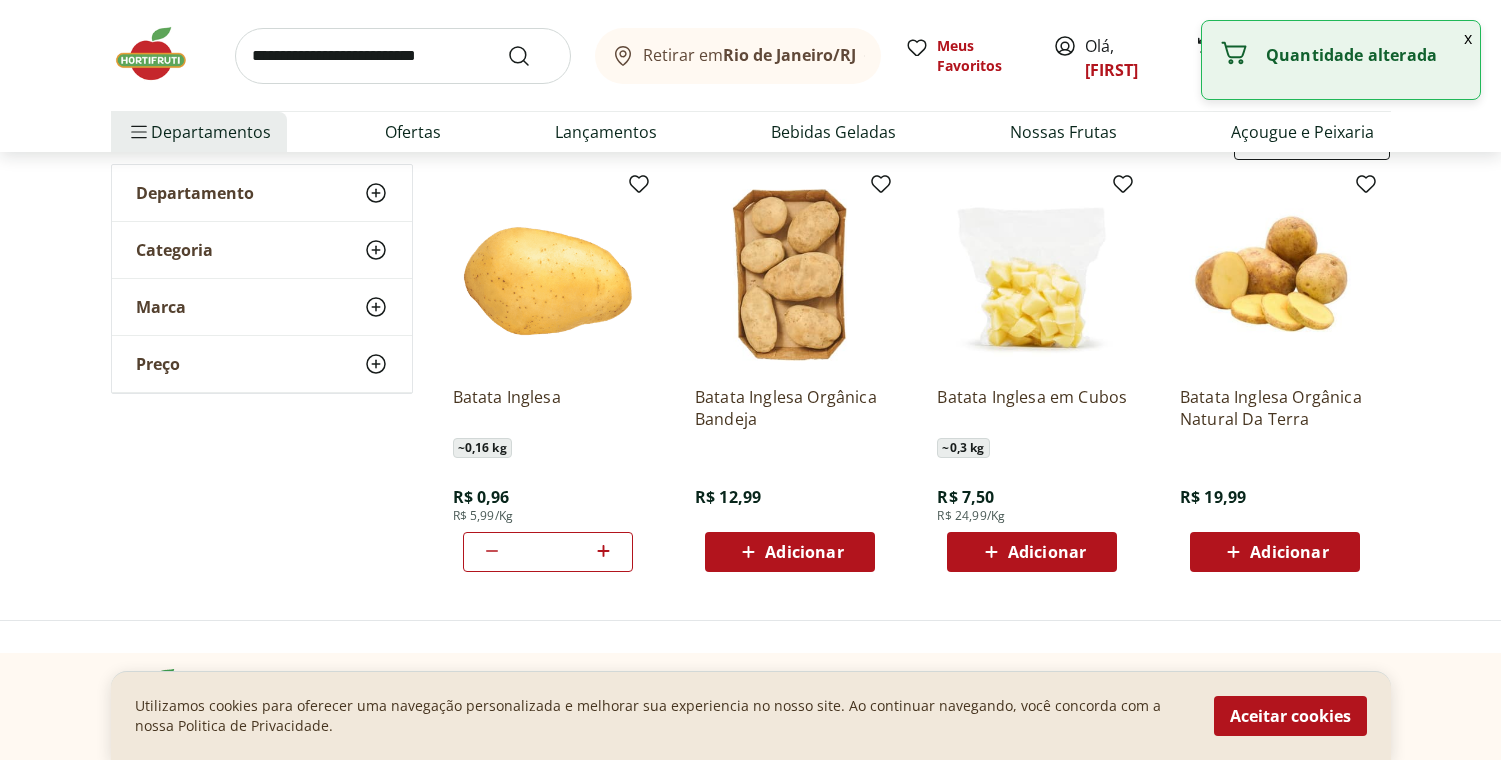 click at bounding box center (403, 56) 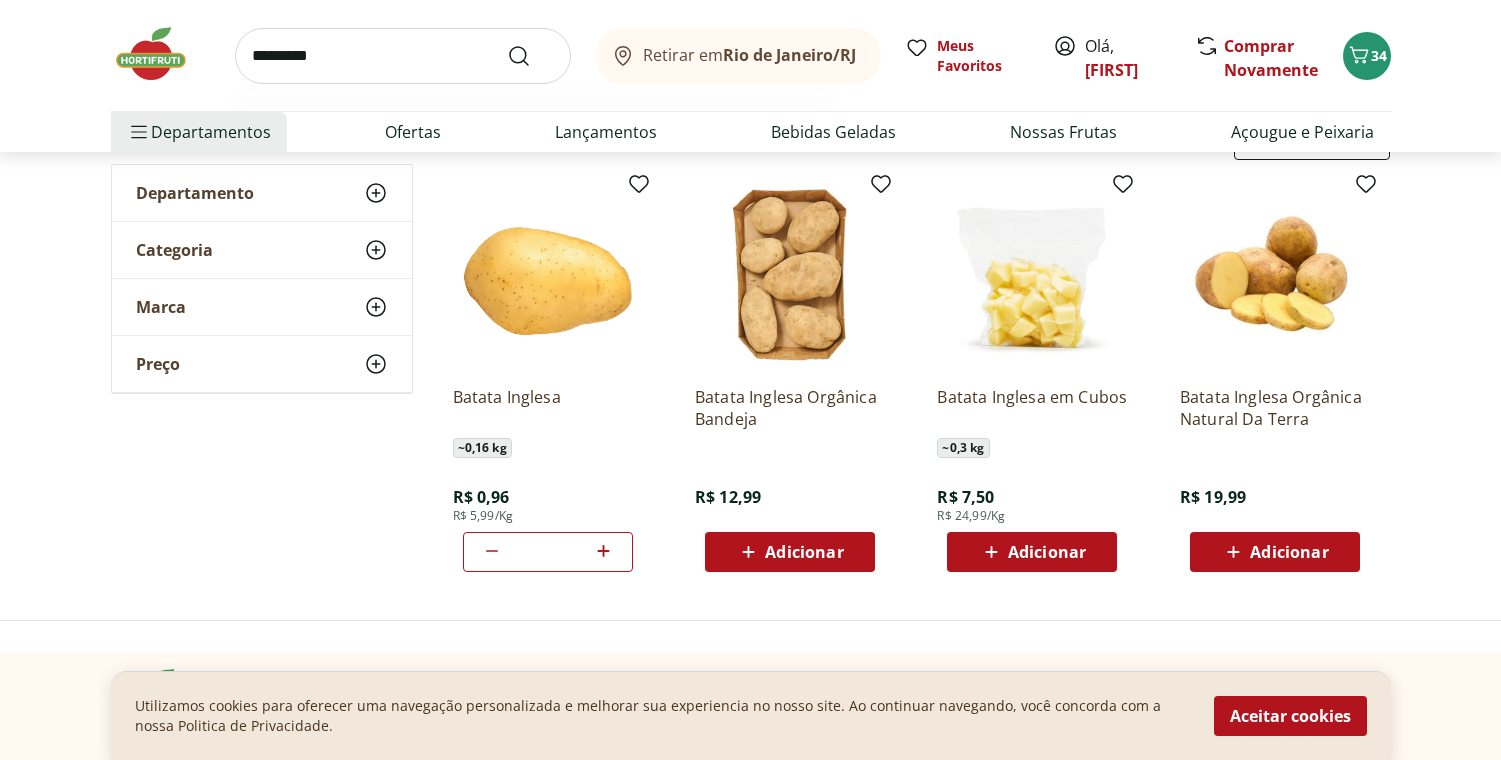 type on "**********" 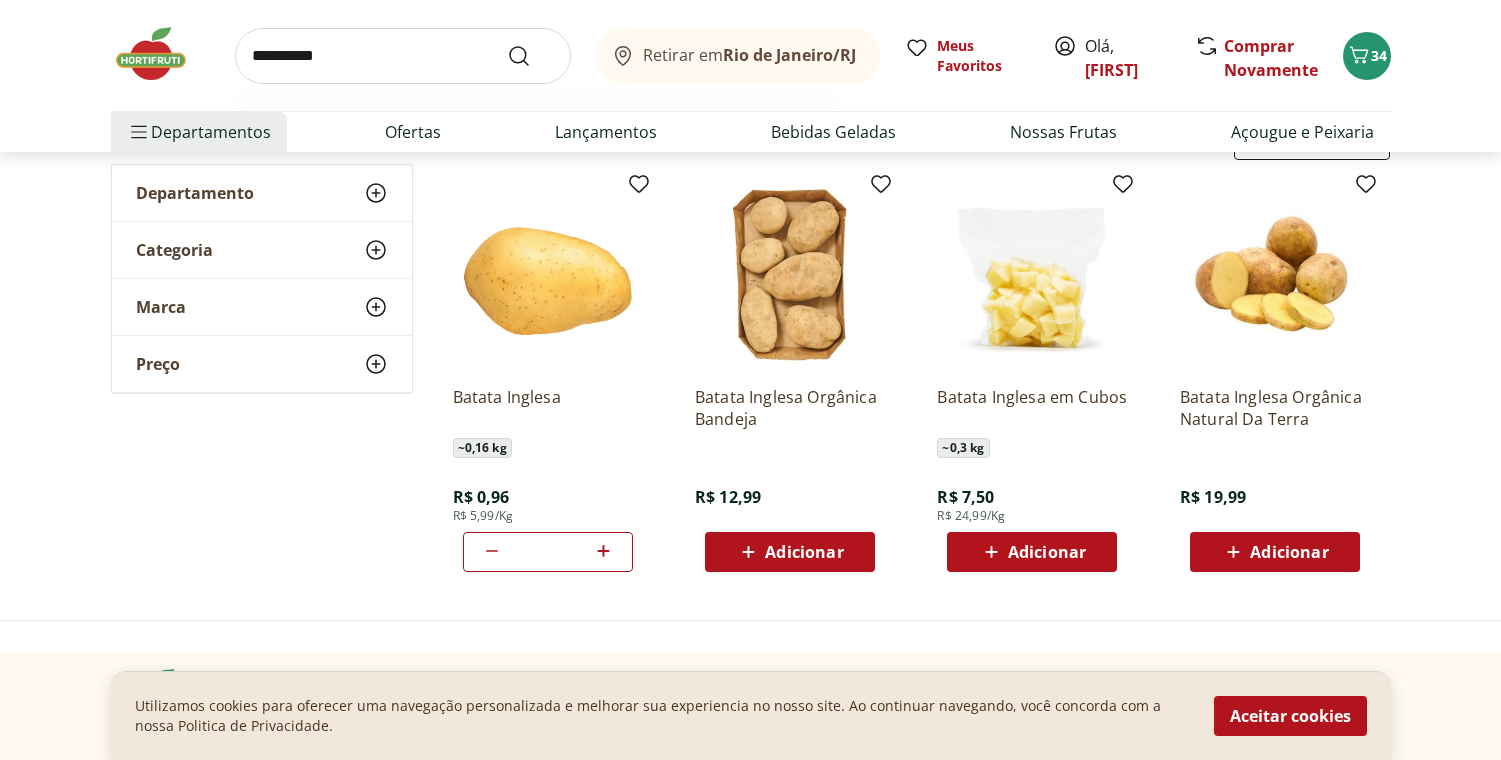 click at bounding box center (531, 56) 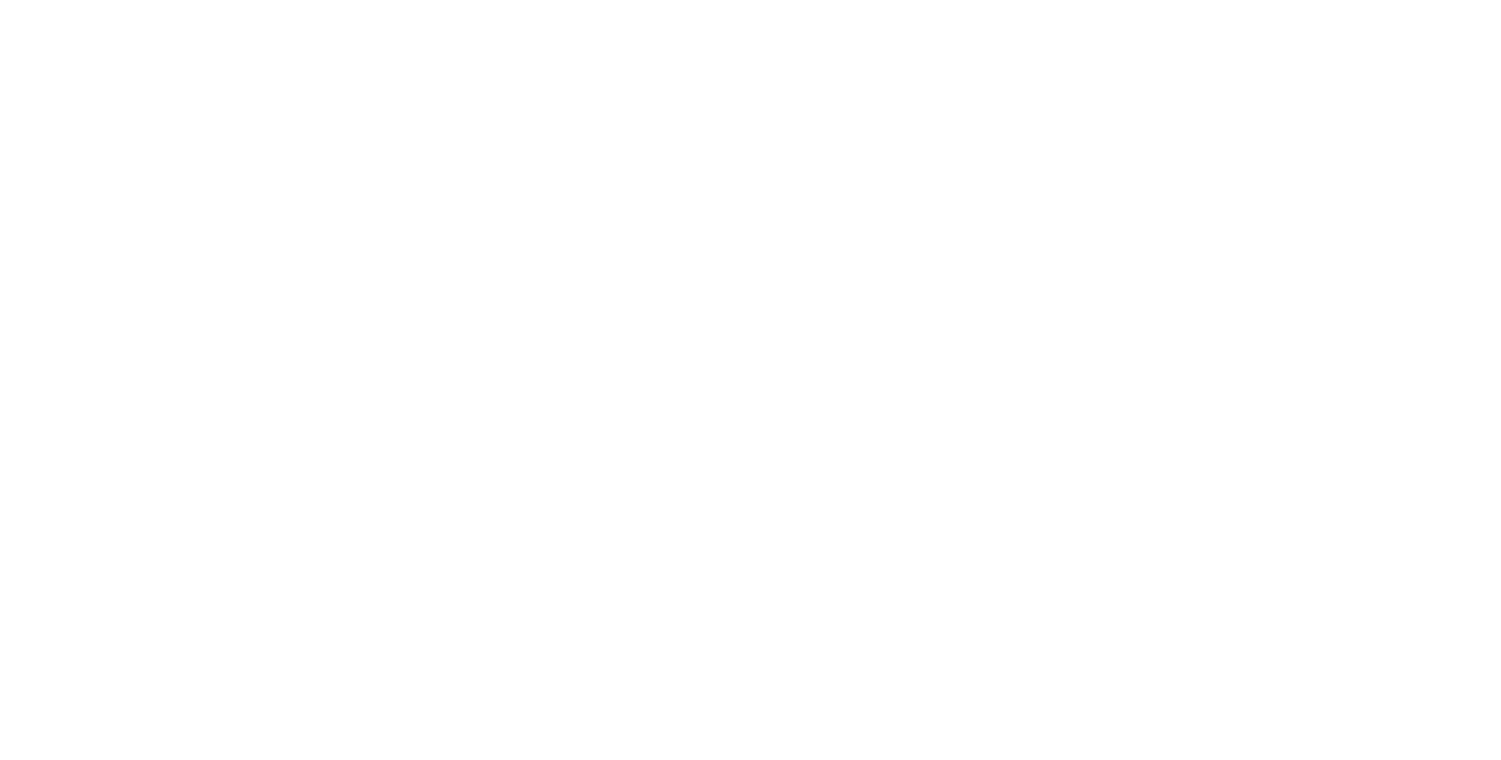 select on "**********" 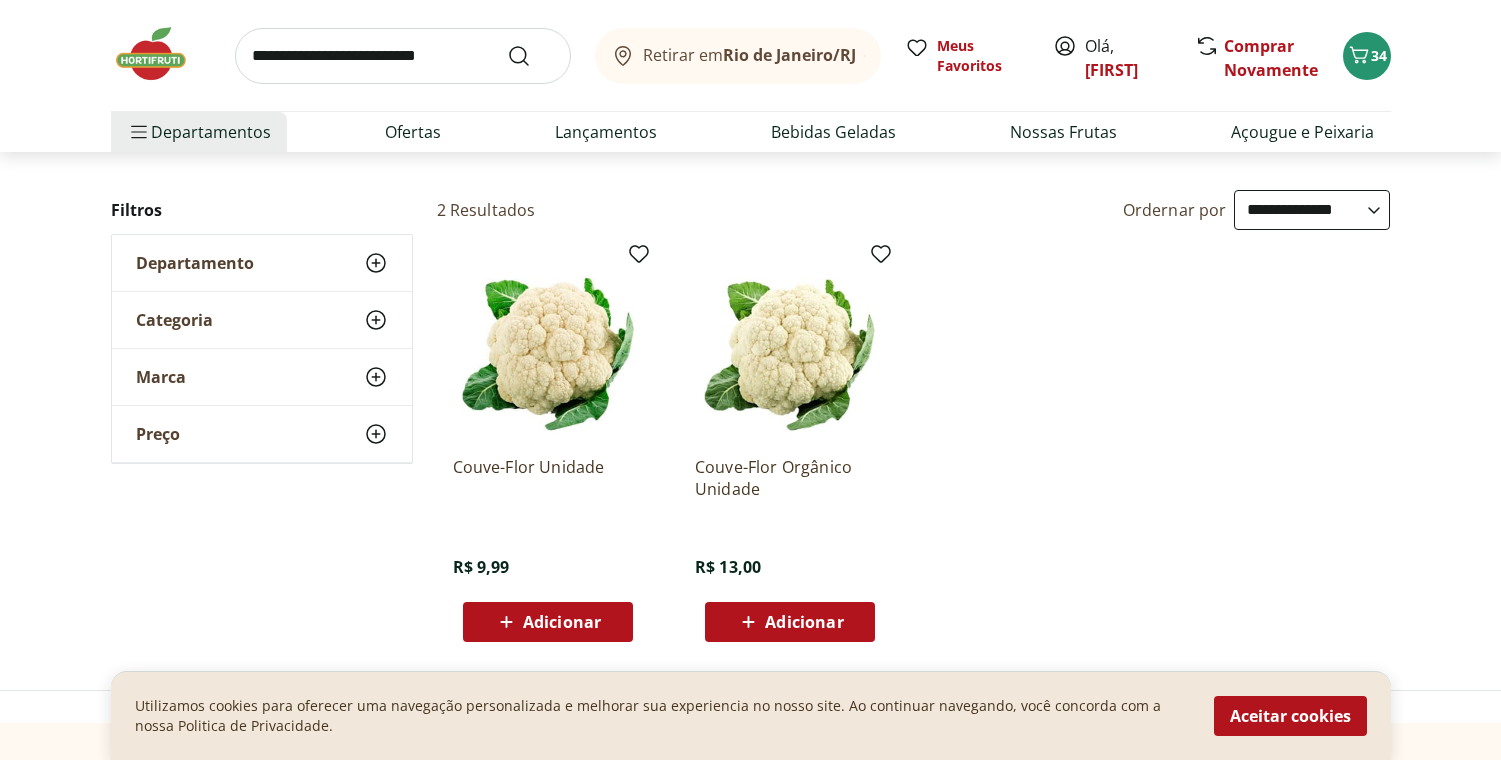 scroll, scrollTop: 235, scrollLeft: 0, axis: vertical 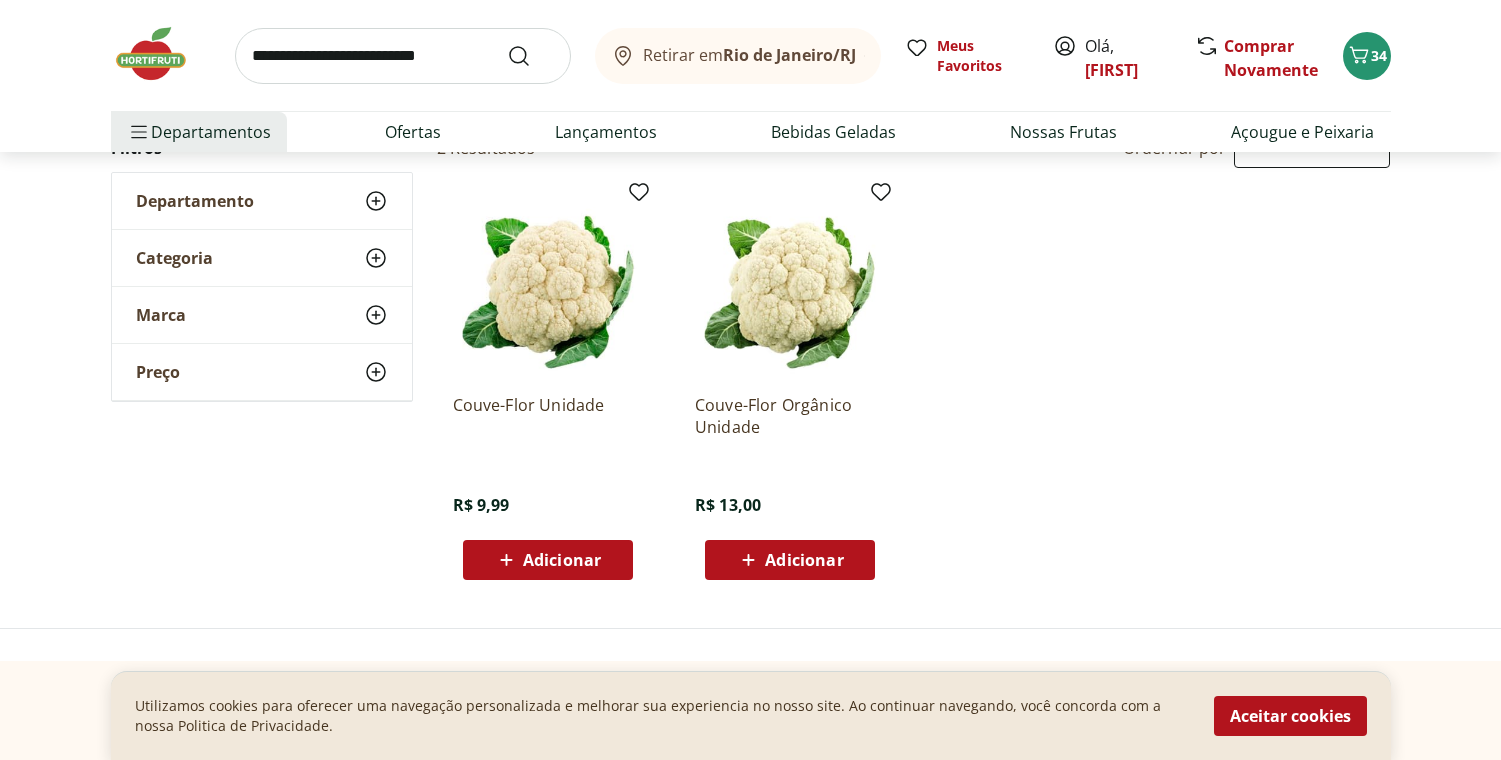 click on "Adicionar" at bounding box center (562, 560) 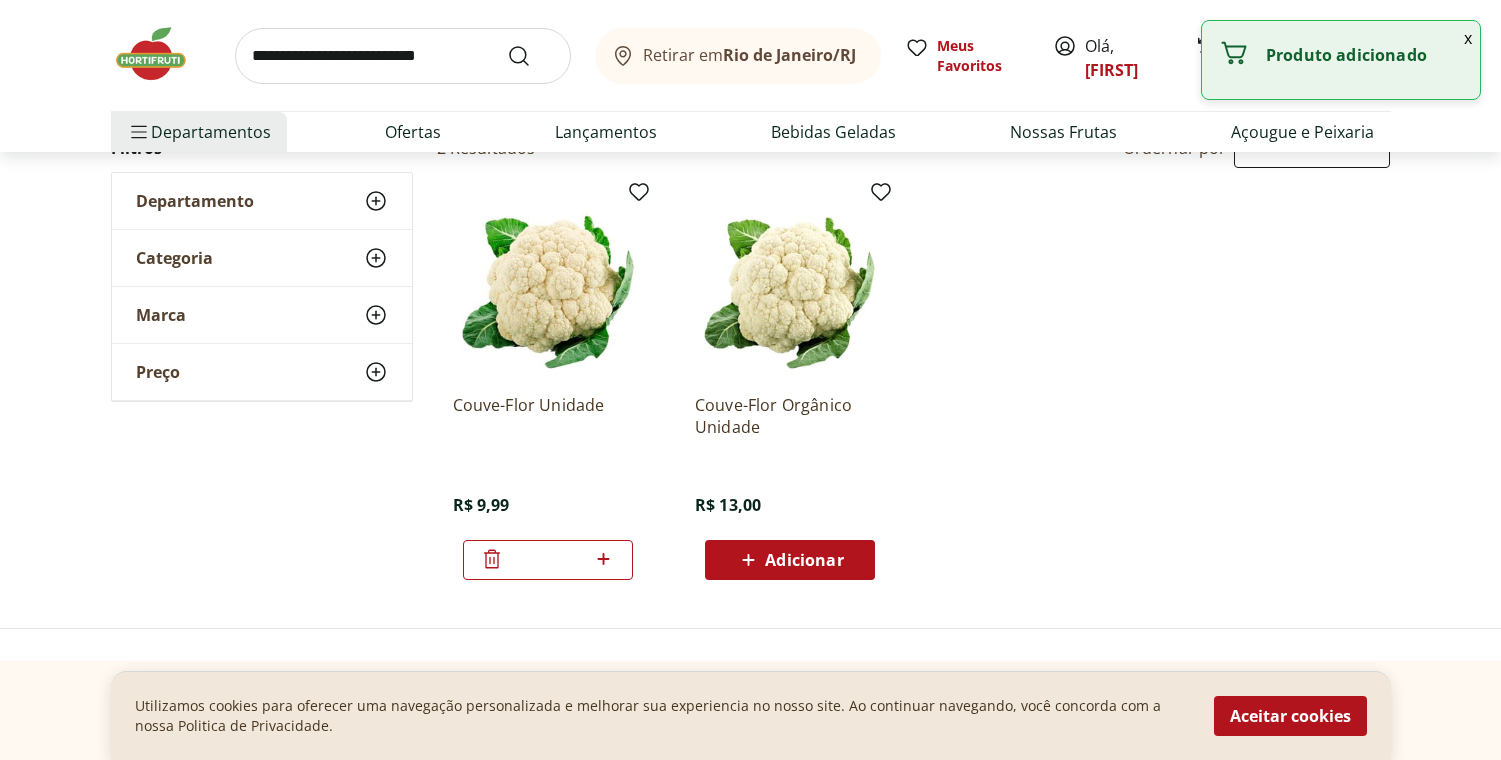 click at bounding box center [403, 56] 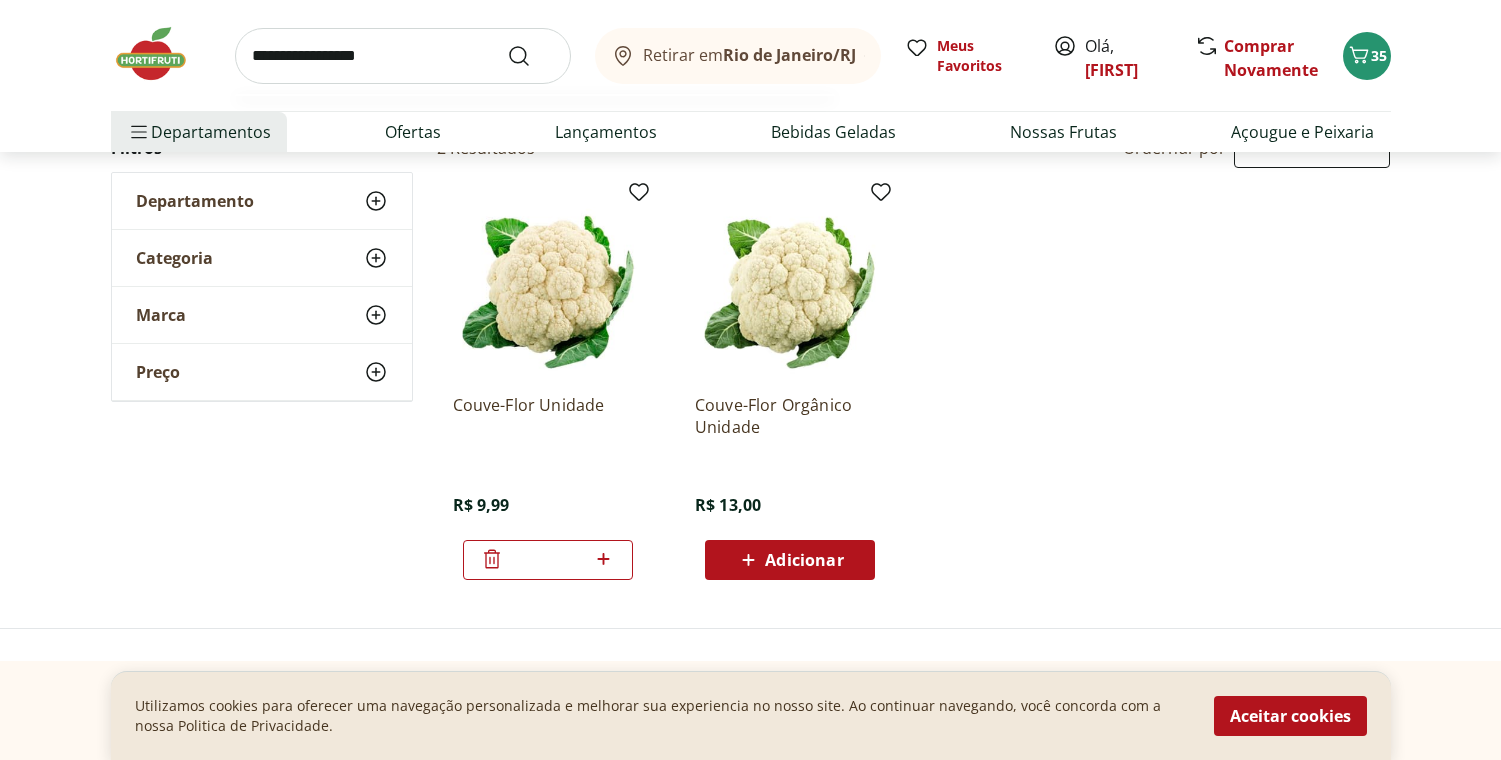 type on "**********" 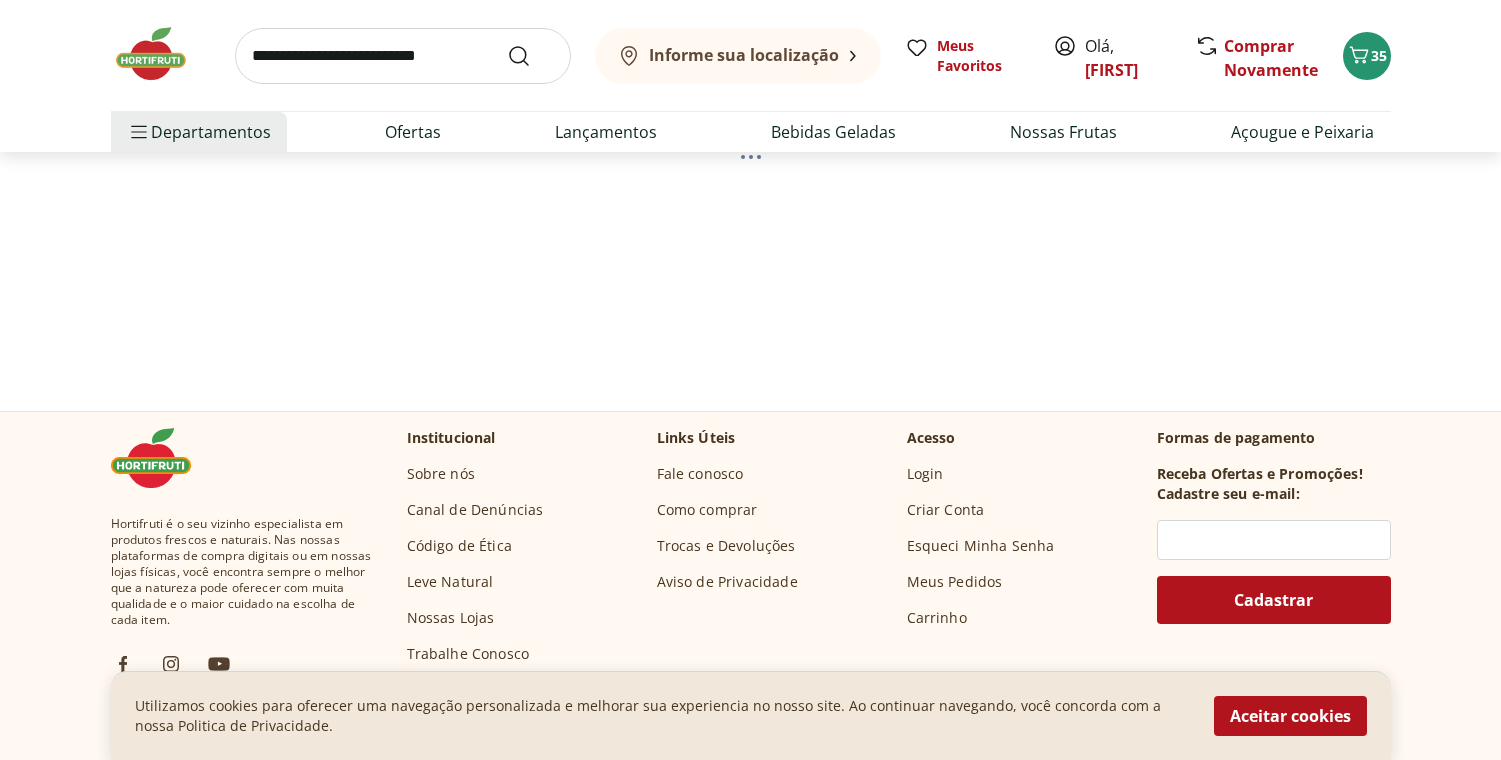 scroll, scrollTop: 0, scrollLeft: 0, axis: both 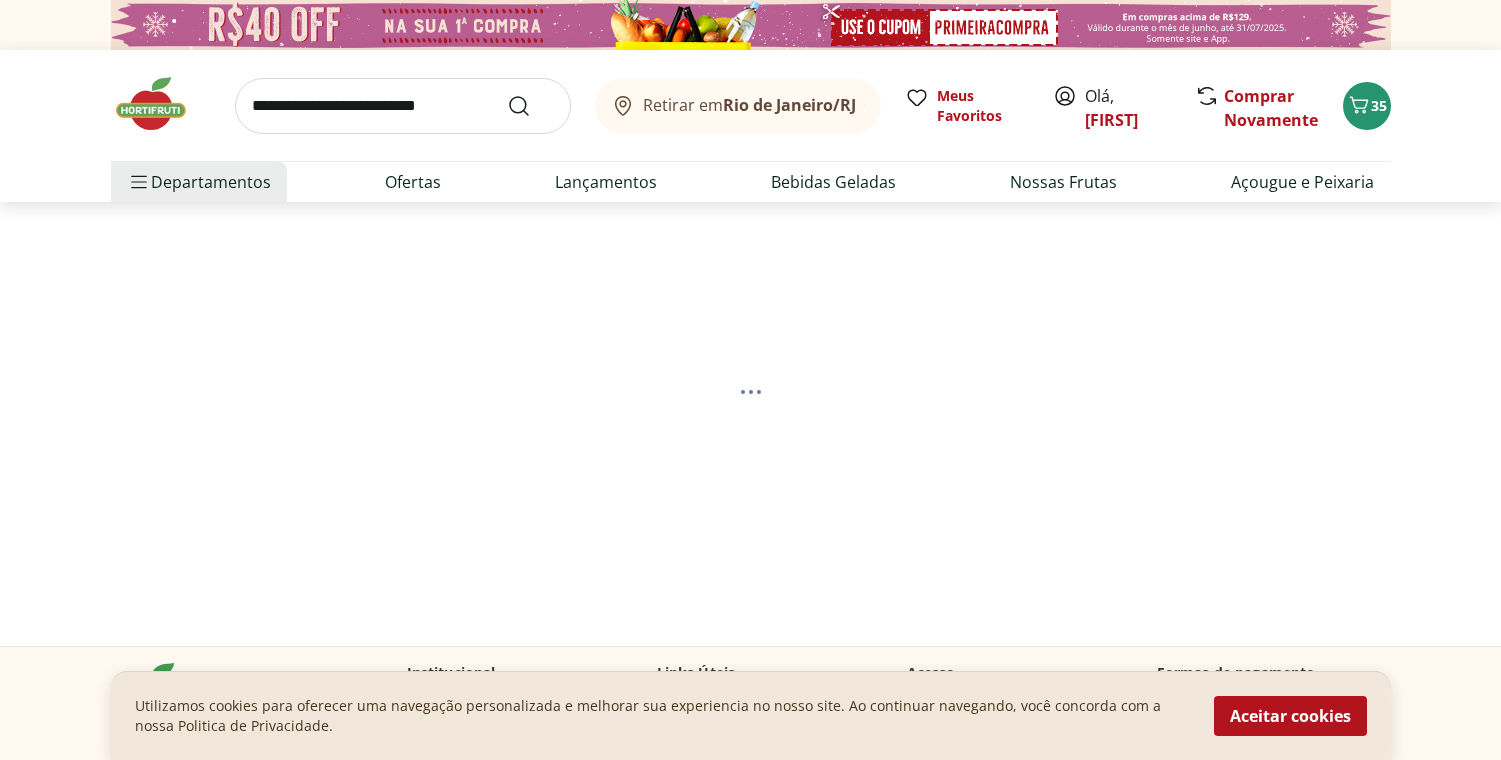 select on "**********" 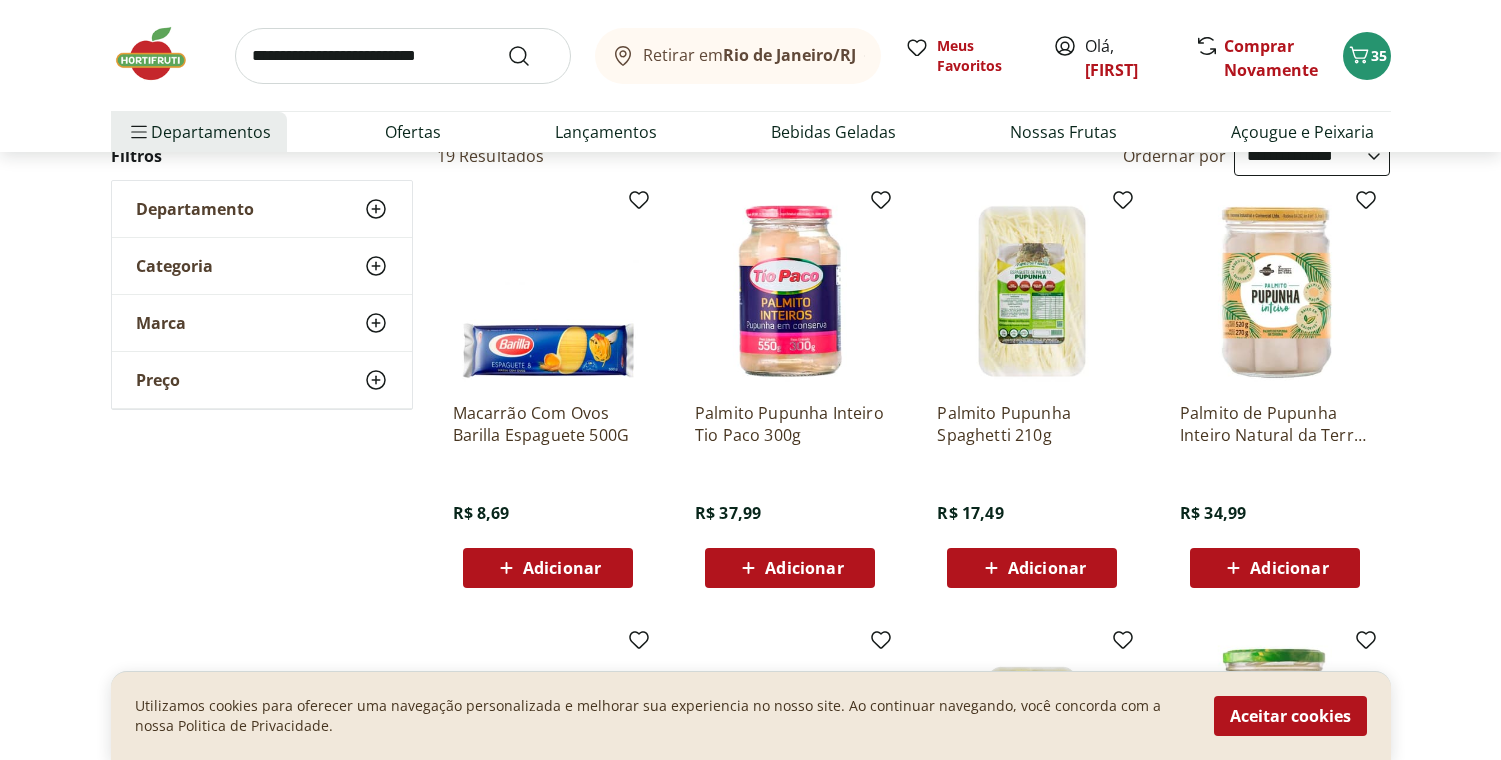 scroll, scrollTop: 225, scrollLeft: 0, axis: vertical 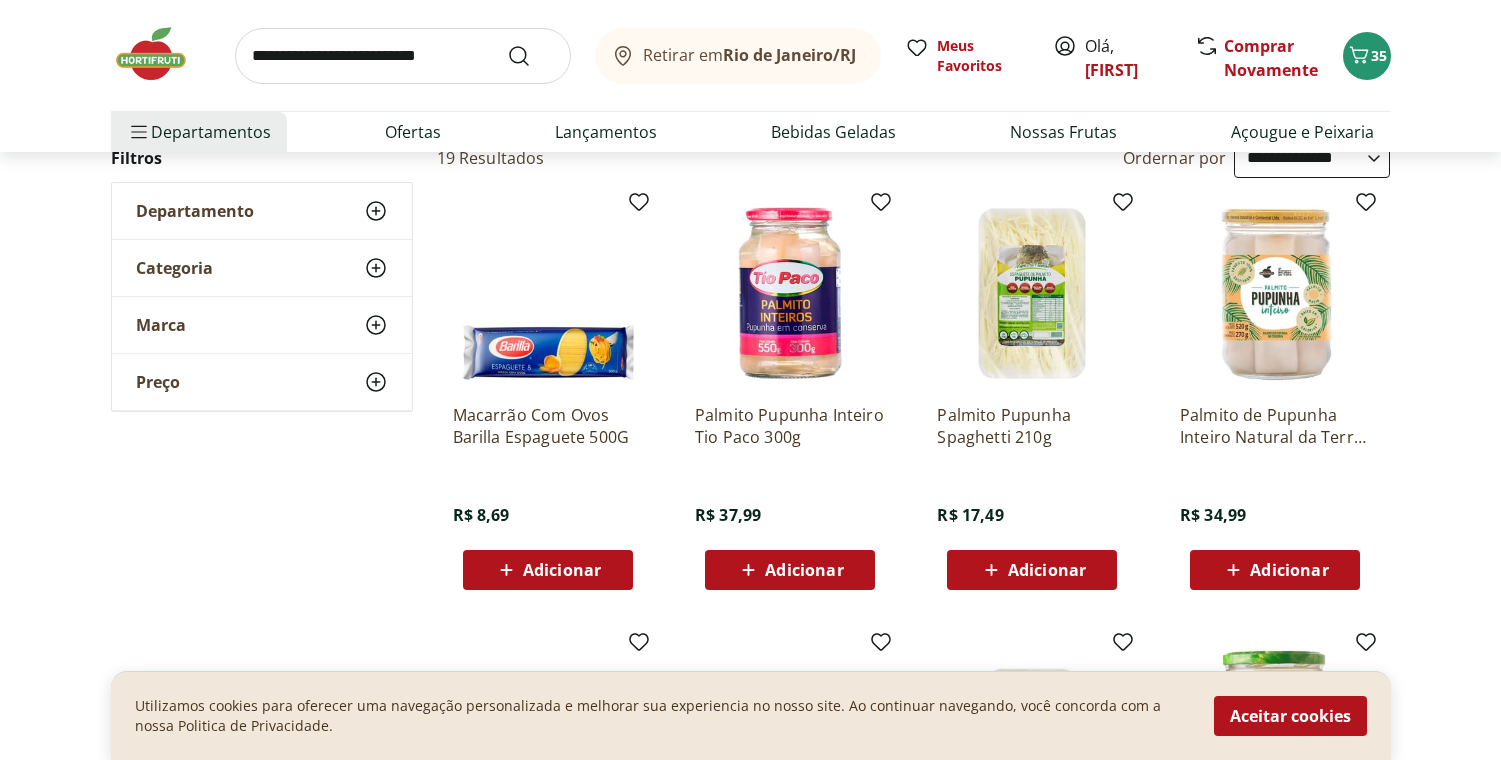 click on "Adicionar" at bounding box center [1047, 570] 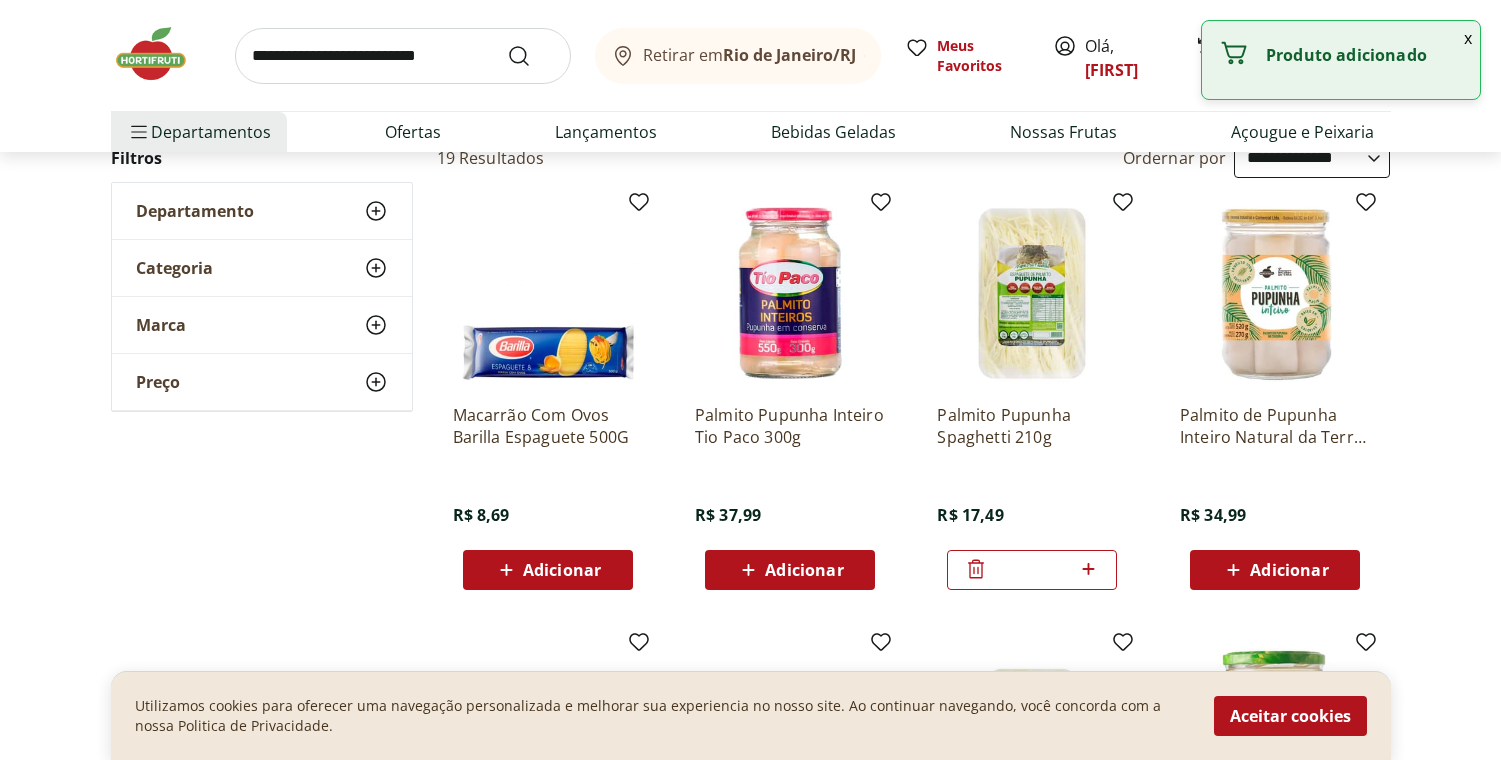 click at bounding box center [403, 56] 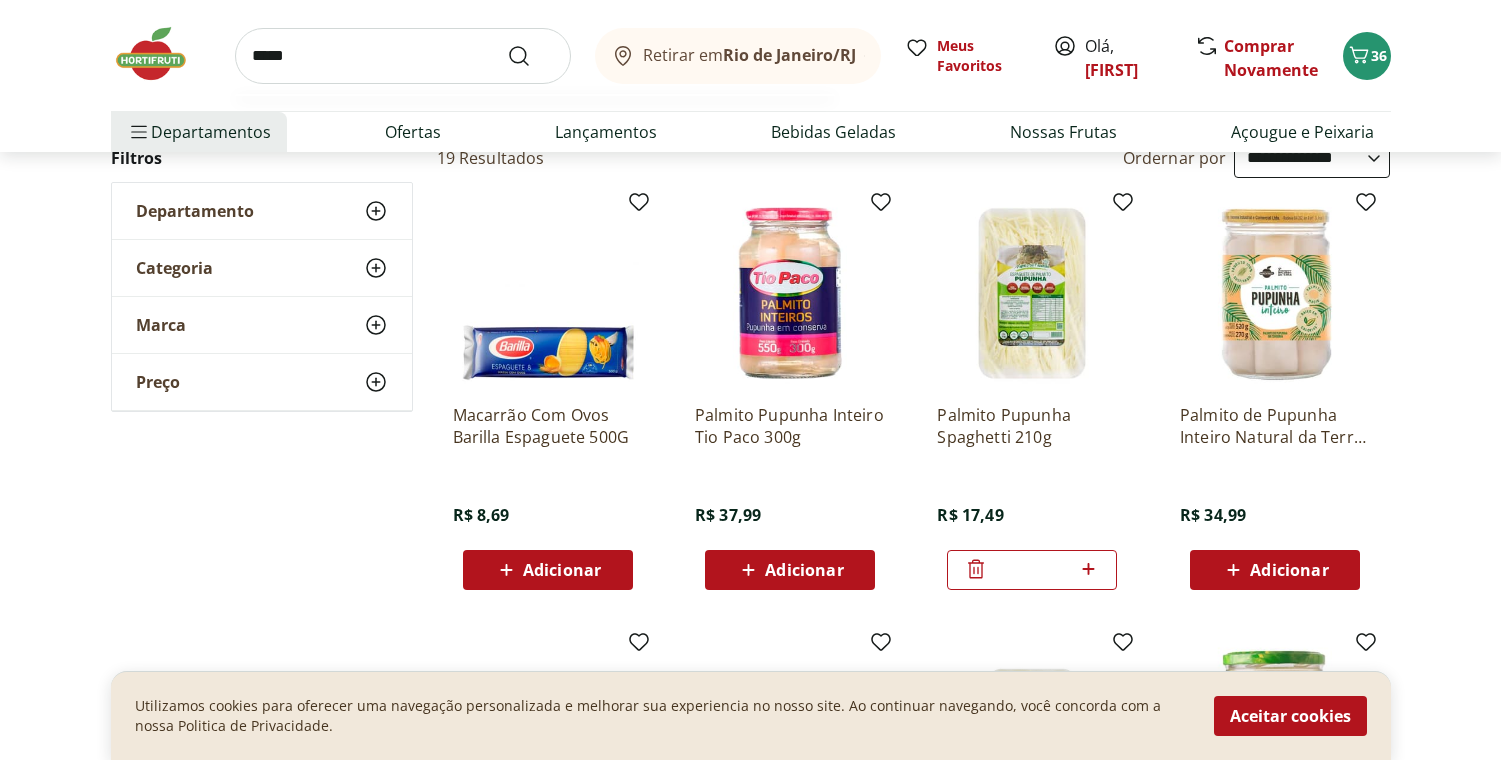 type on "*****" 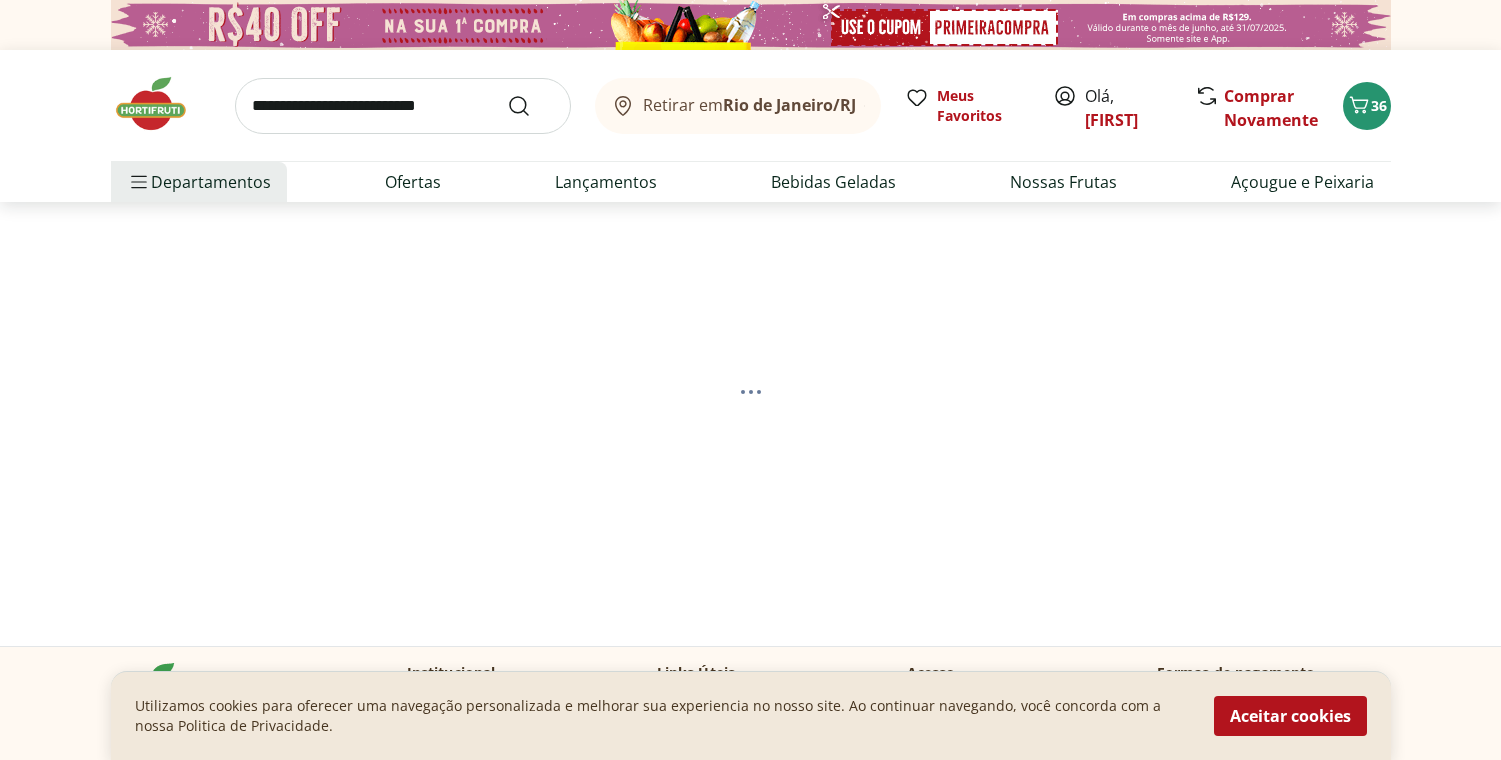 select on "**********" 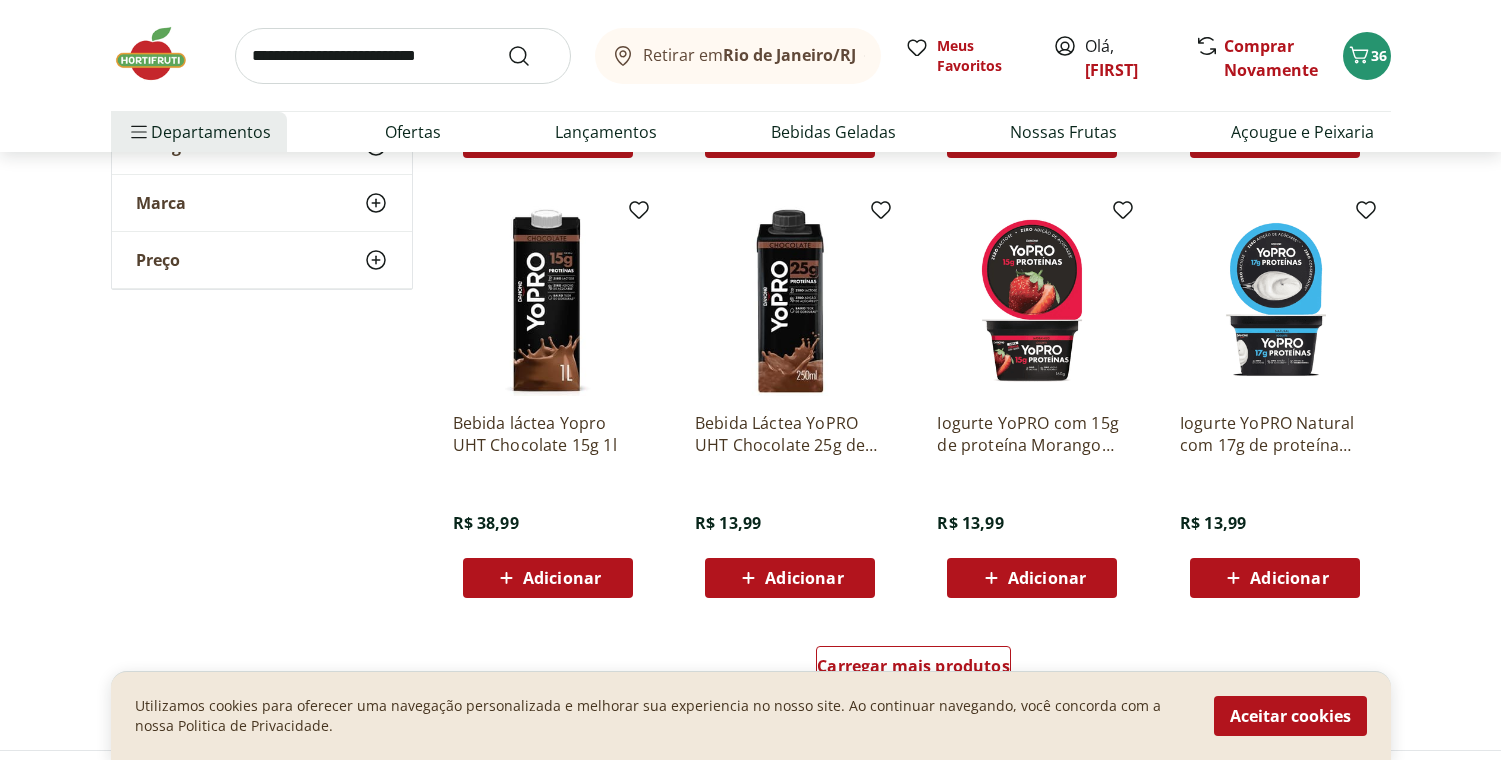 scroll, scrollTop: 1100, scrollLeft: 0, axis: vertical 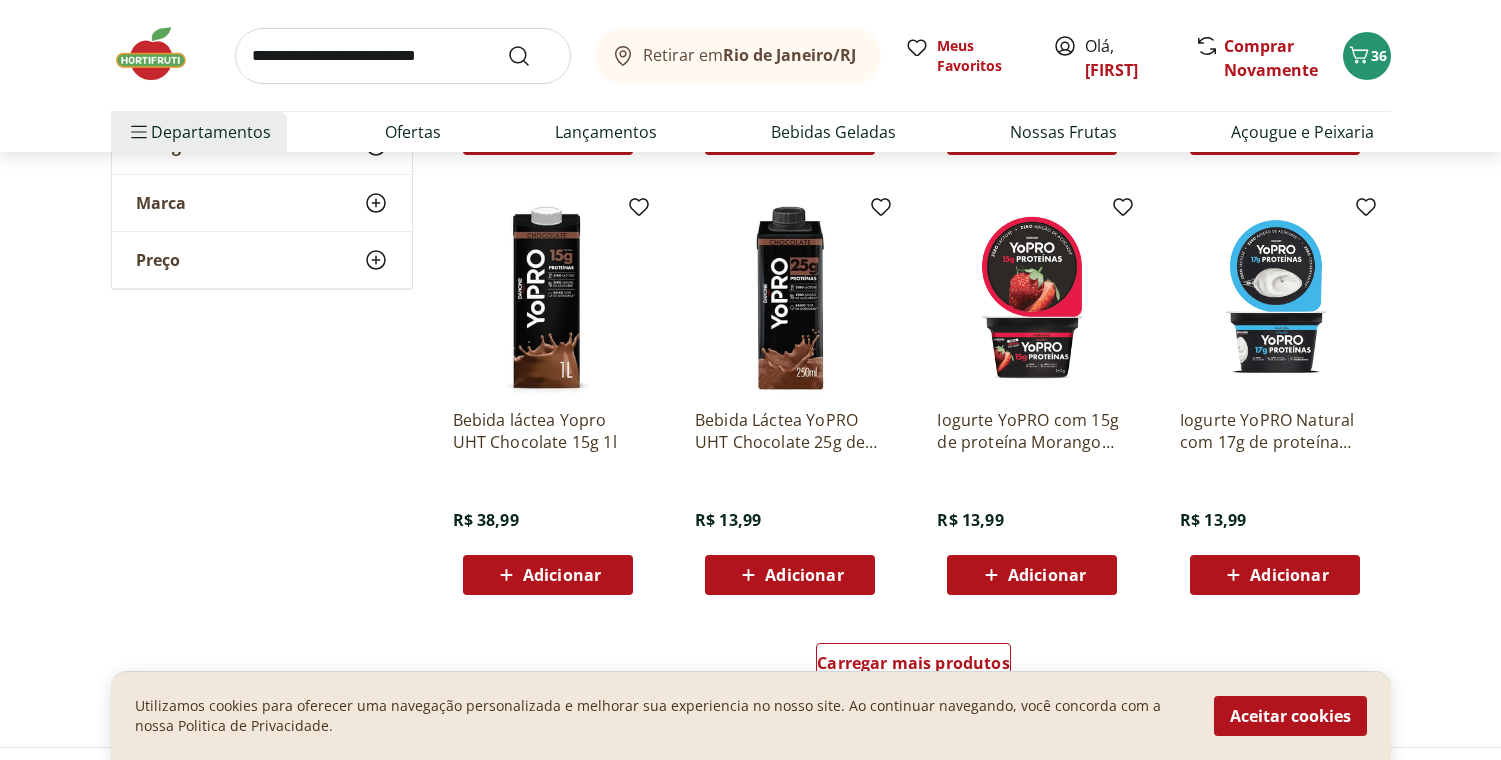 click on "Adicionar" at bounding box center (1047, 575) 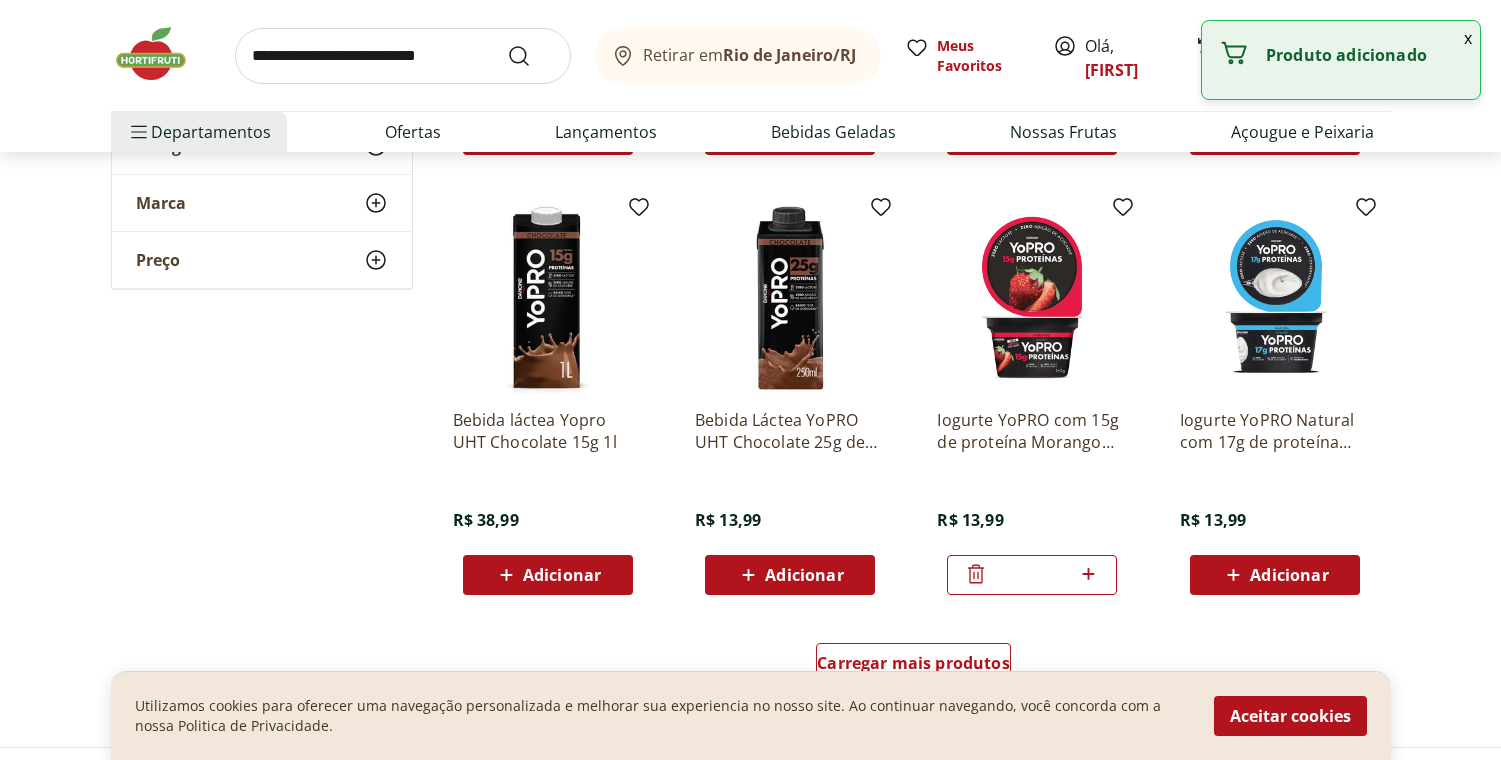 click 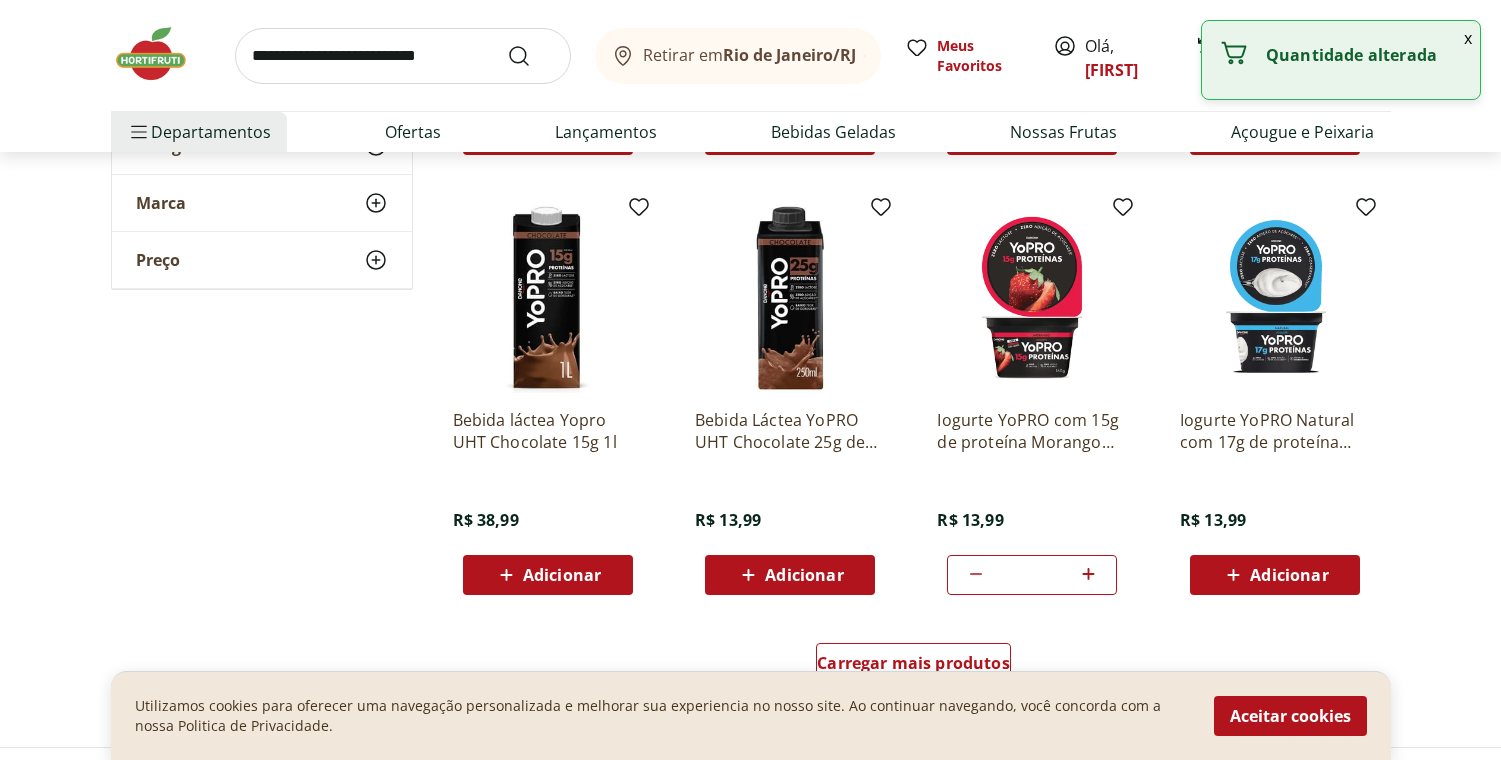 click 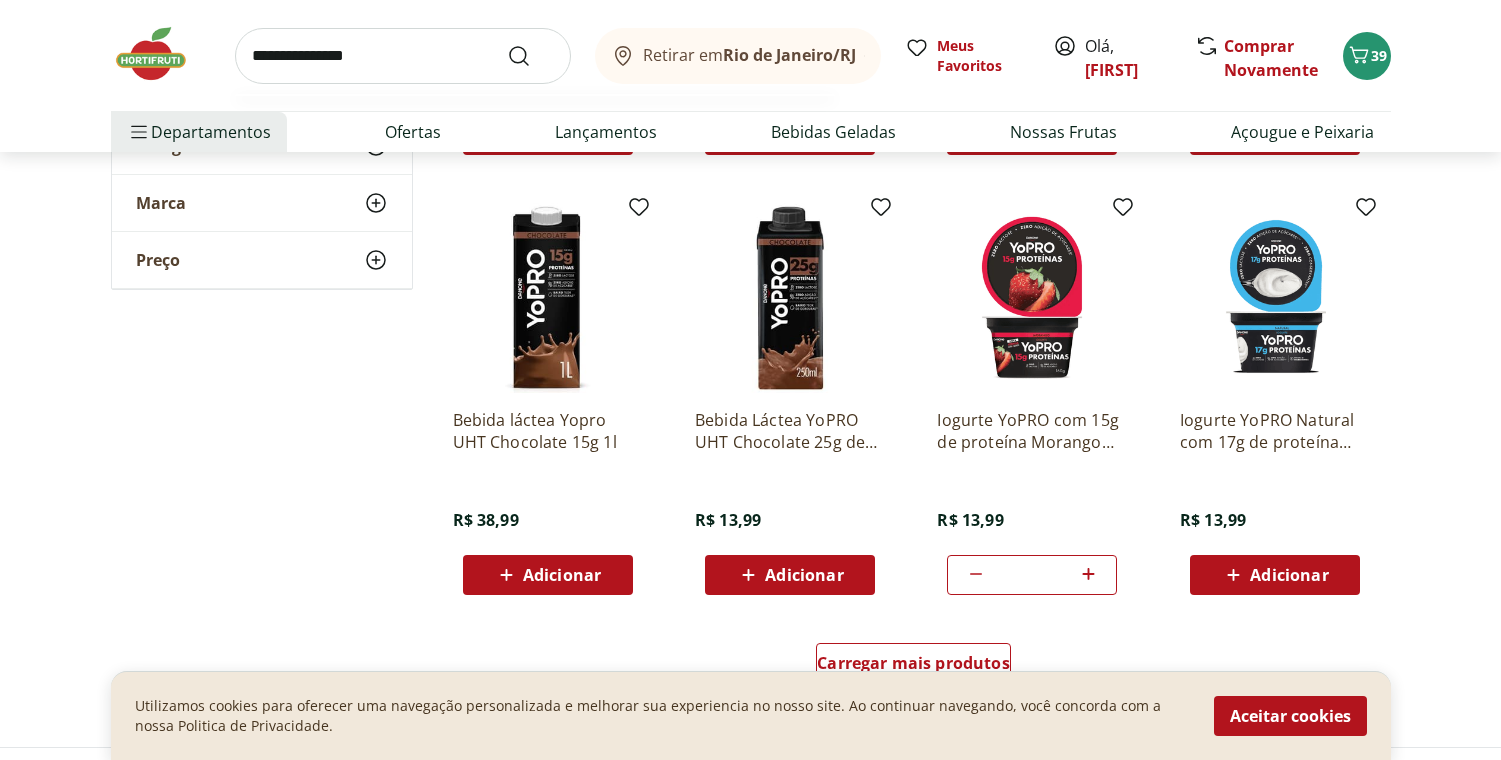type on "**********" 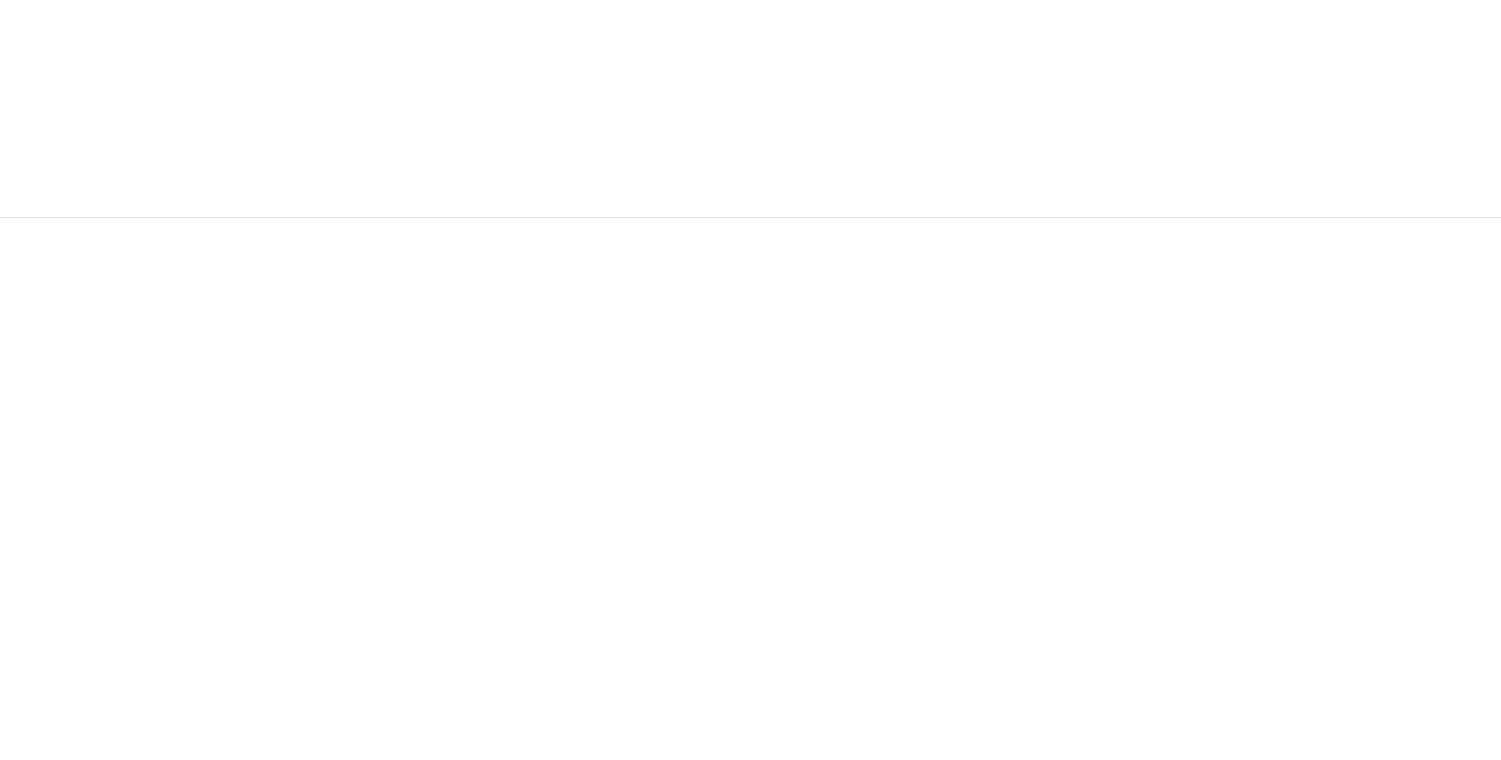 scroll, scrollTop: 0, scrollLeft: 0, axis: both 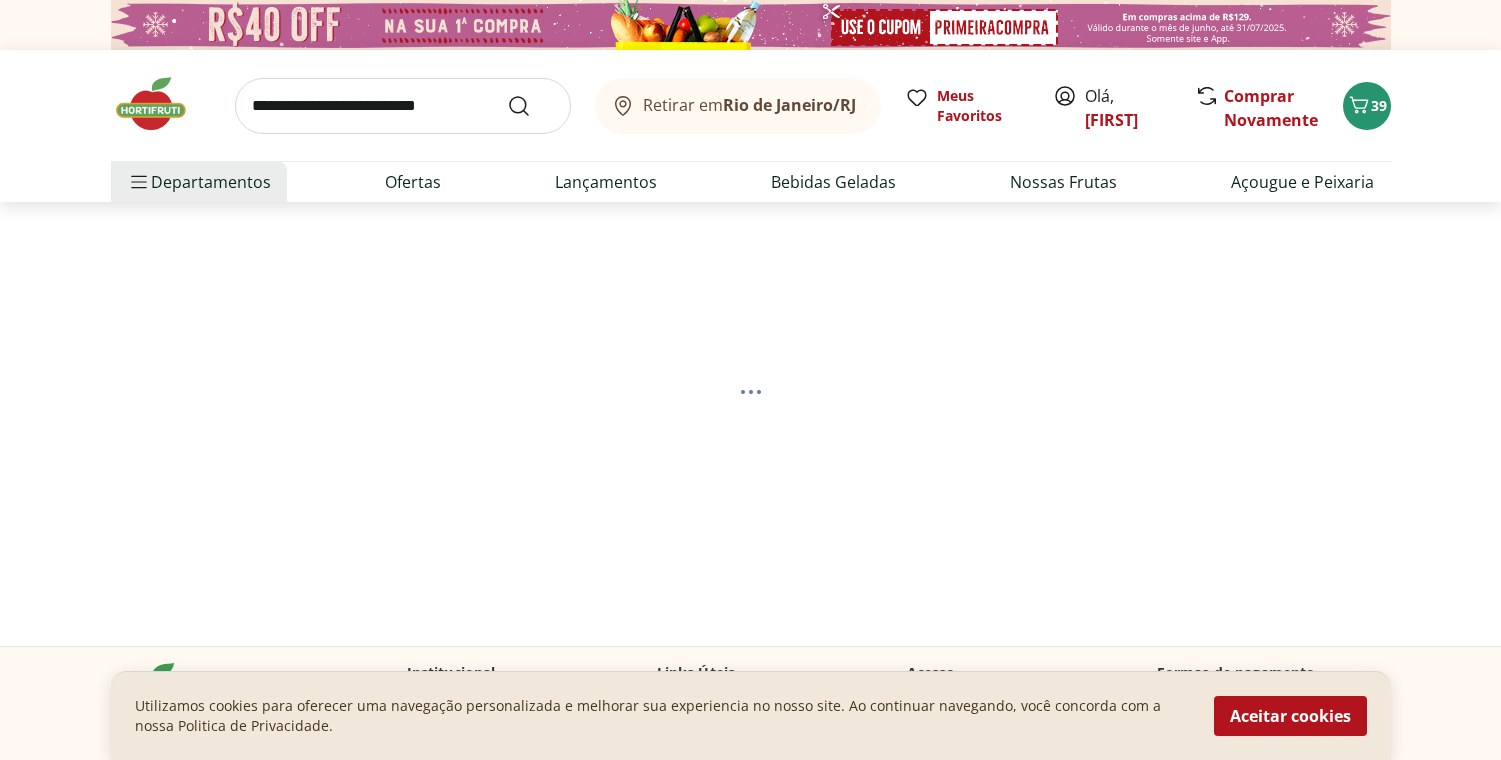 select on "**********" 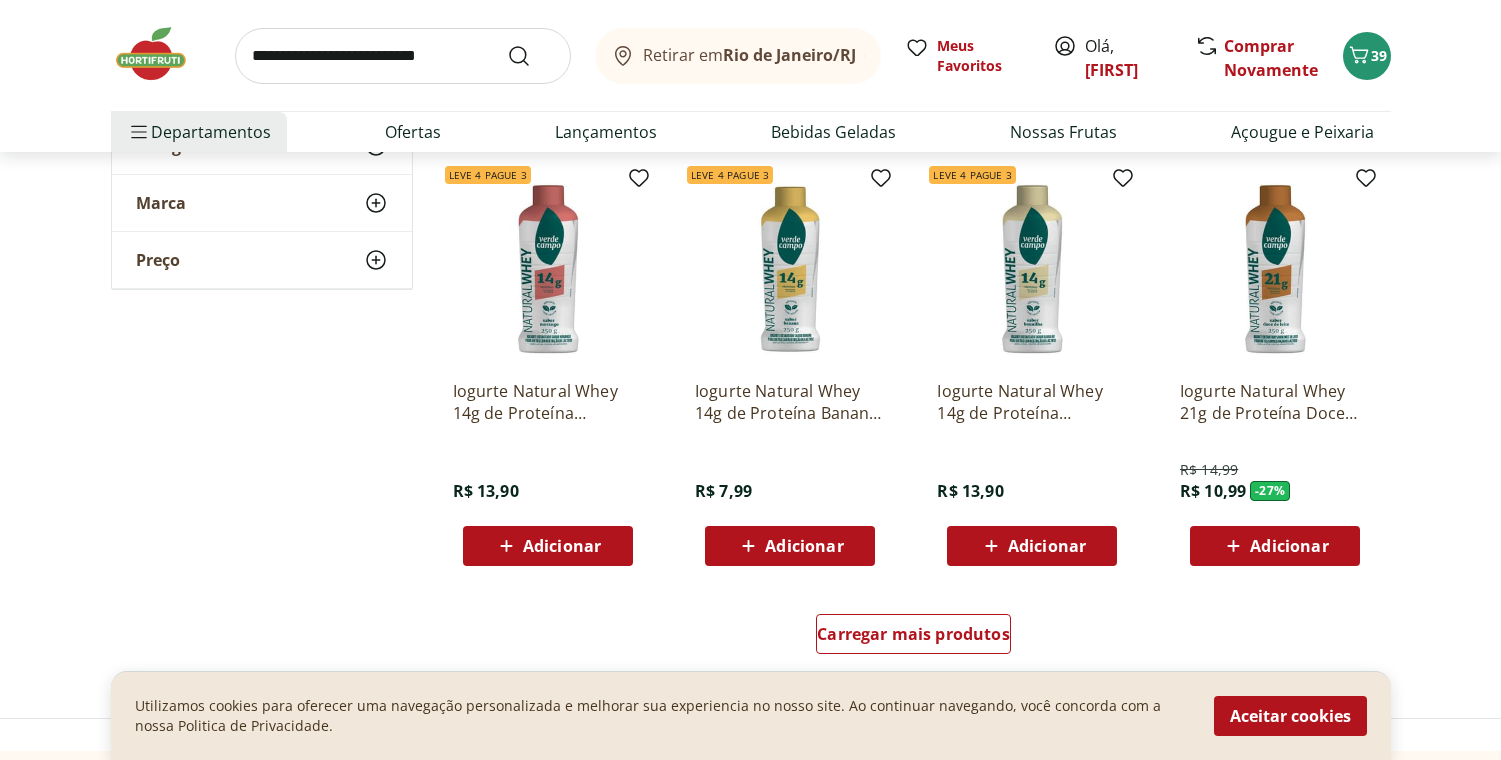 scroll, scrollTop: 1121, scrollLeft: 0, axis: vertical 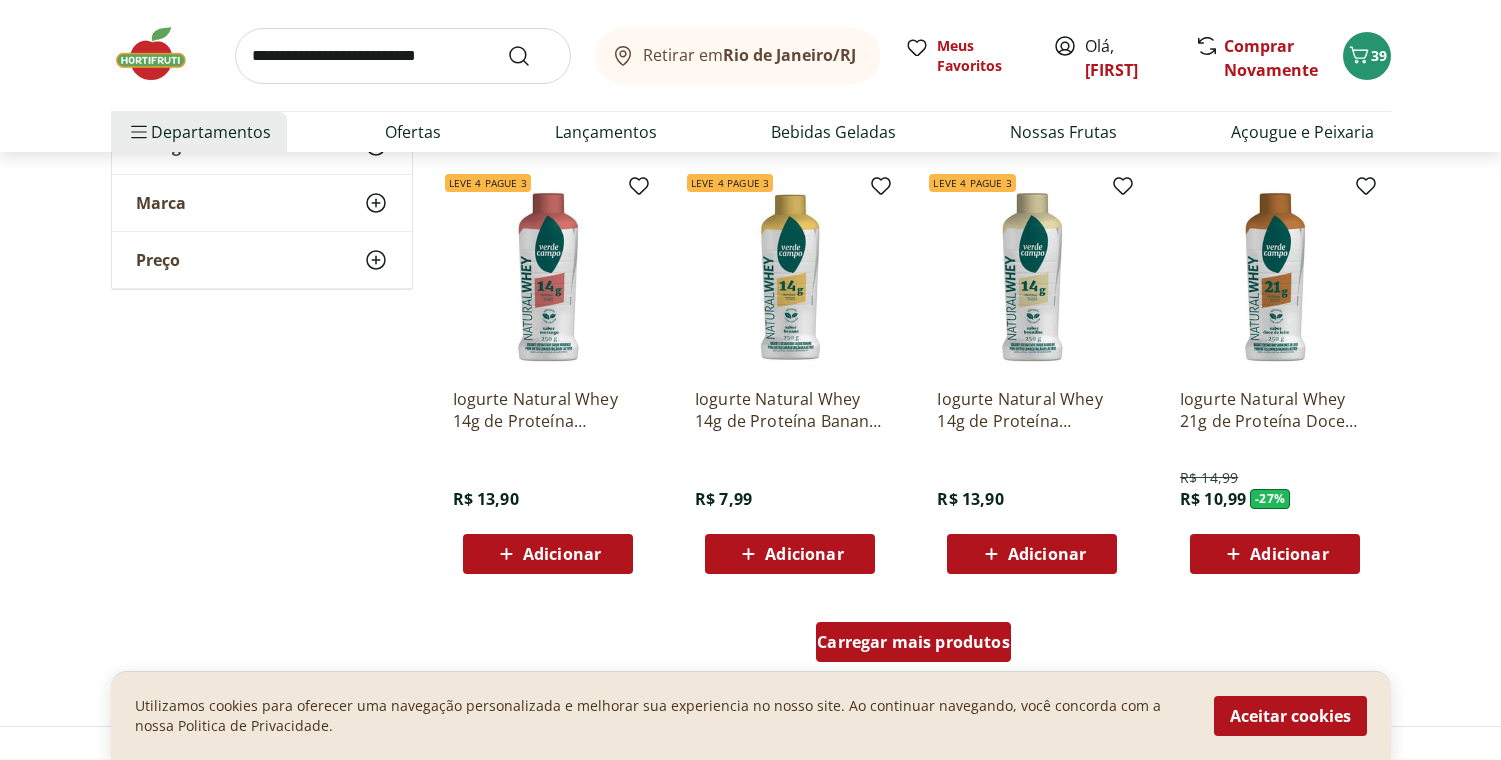 click on "Carregar mais produtos" at bounding box center [913, 642] 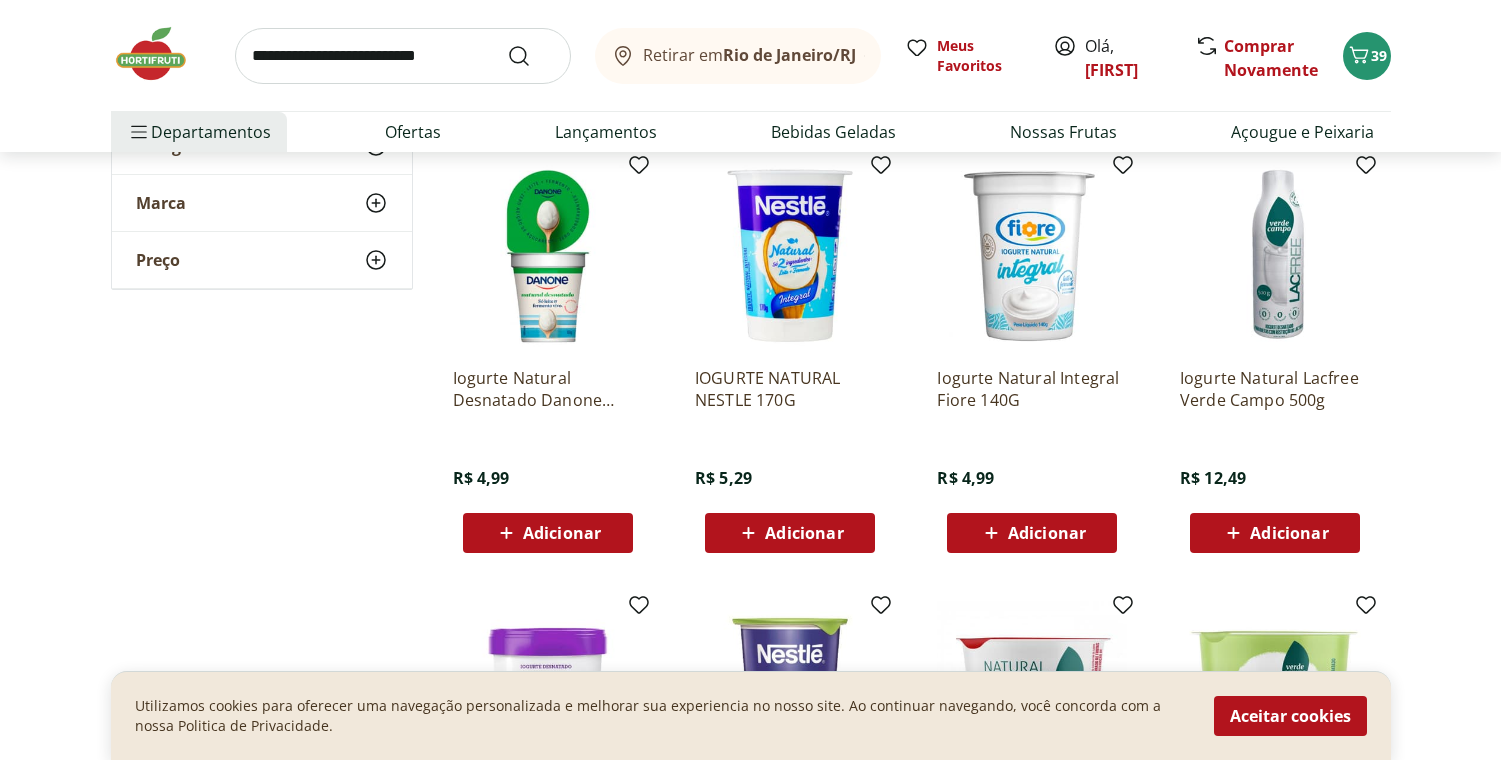 scroll, scrollTop: 1617, scrollLeft: 0, axis: vertical 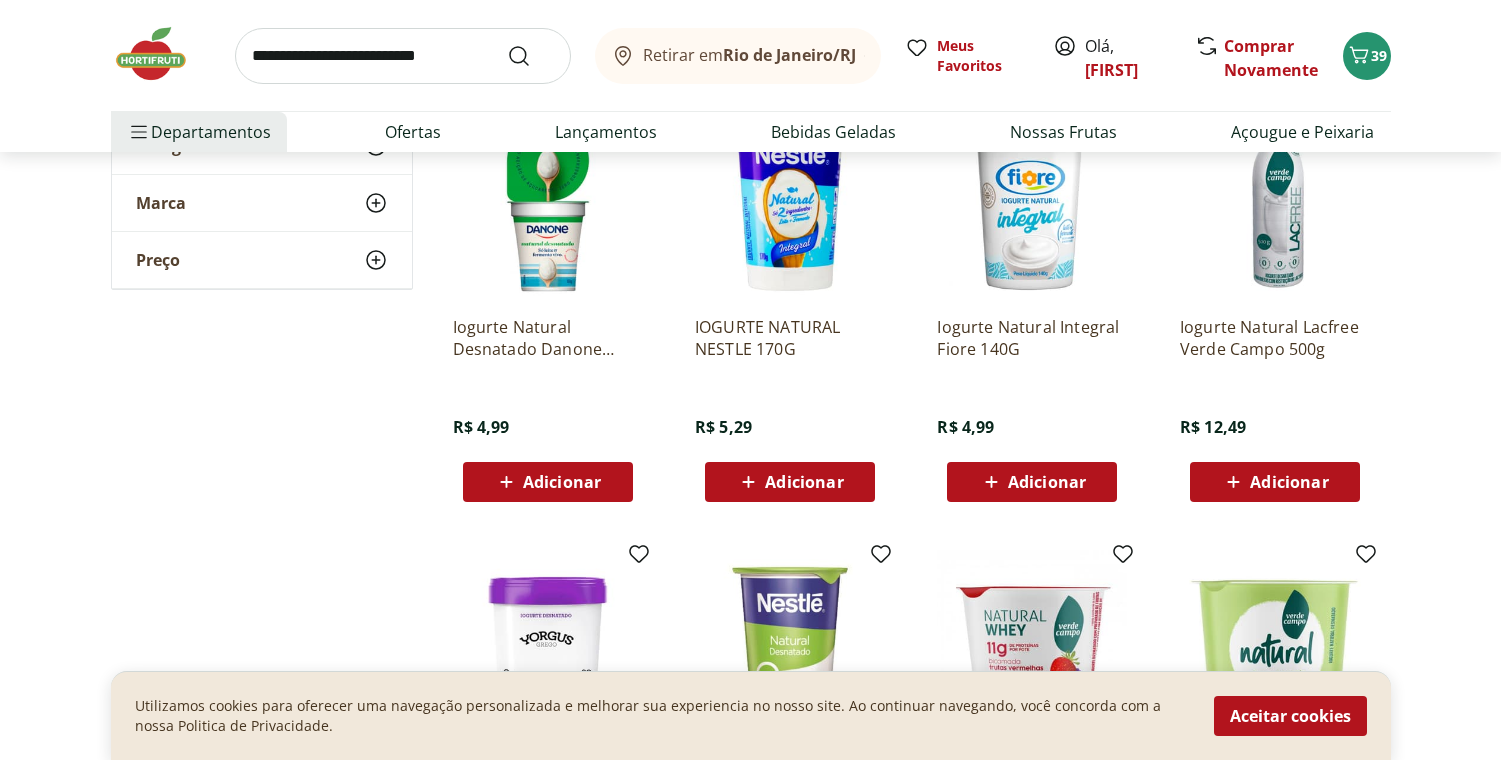 click on "Adicionar" at bounding box center (562, 482) 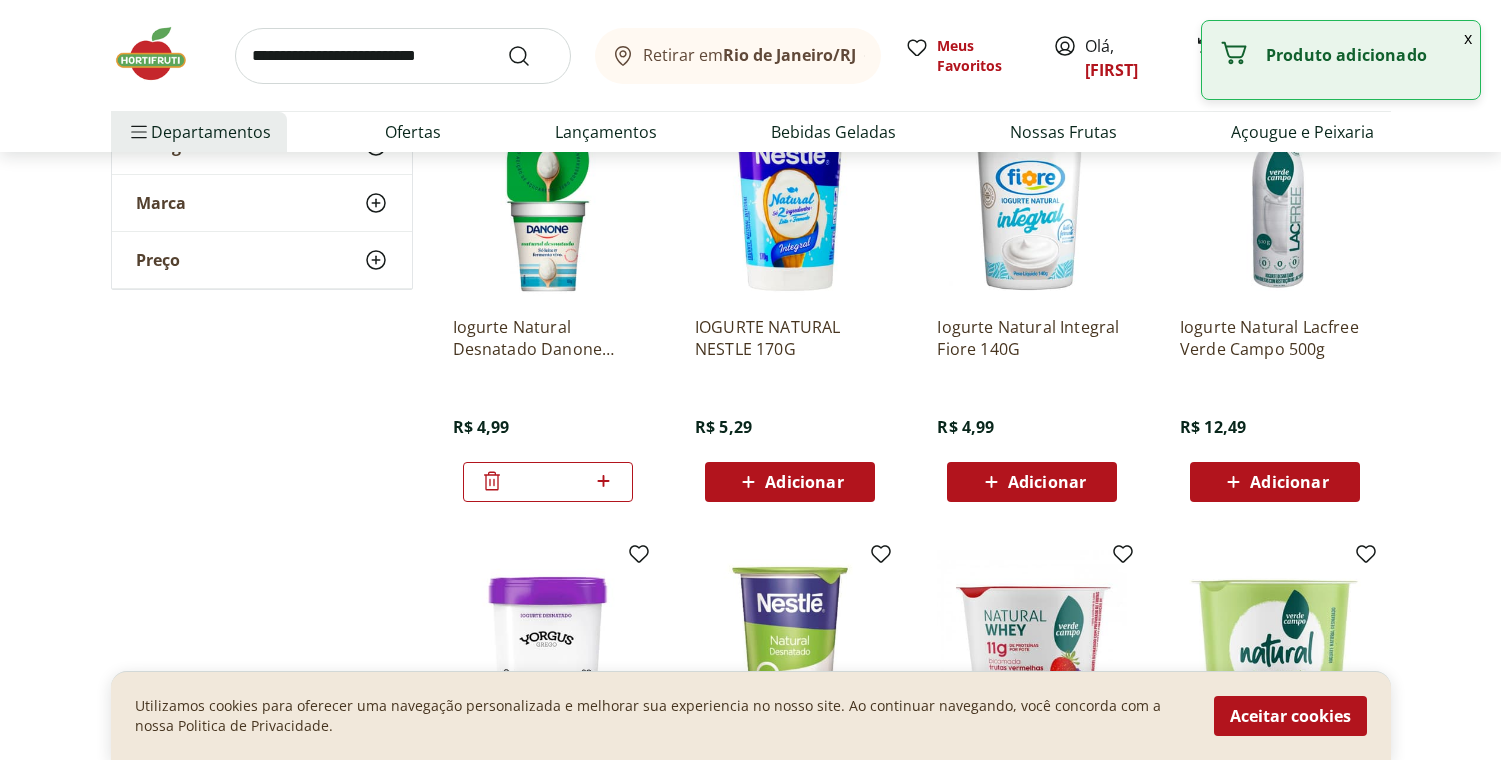 click 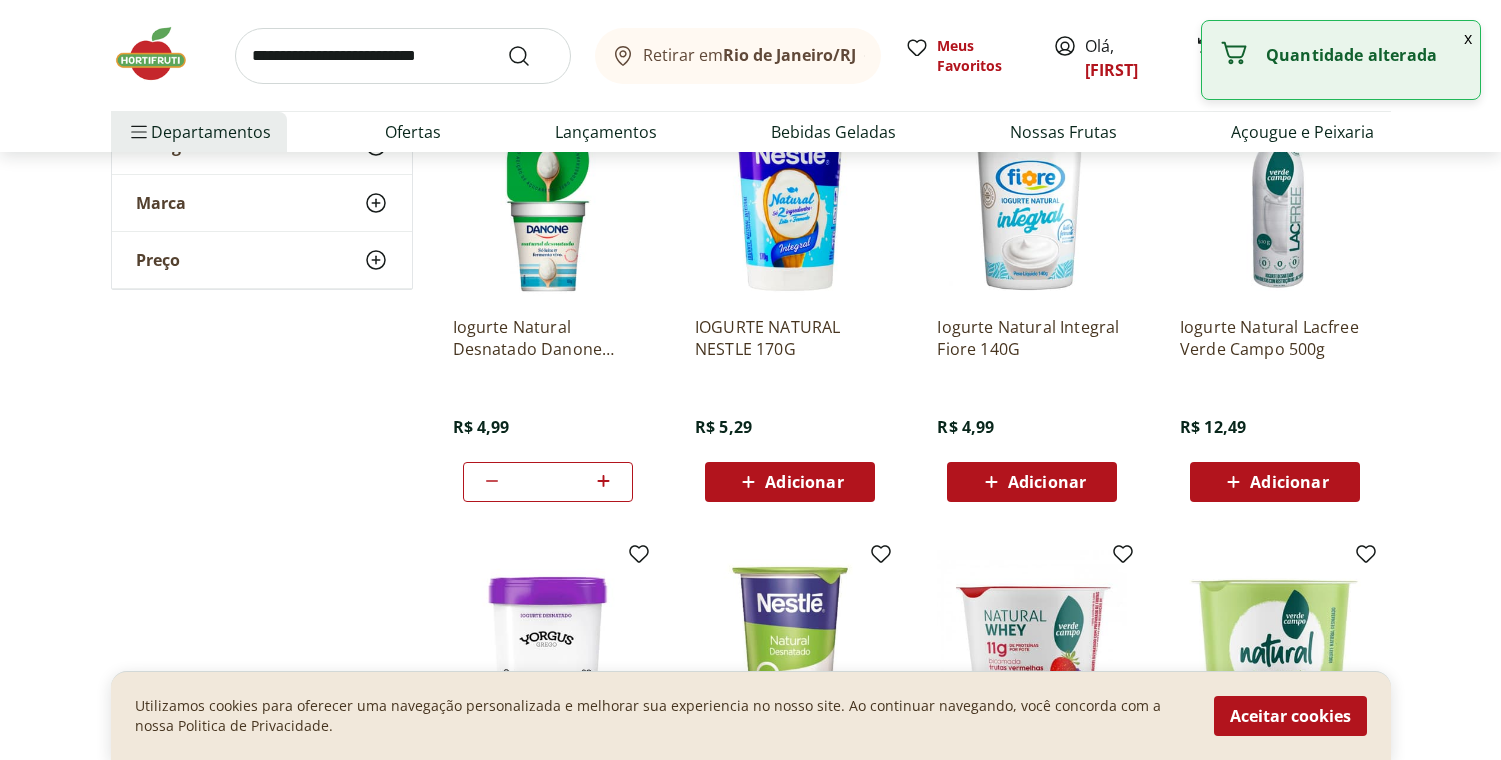 click 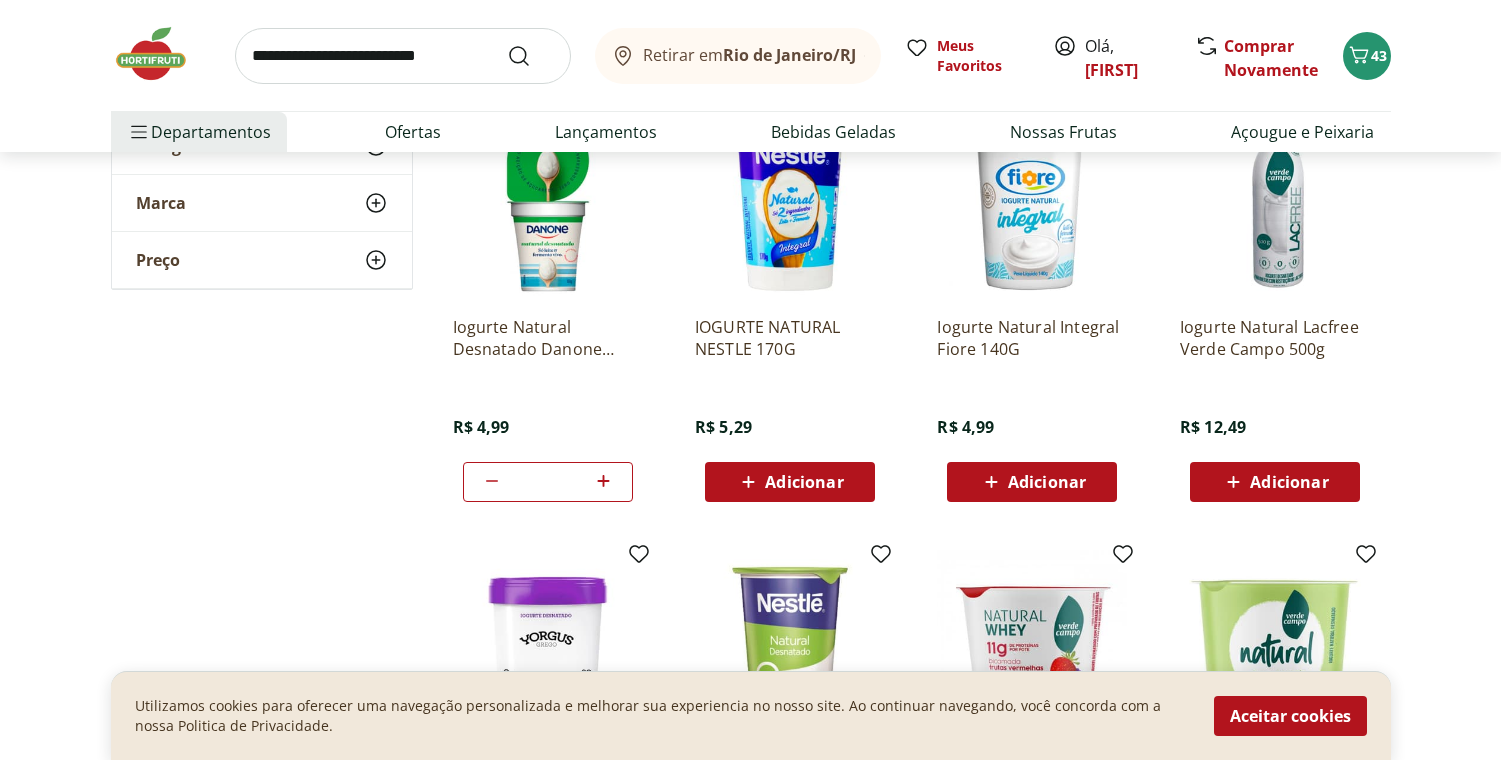 click at bounding box center (403, 56) 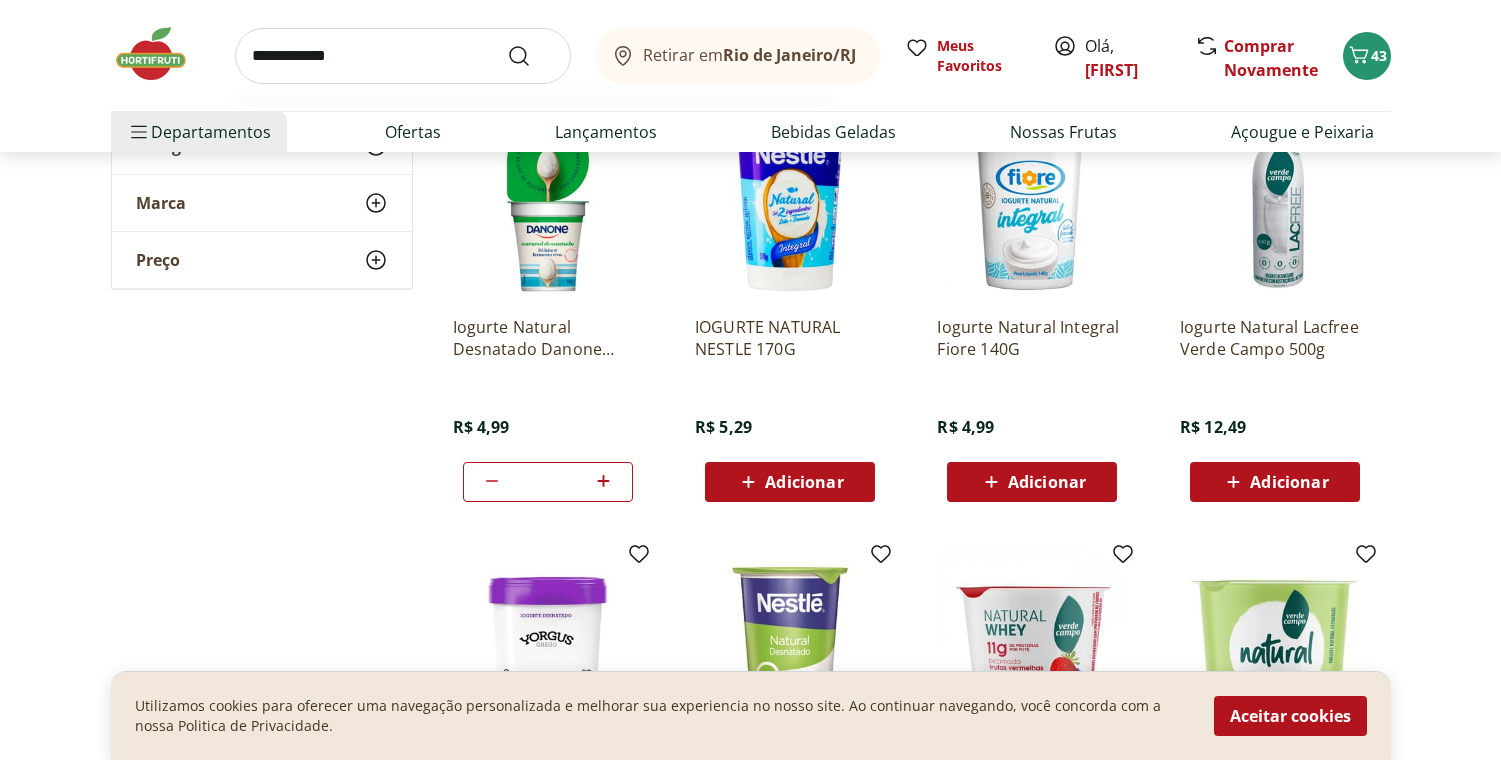type on "**********" 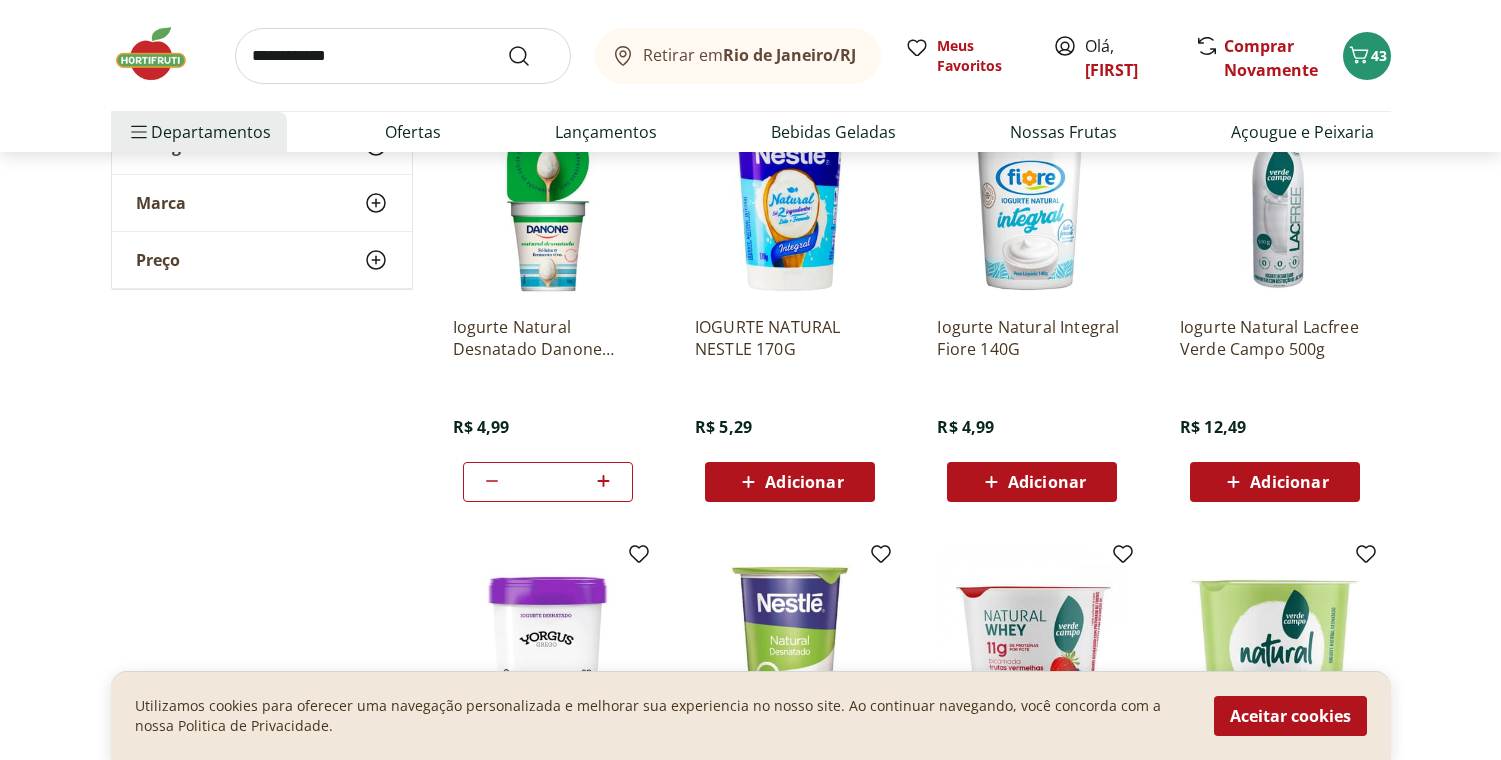scroll, scrollTop: 0, scrollLeft: 0, axis: both 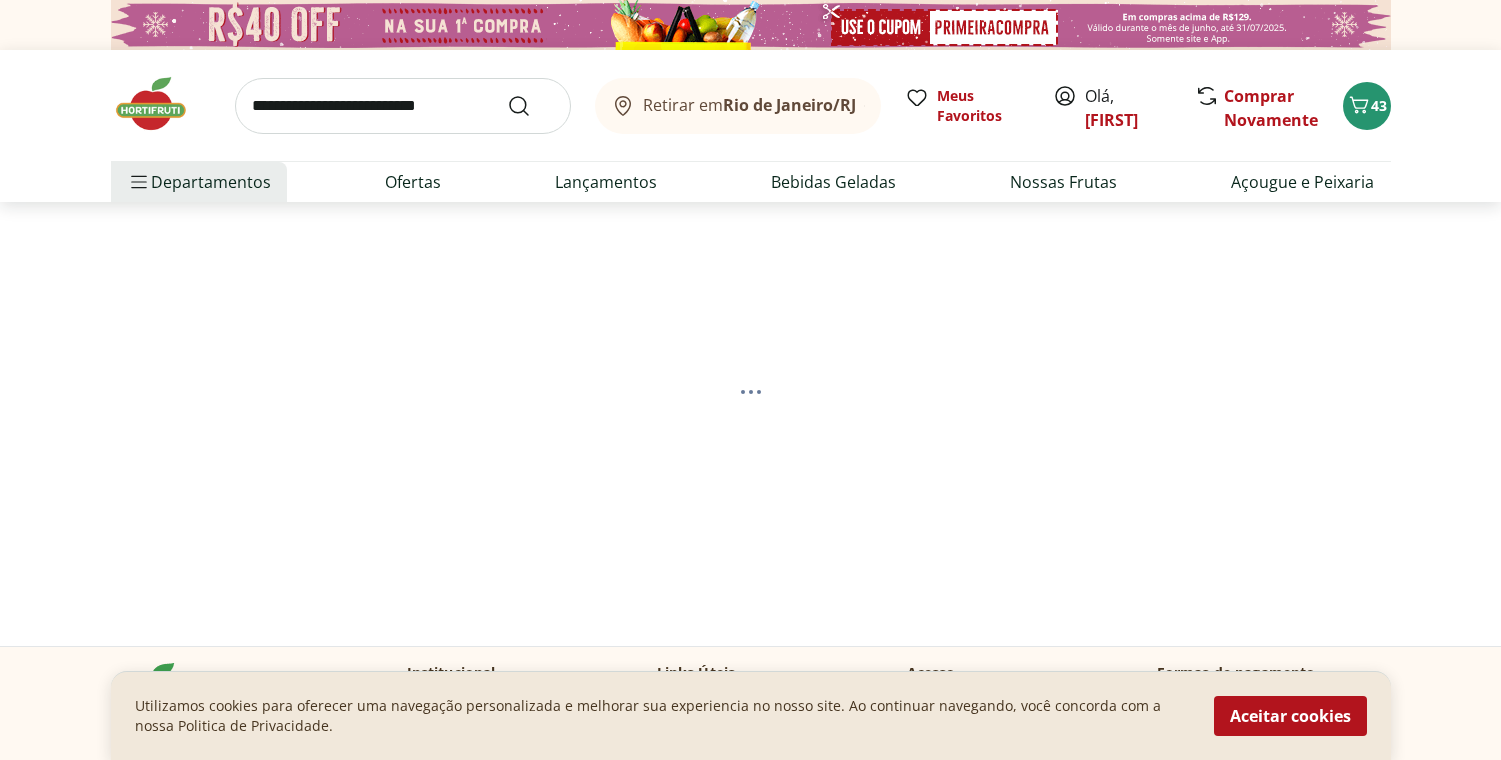 select on "**********" 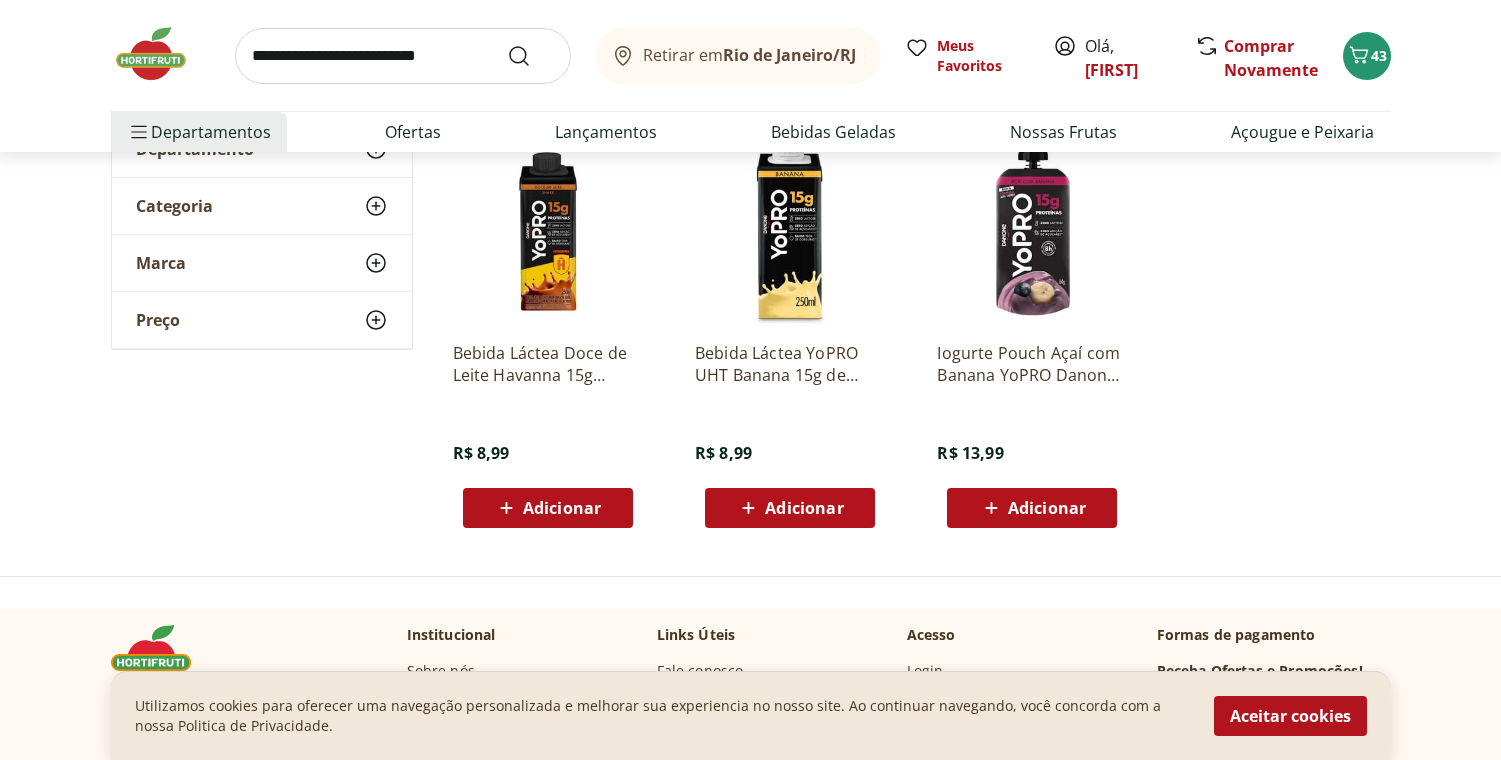scroll, scrollTop: 300, scrollLeft: 0, axis: vertical 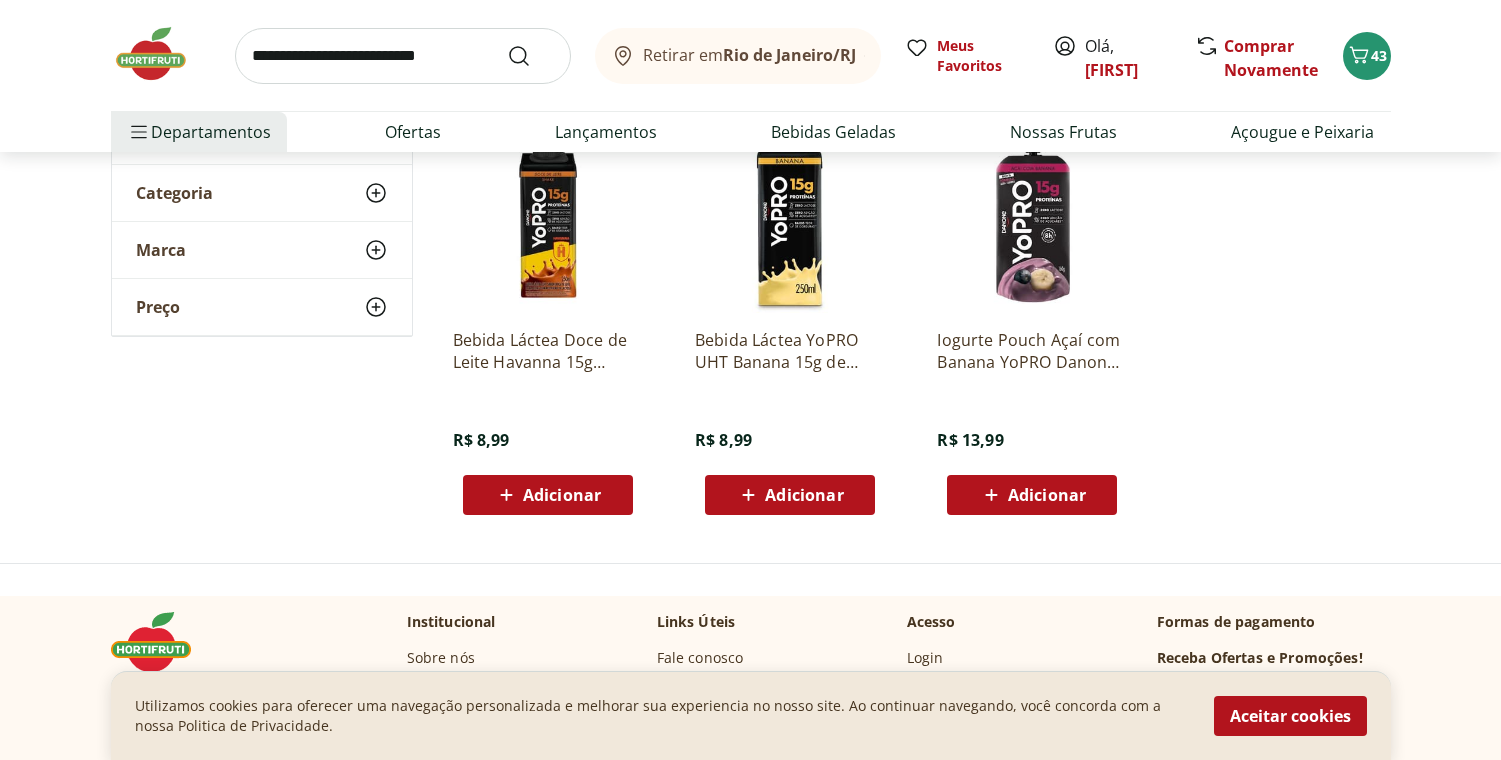 click at bounding box center [403, 56] 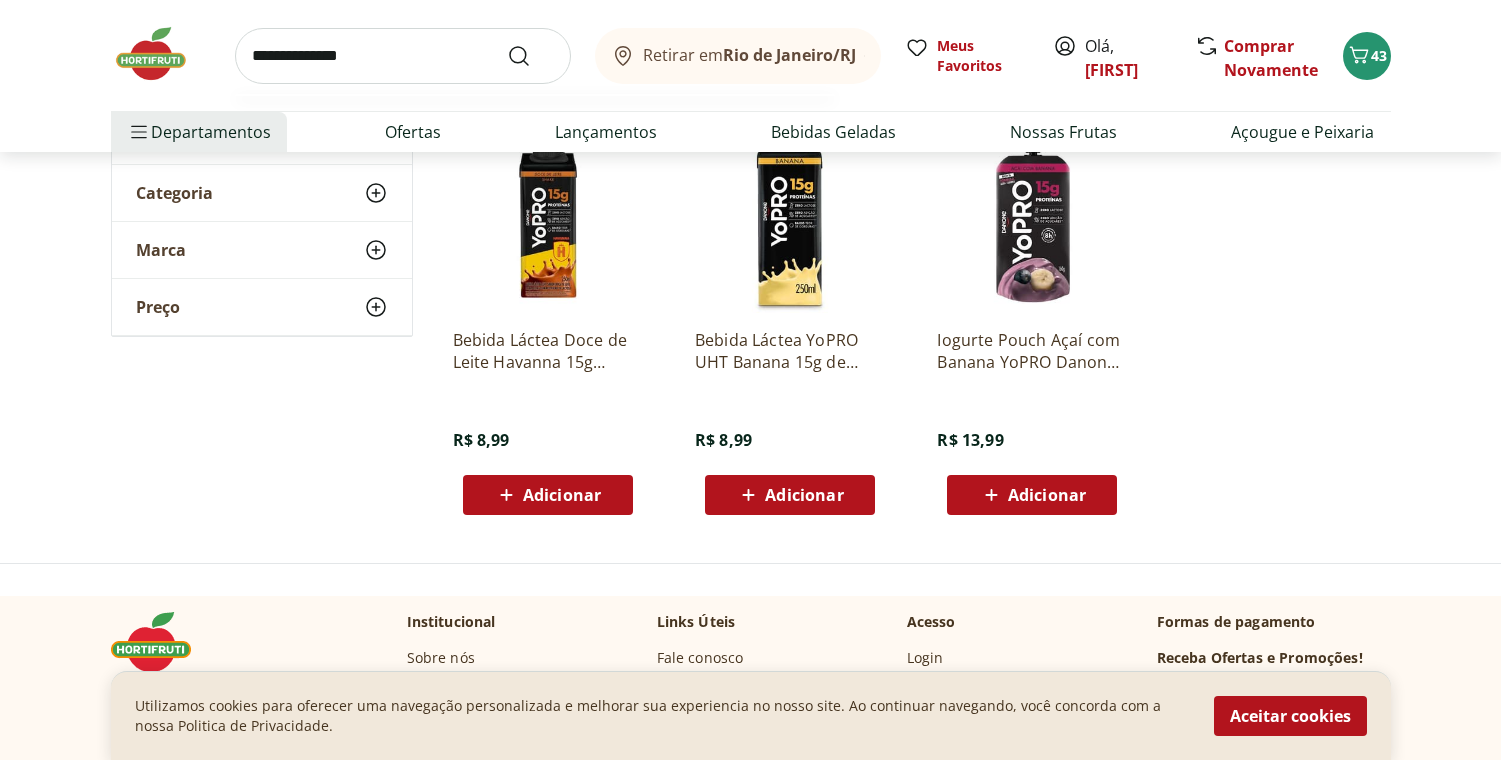 type on "**********" 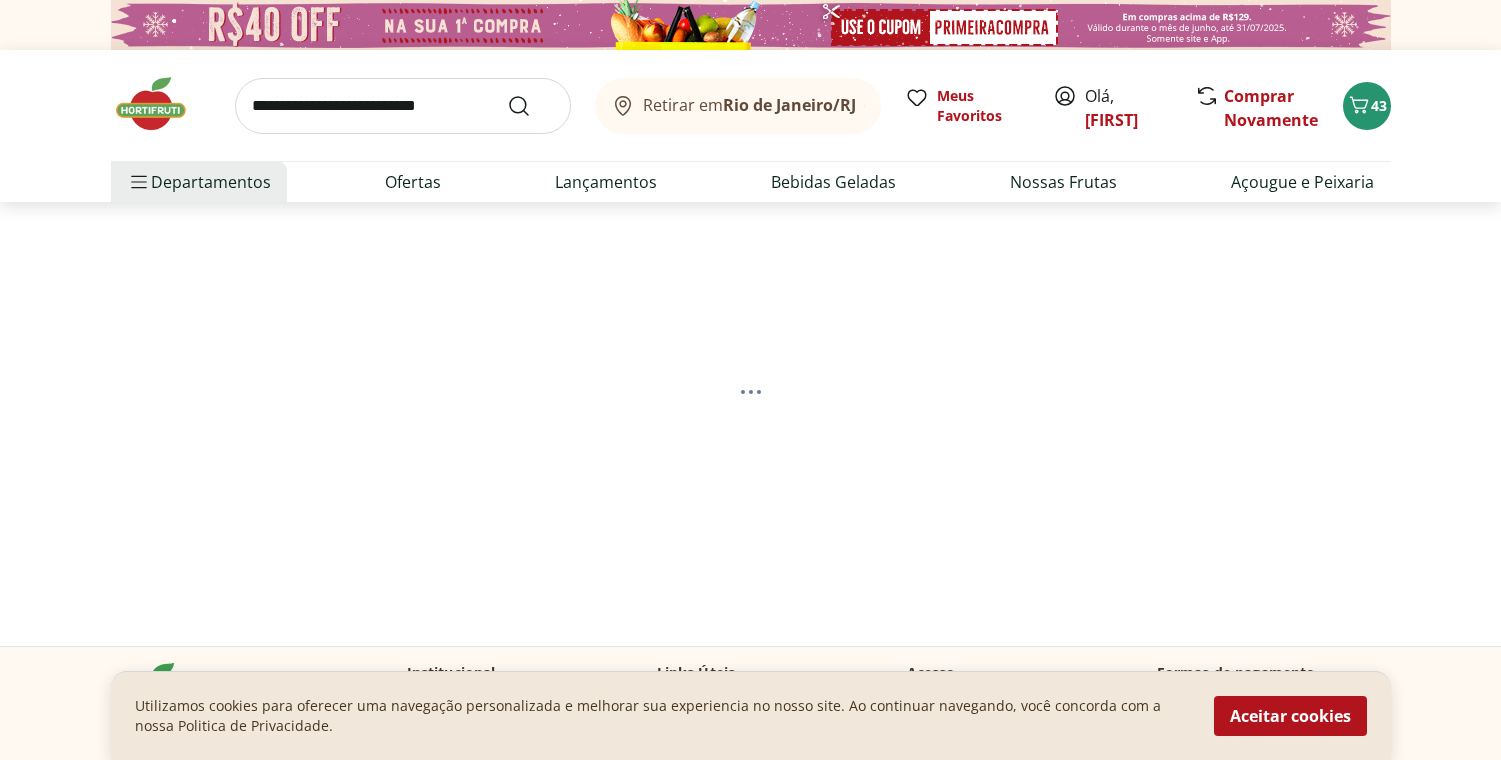 select on "**********" 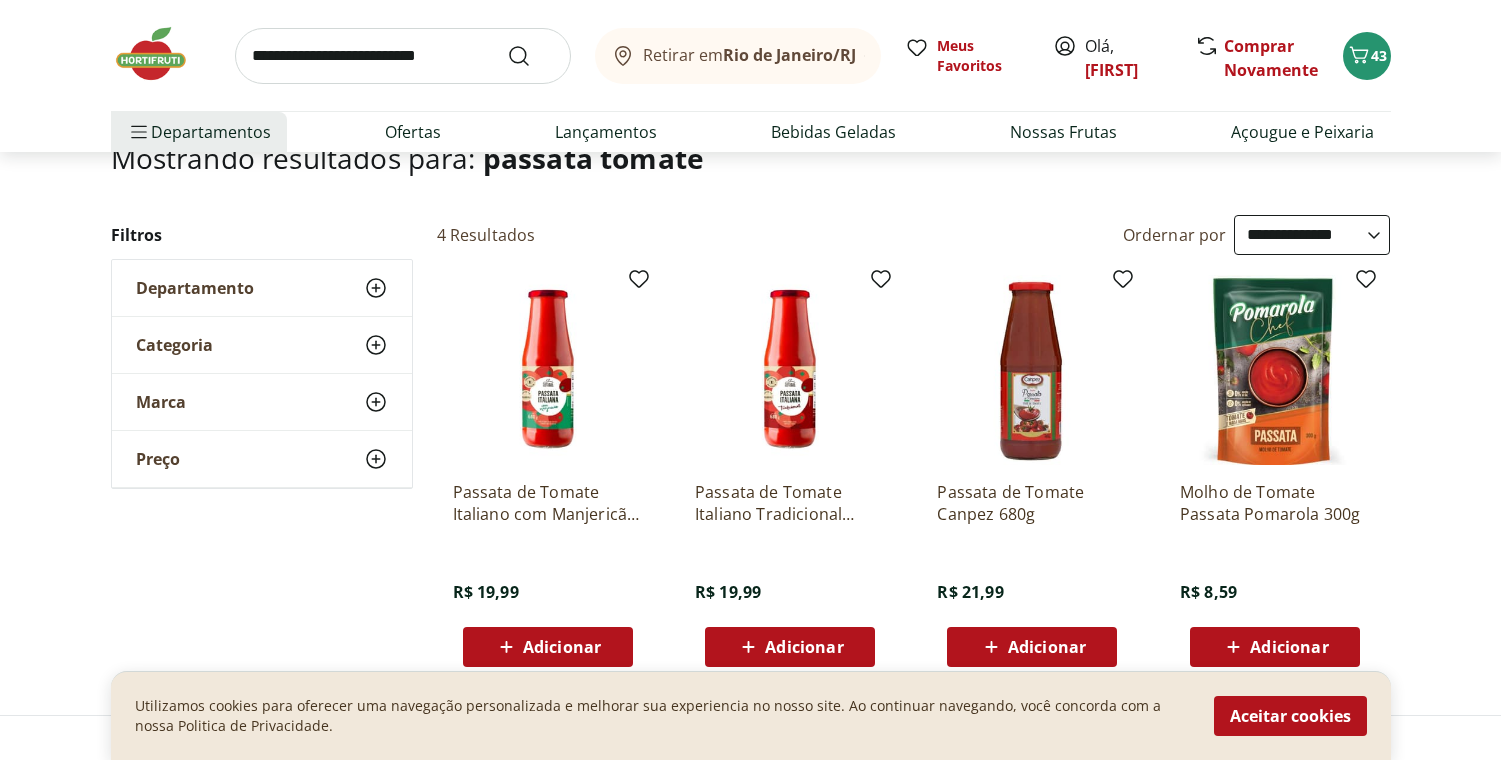 scroll, scrollTop: 157, scrollLeft: 0, axis: vertical 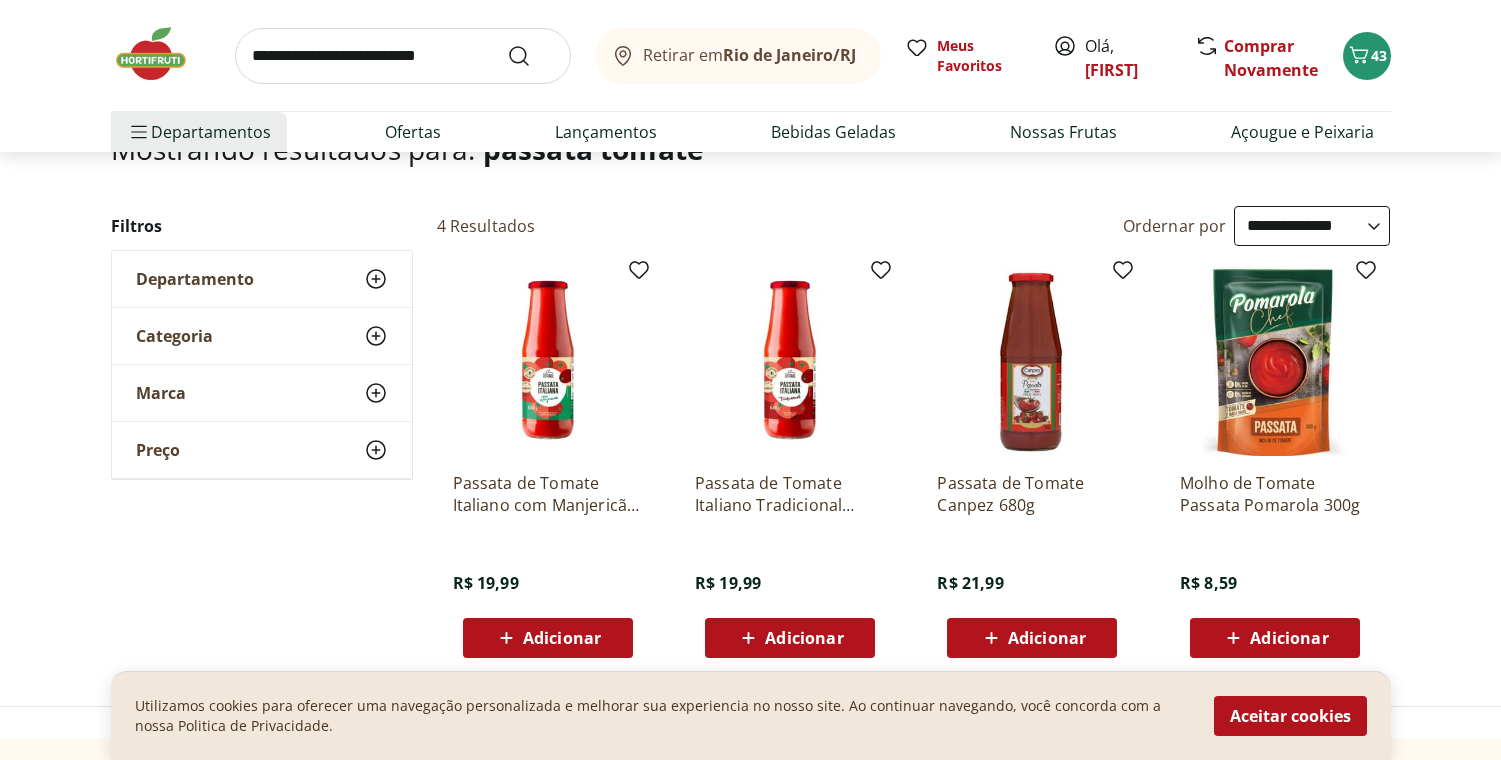 click on "Adicionar" at bounding box center [804, 638] 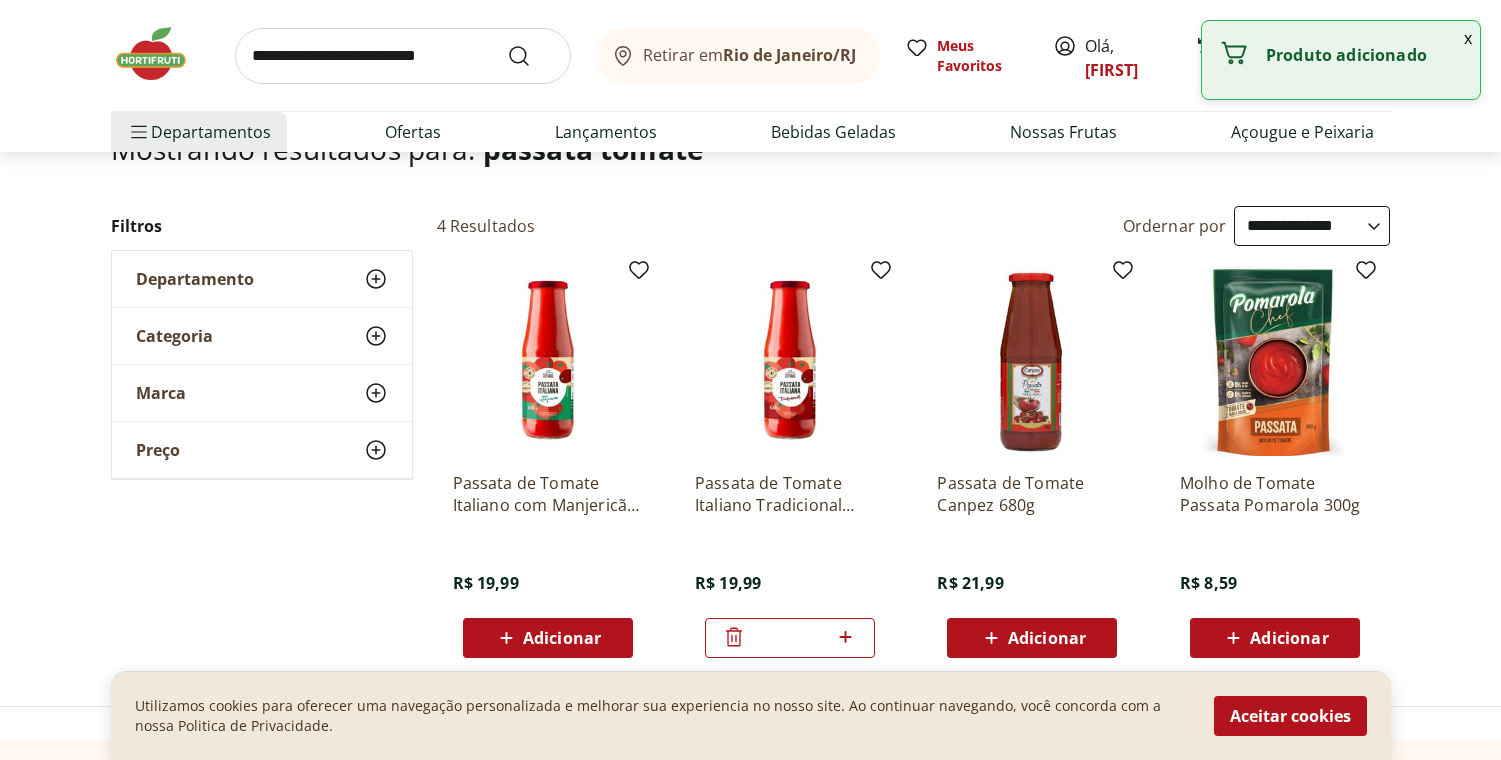 click 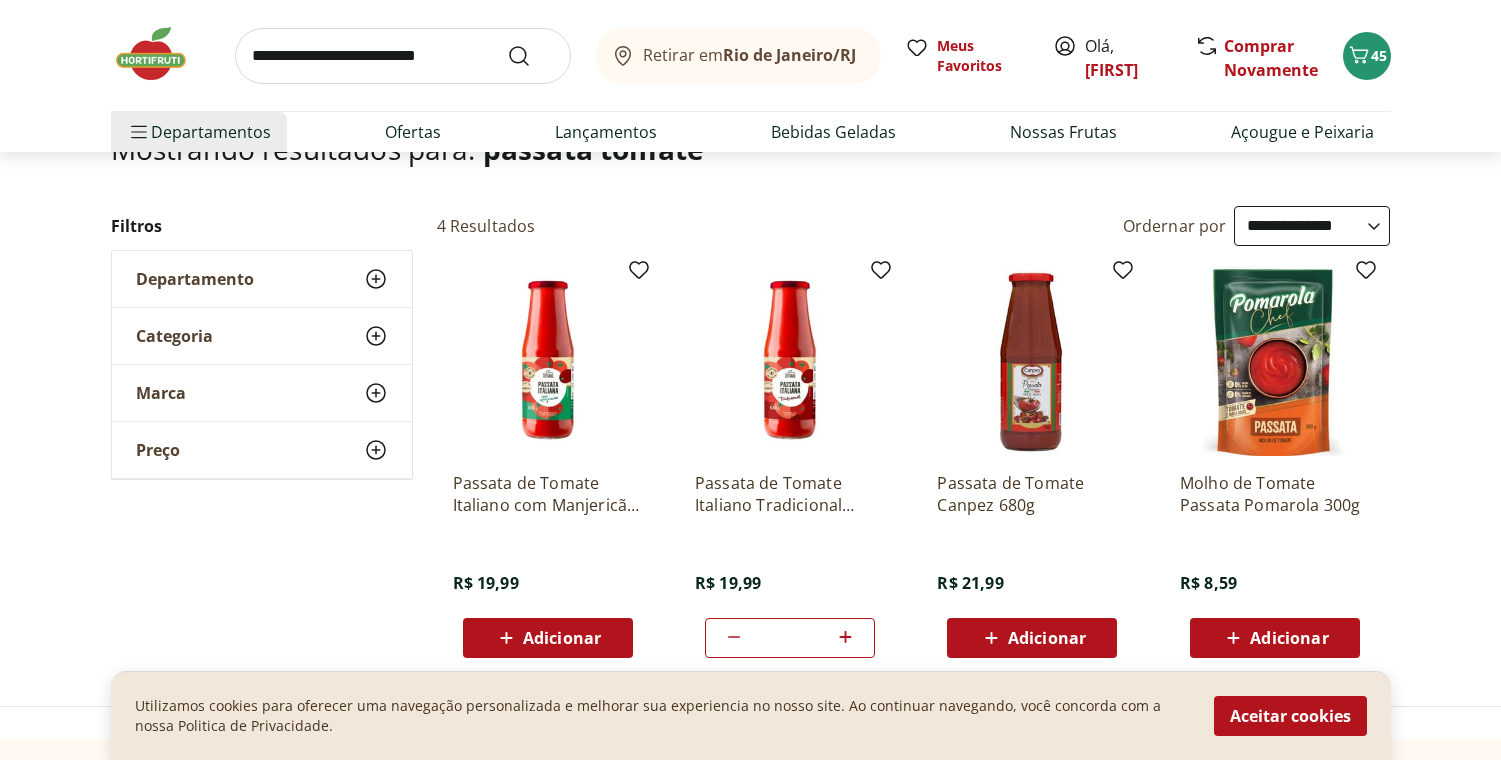click at bounding box center (403, 56) 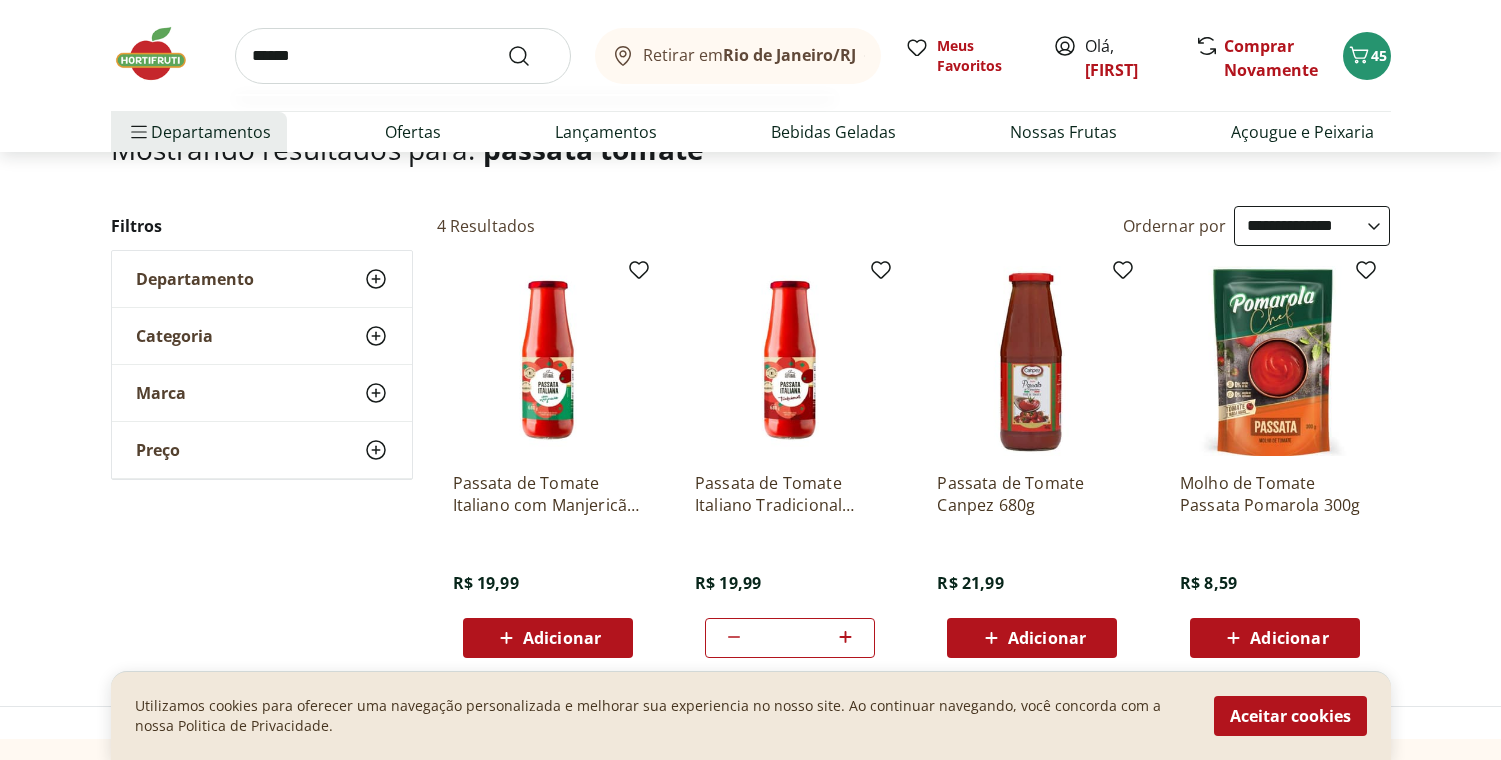 type on "******" 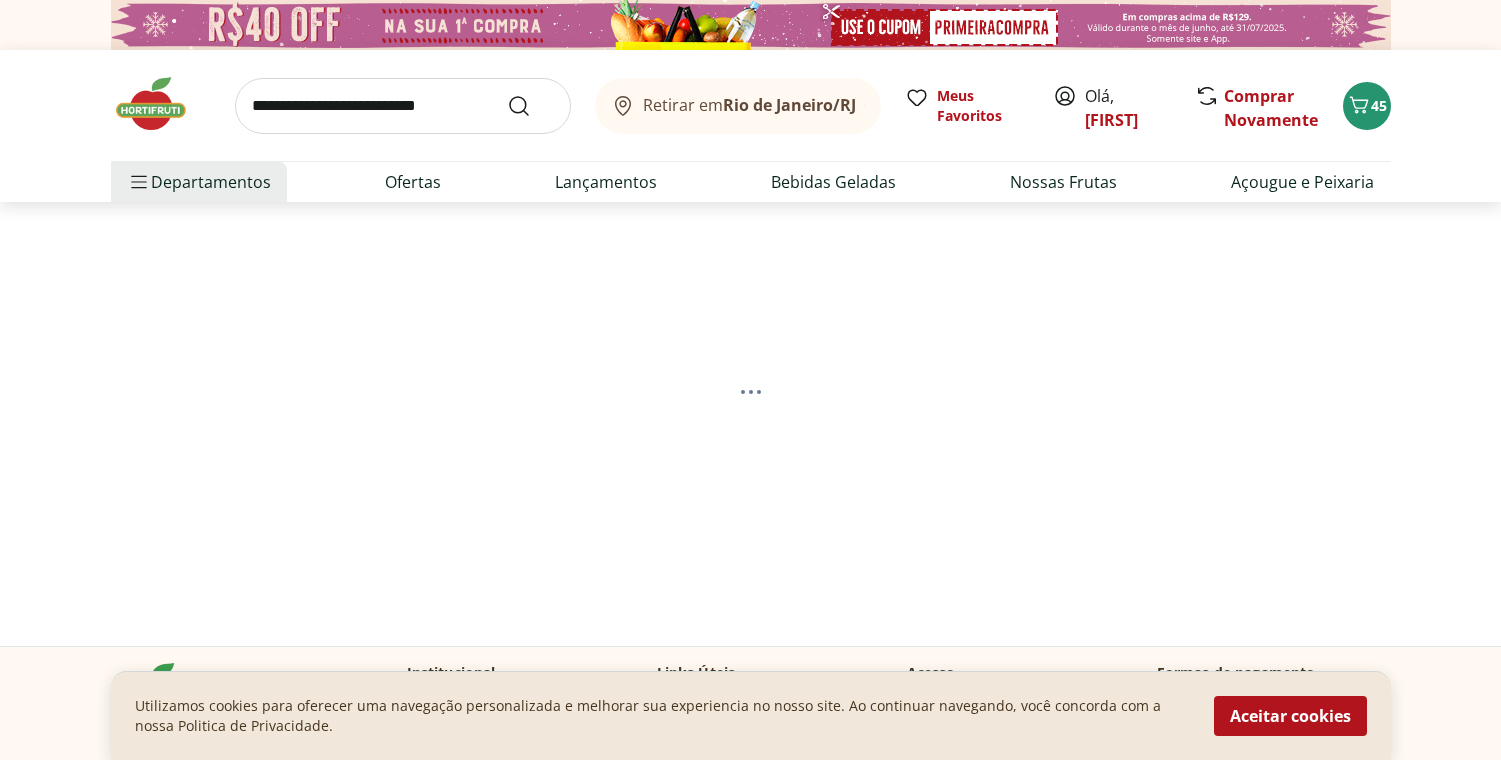 select on "**********" 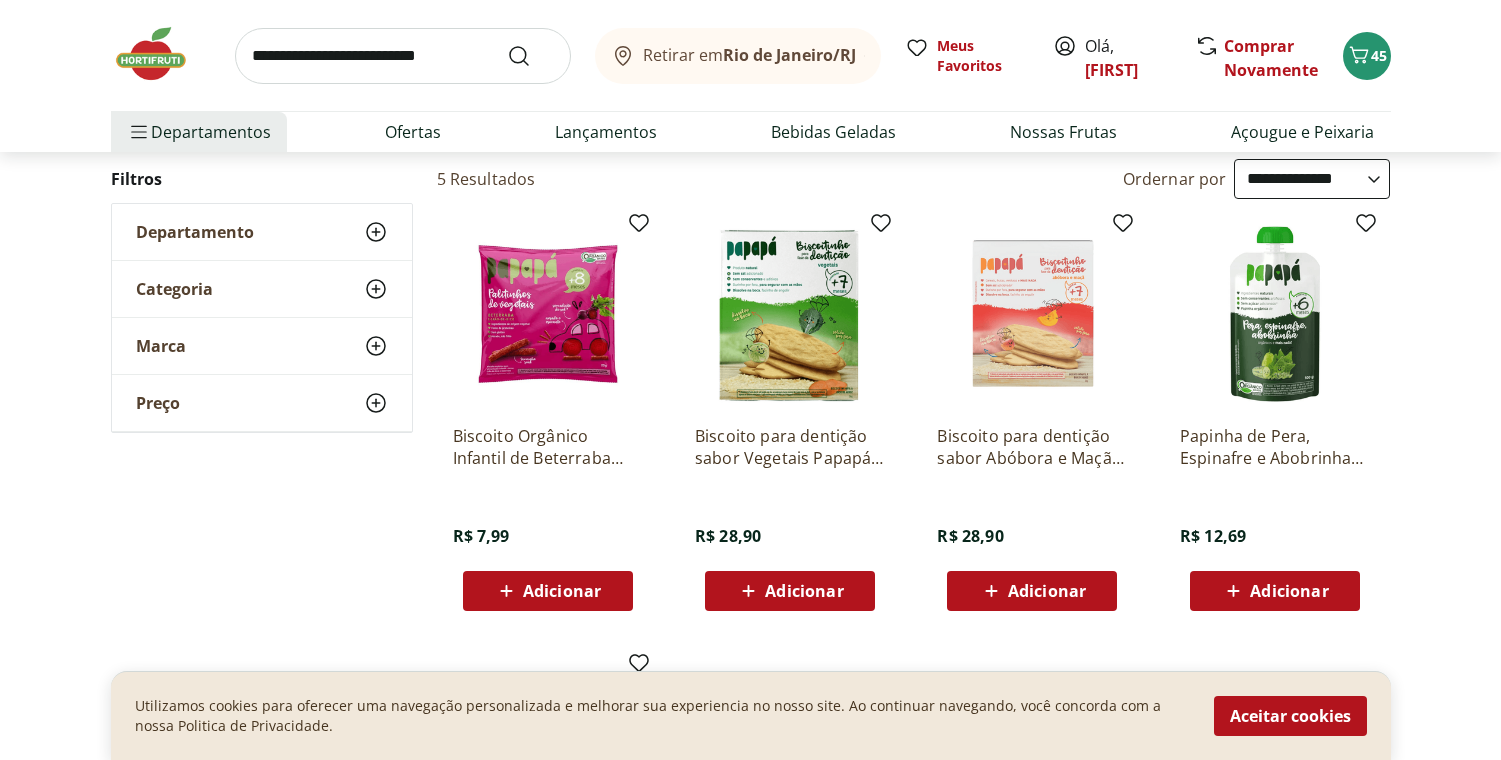 scroll, scrollTop: 226, scrollLeft: 0, axis: vertical 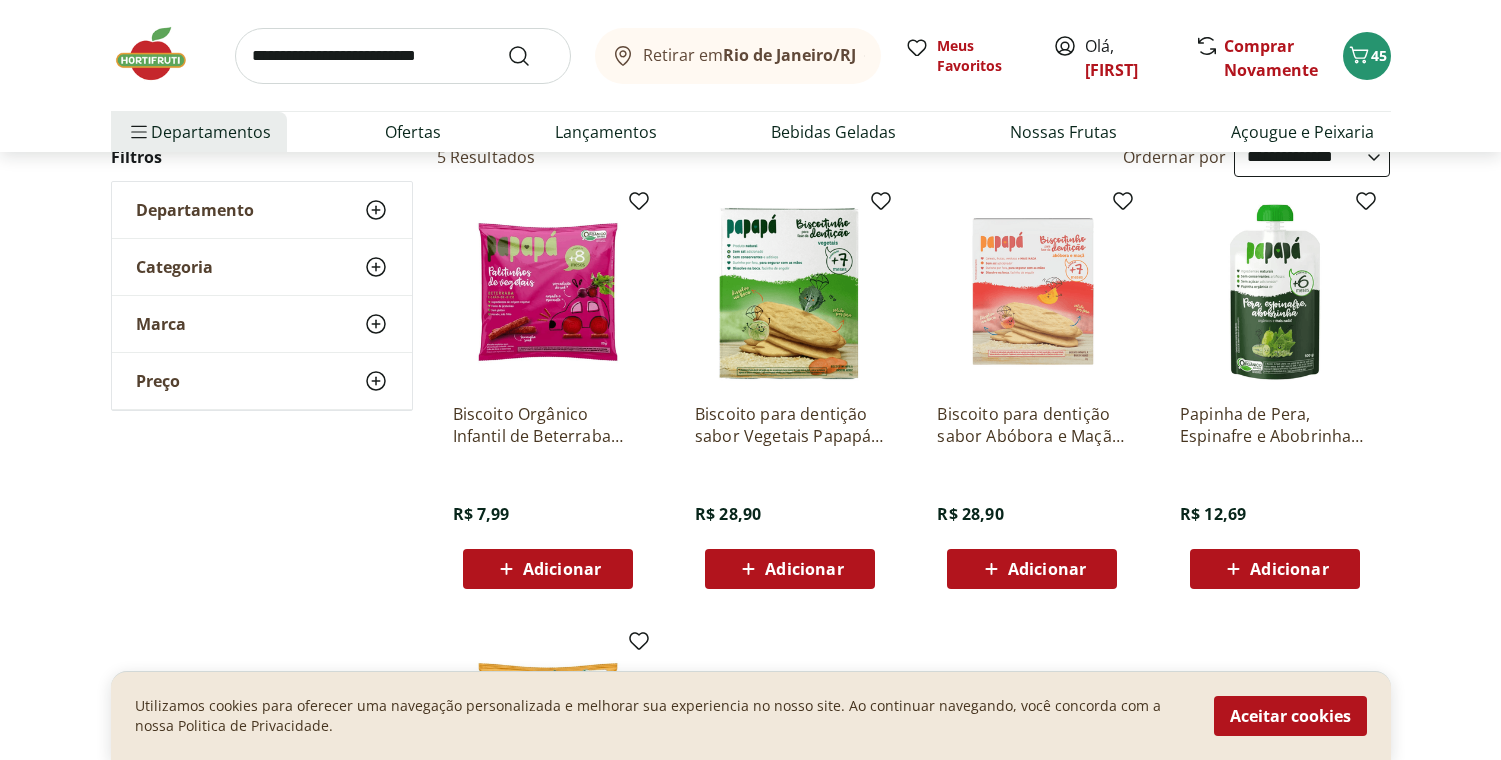 click on "Adicionar" at bounding box center (1047, 569) 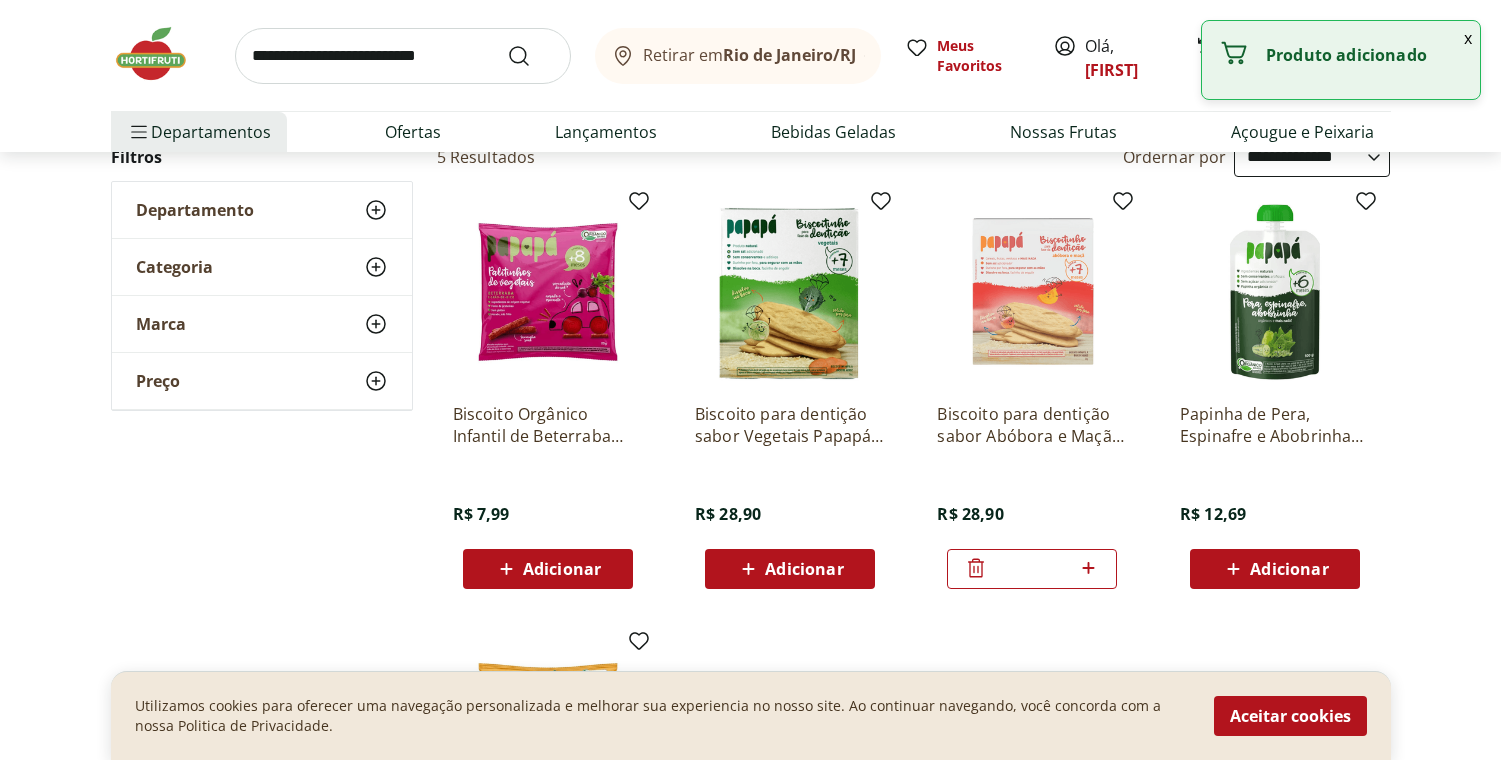 click 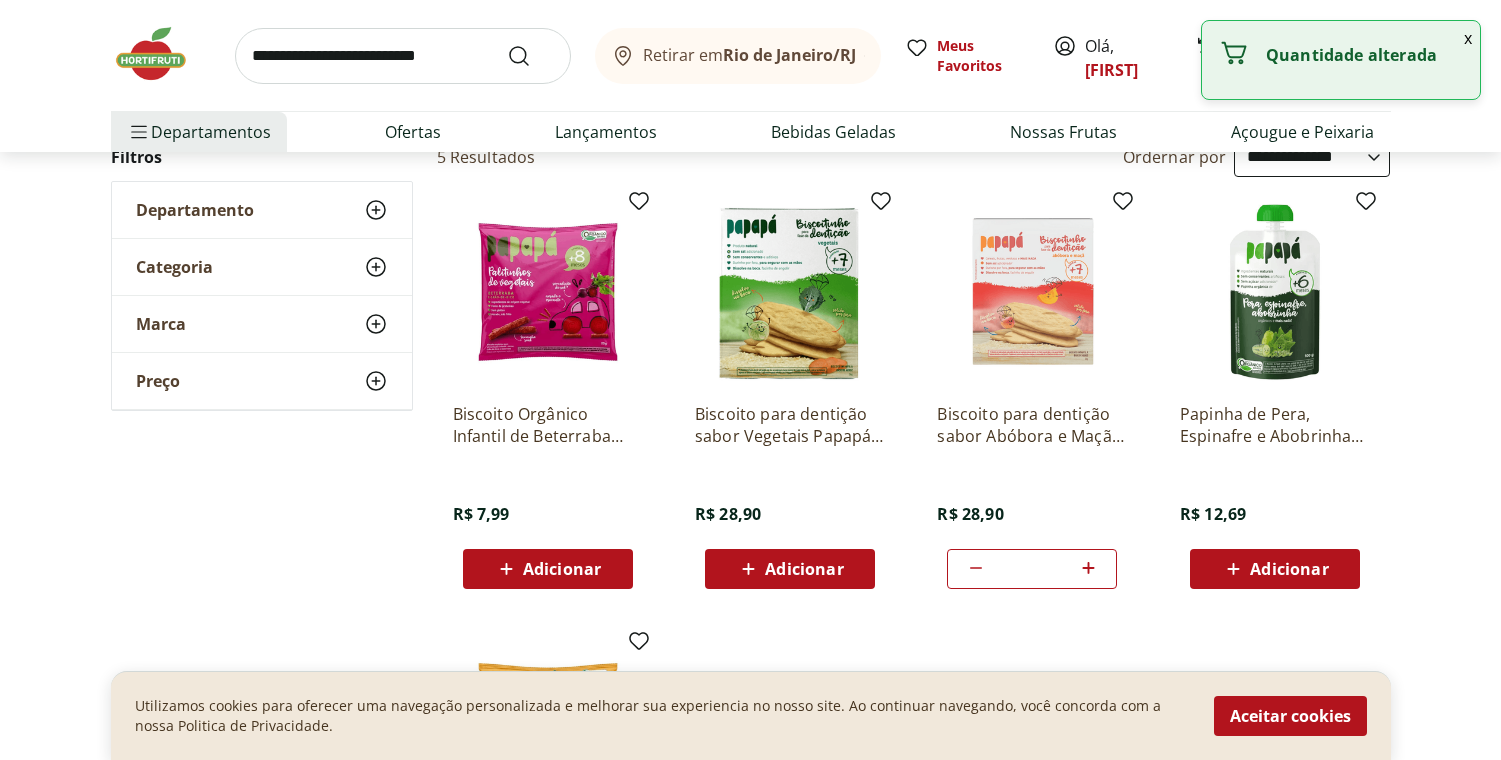 click at bounding box center (403, 56) 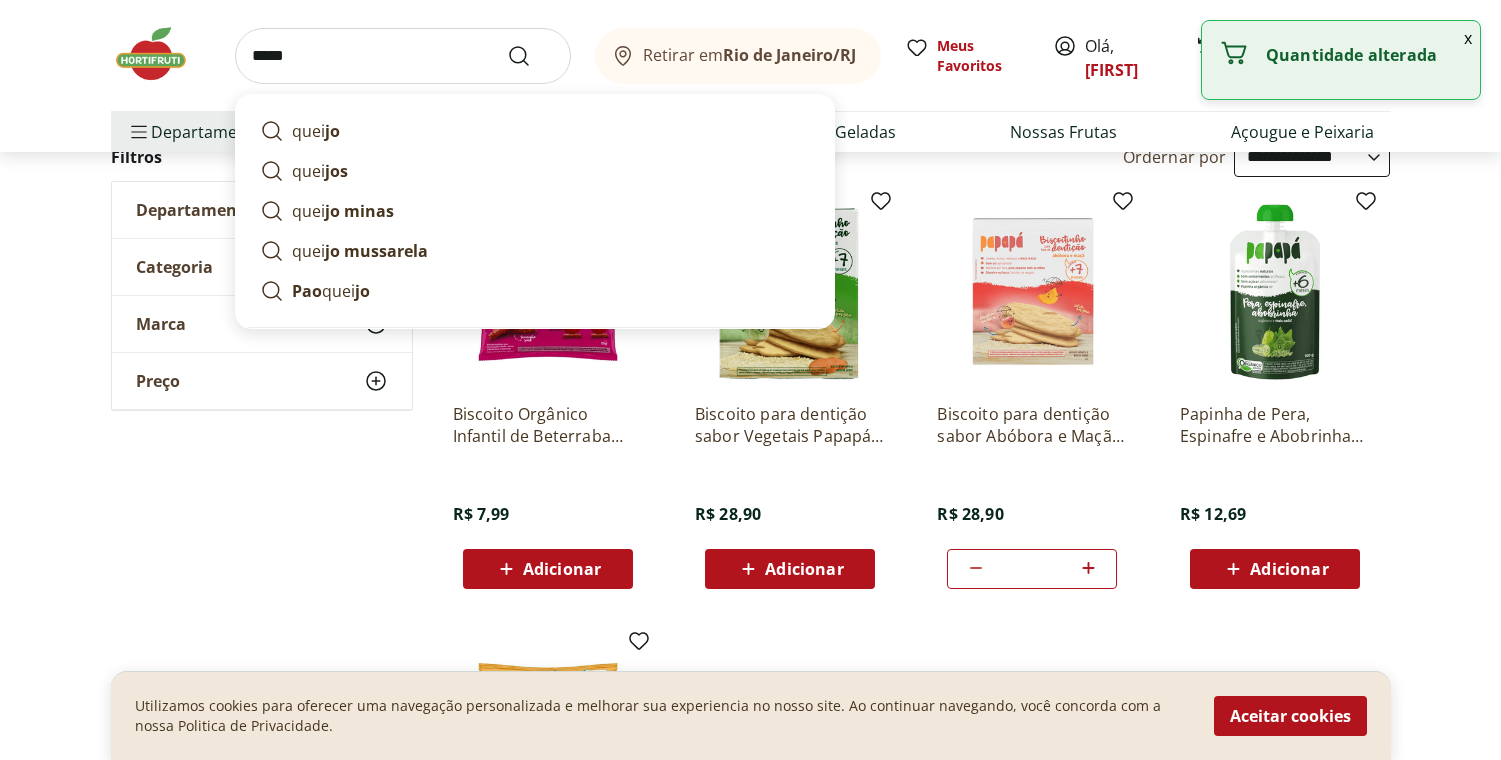 type on "******" 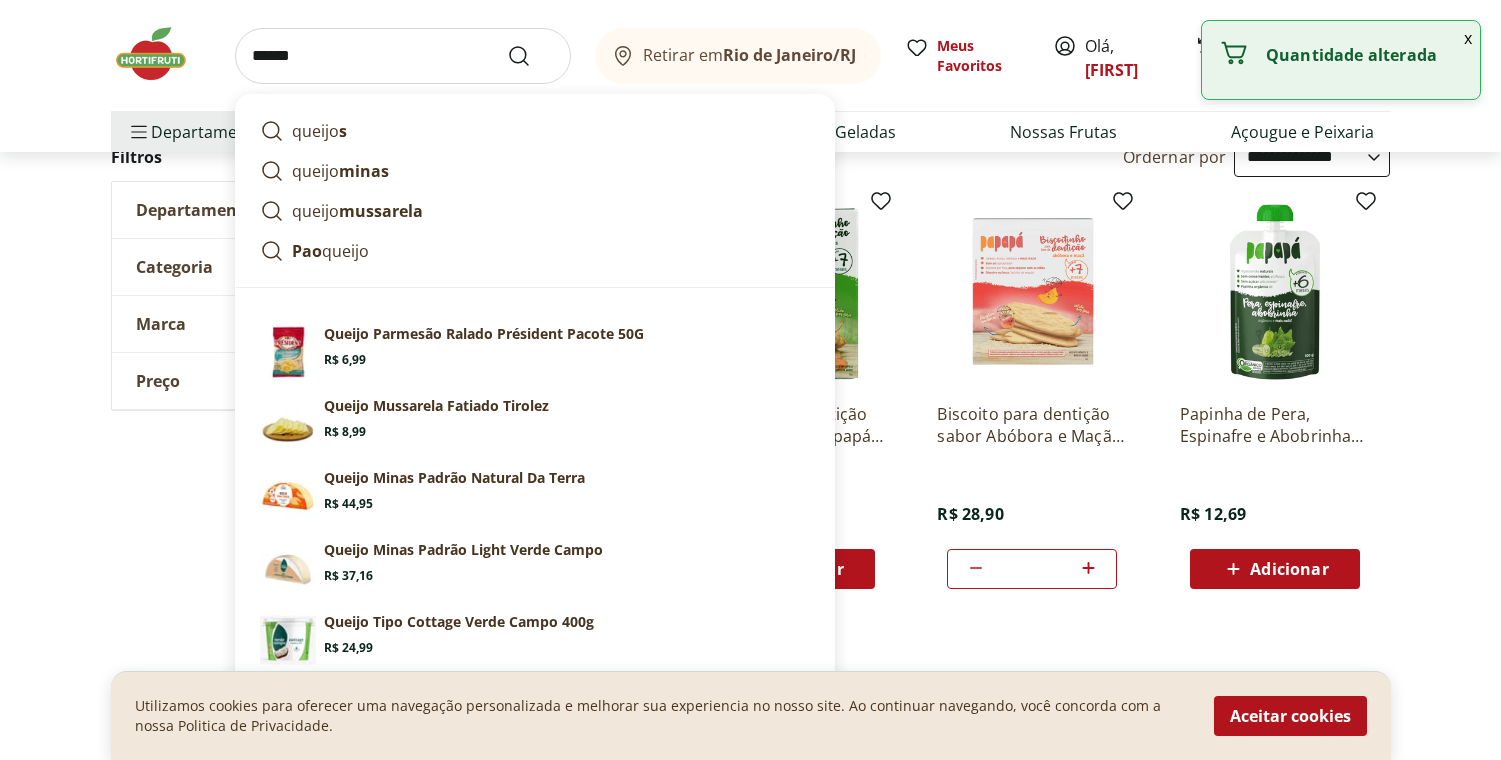 type on "*" 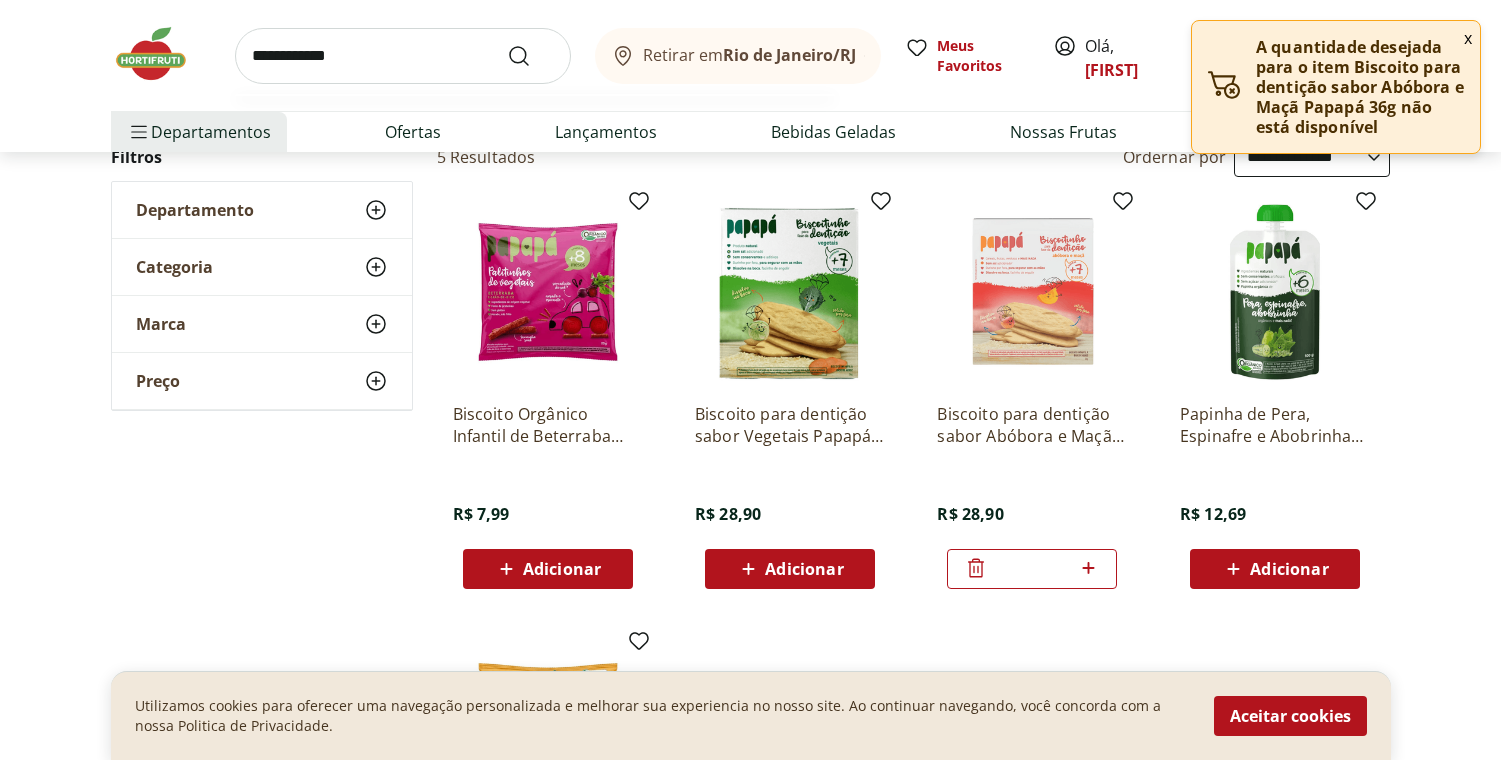 type on "**********" 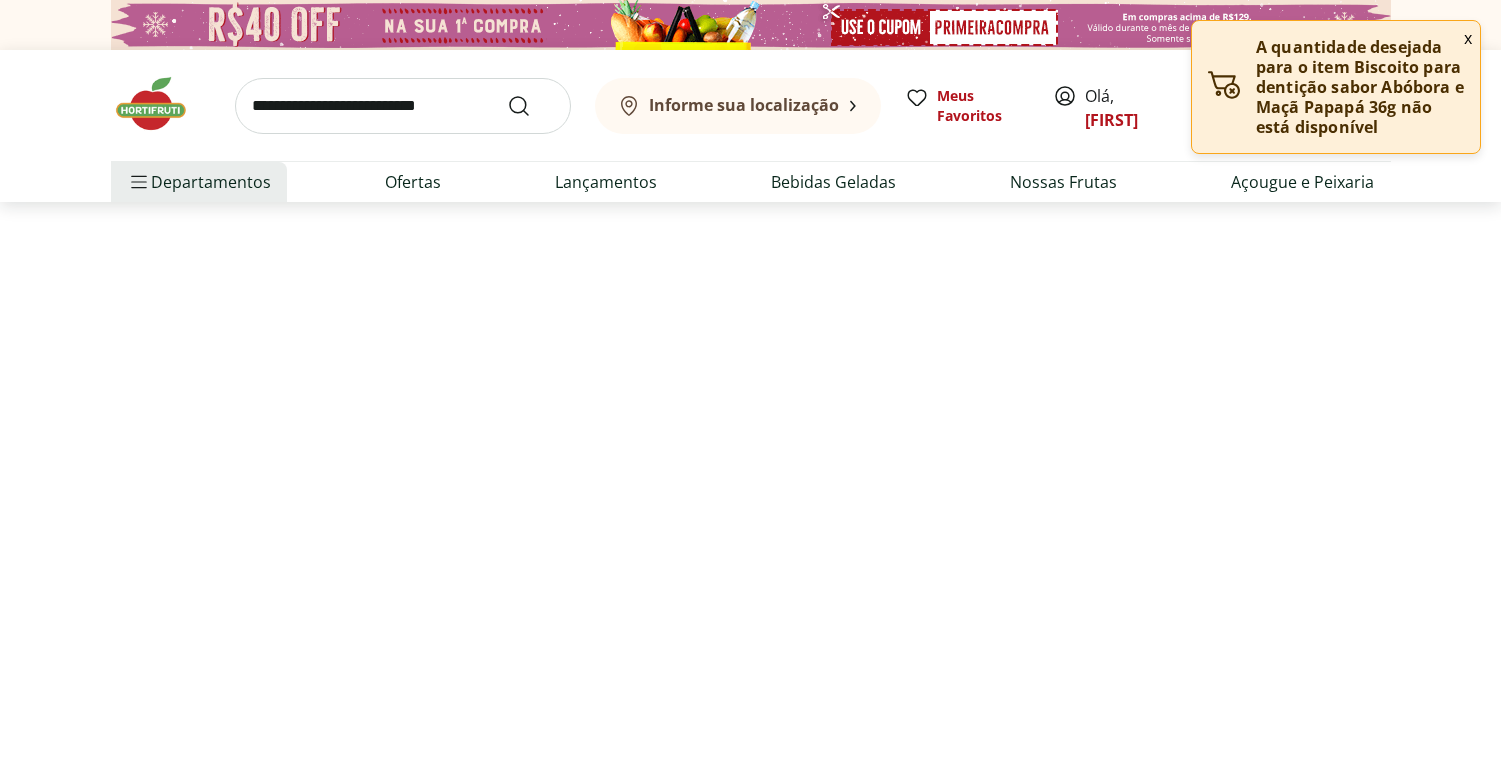 select on "**********" 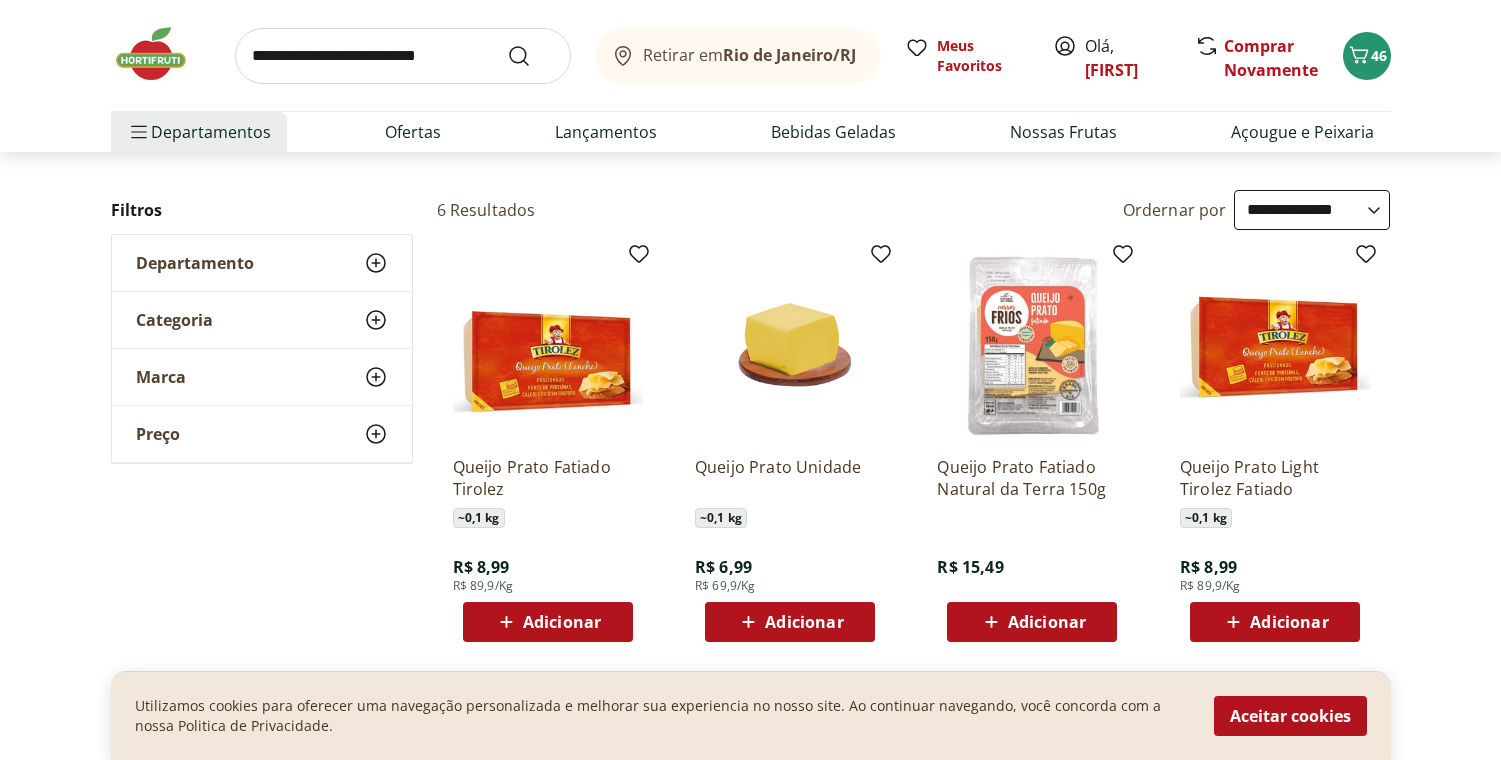 scroll, scrollTop: 166, scrollLeft: 0, axis: vertical 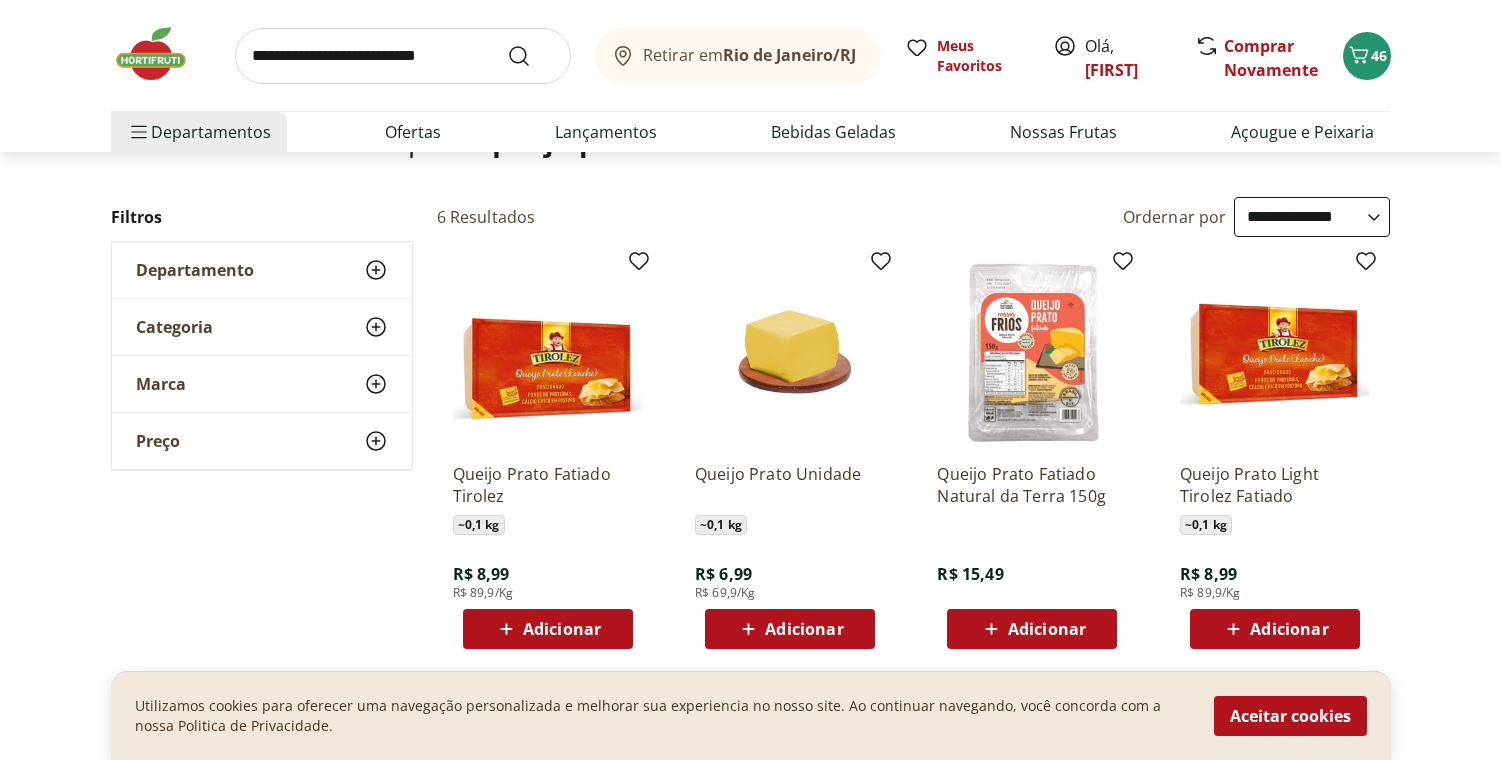 click at bounding box center [403, 56] 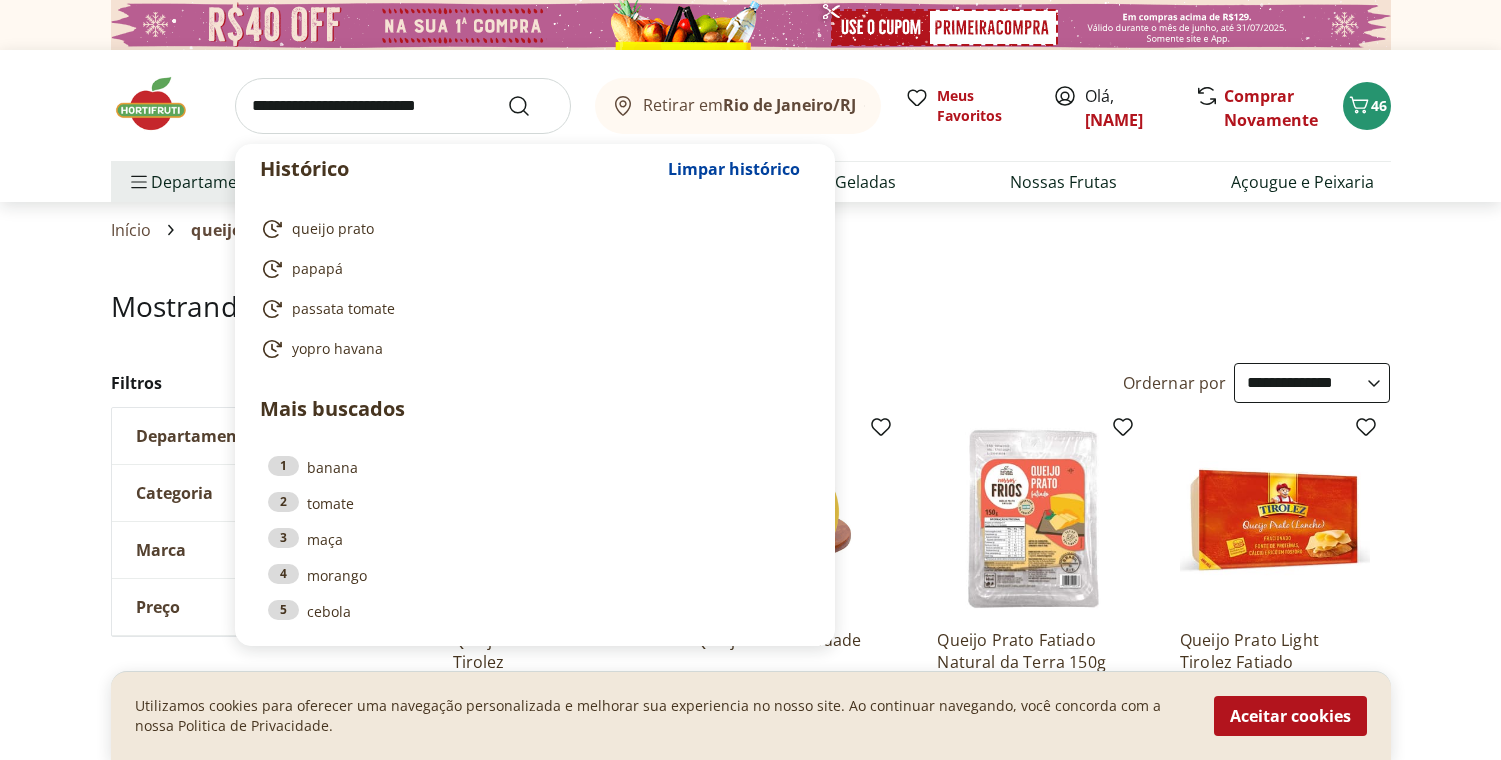 select on "**********" 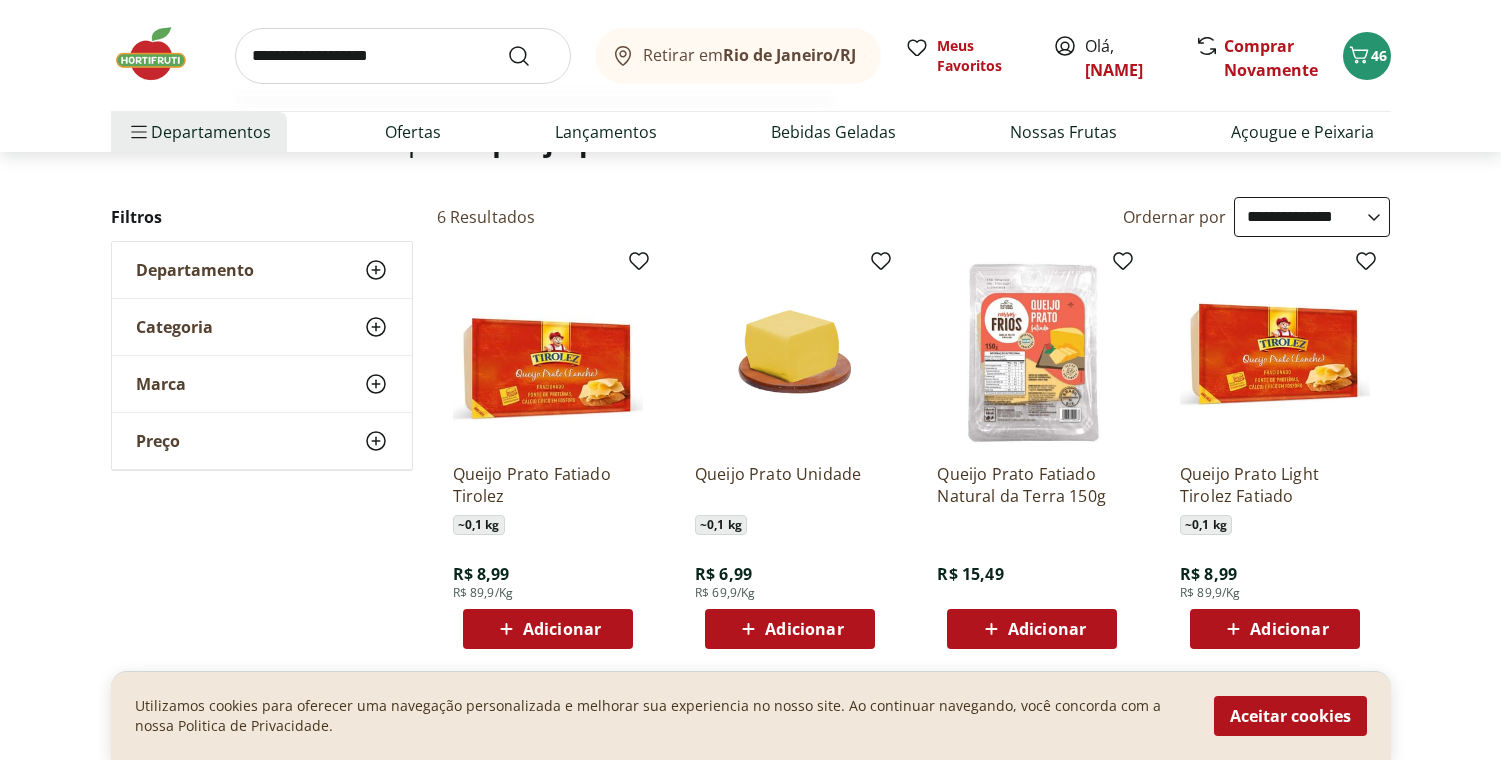 type on "**********" 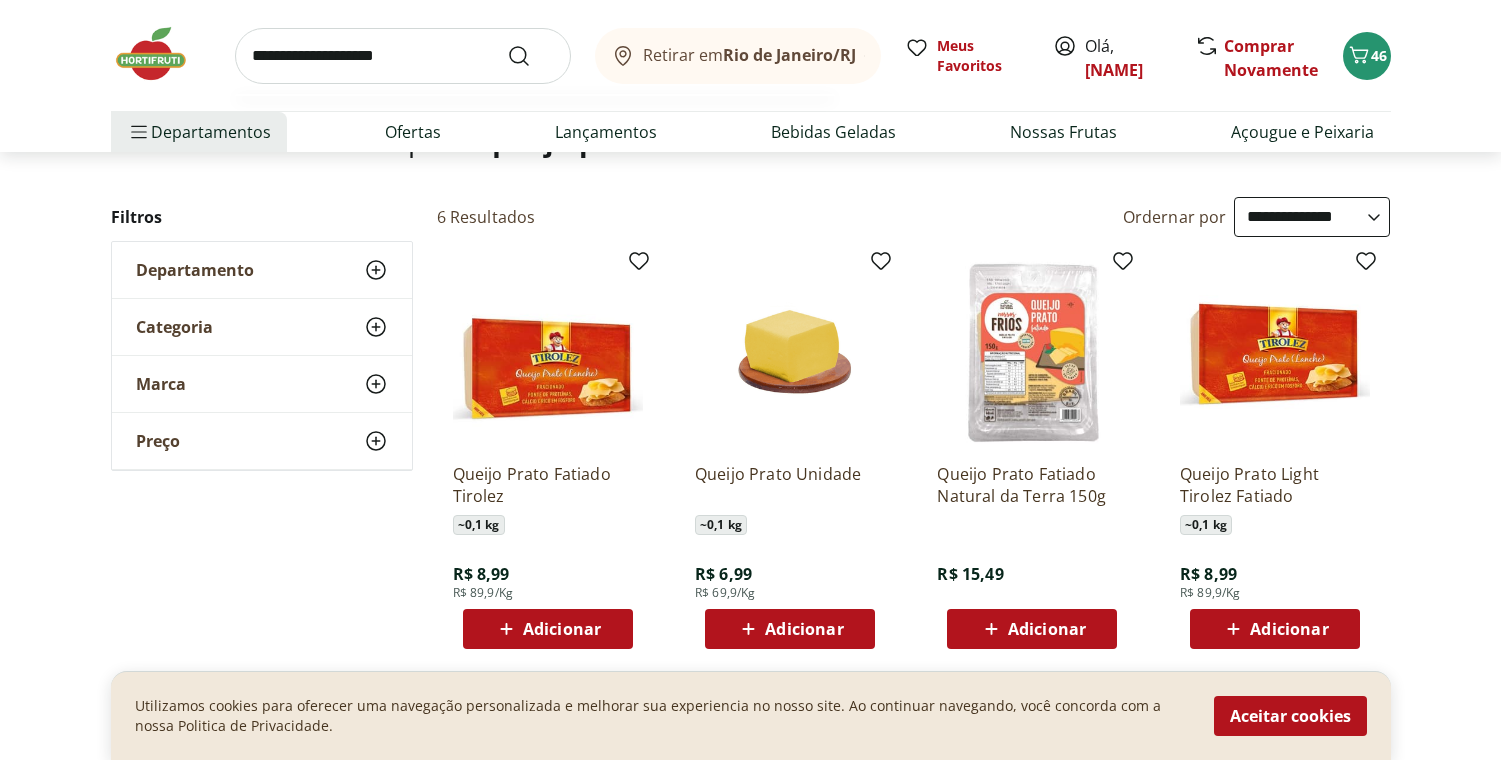 click at bounding box center (531, 56) 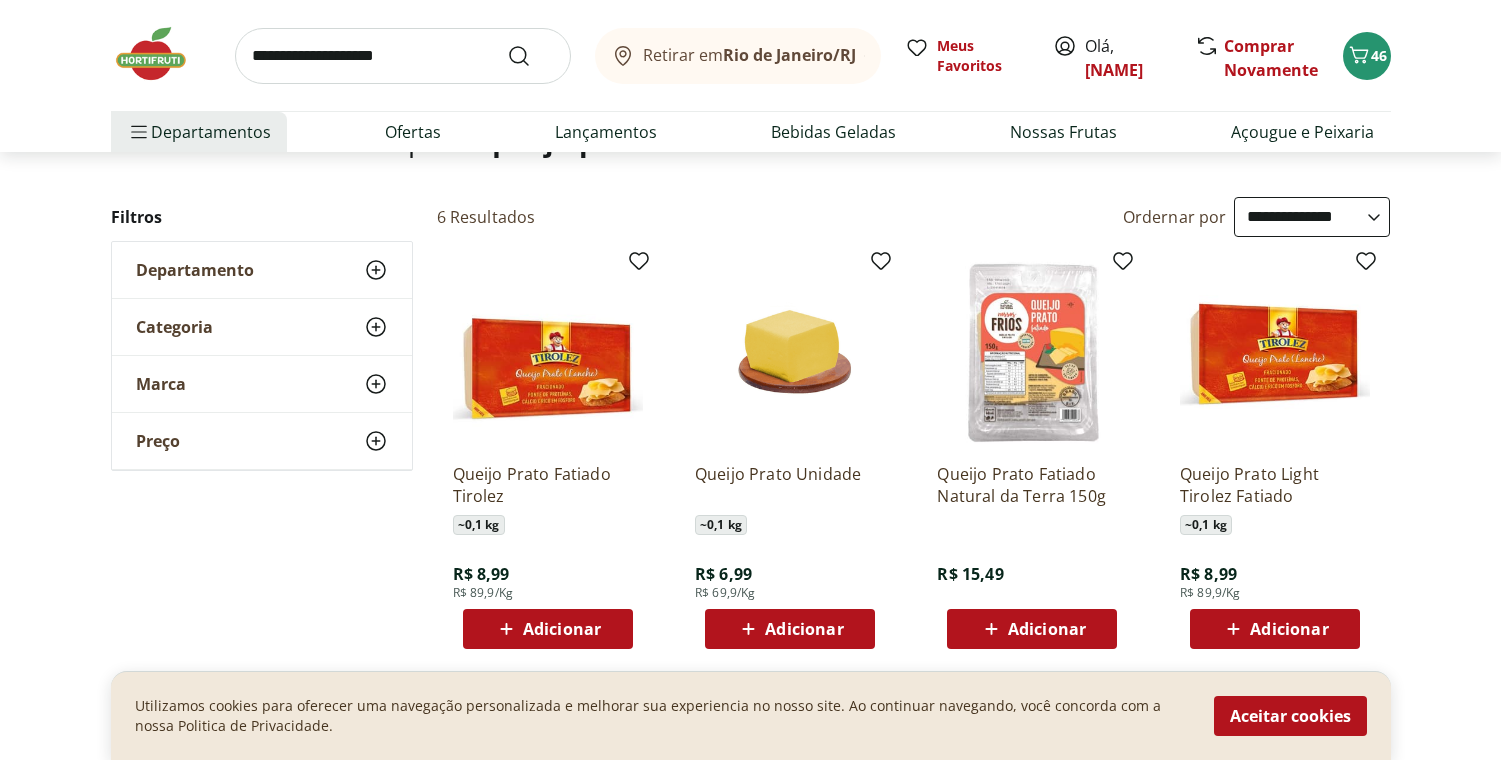 scroll, scrollTop: 0, scrollLeft: 0, axis: both 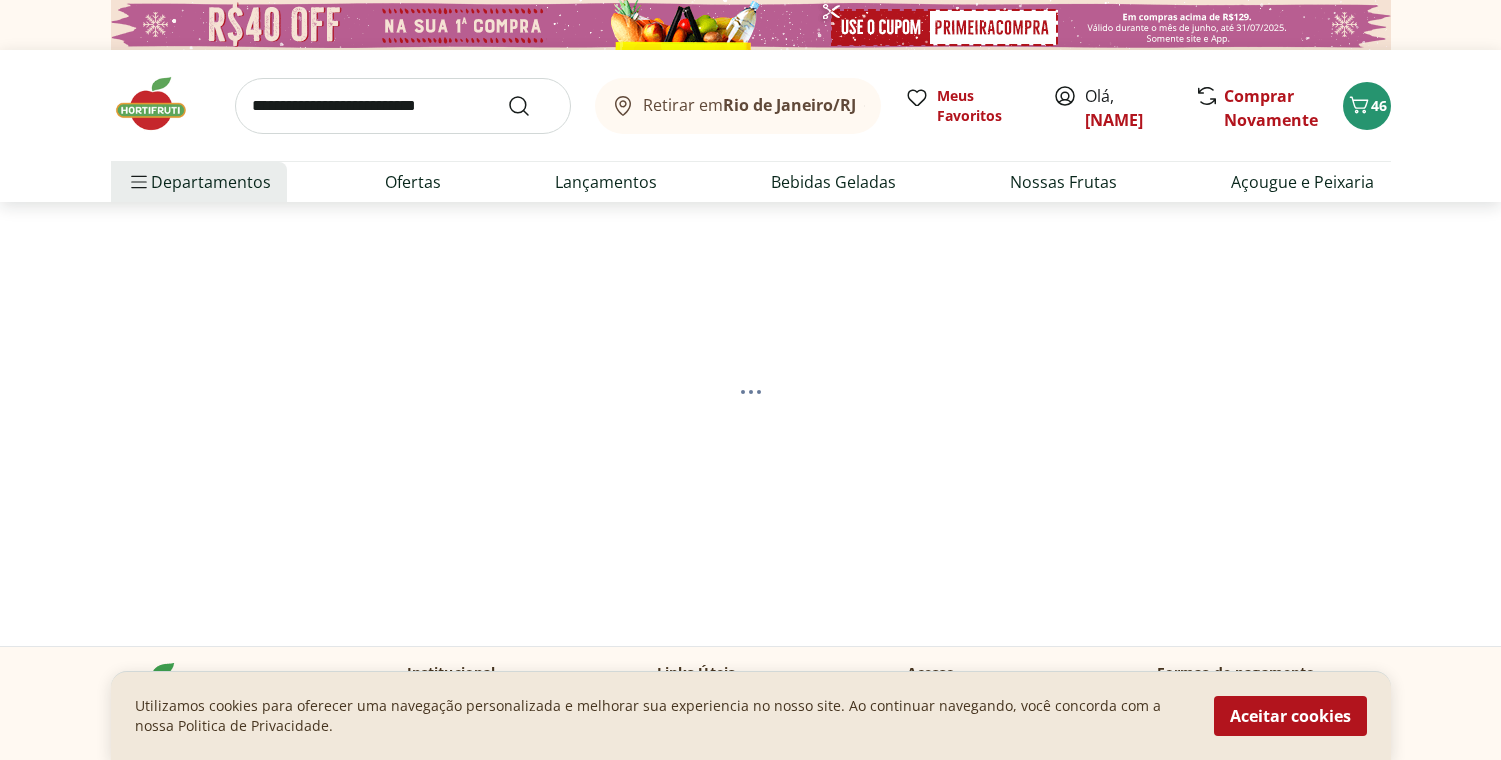 click at bounding box center [403, 106] 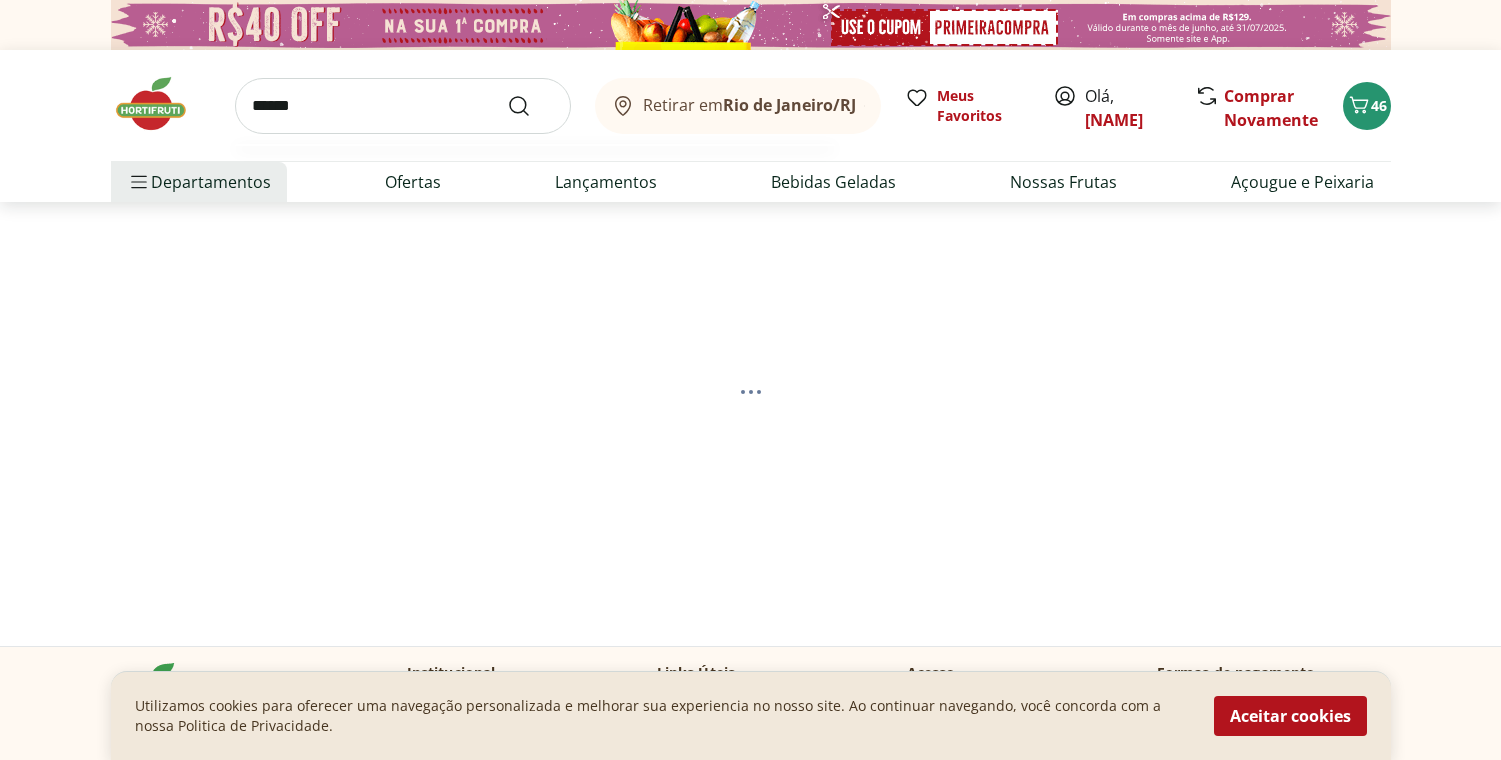 type on "******" 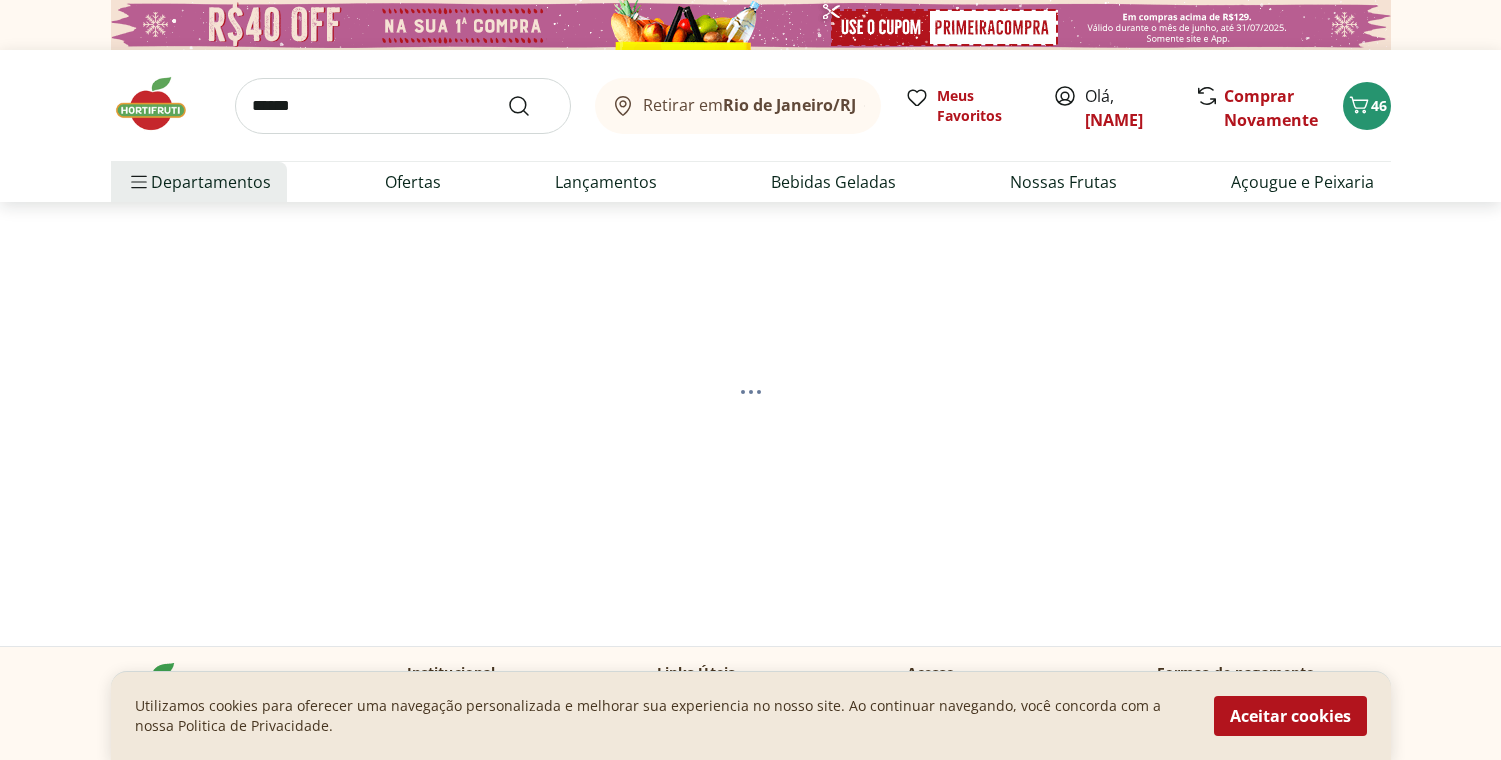 select on "**********" 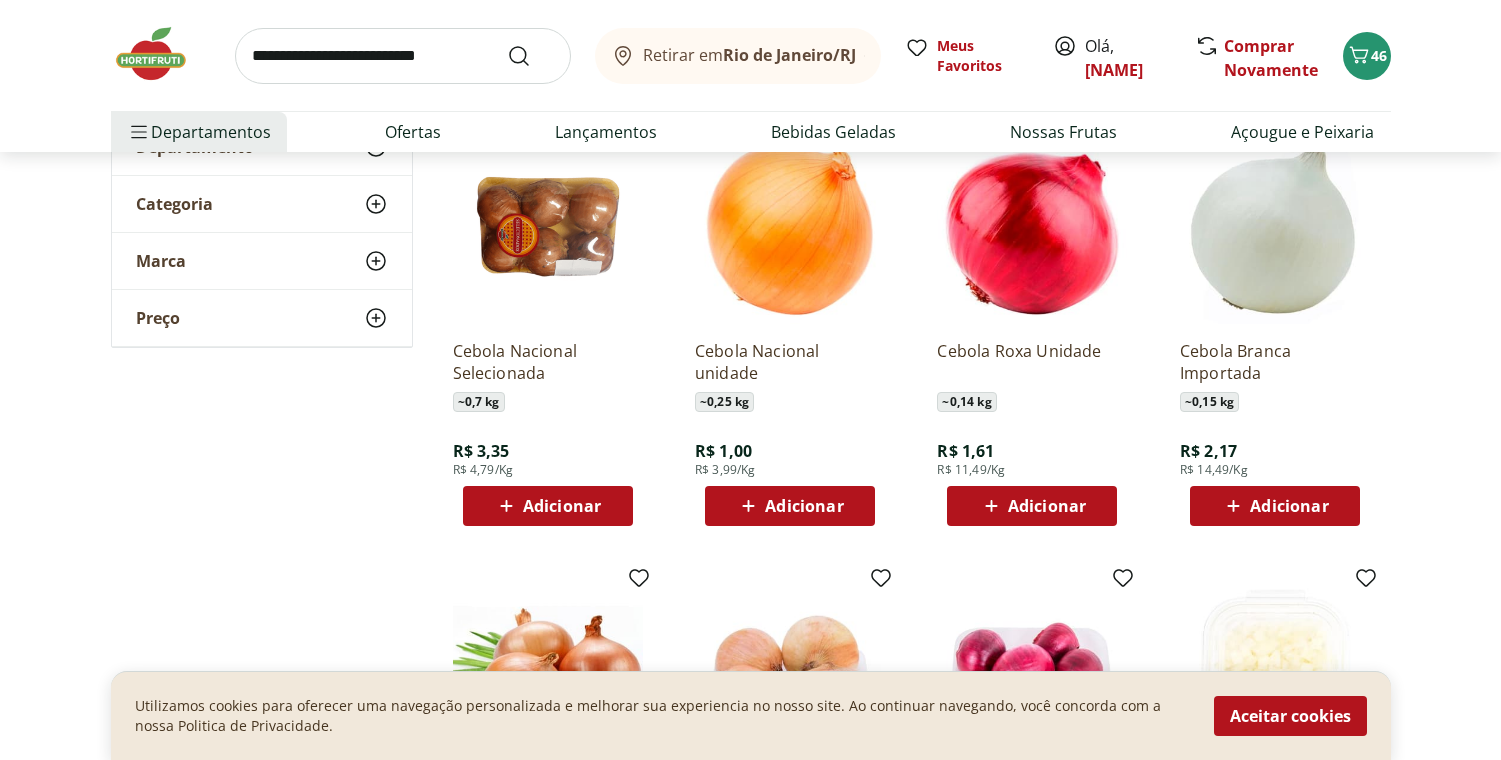 scroll, scrollTop: 294, scrollLeft: 0, axis: vertical 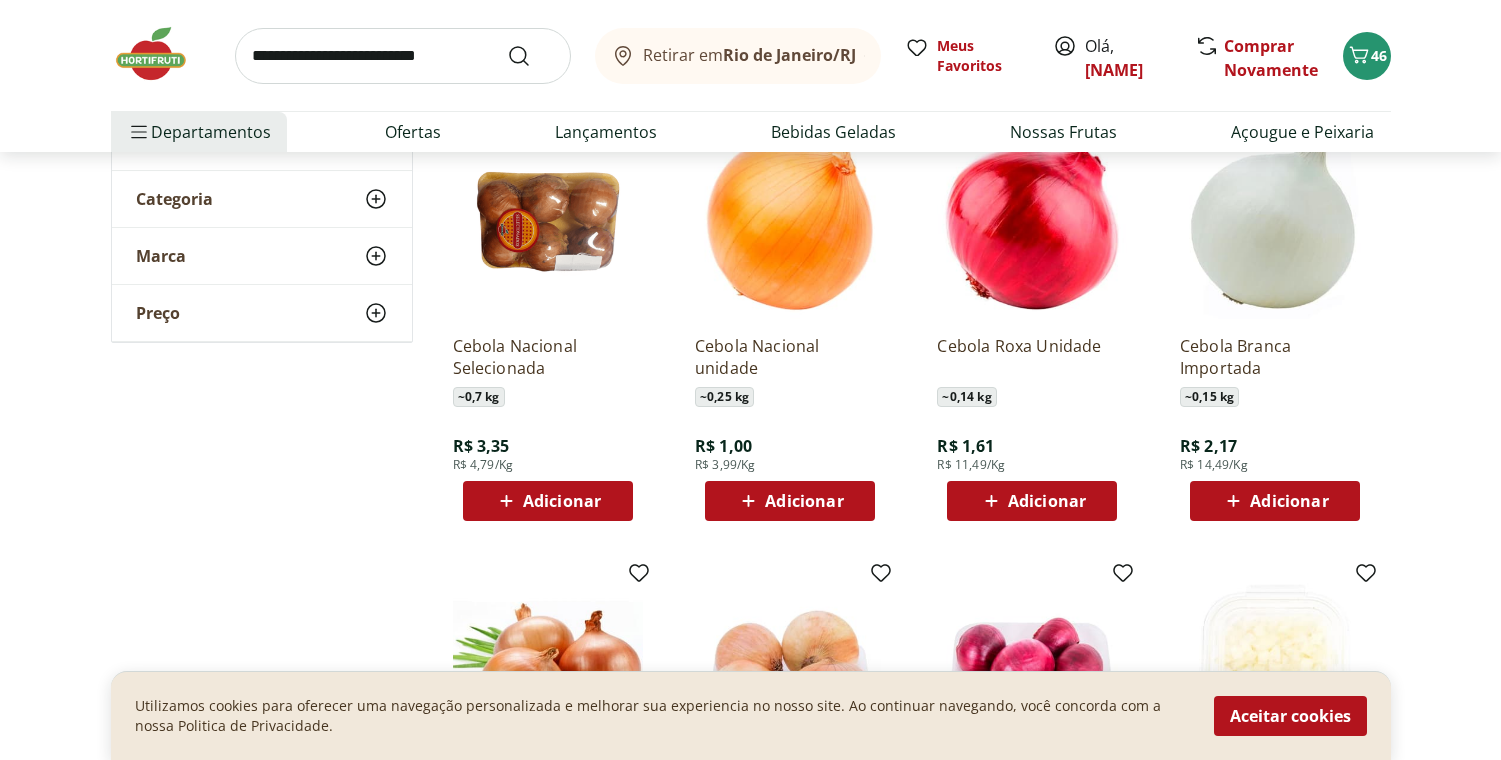 click on "Adicionar" at bounding box center (804, 501) 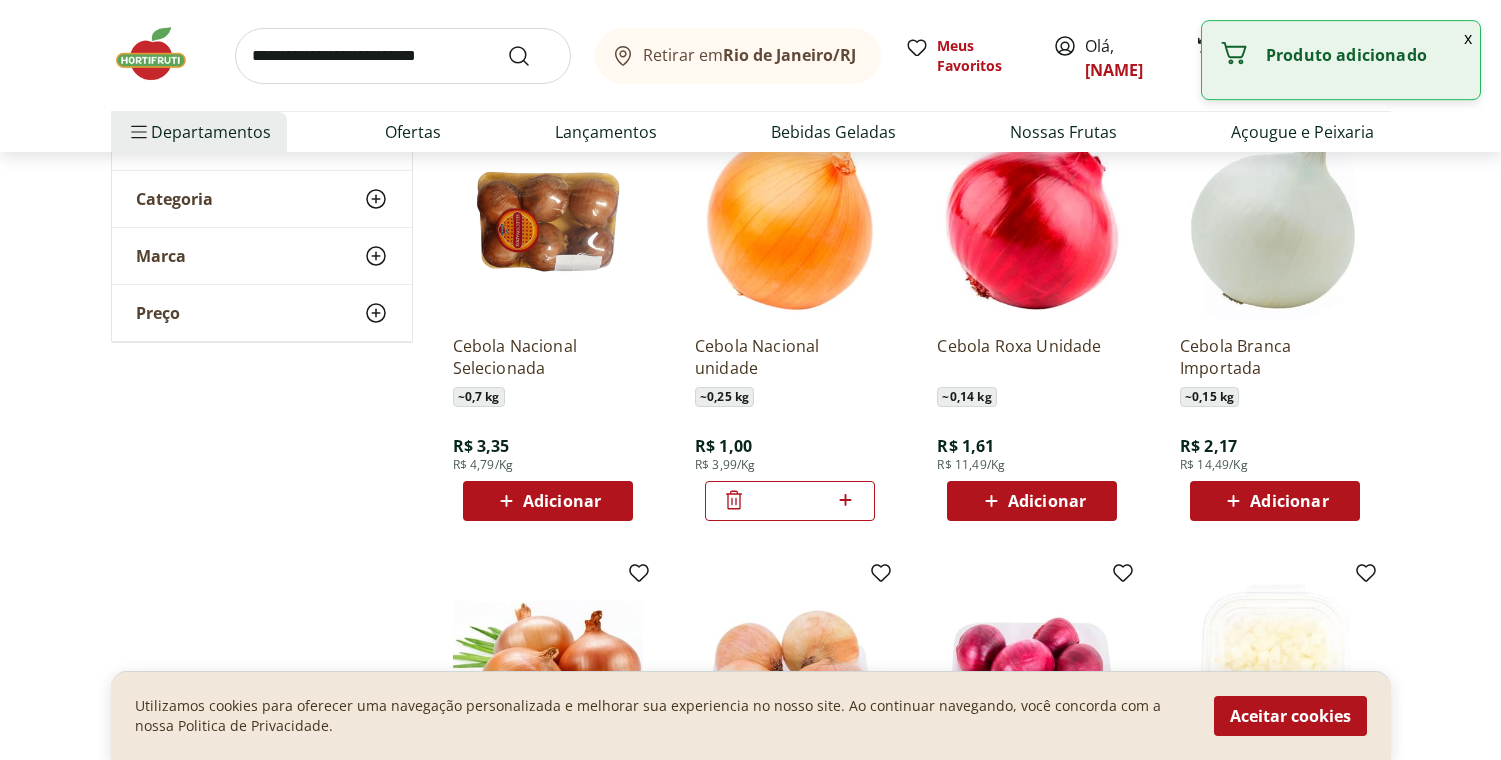 click 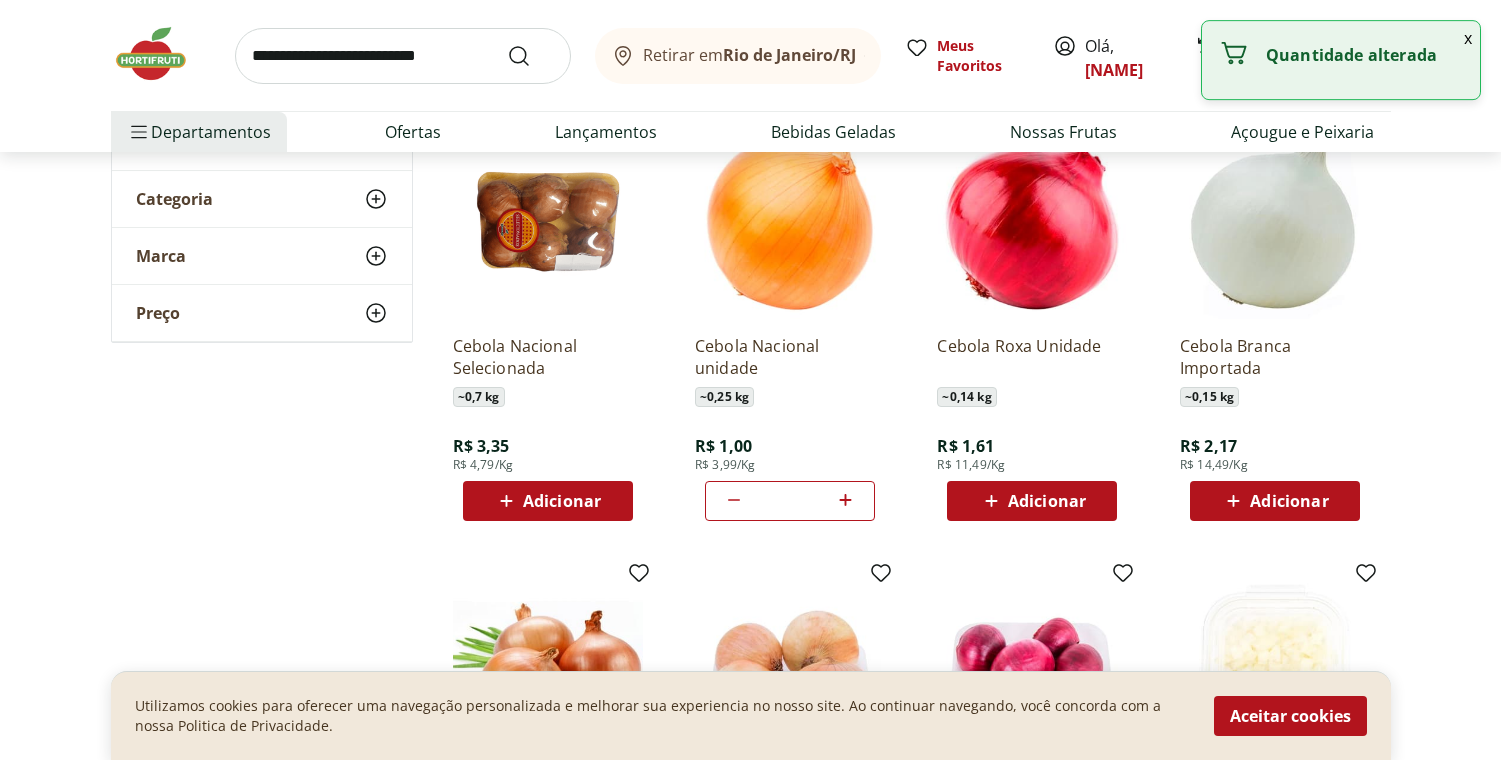 click 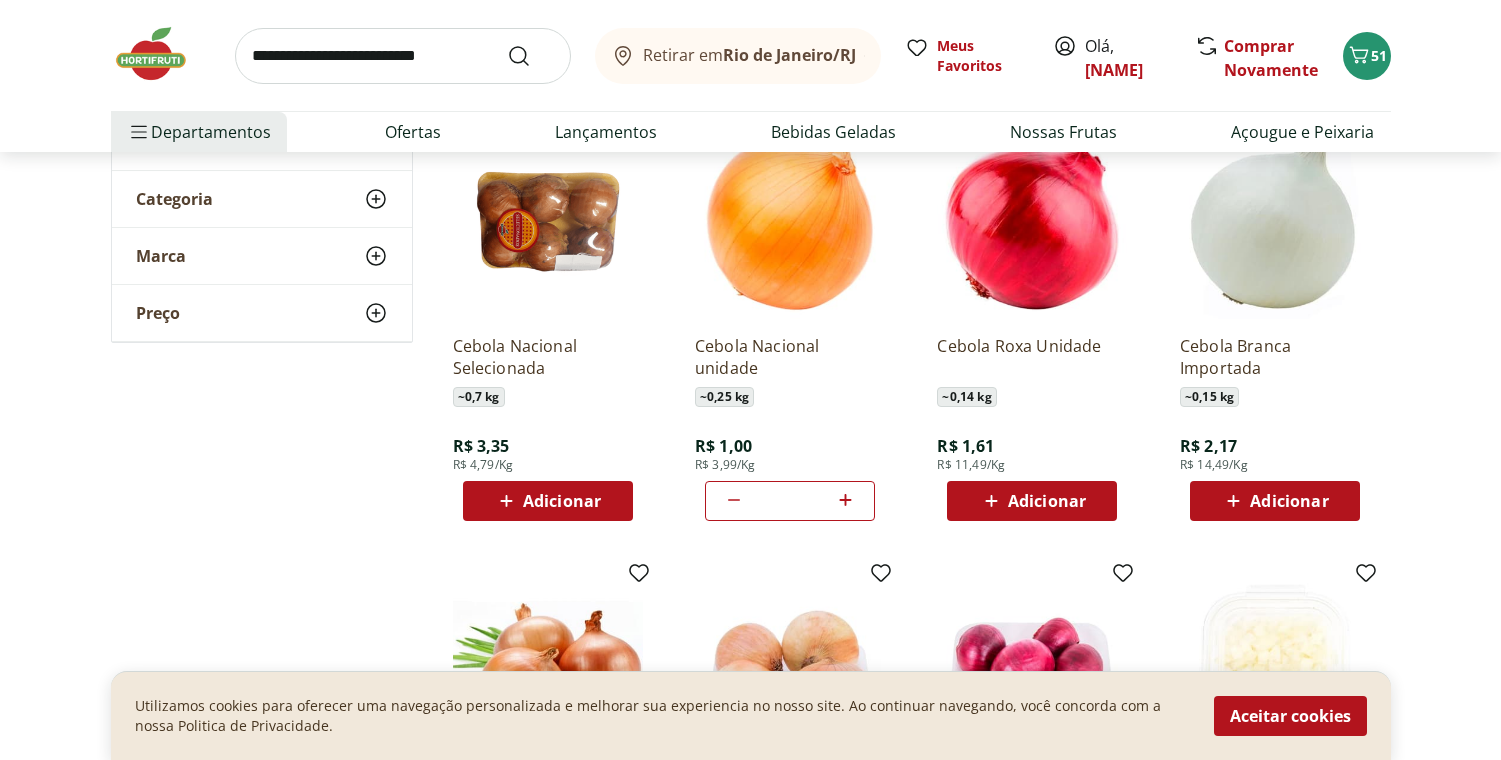 click at bounding box center [403, 56] 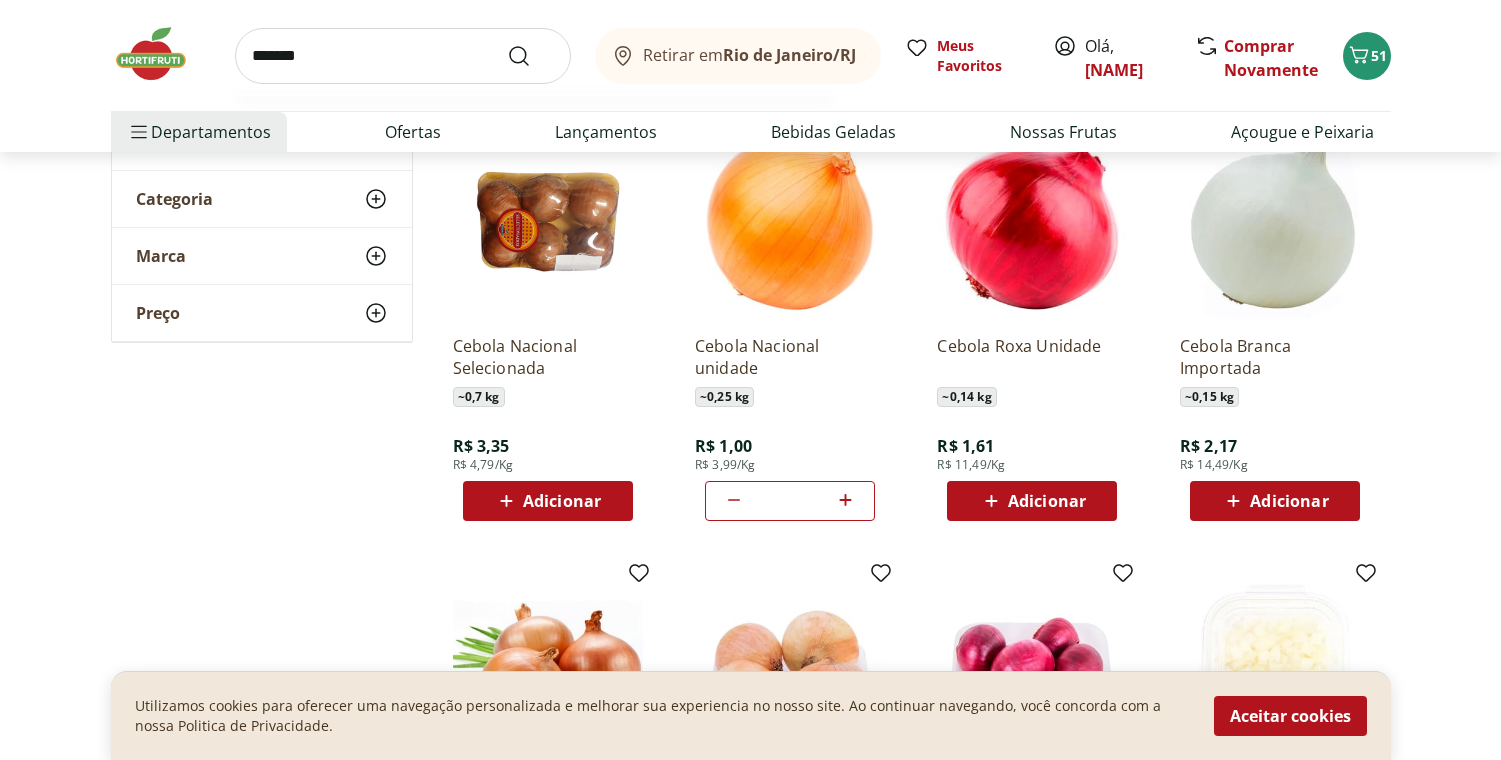 type on "*******" 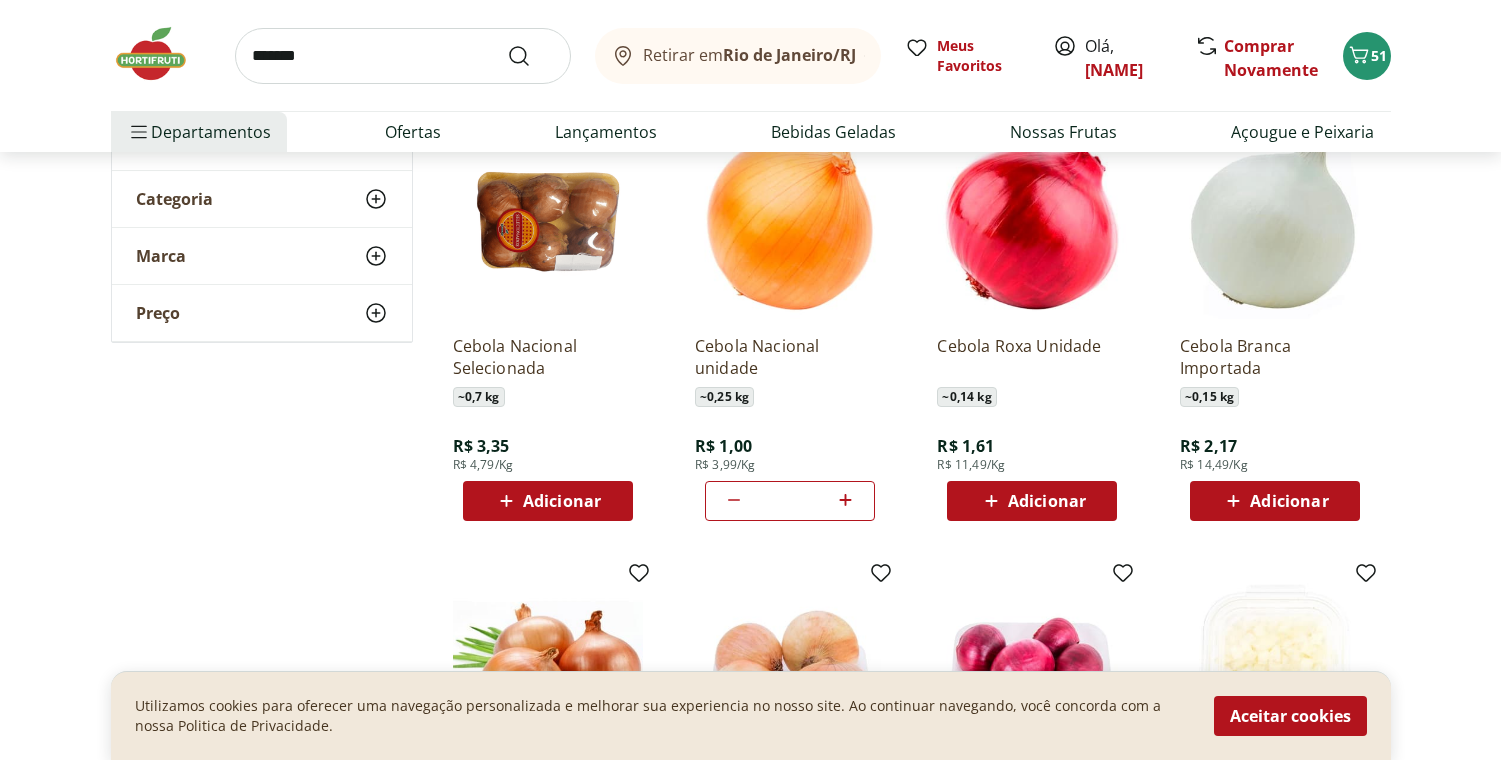 scroll, scrollTop: 0, scrollLeft: 0, axis: both 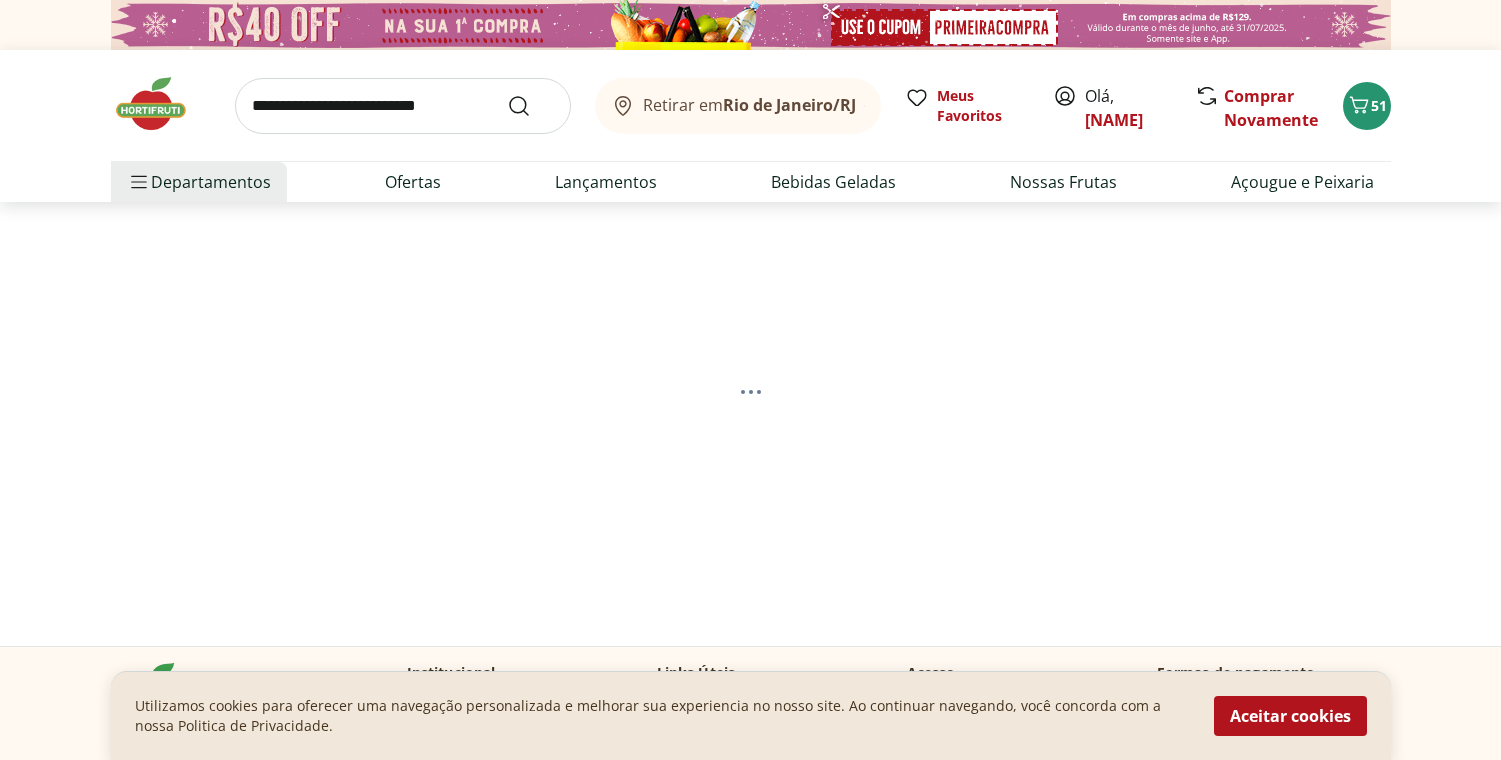 select on "**********" 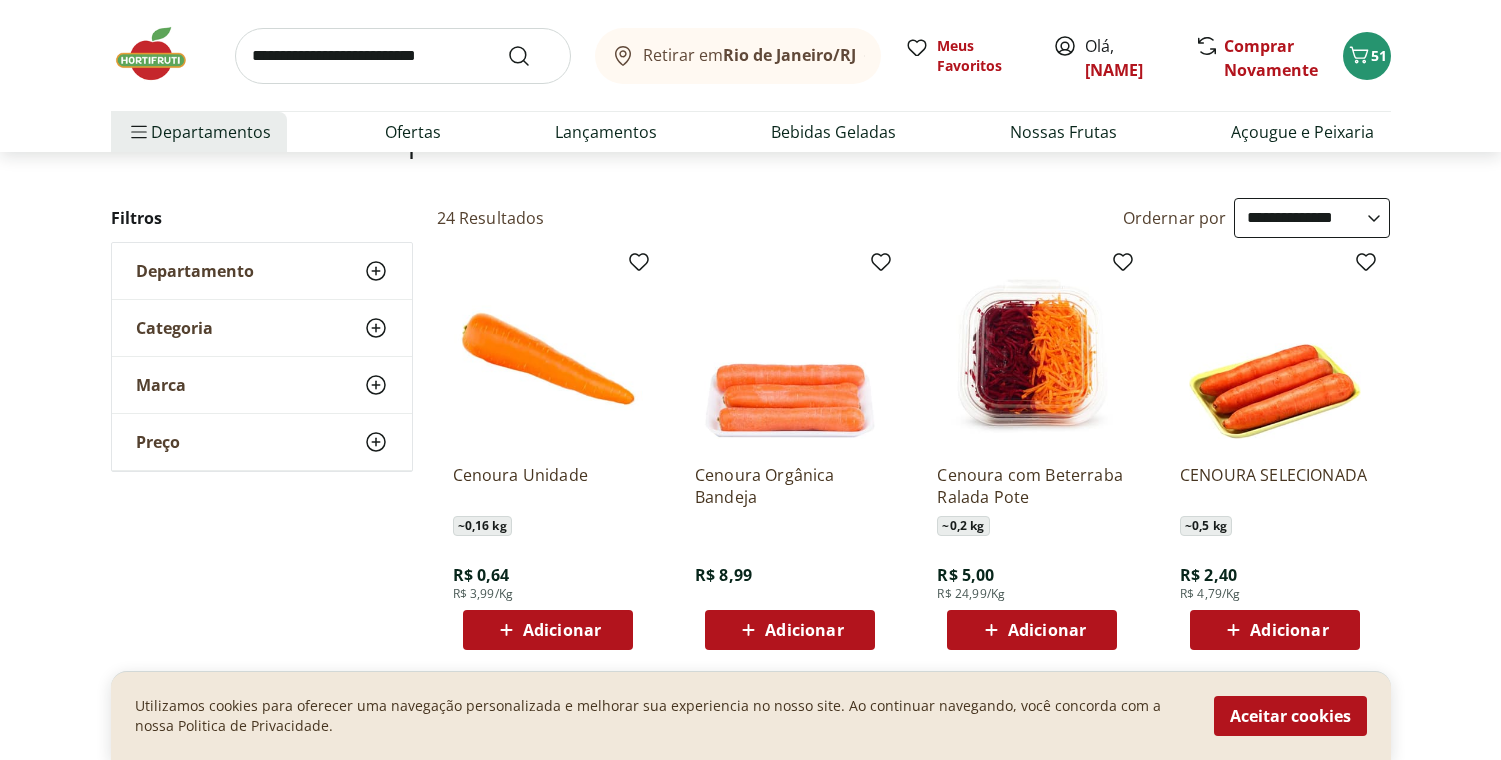 scroll, scrollTop: 169, scrollLeft: 0, axis: vertical 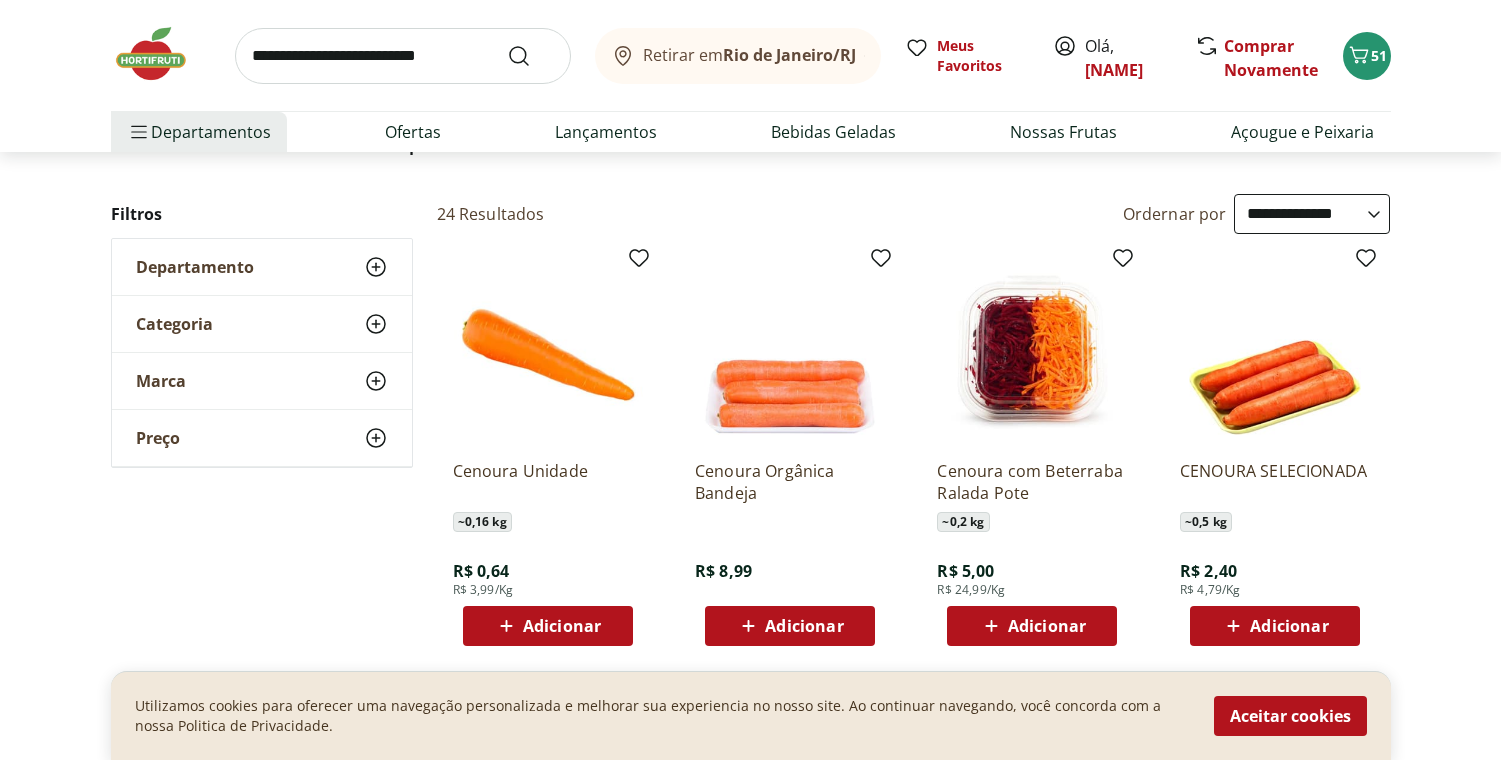 click on "Adicionar" at bounding box center [548, 626] 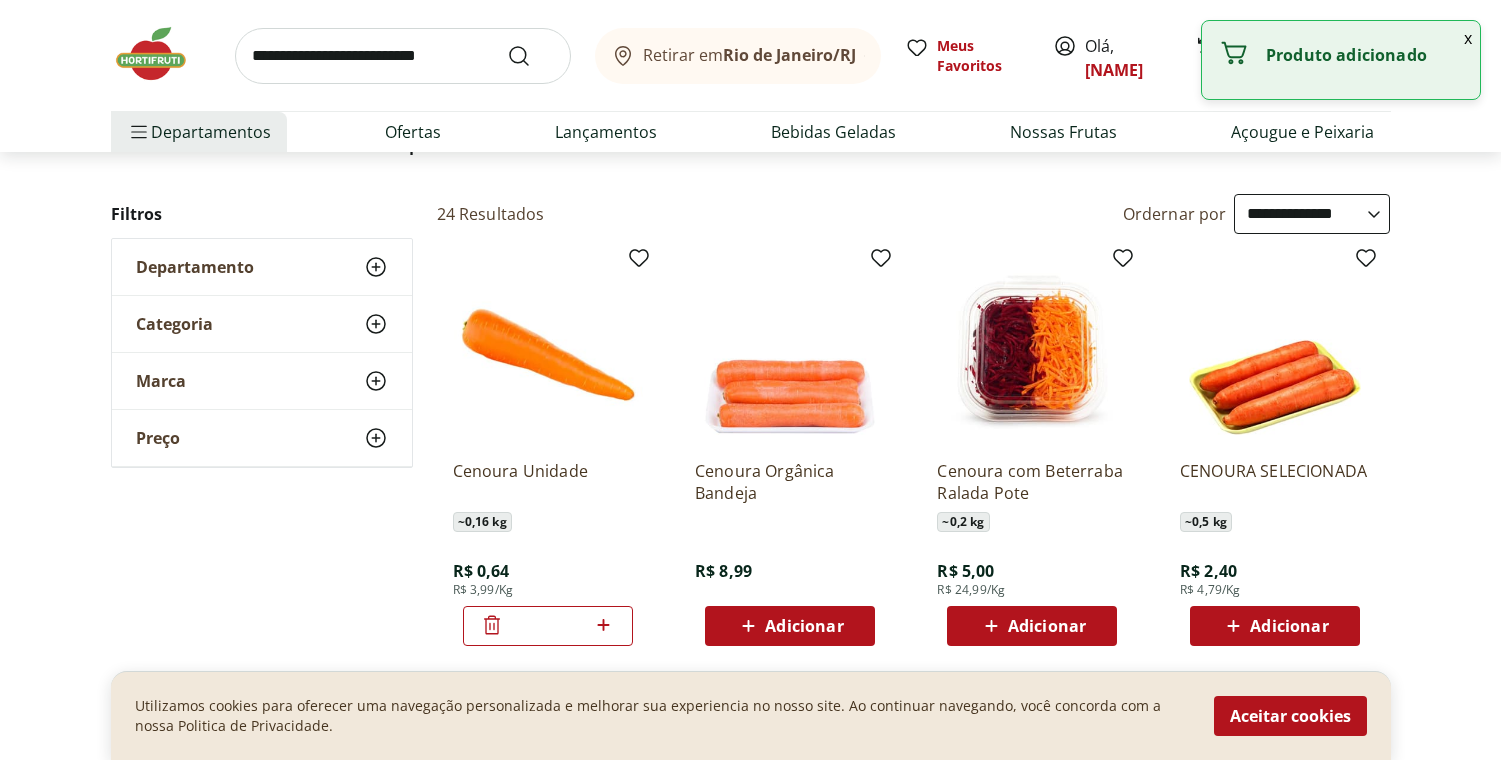 click 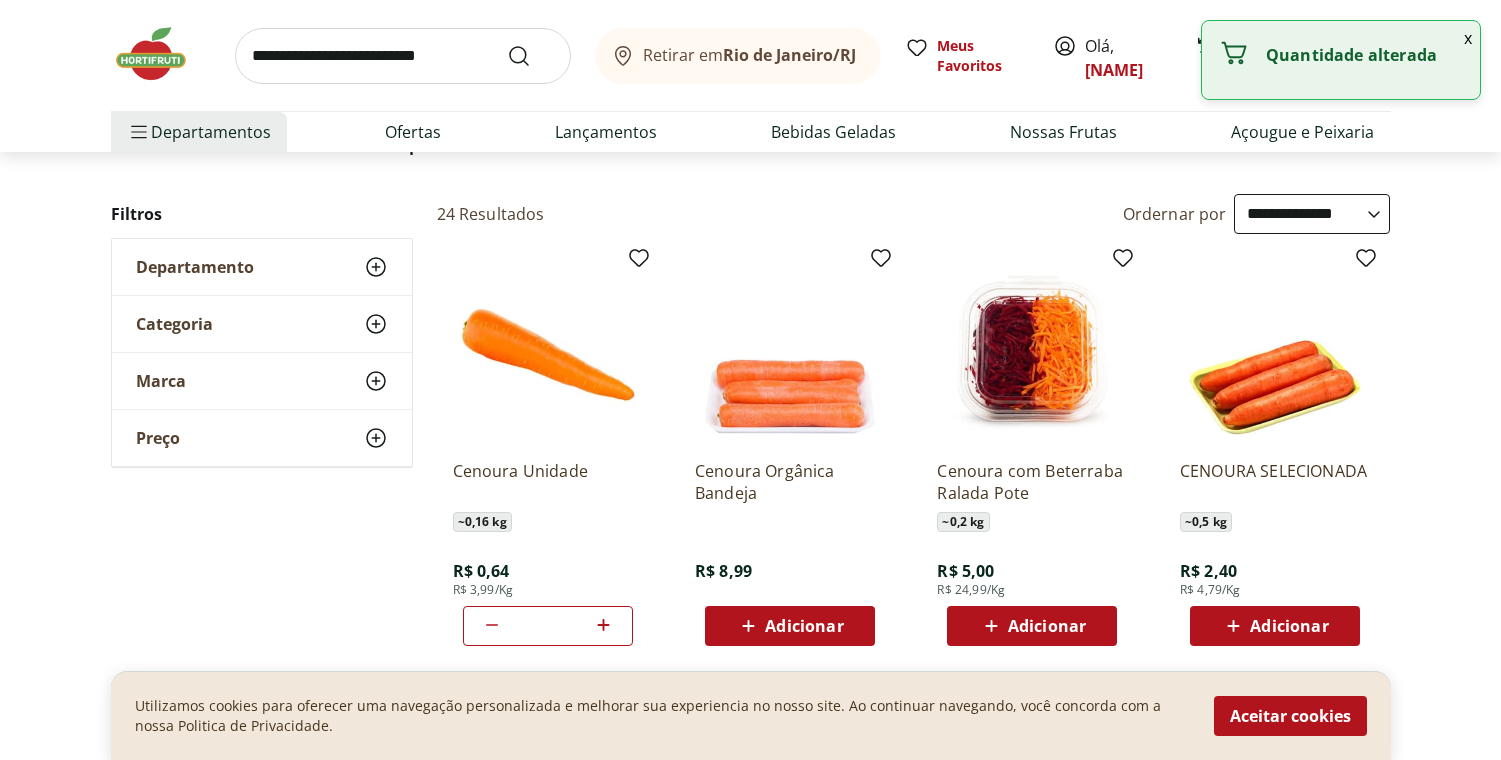 click 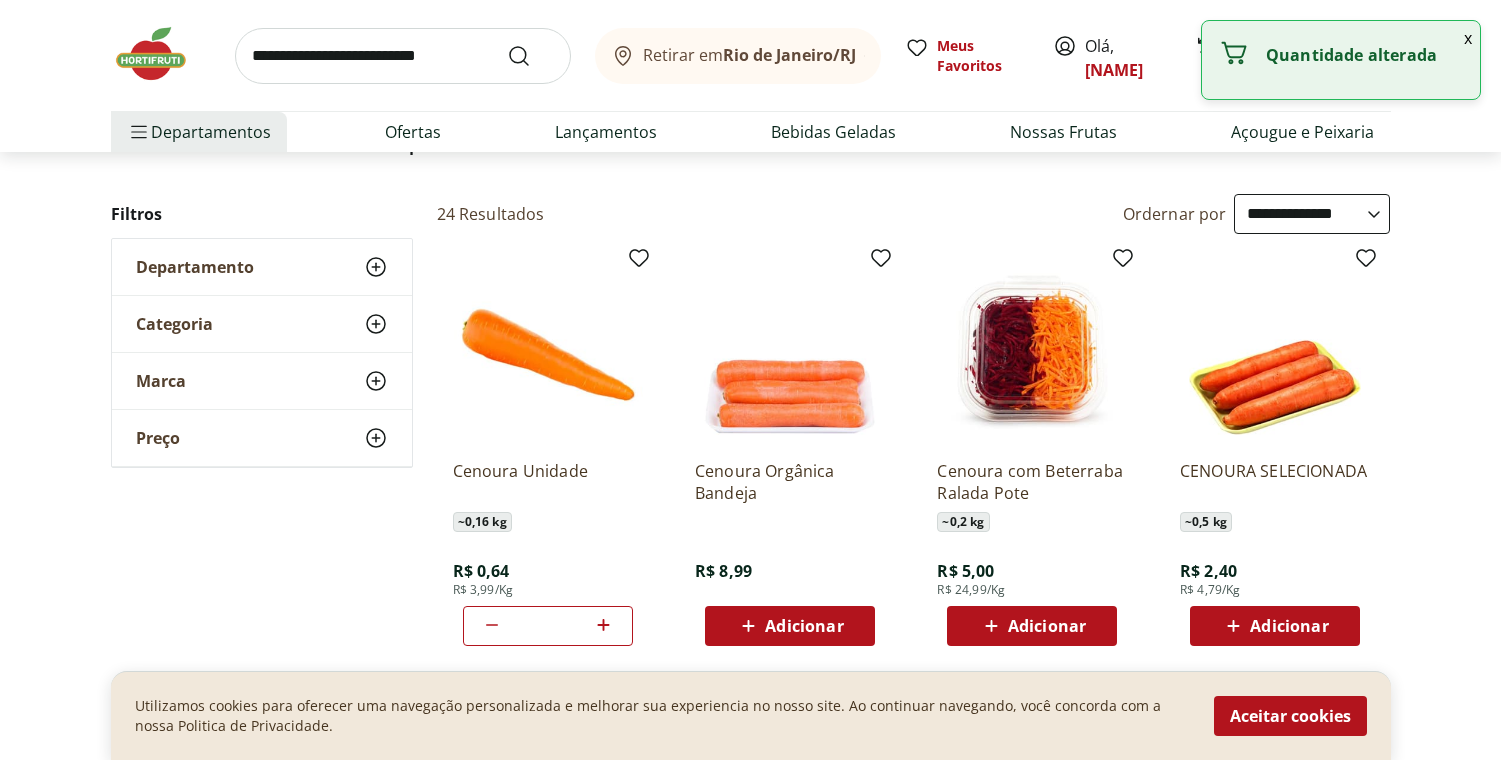 click at bounding box center (403, 56) 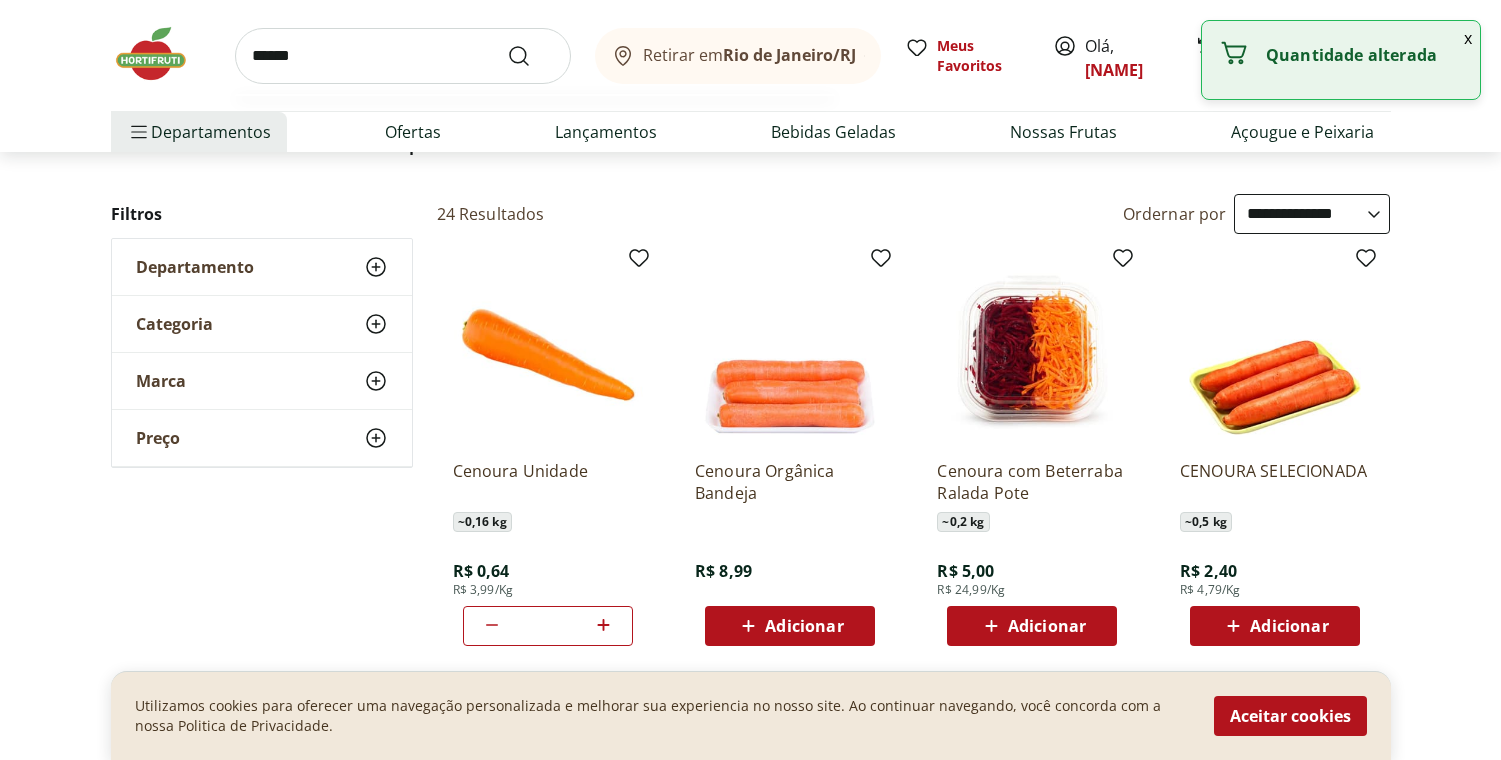type on "******" 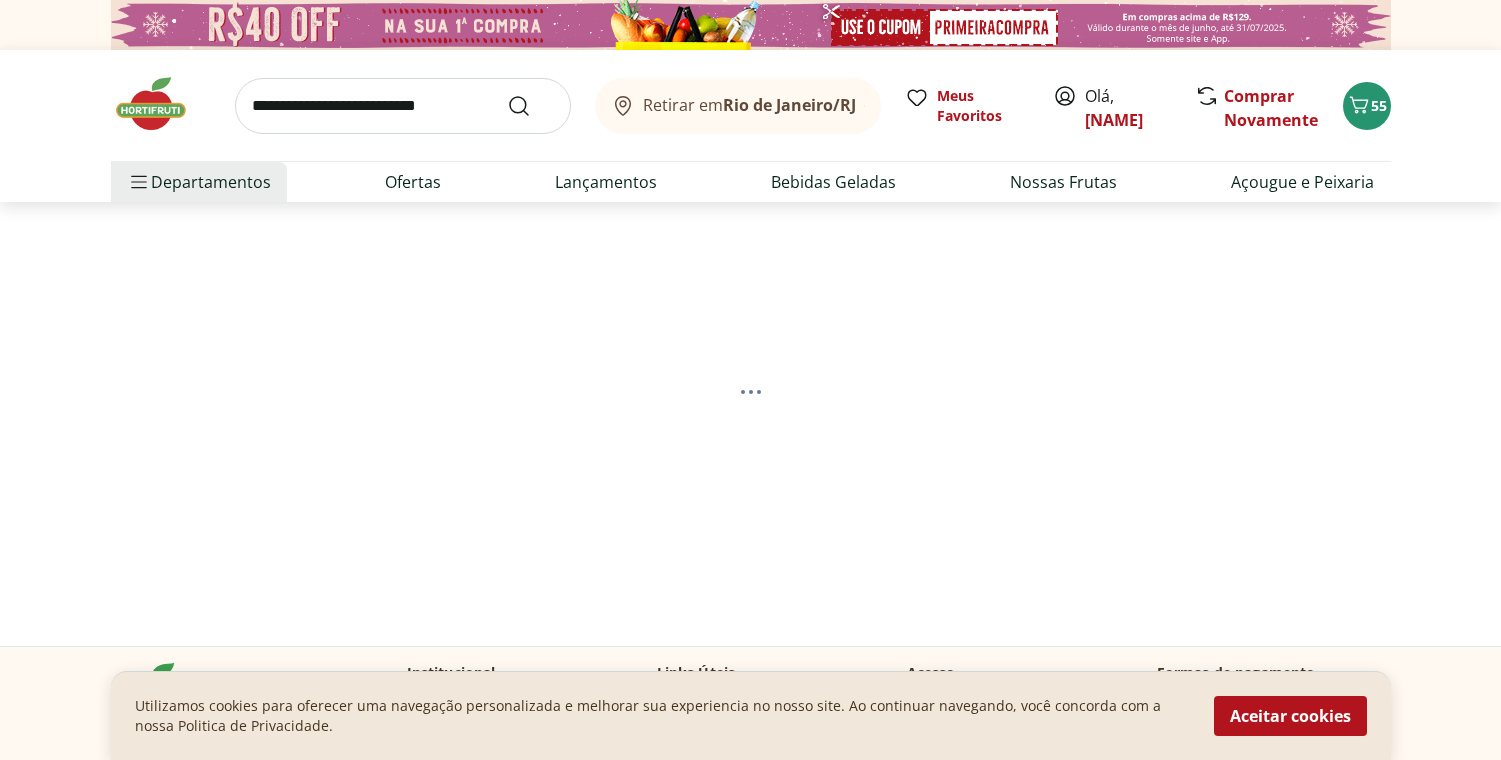 select on "**********" 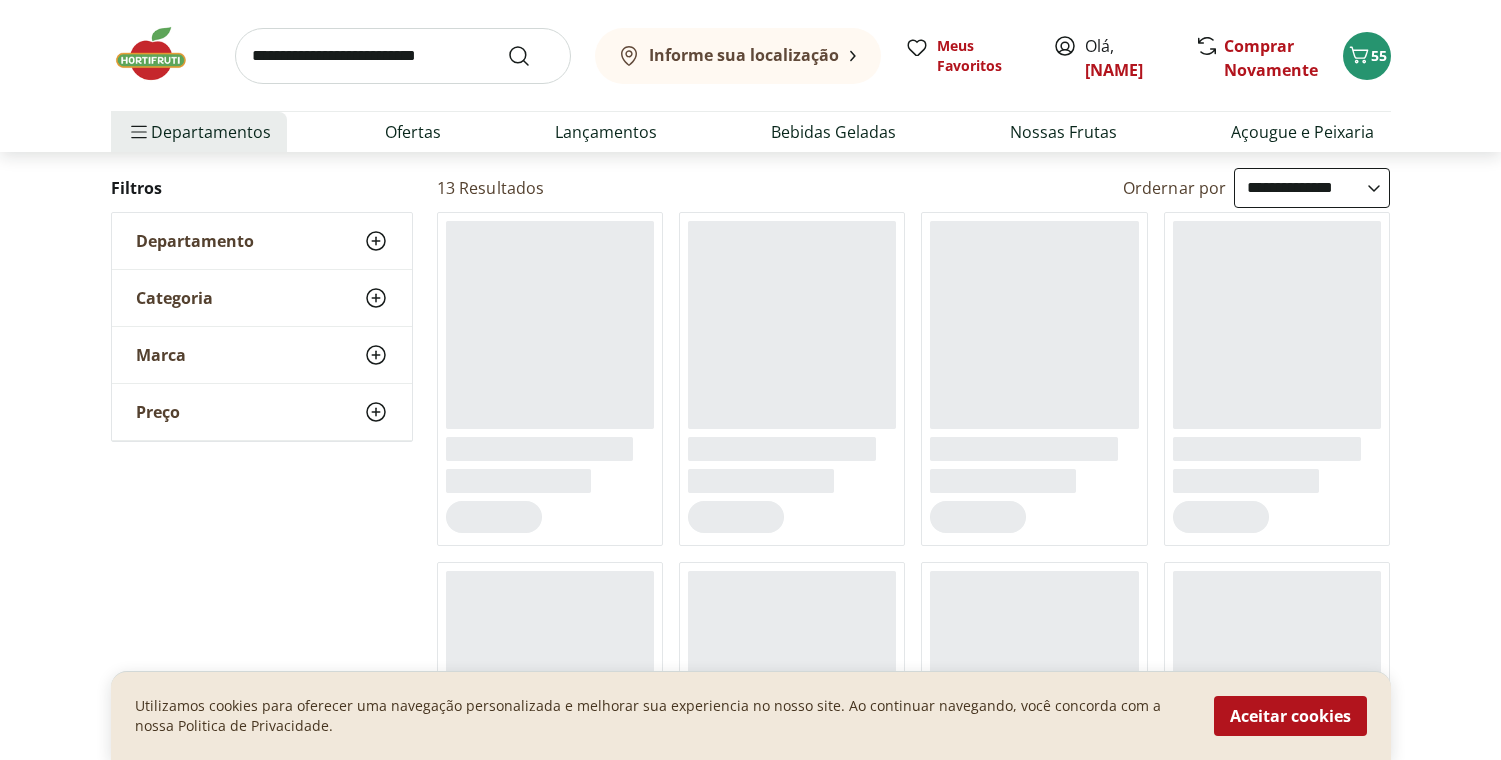 scroll, scrollTop: 215, scrollLeft: 0, axis: vertical 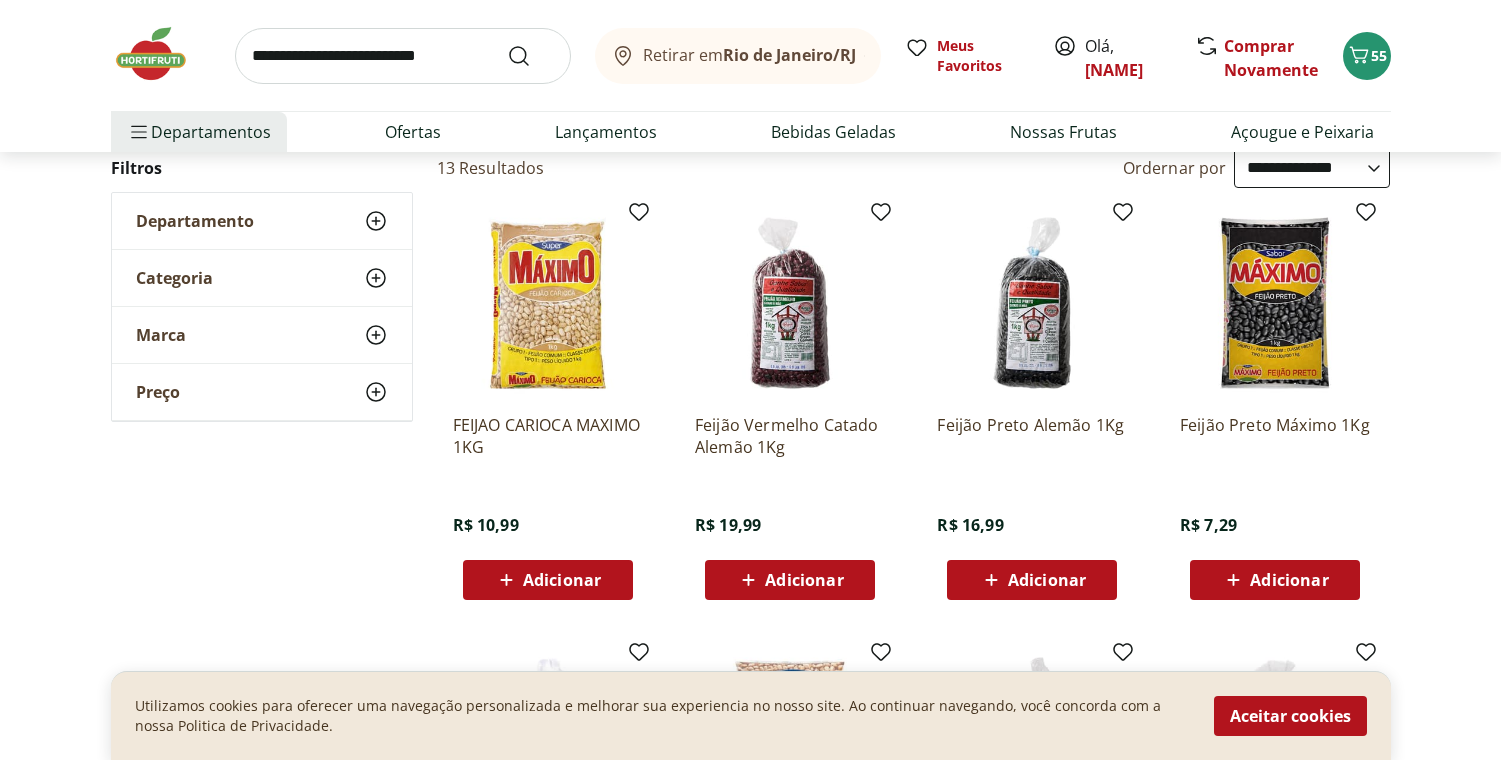 click on "Adicionar" at bounding box center [1275, 580] 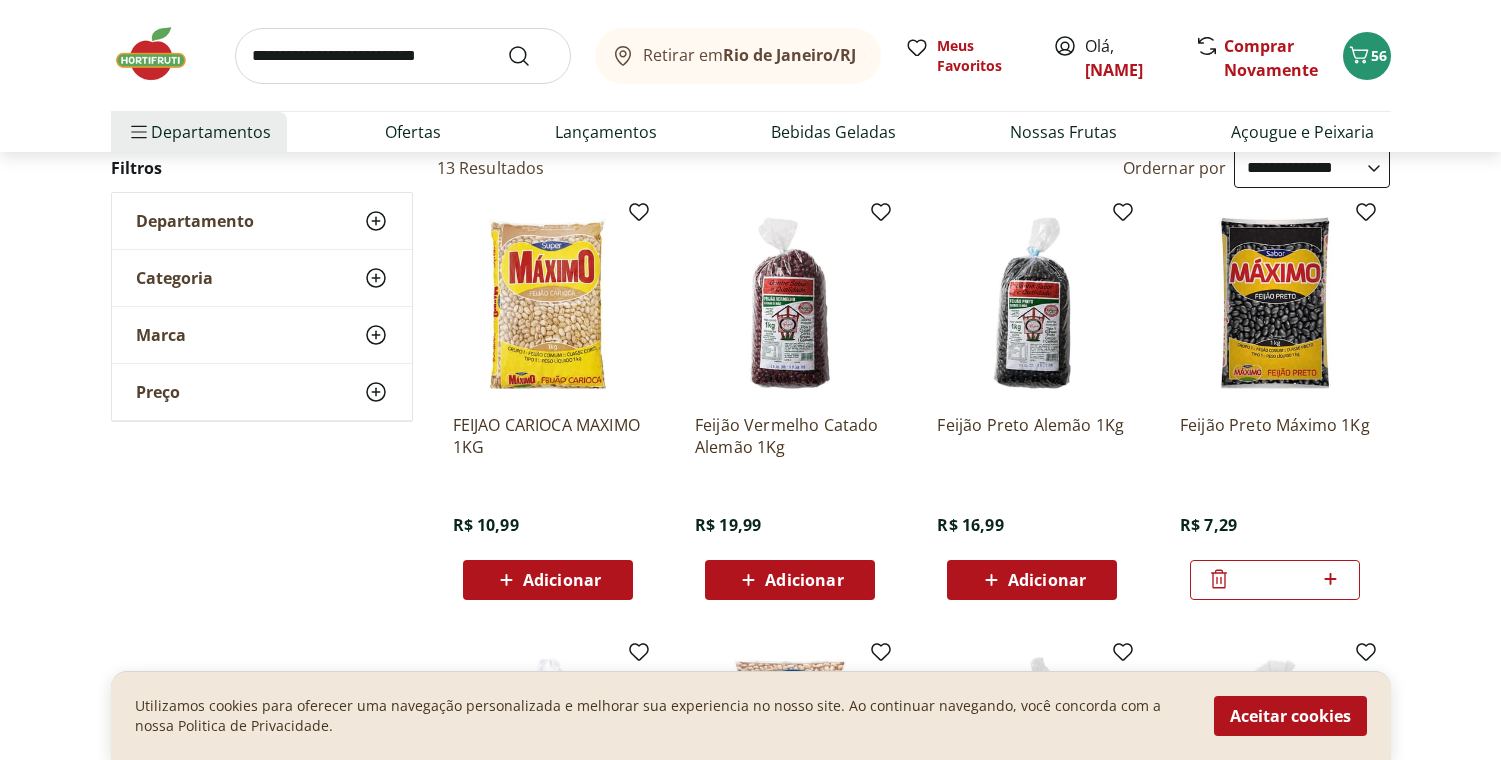 click 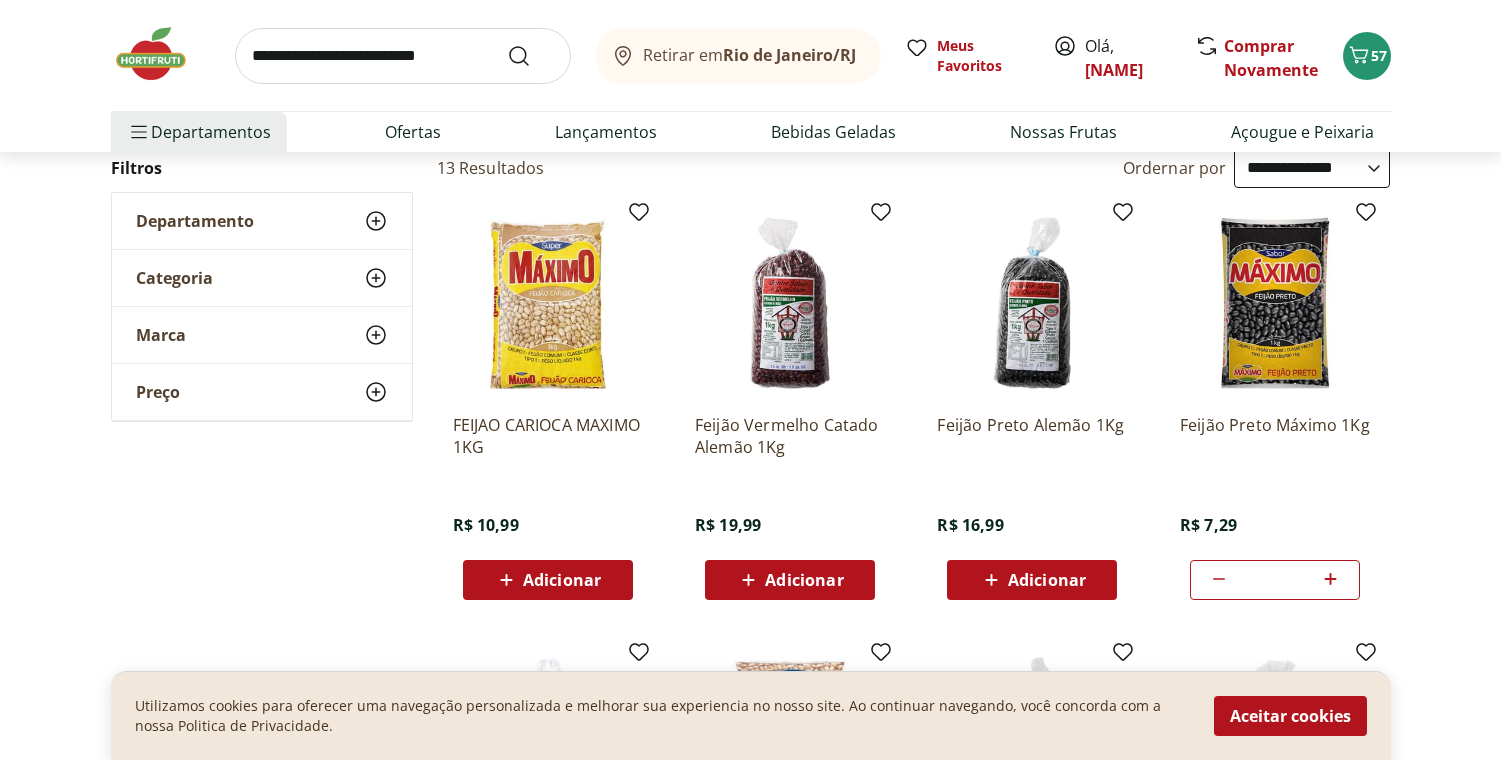 click at bounding box center [403, 56] 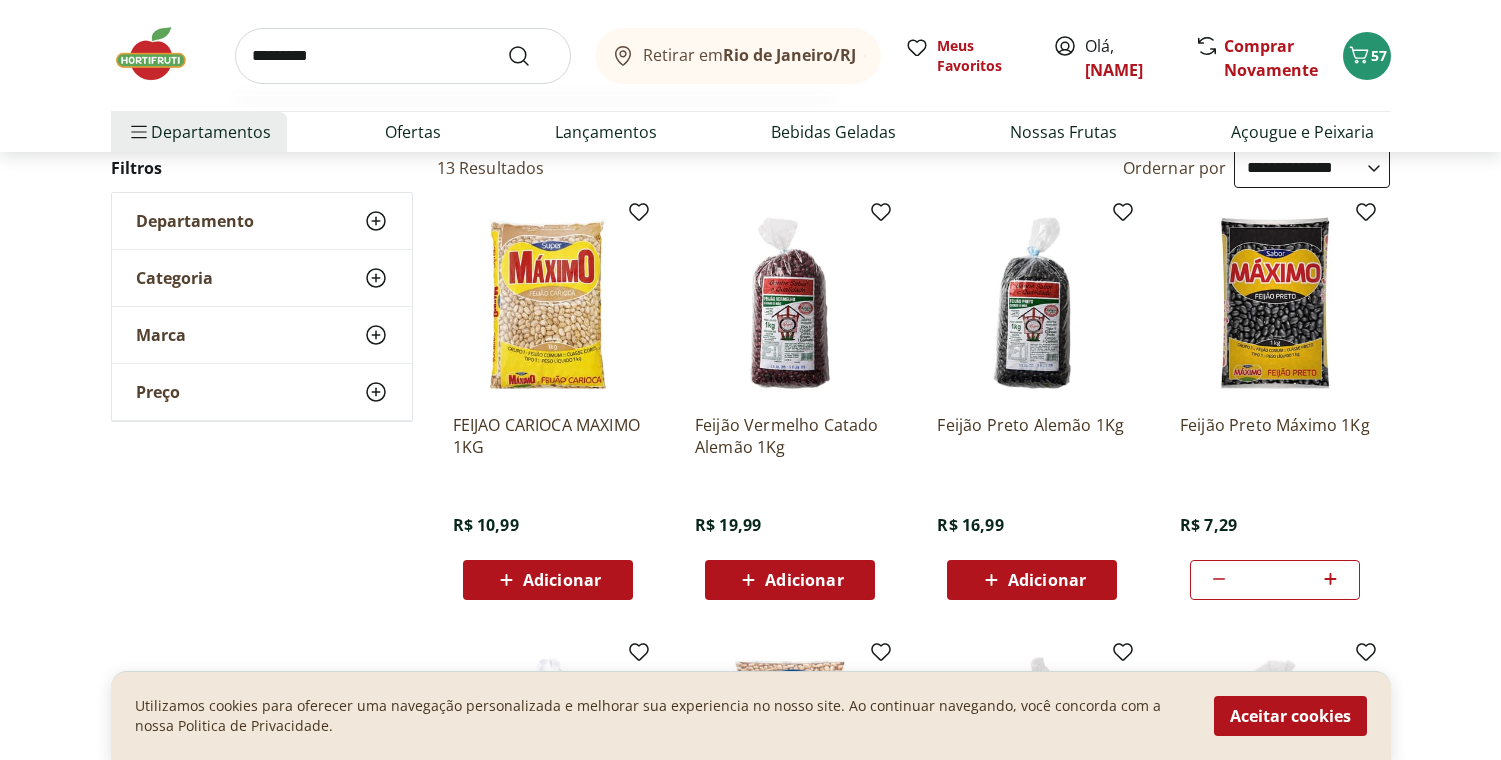 type on "*********" 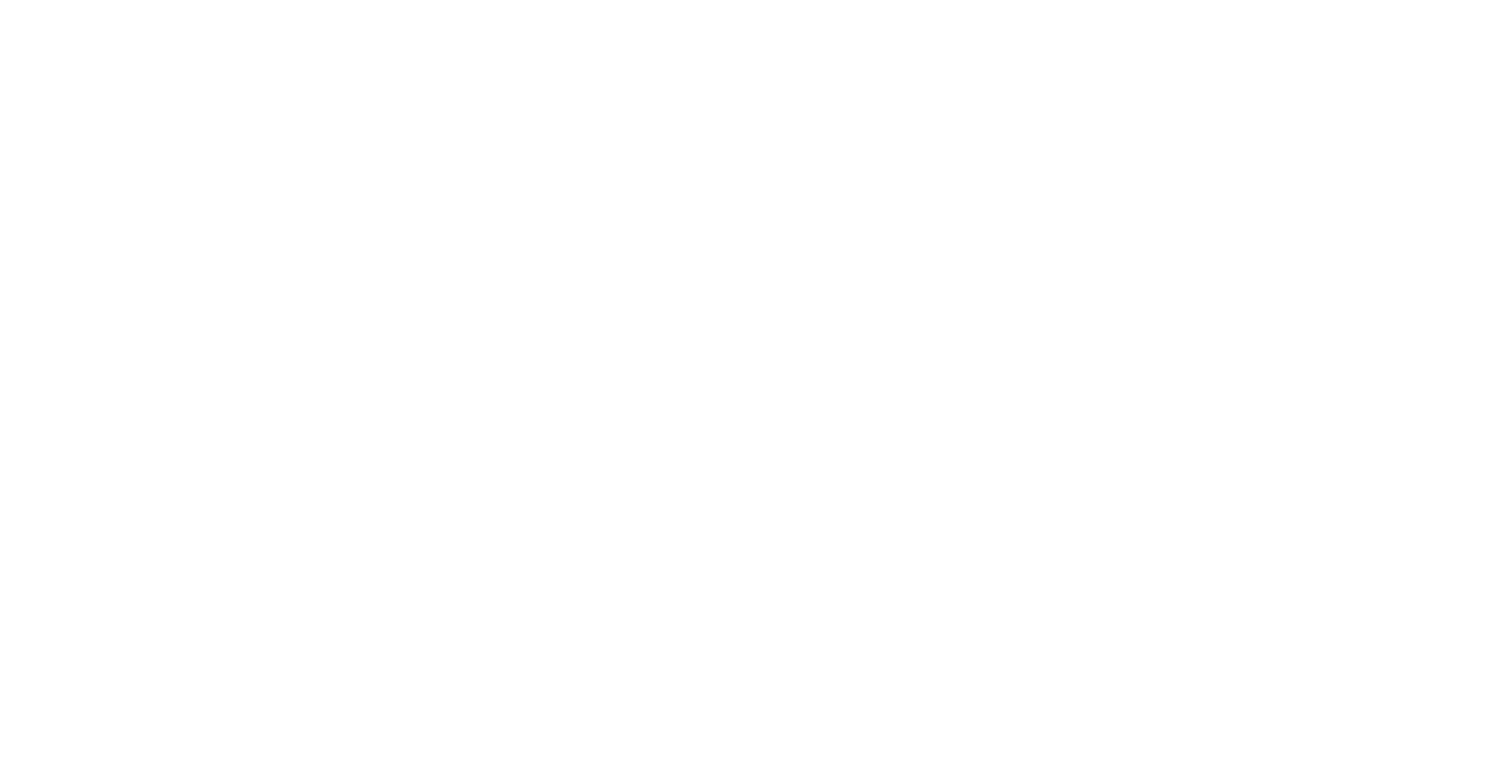 scroll, scrollTop: 0, scrollLeft: 0, axis: both 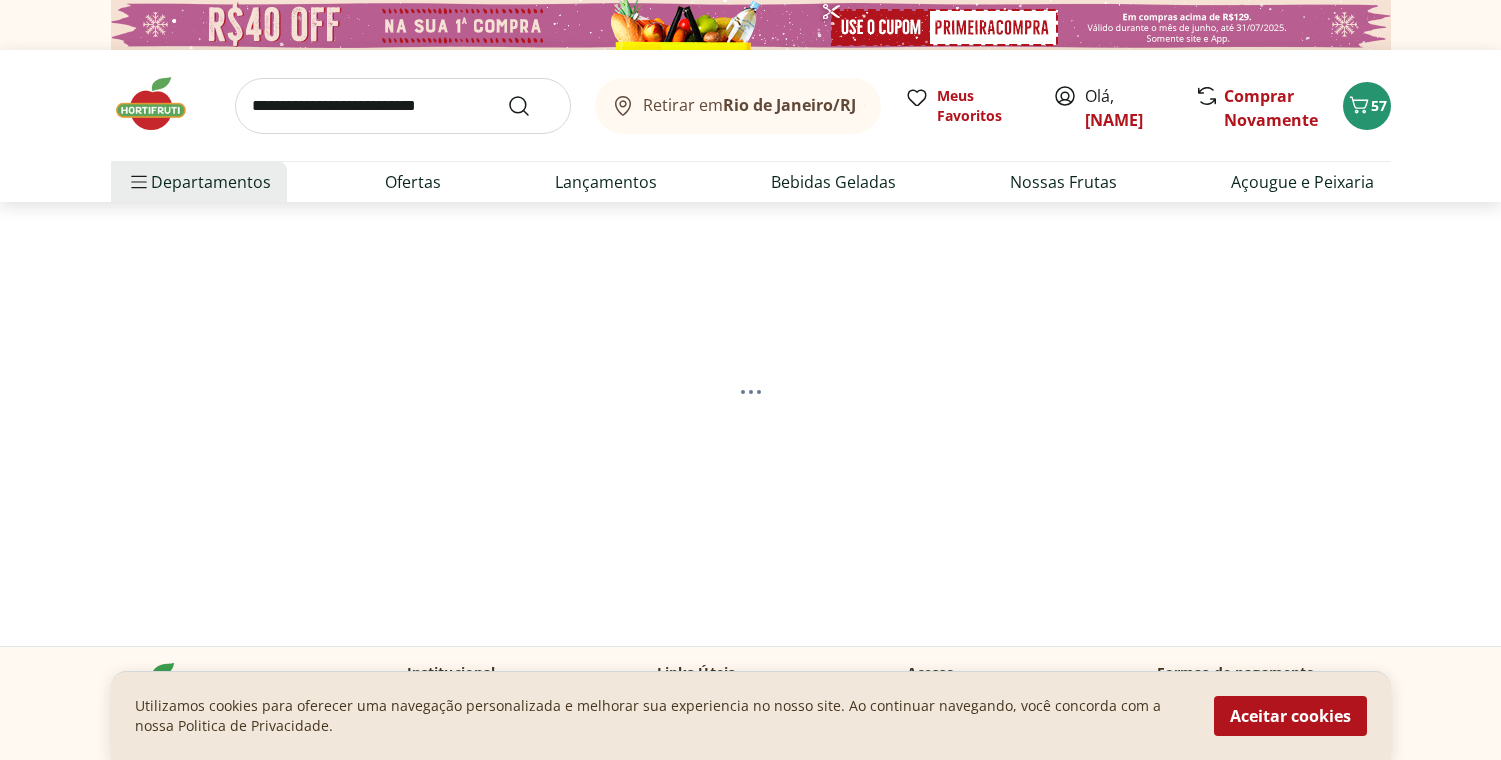 select on "**********" 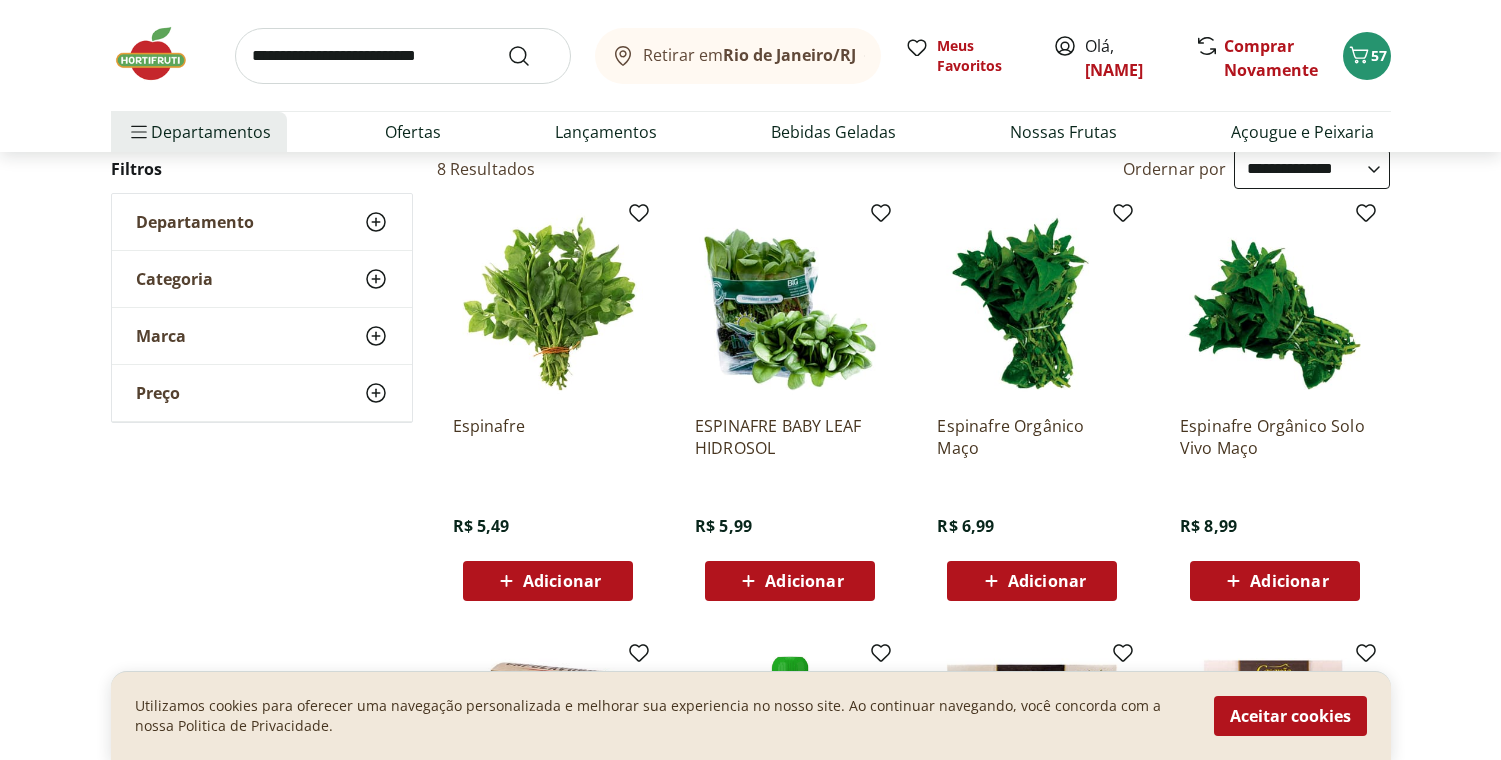 scroll, scrollTop: 233, scrollLeft: 0, axis: vertical 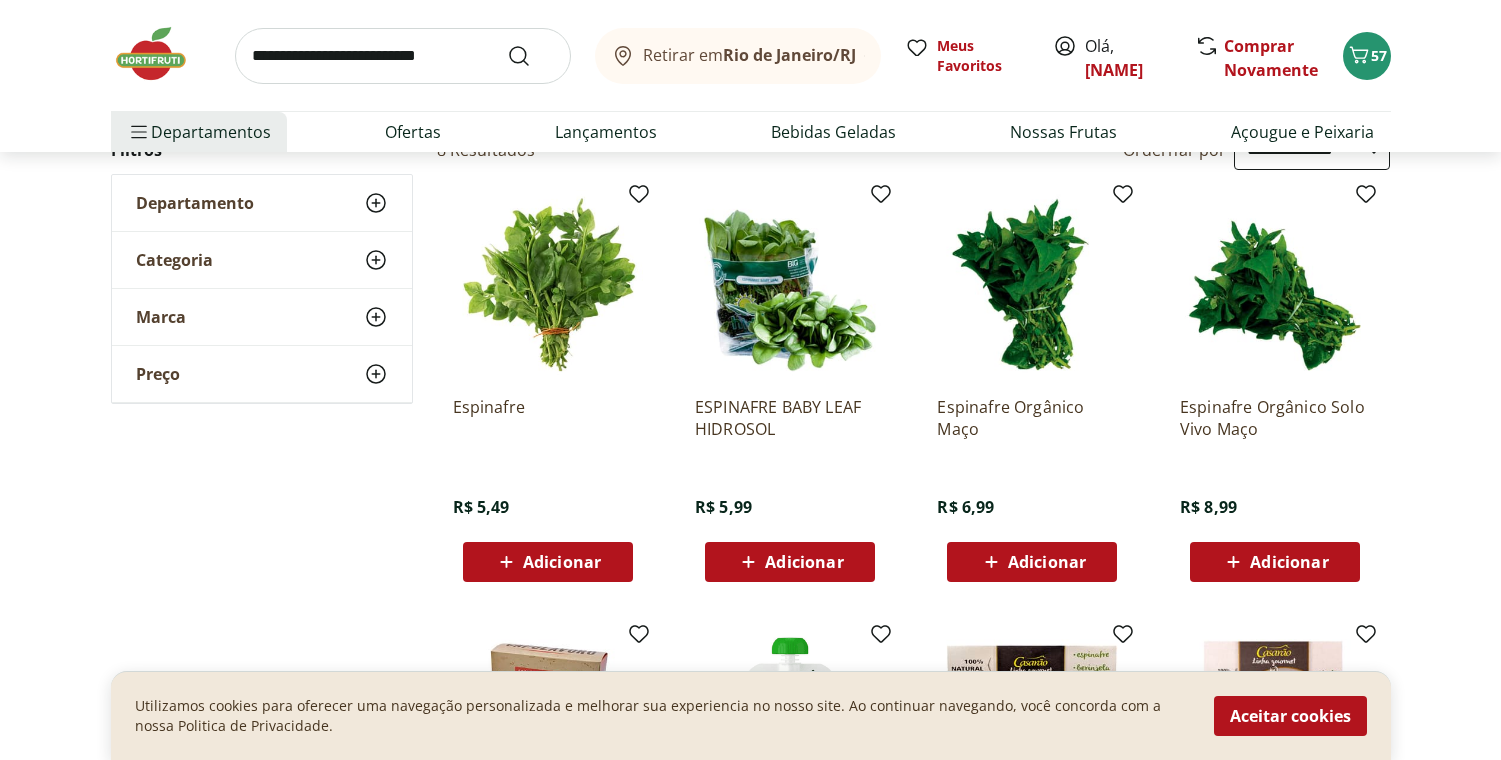 click on "Adicionar" at bounding box center [562, 562] 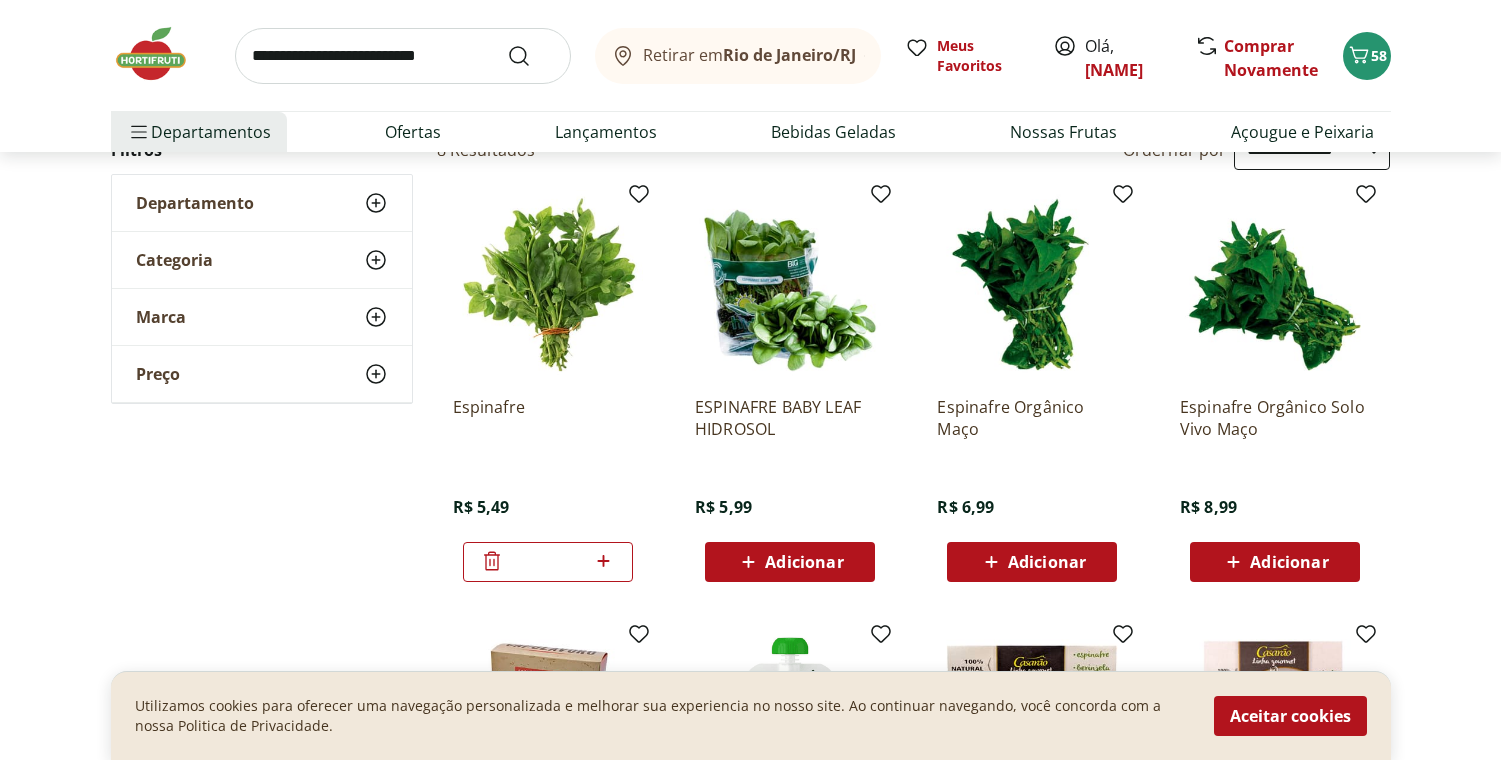click at bounding box center (403, 56) 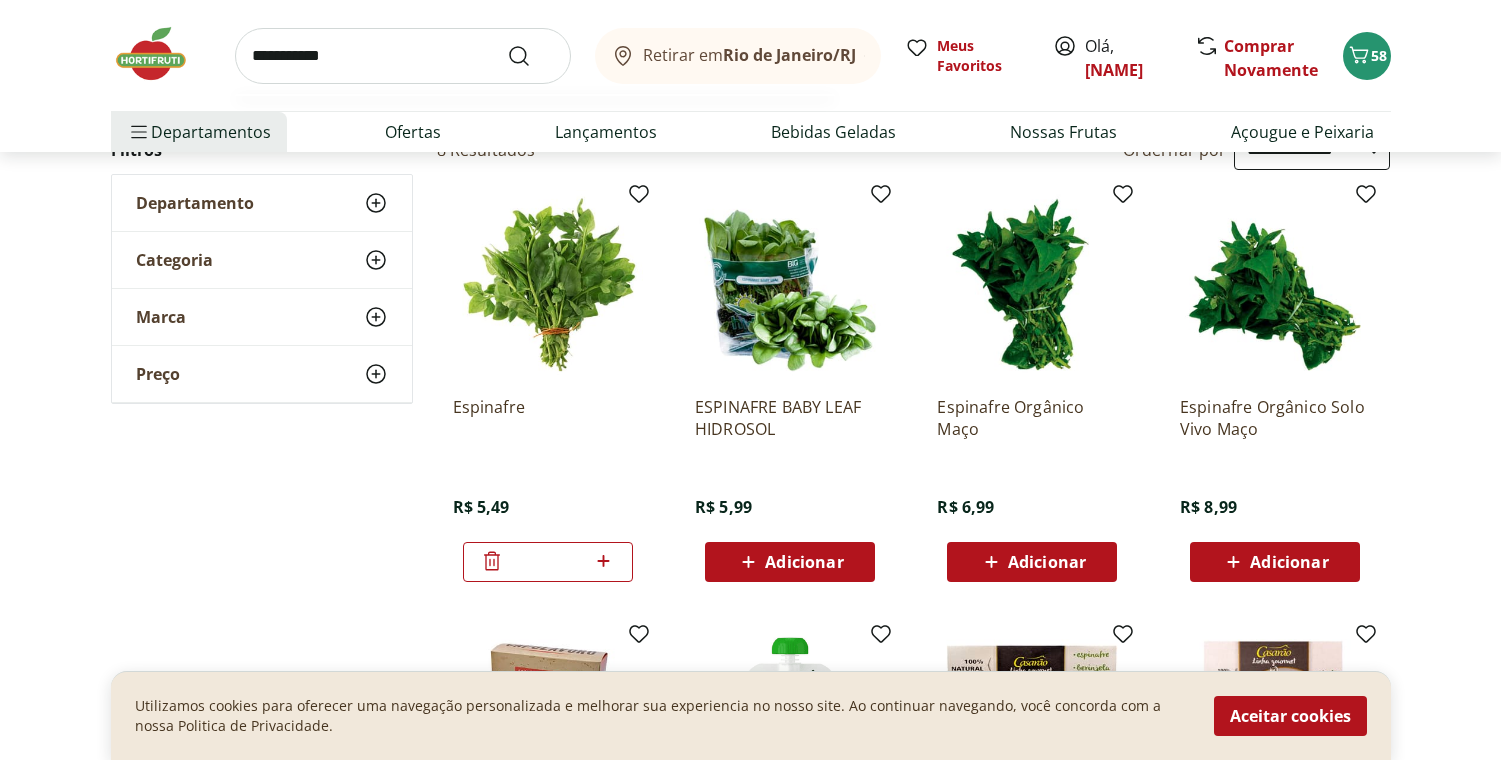 type on "**********" 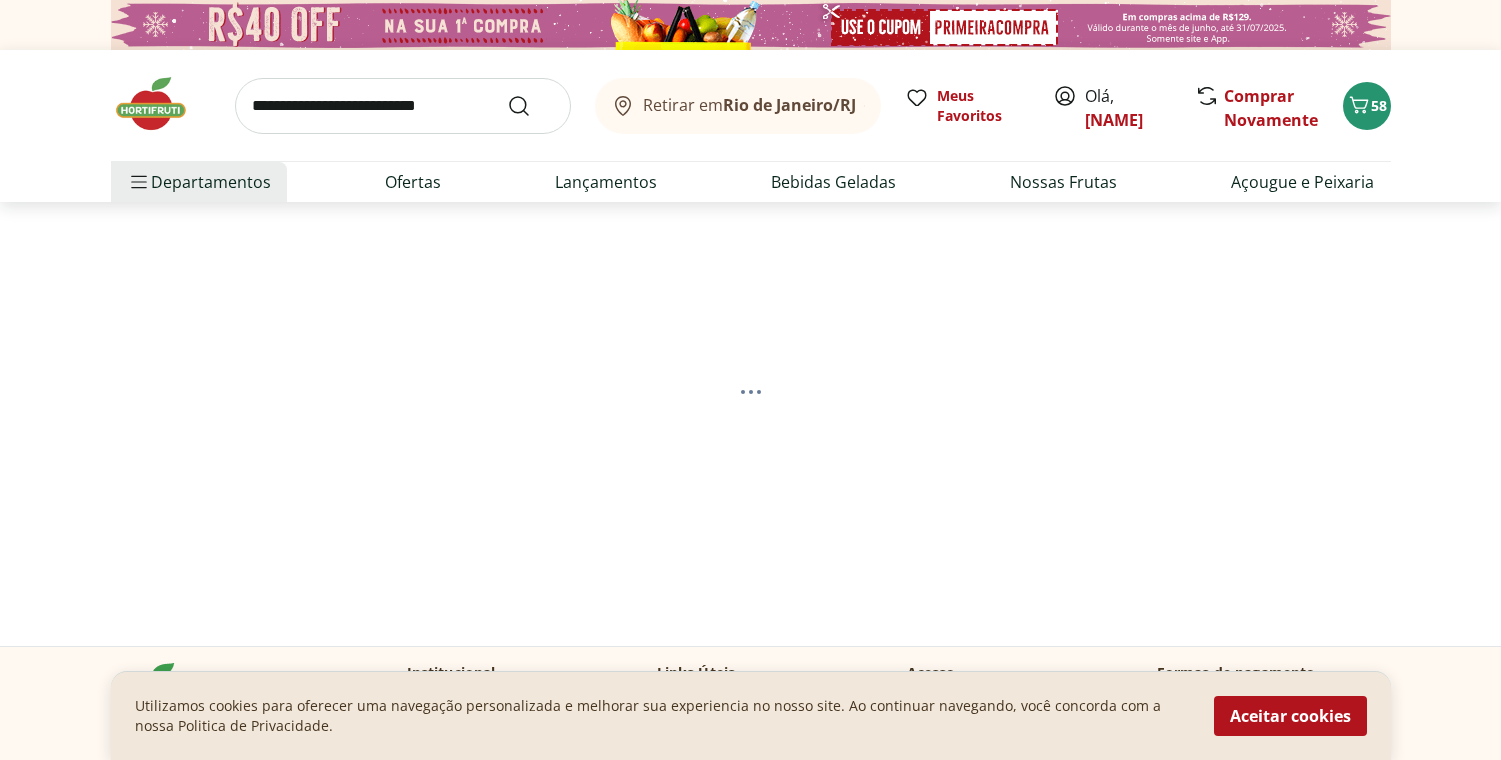 select on "**********" 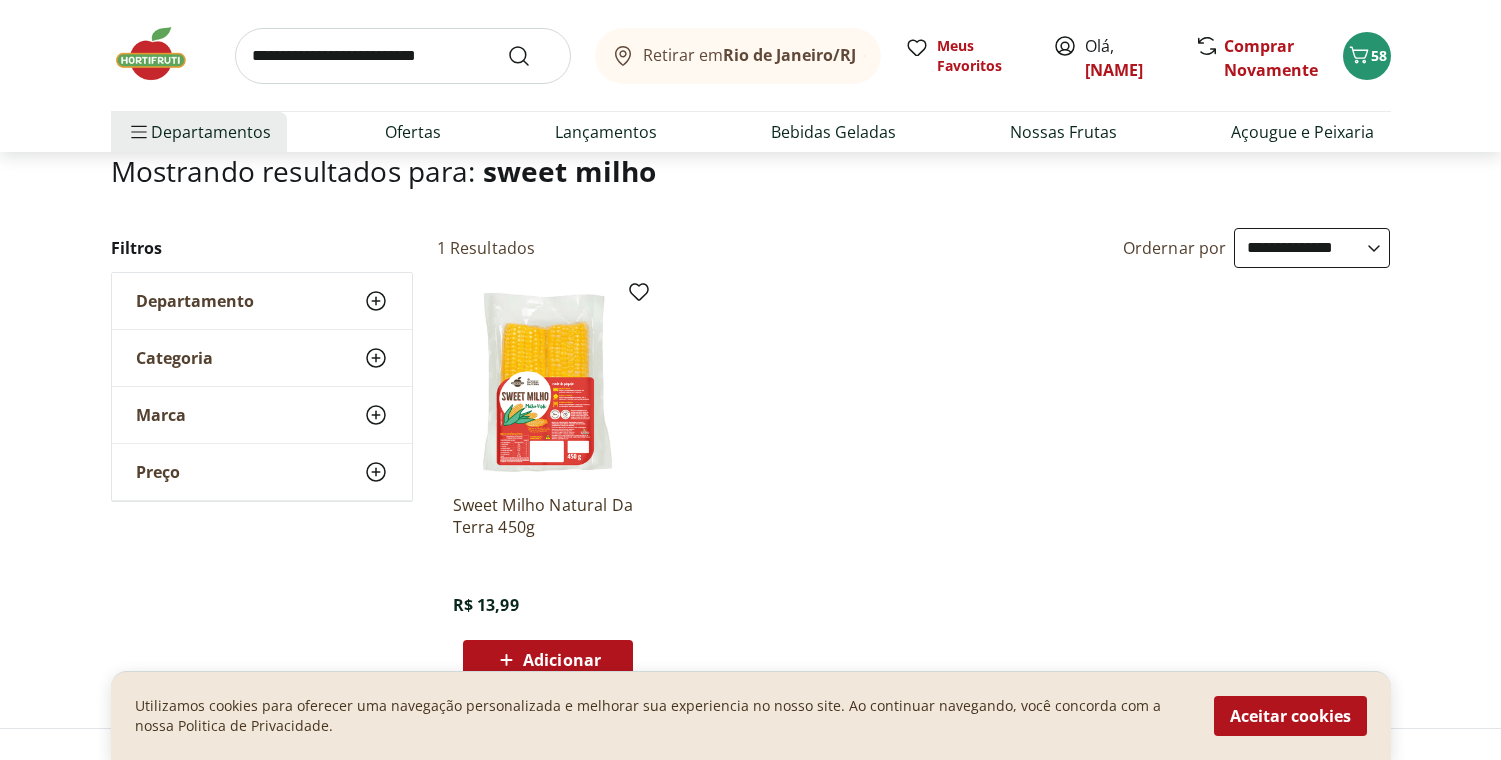 scroll, scrollTop: 154, scrollLeft: 0, axis: vertical 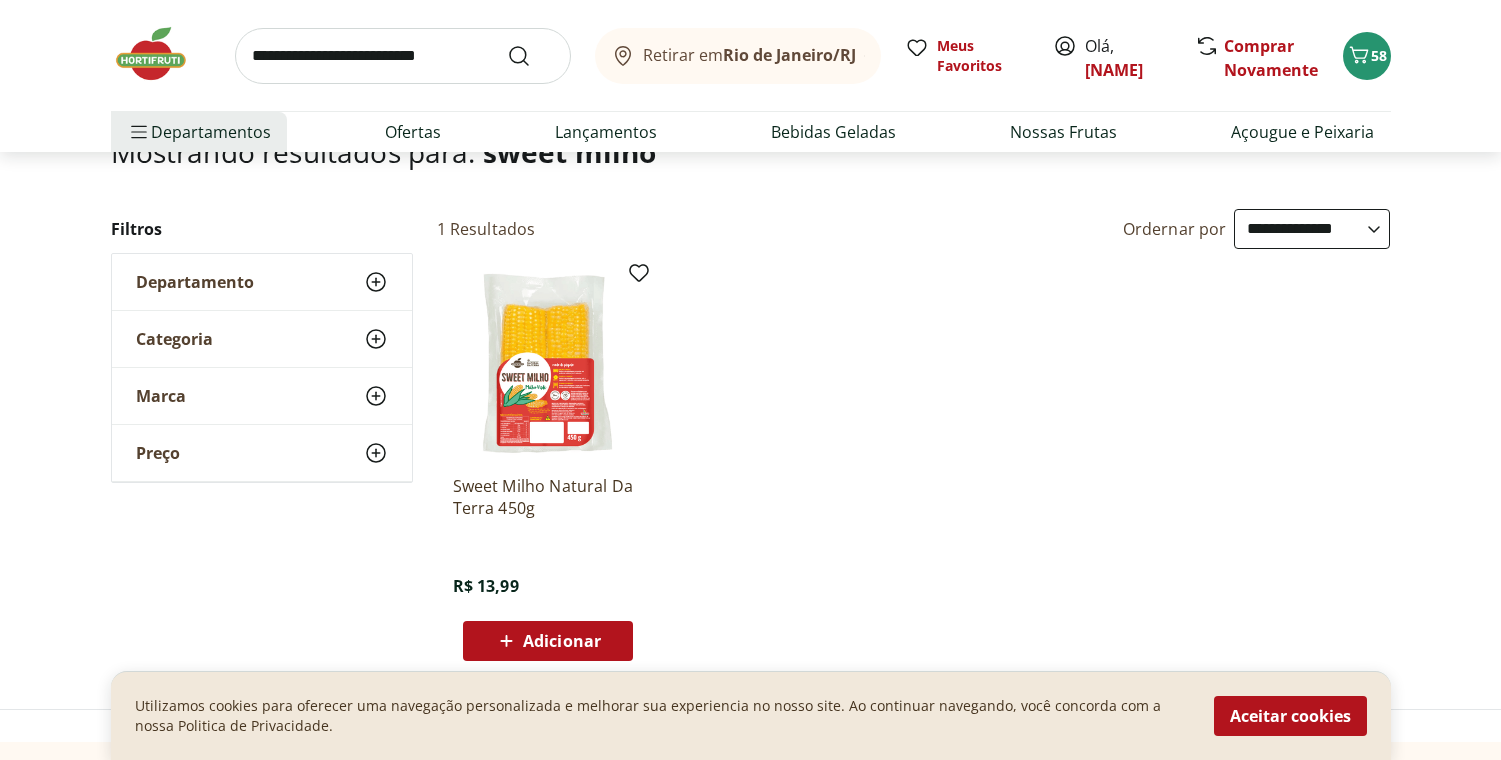 click on "Adicionar" at bounding box center [562, 641] 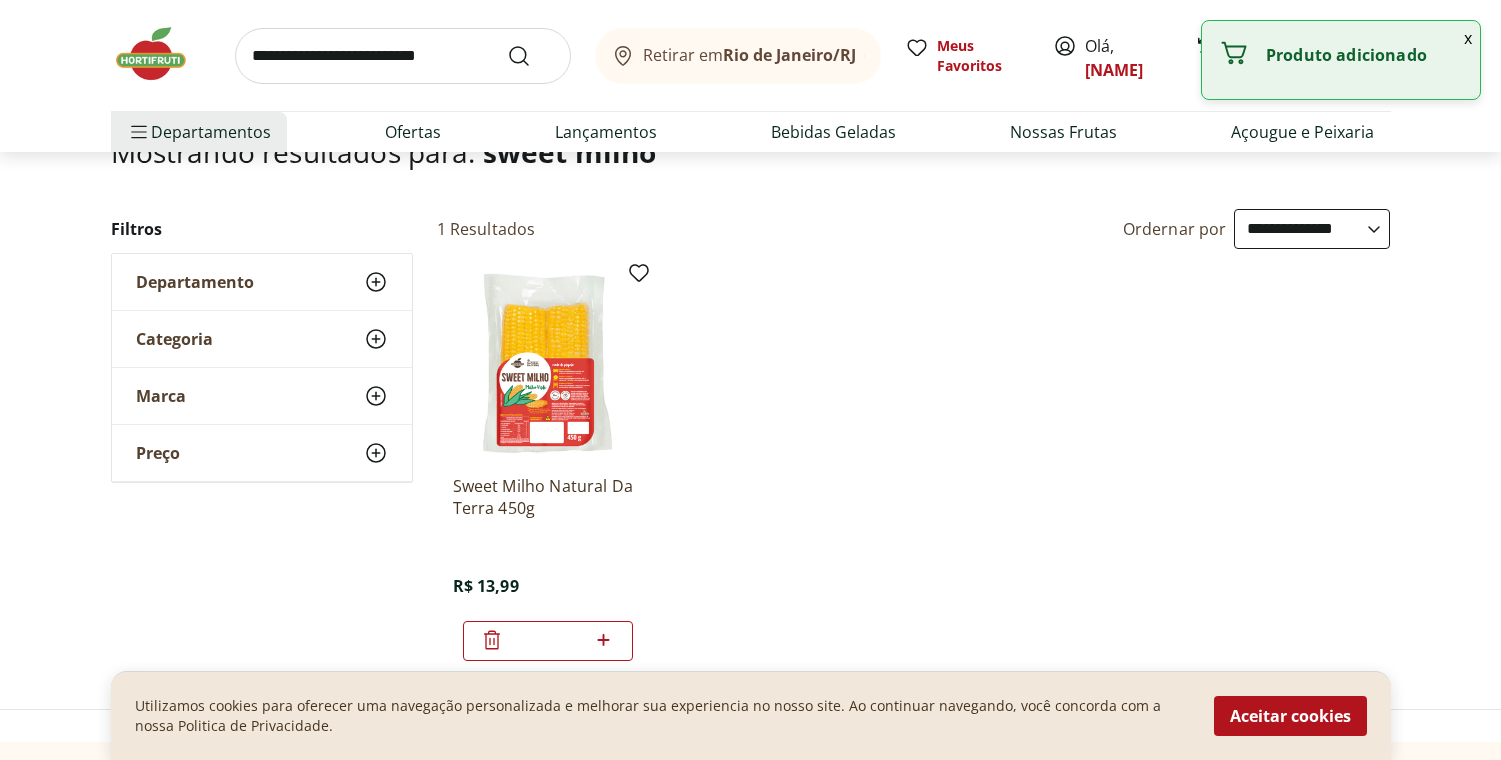 click 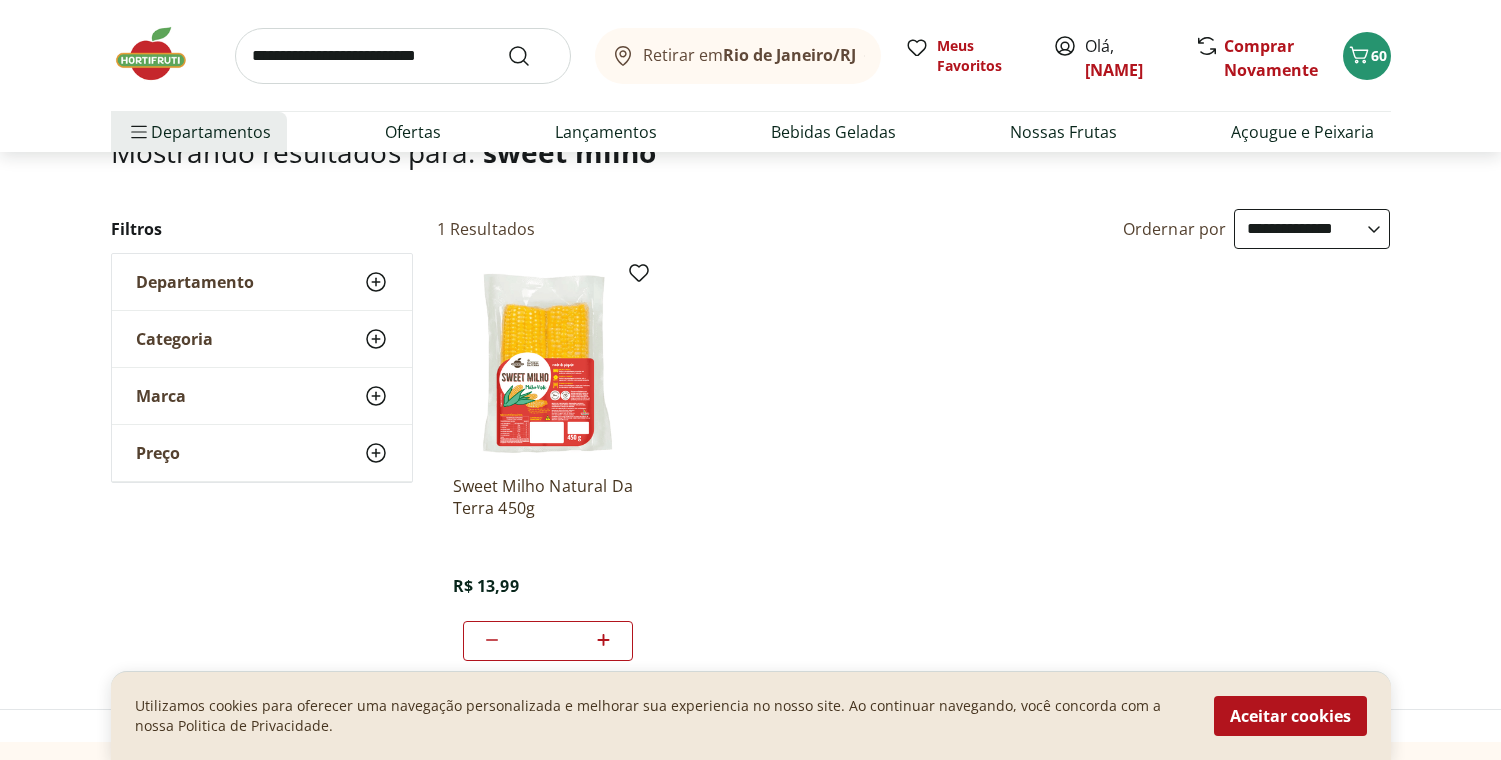 click at bounding box center [403, 56] 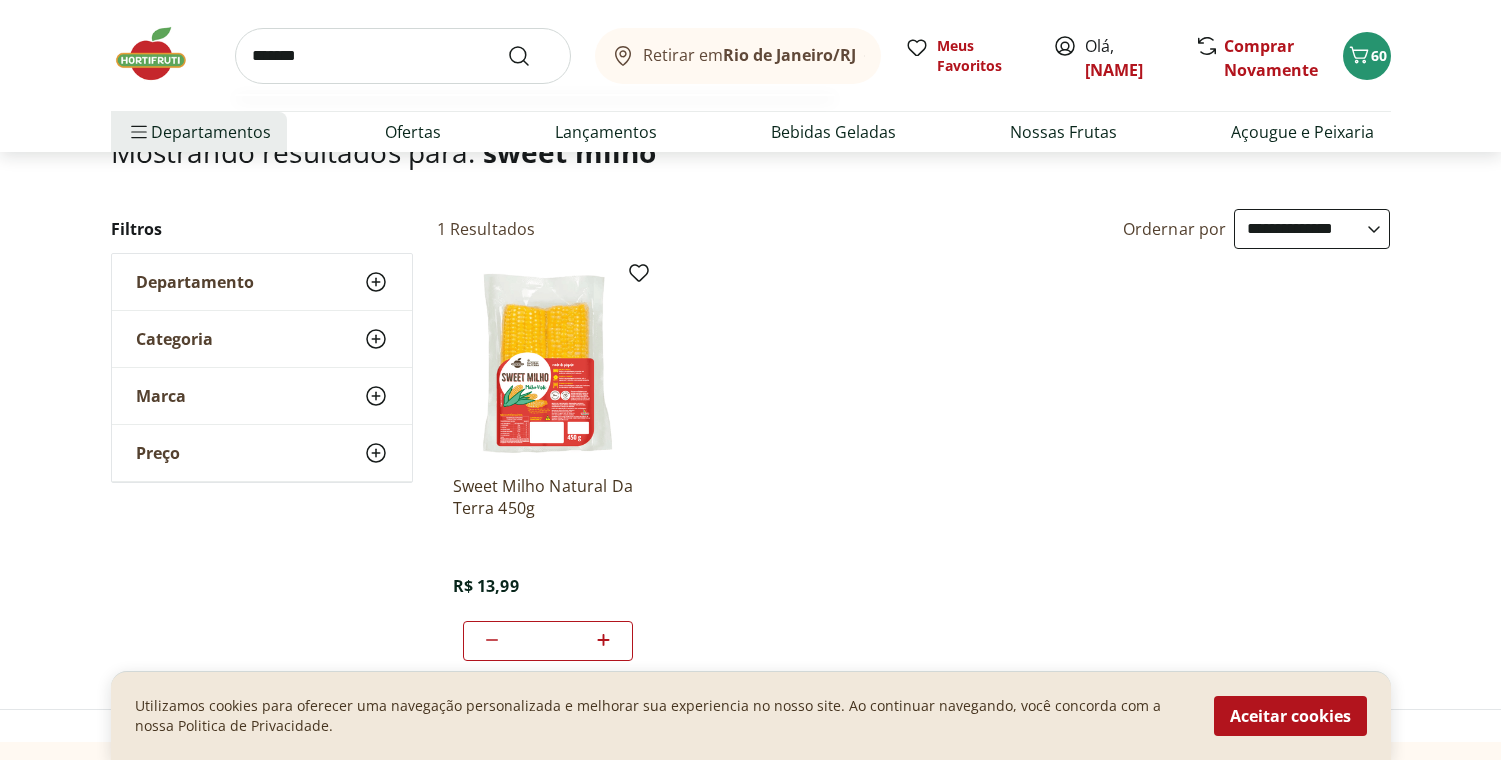 type on "*******" 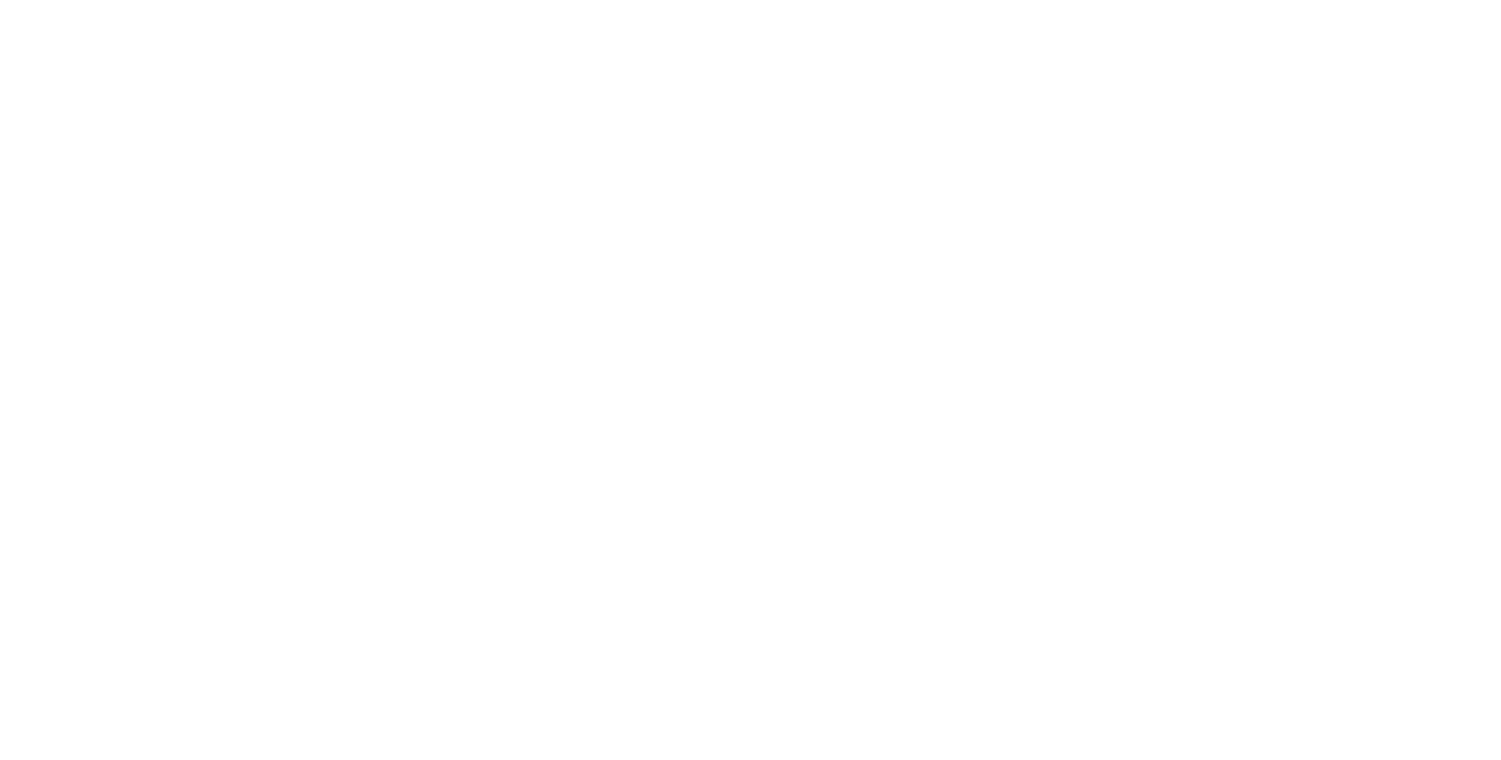 scroll, scrollTop: 0, scrollLeft: 0, axis: both 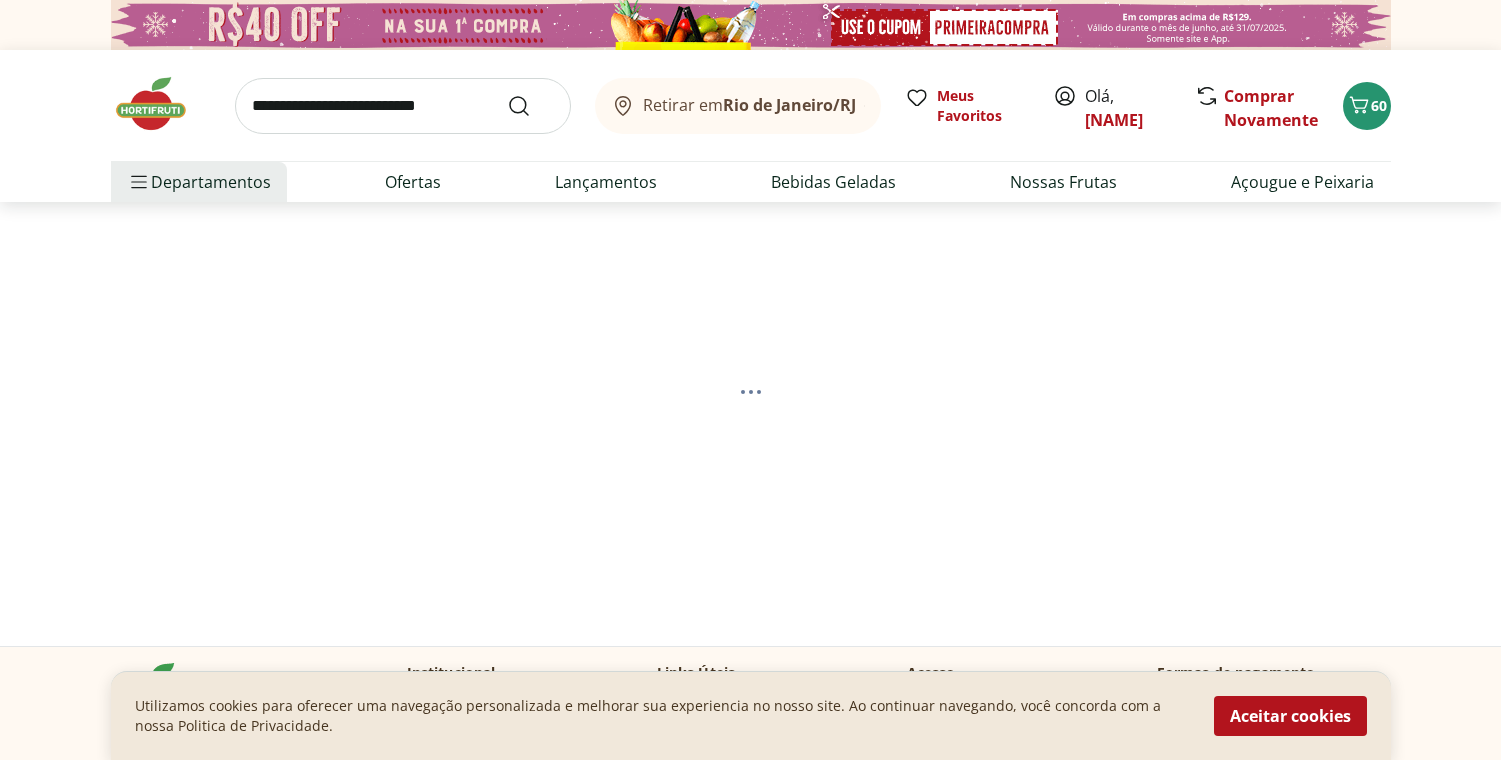select on "**********" 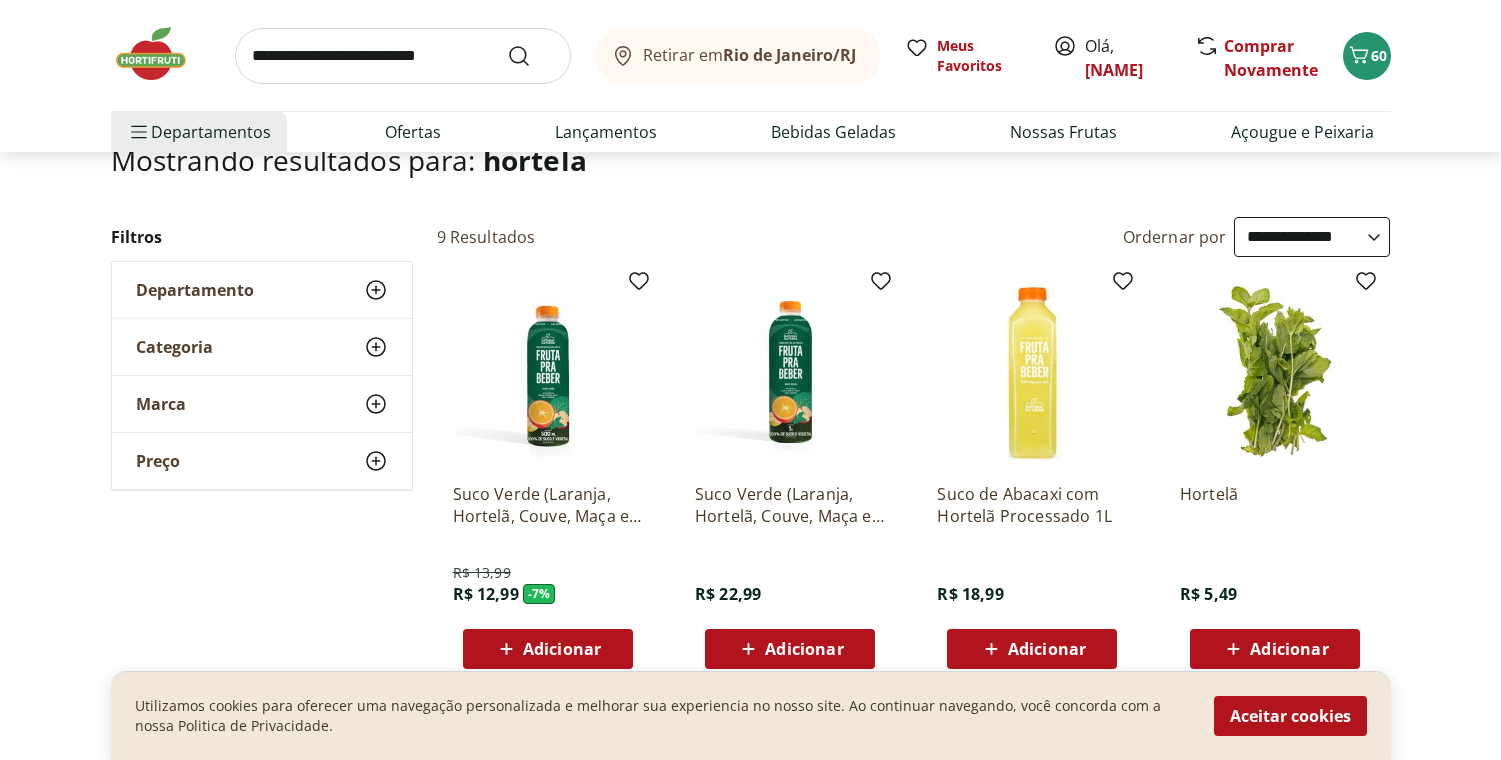 scroll, scrollTop: 159, scrollLeft: 0, axis: vertical 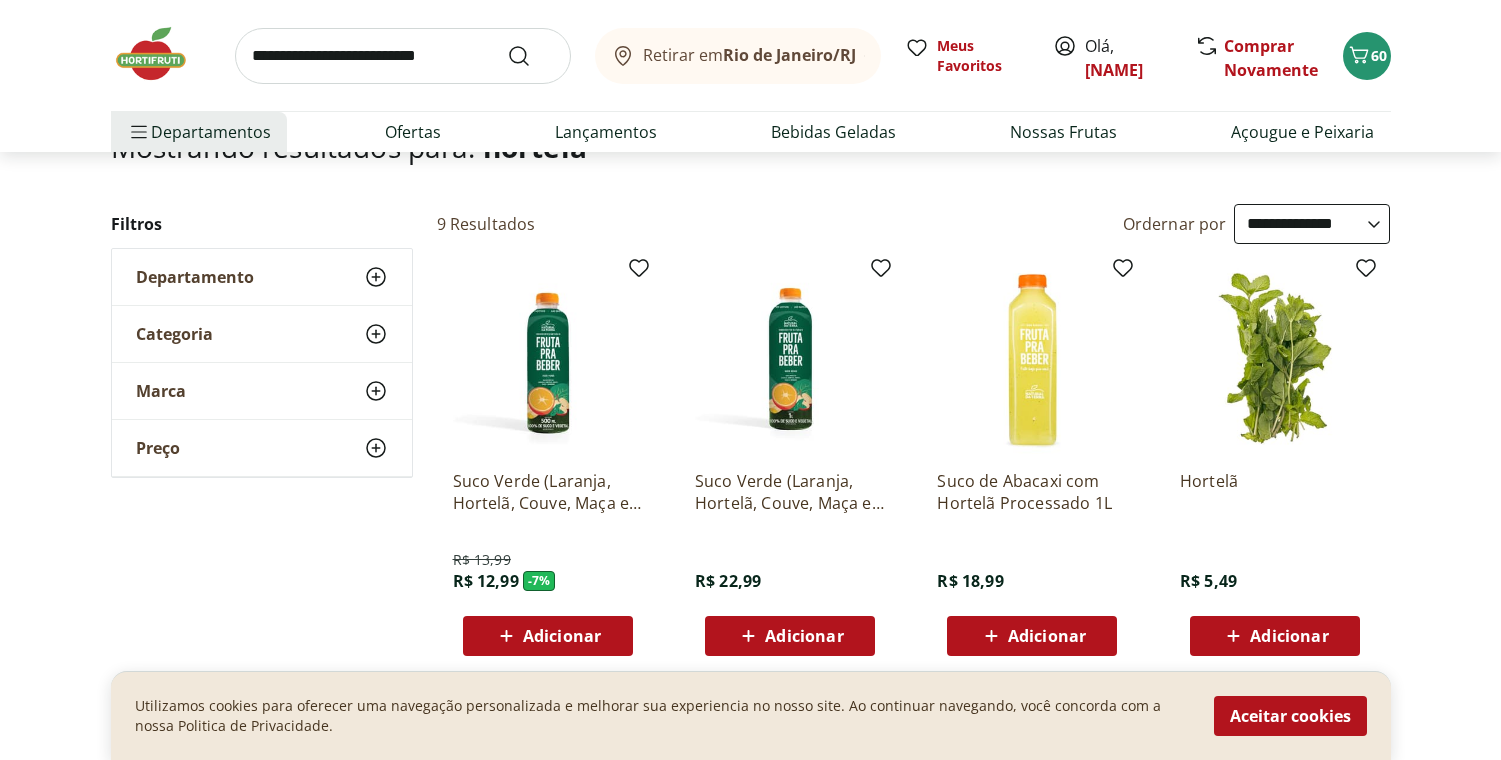 click on "Adicionar" at bounding box center (1289, 636) 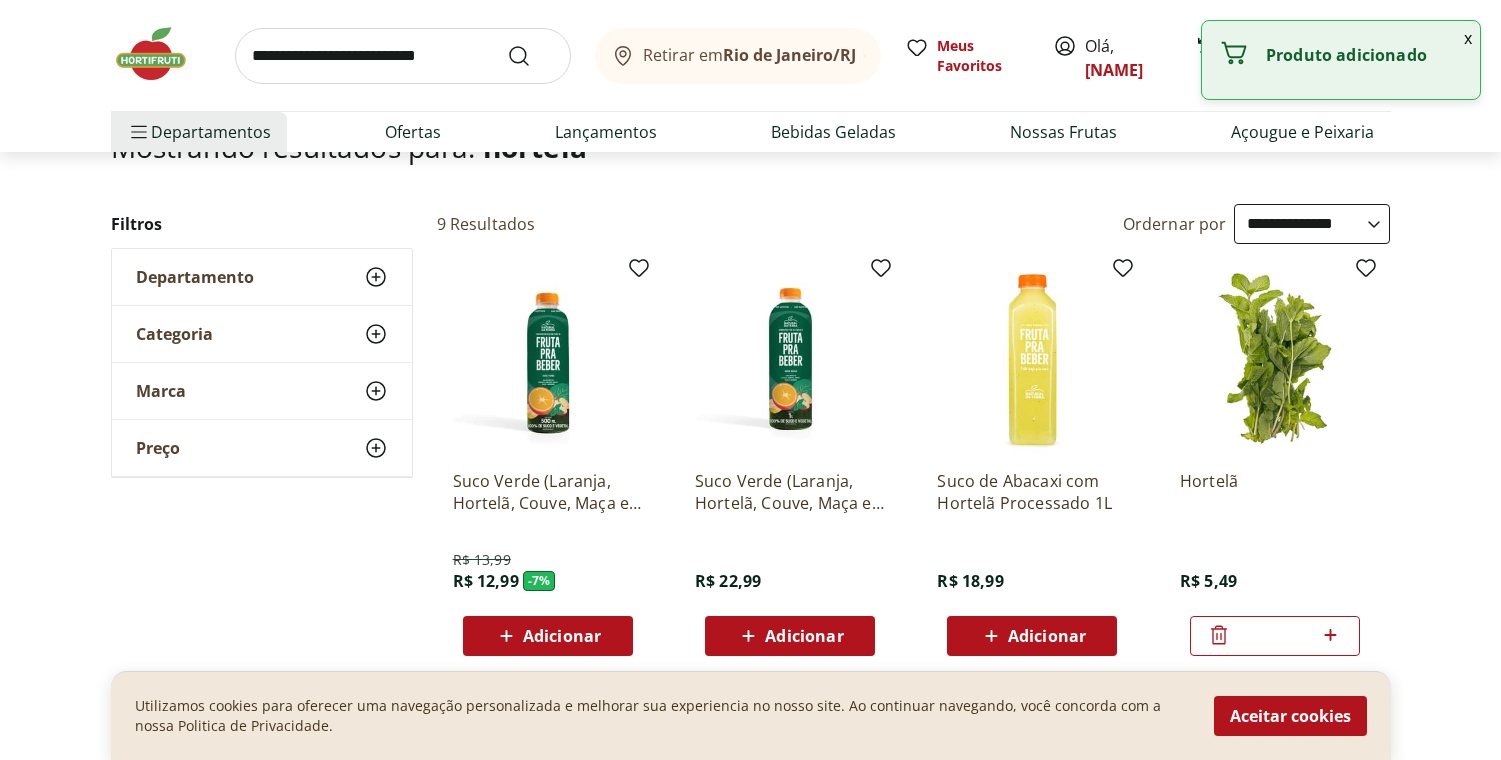 click at bounding box center (403, 56) 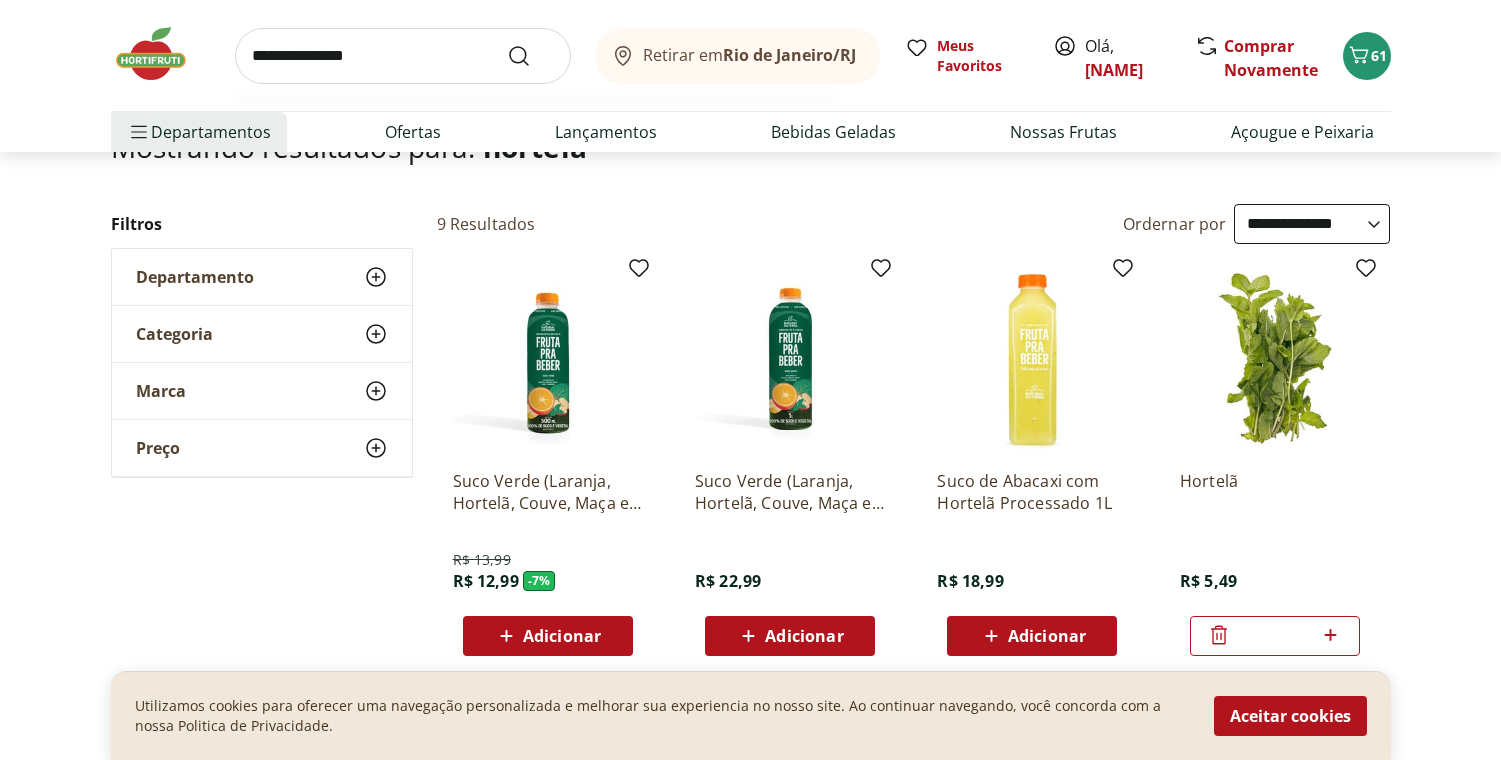 type on "**********" 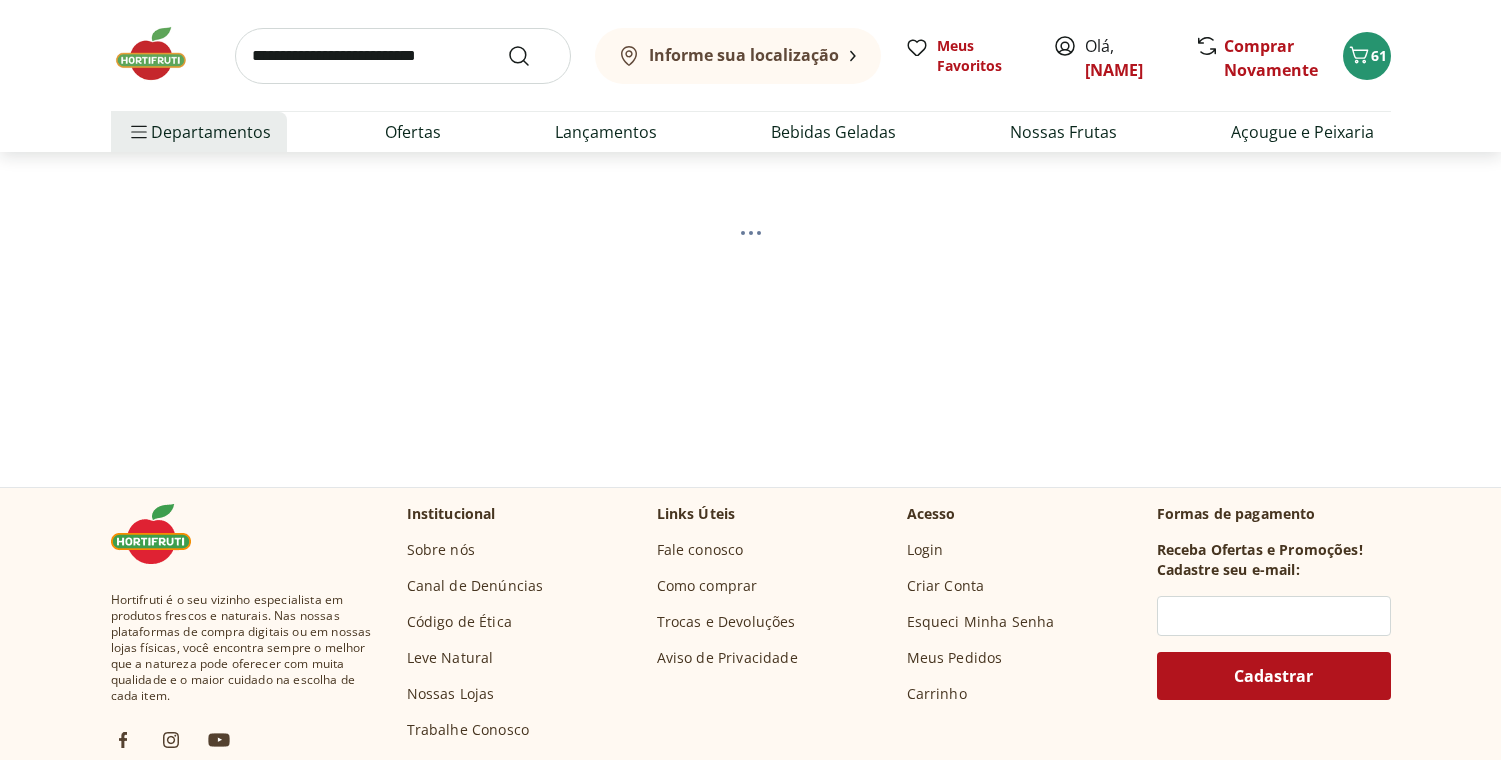 scroll, scrollTop: 0, scrollLeft: 0, axis: both 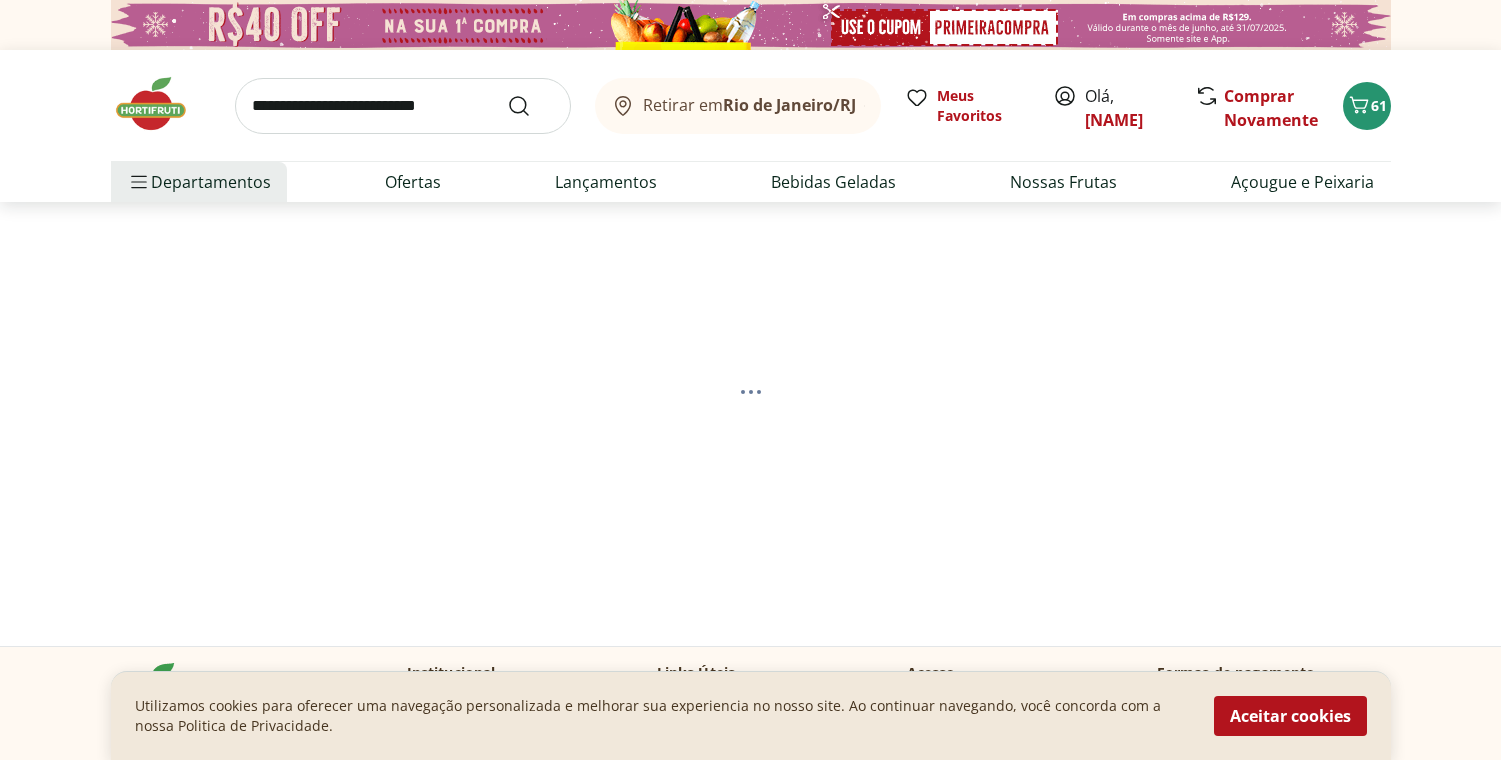 select on "**********" 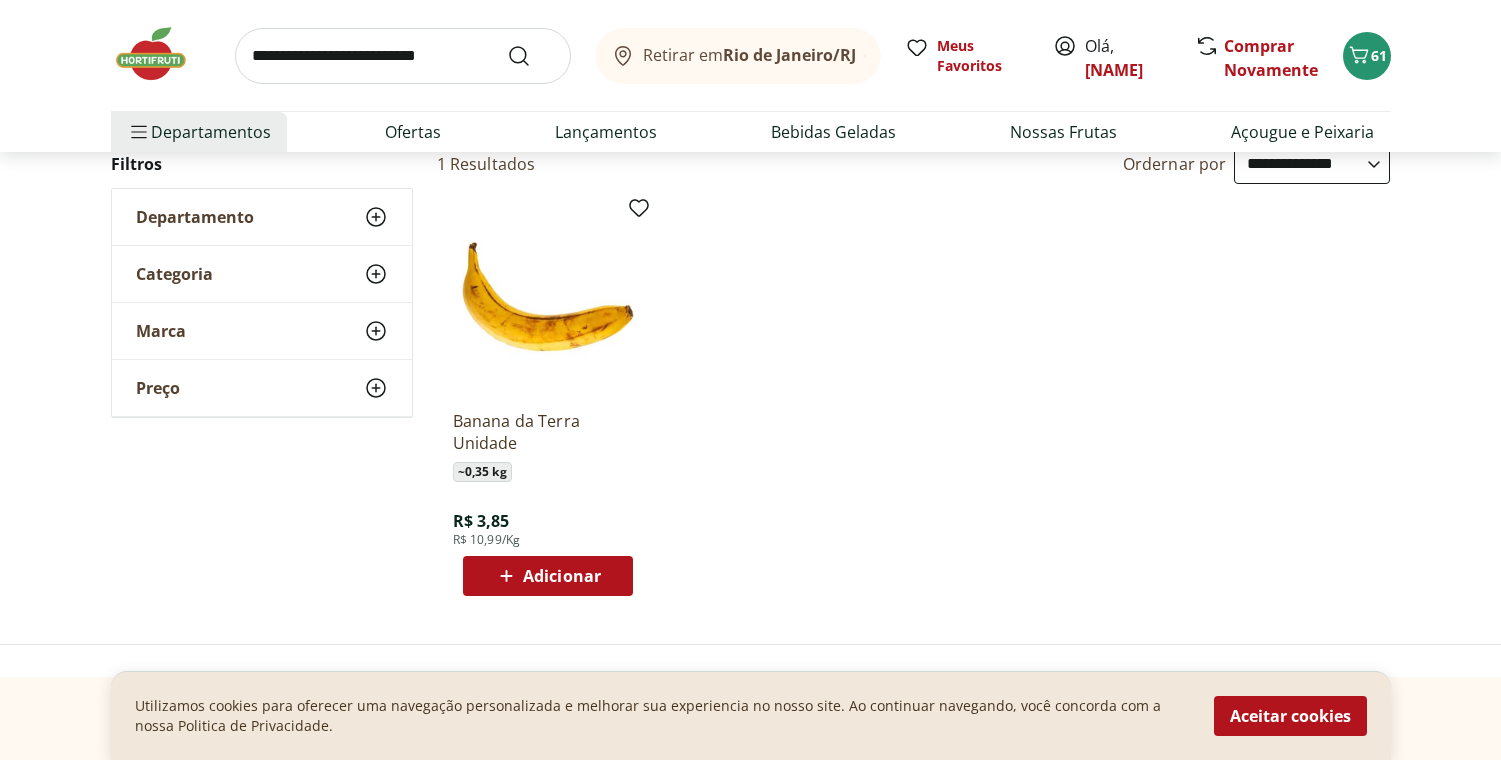 scroll, scrollTop: 230, scrollLeft: 0, axis: vertical 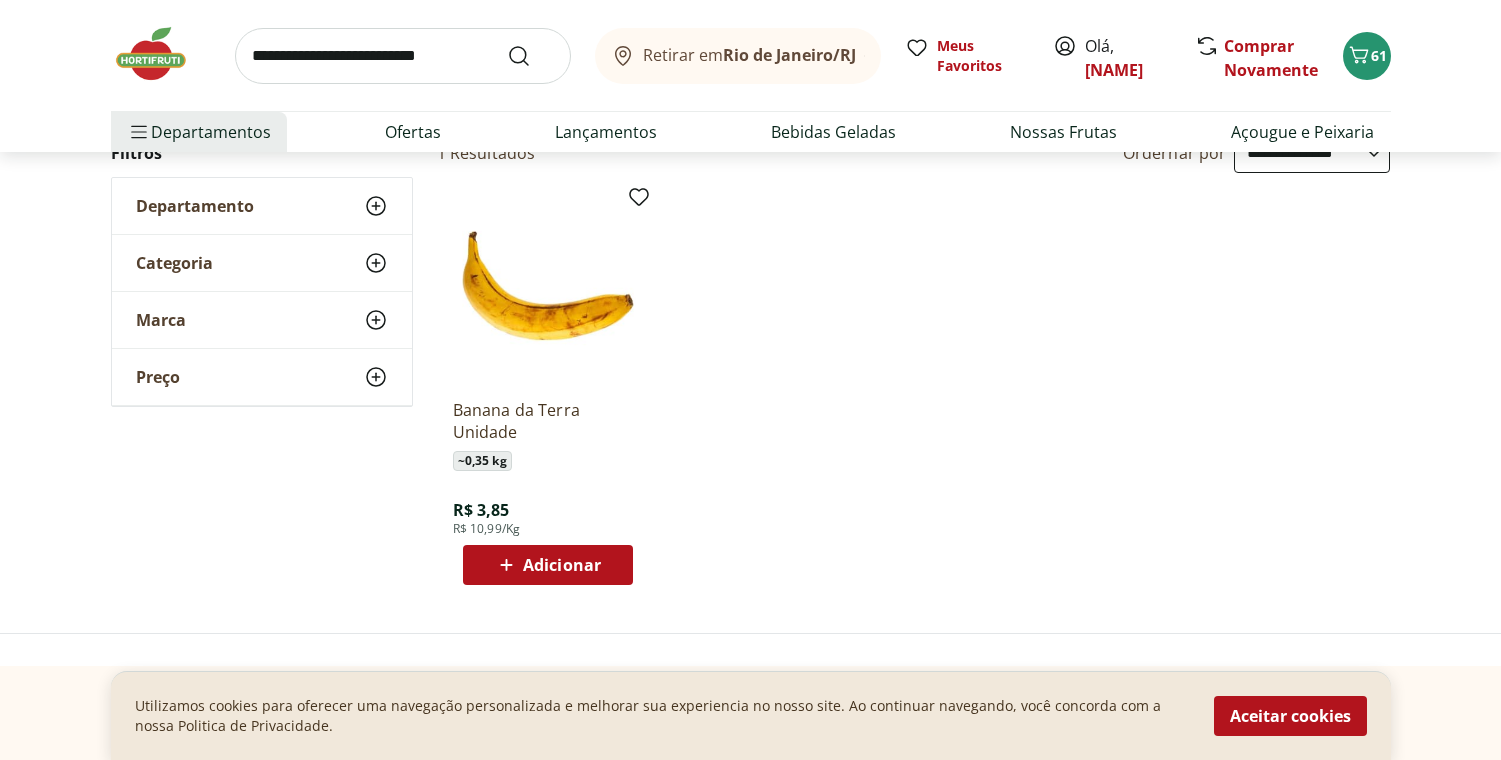 click on "Adicionar" at bounding box center (548, 565) 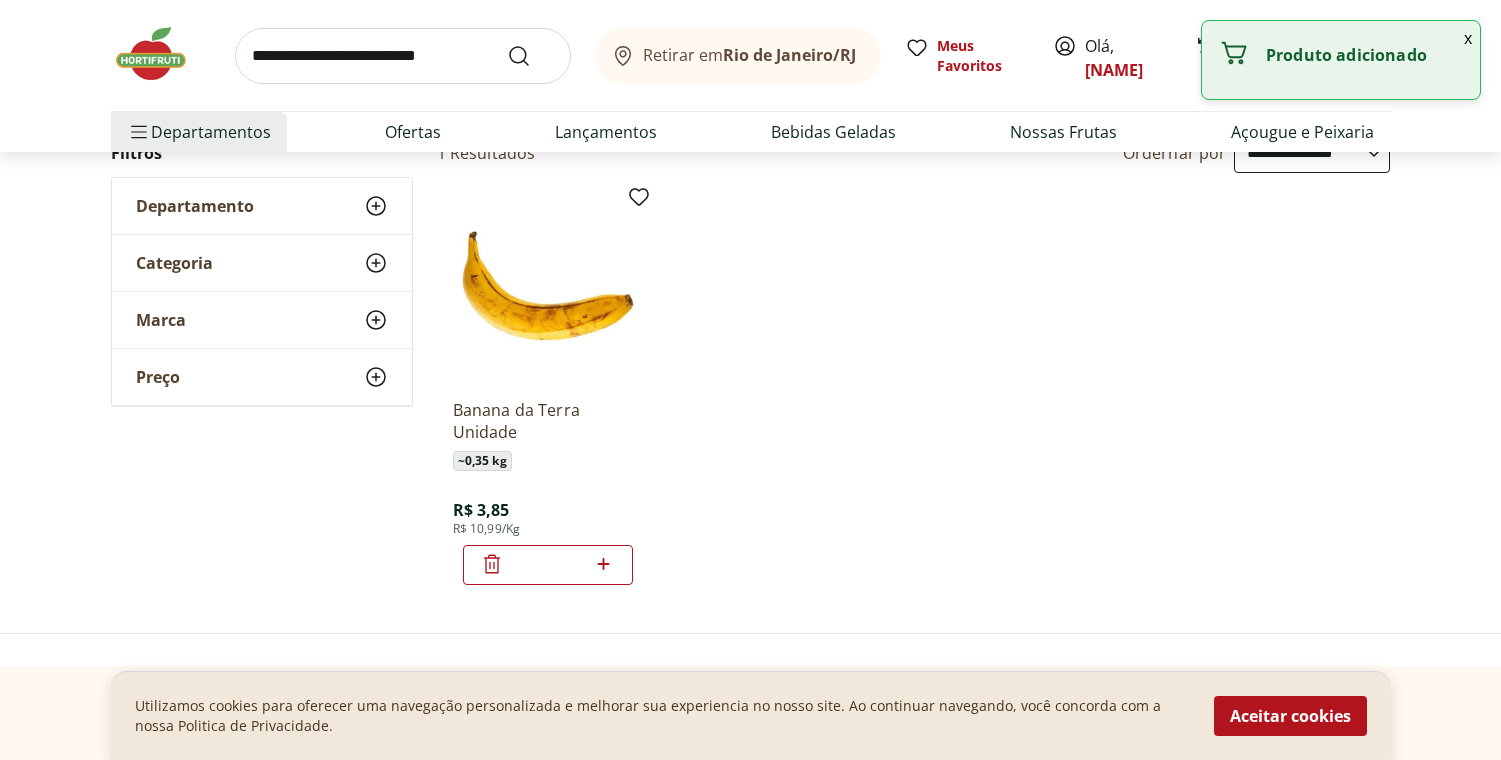 click 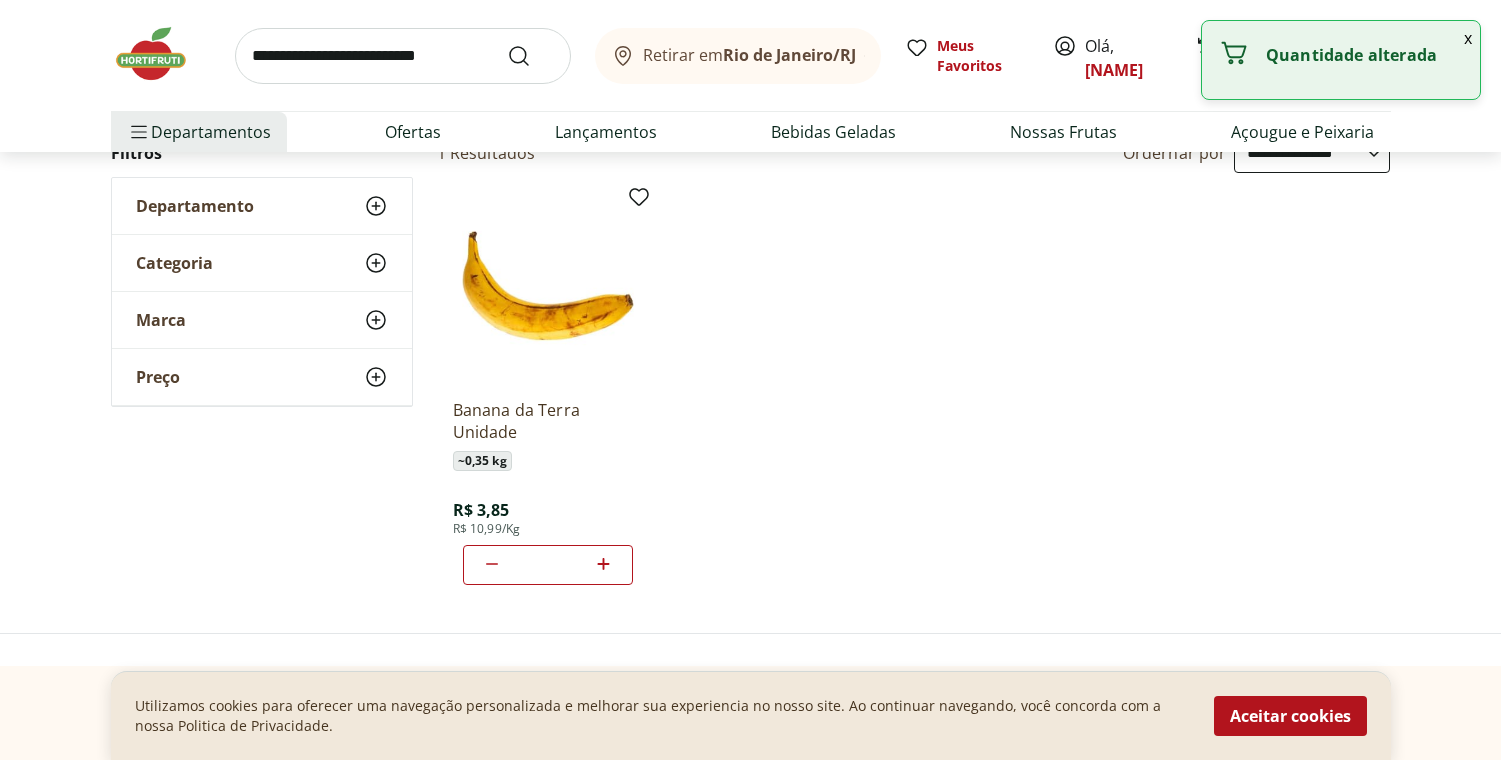 click 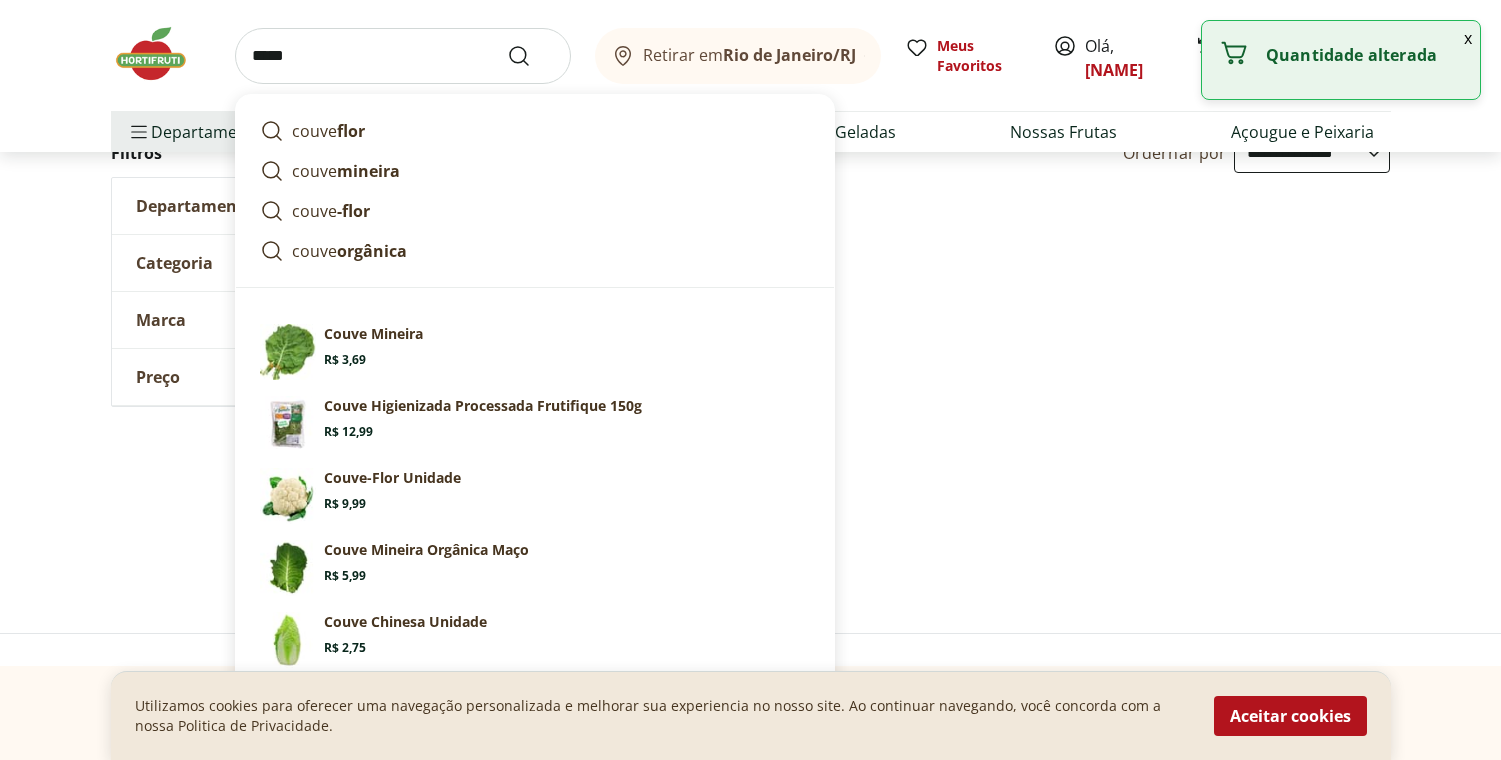type on "*****" 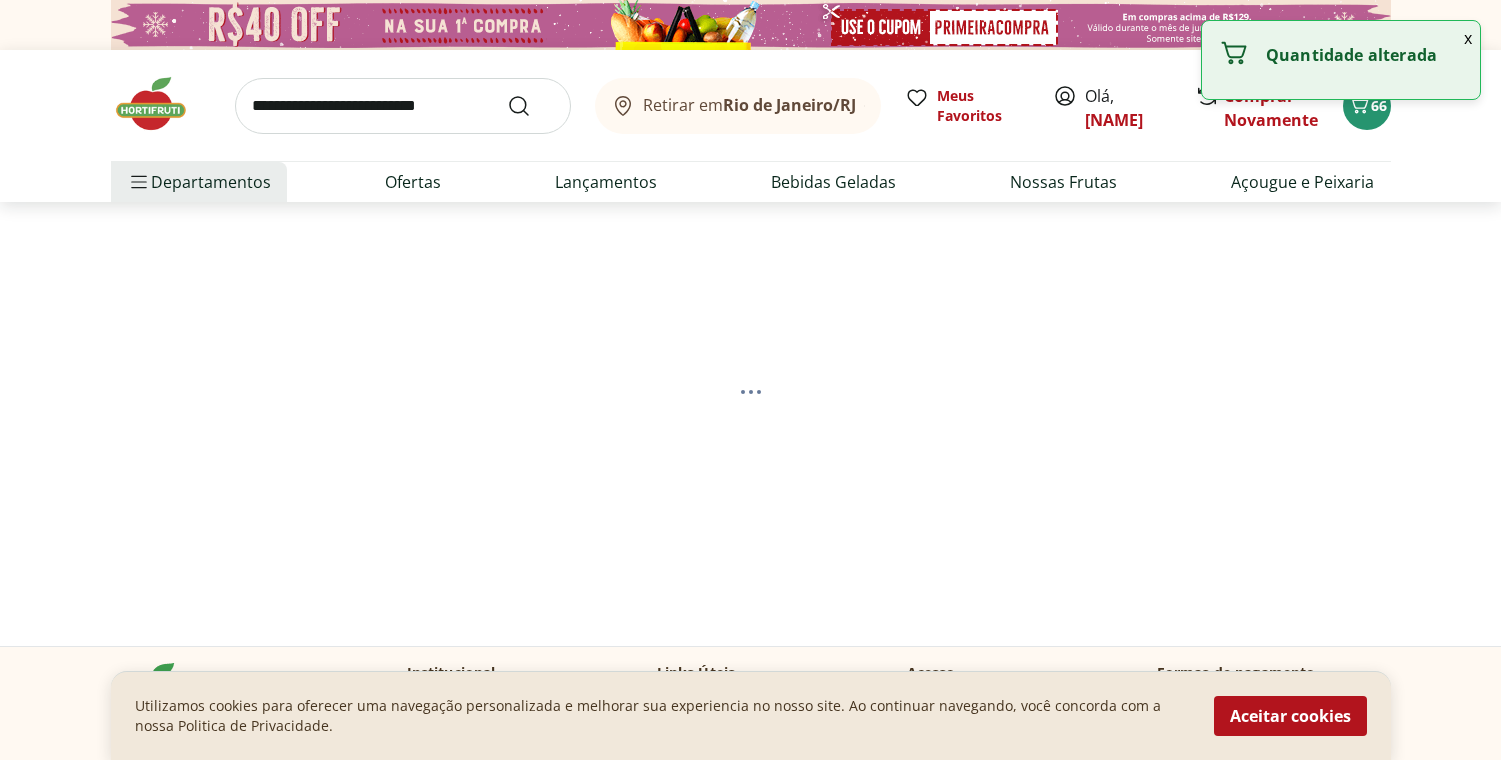 select on "**********" 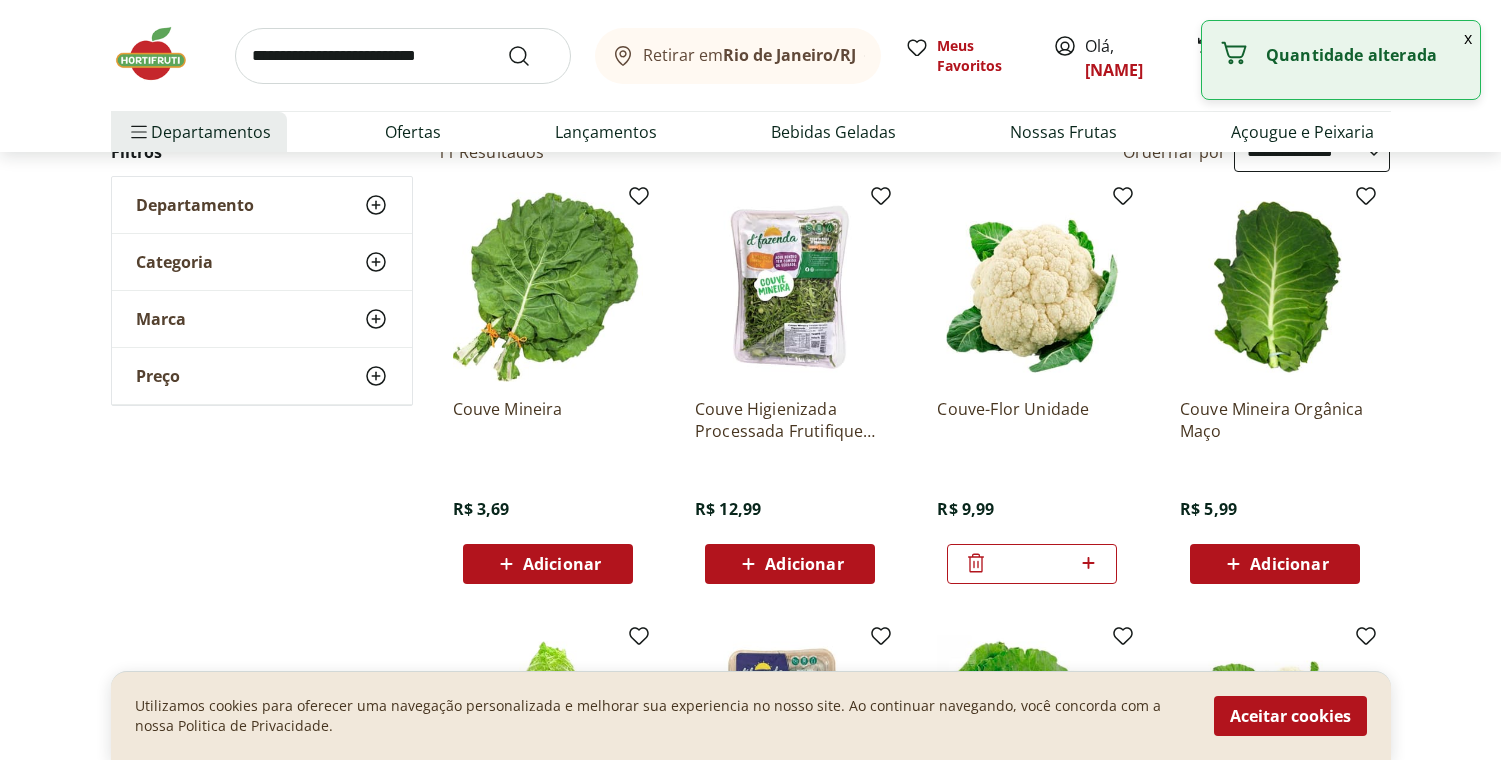 scroll, scrollTop: 240, scrollLeft: 0, axis: vertical 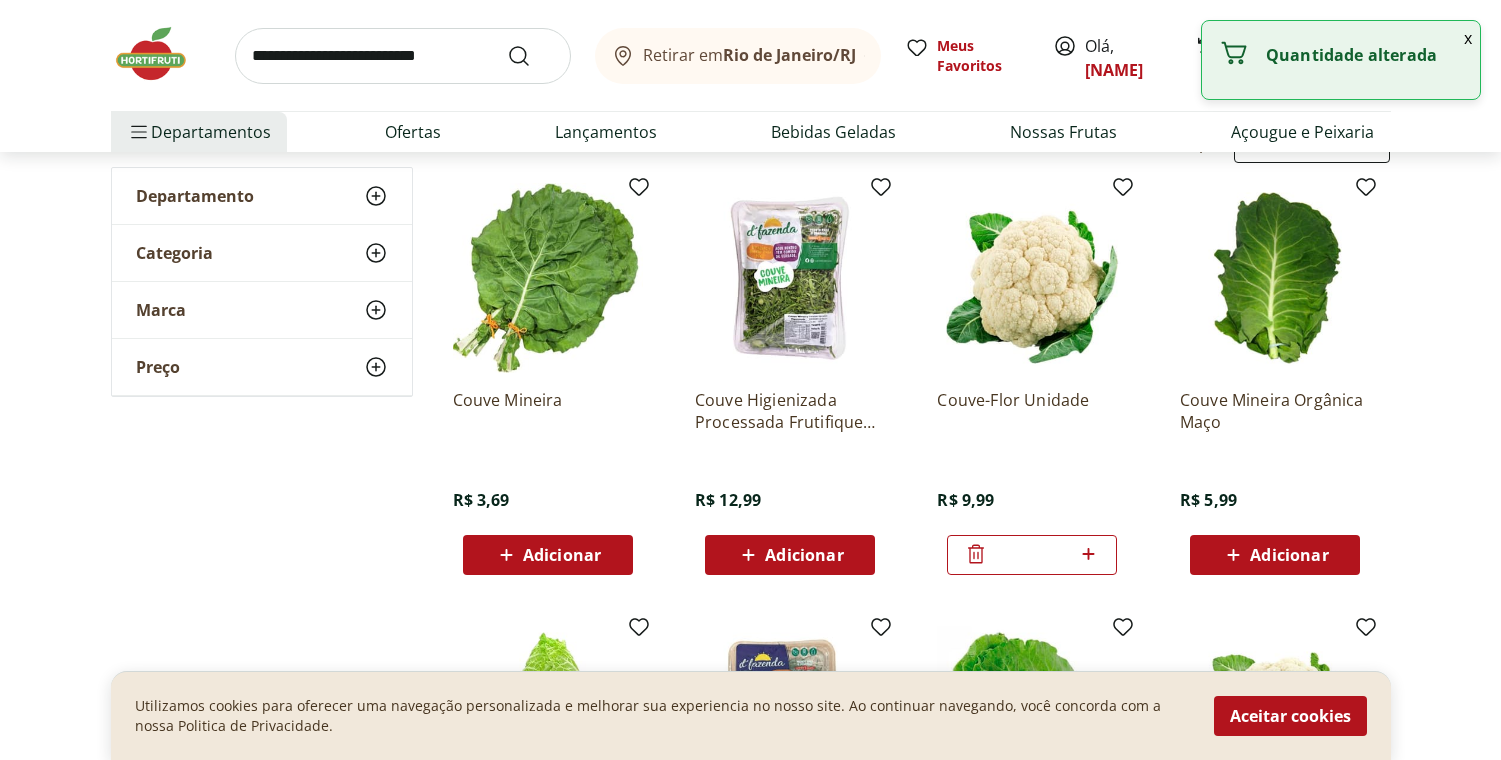click on "Adicionar" at bounding box center [562, 555] 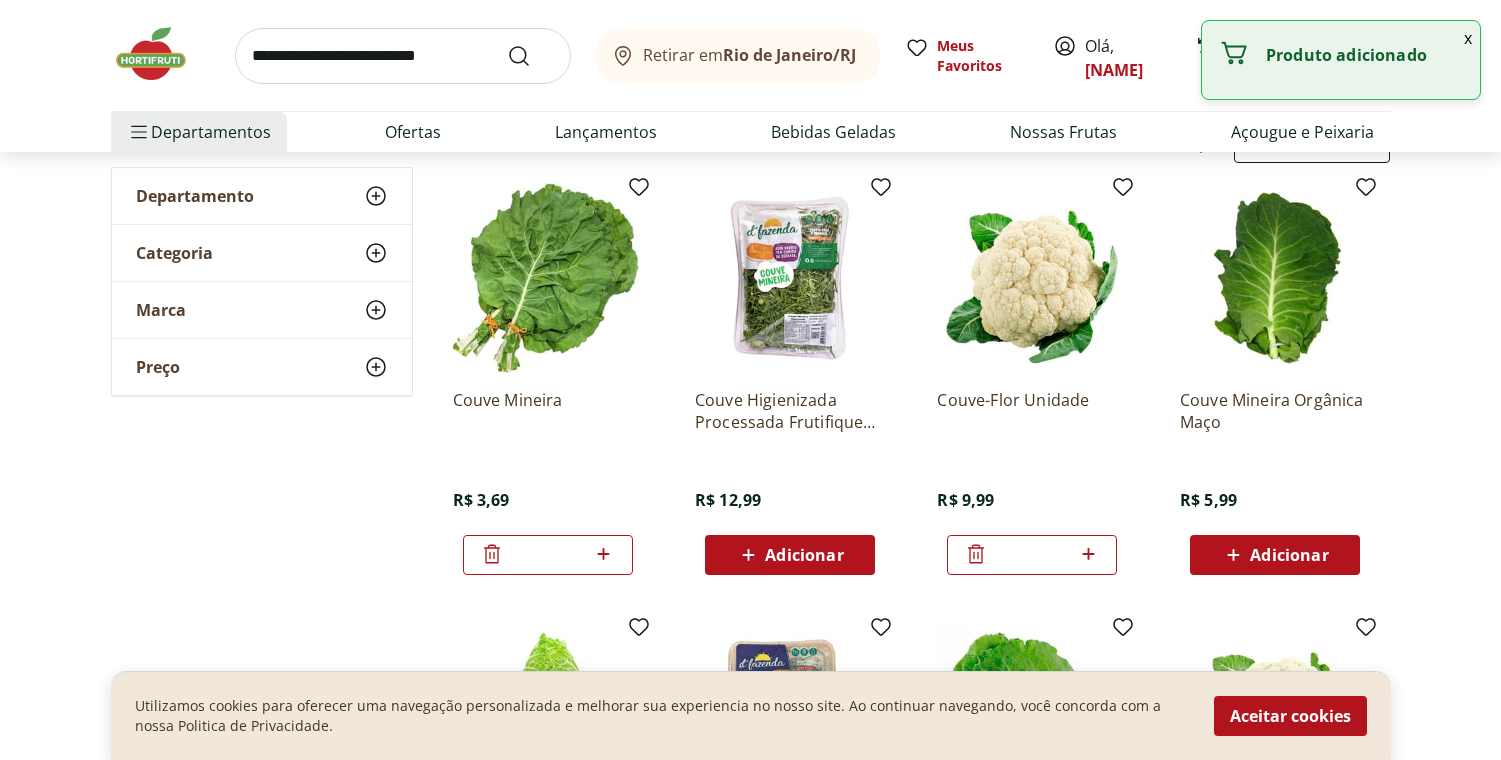 click at bounding box center [403, 56] 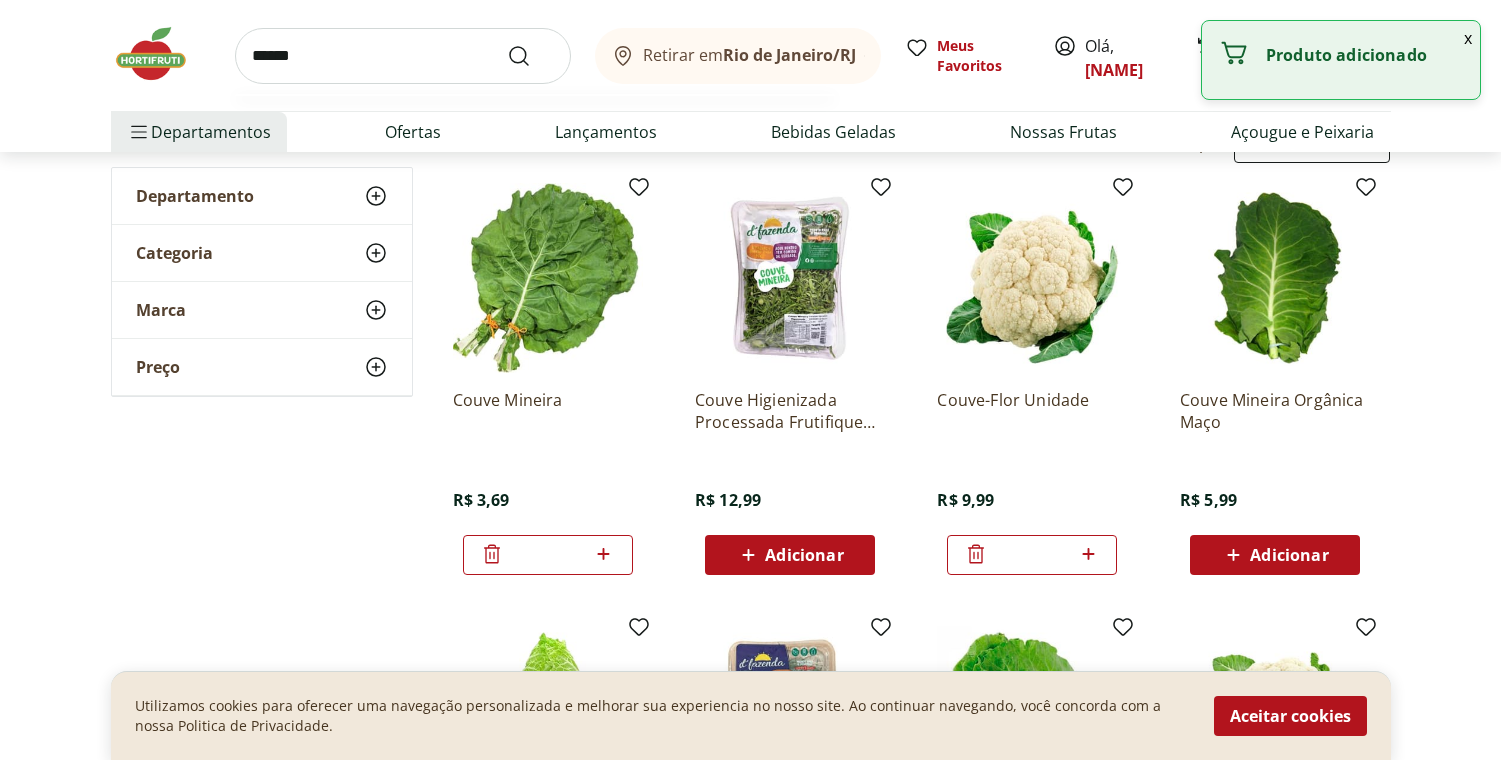 type on "******" 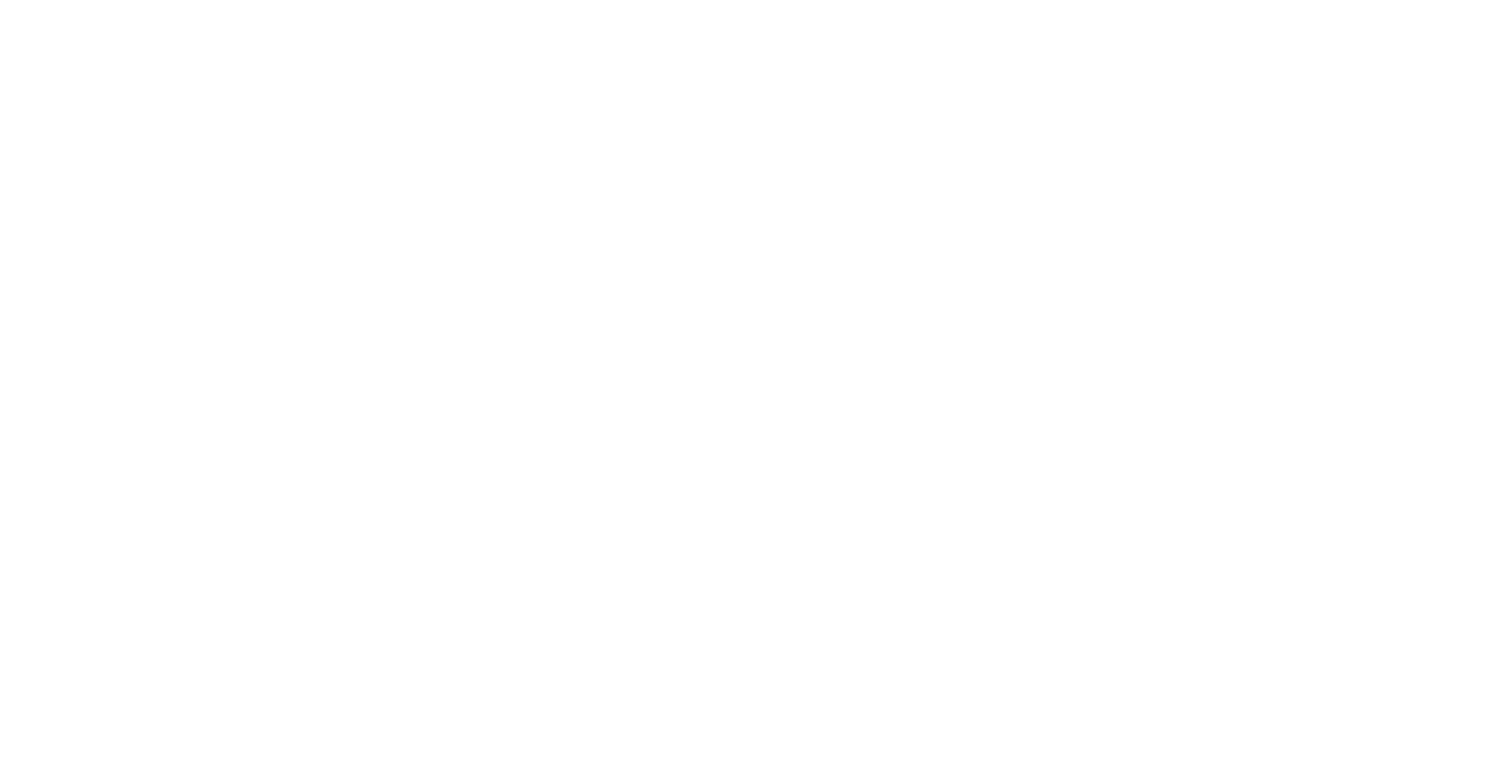 scroll, scrollTop: 0, scrollLeft: 0, axis: both 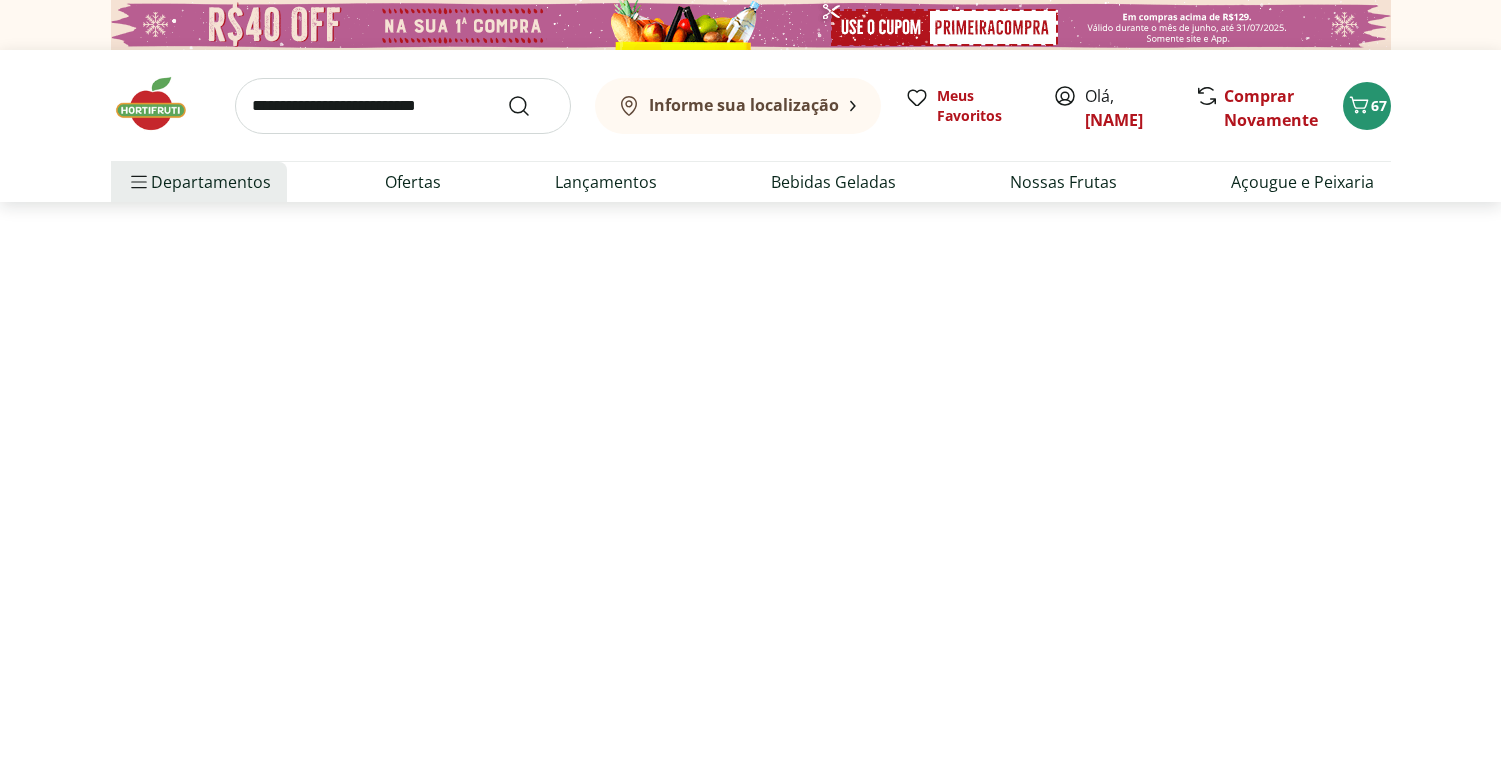 select on "**********" 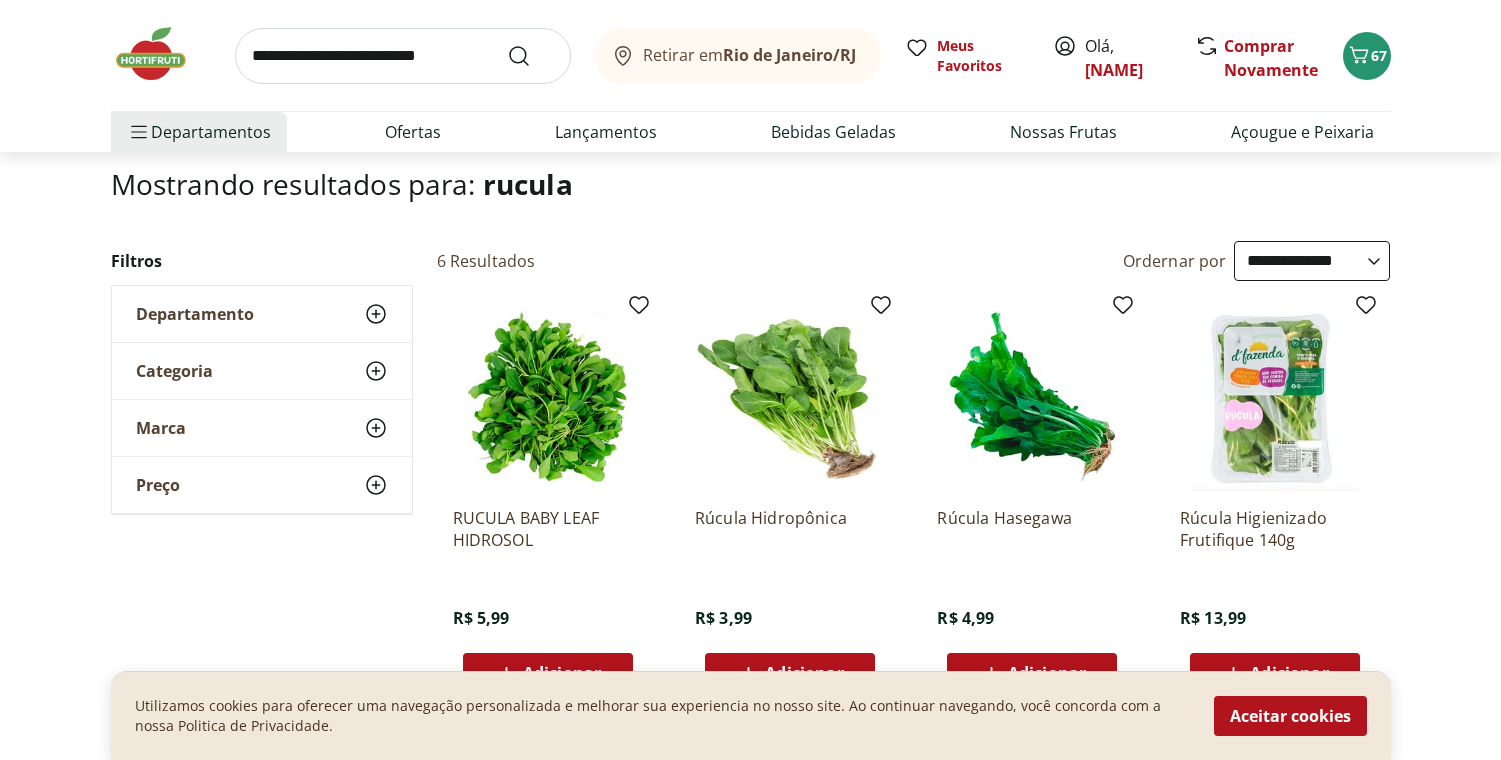 scroll, scrollTop: 136, scrollLeft: 0, axis: vertical 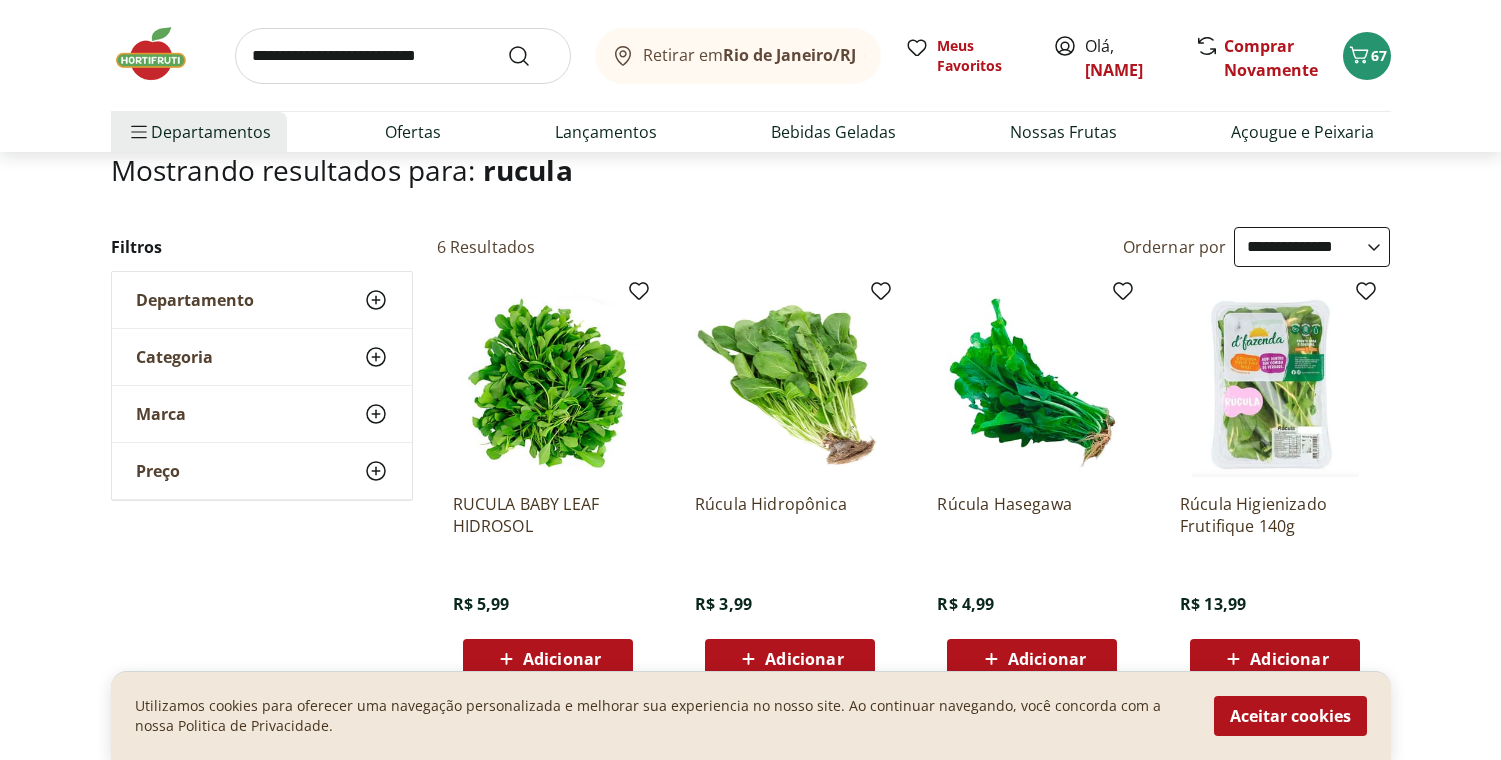 click on "Adicionar" at bounding box center [1275, 659] 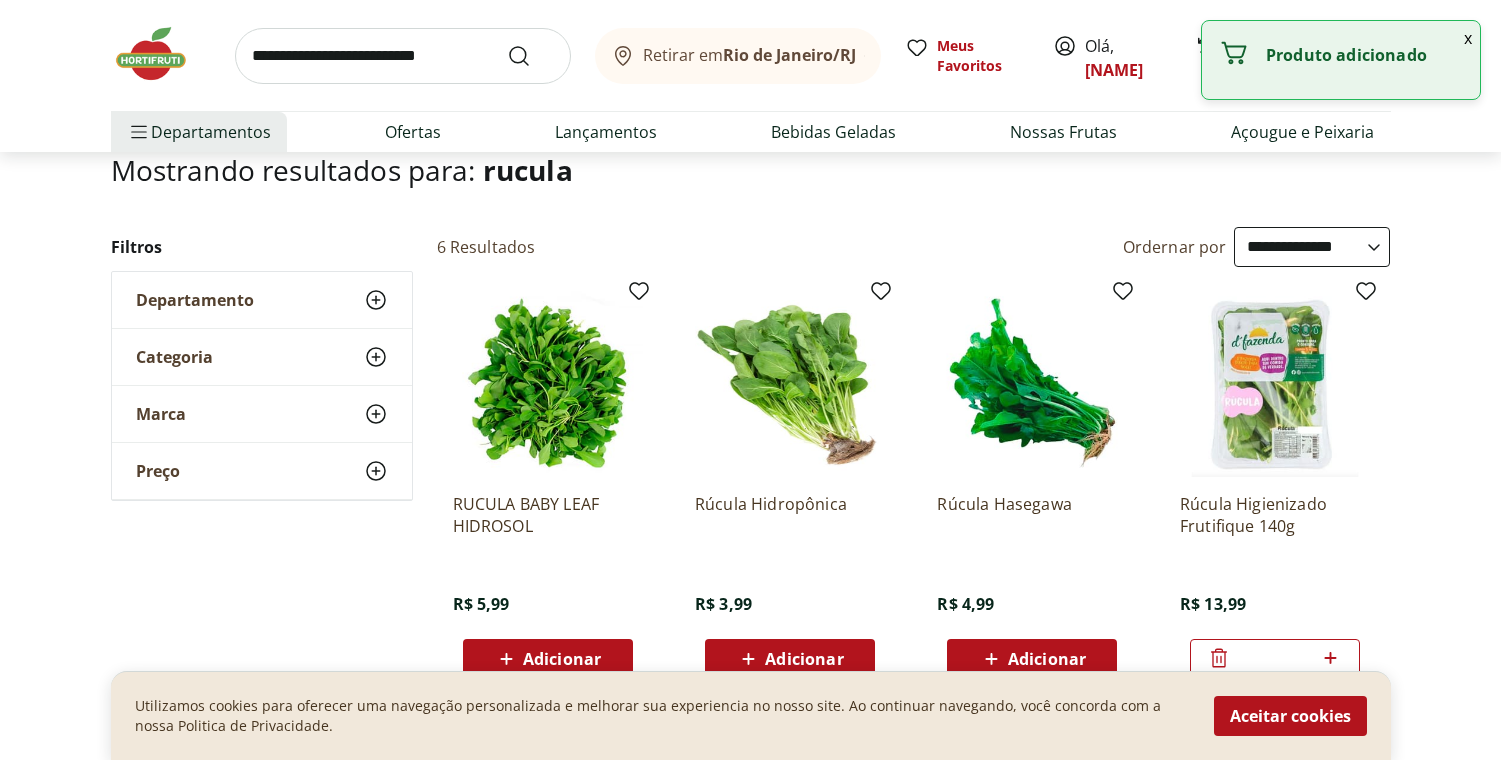 click 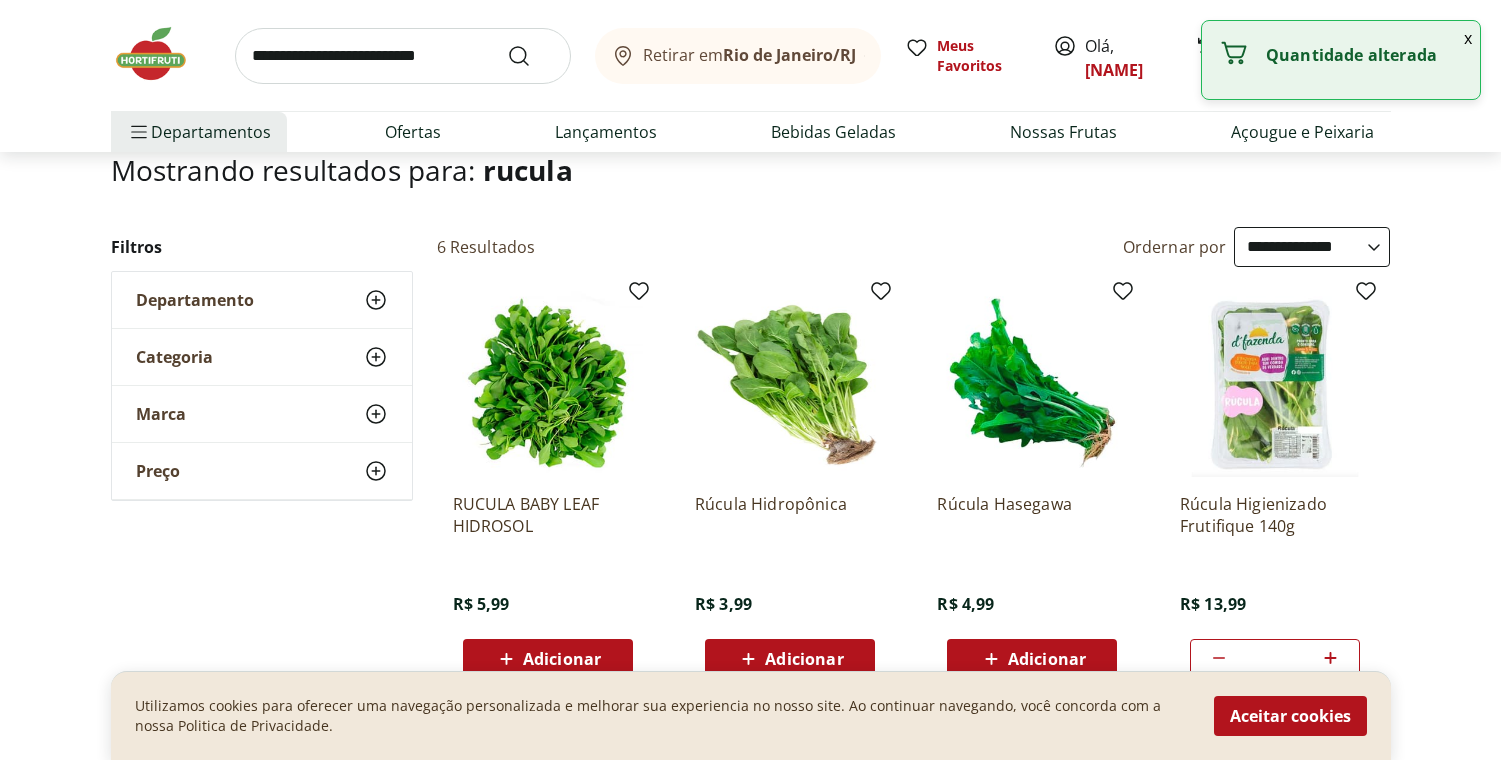 click 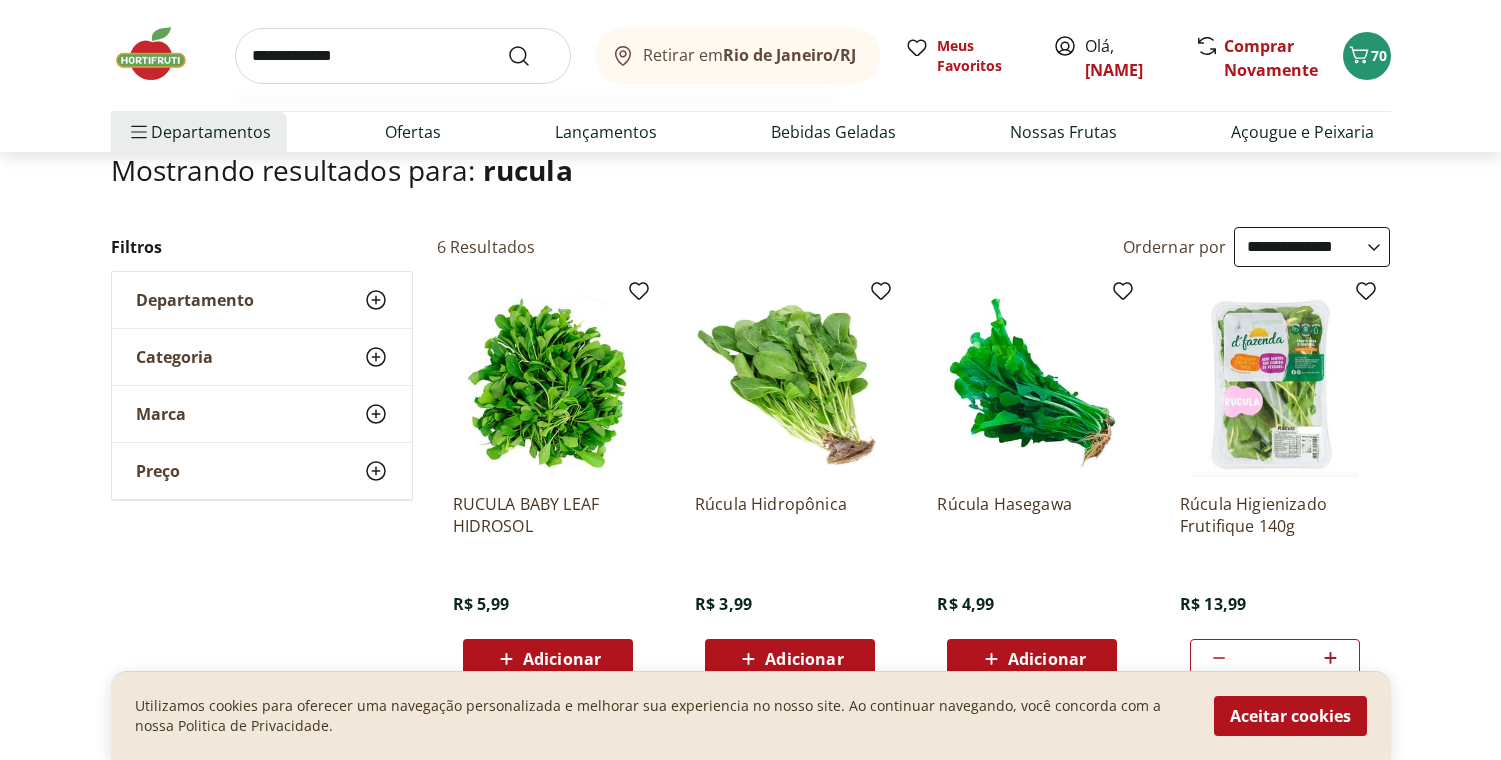 type on "**********" 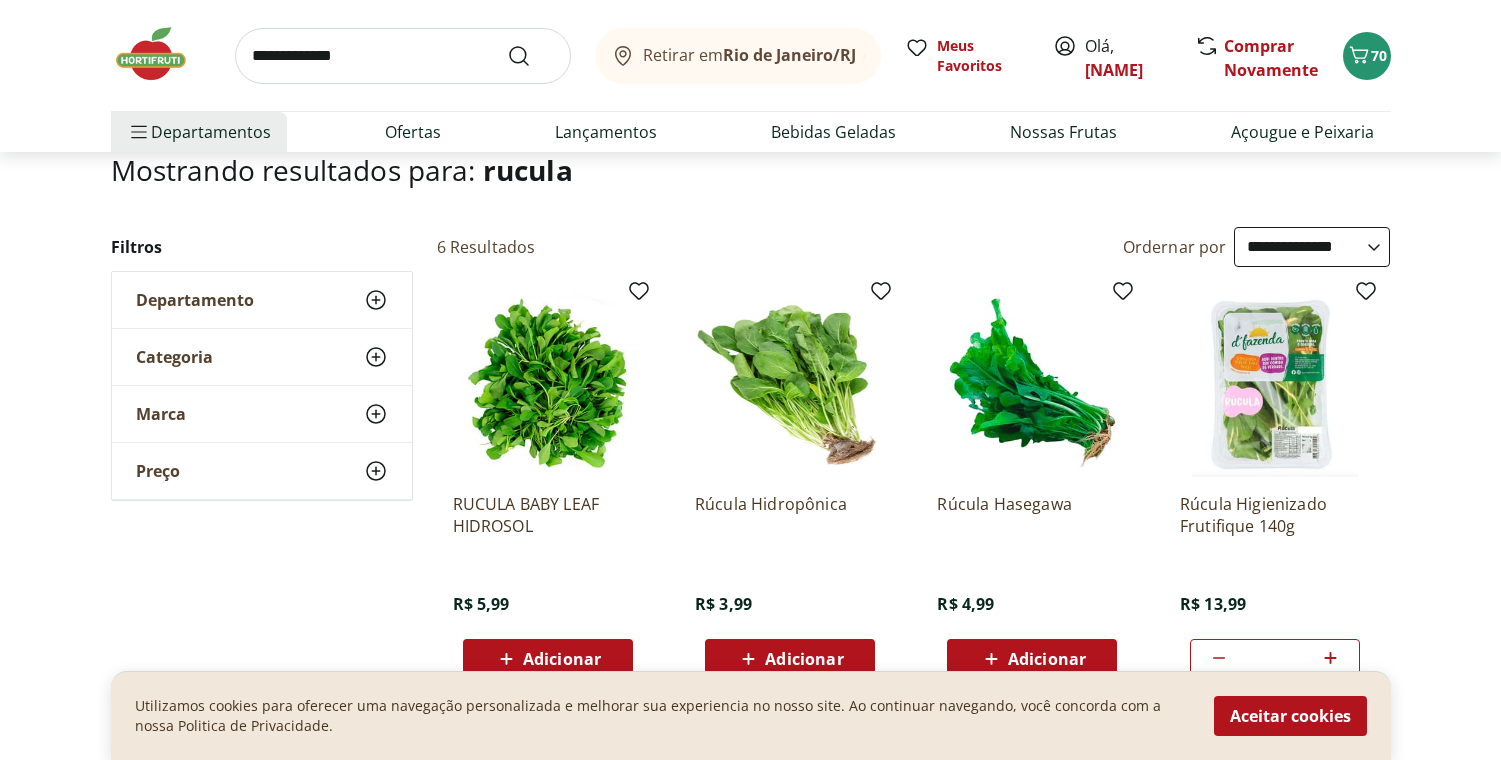 scroll, scrollTop: 0, scrollLeft: 0, axis: both 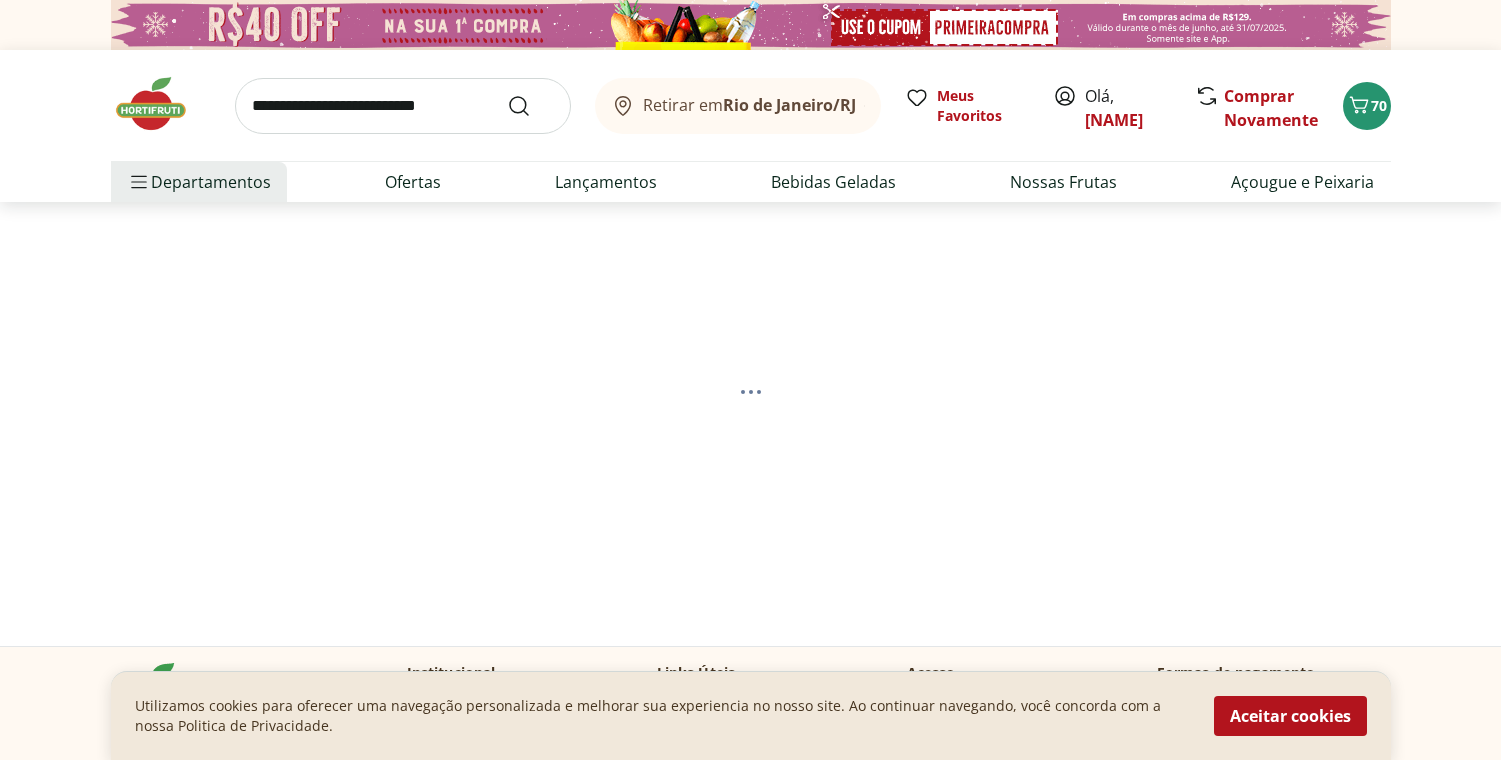 select on "**********" 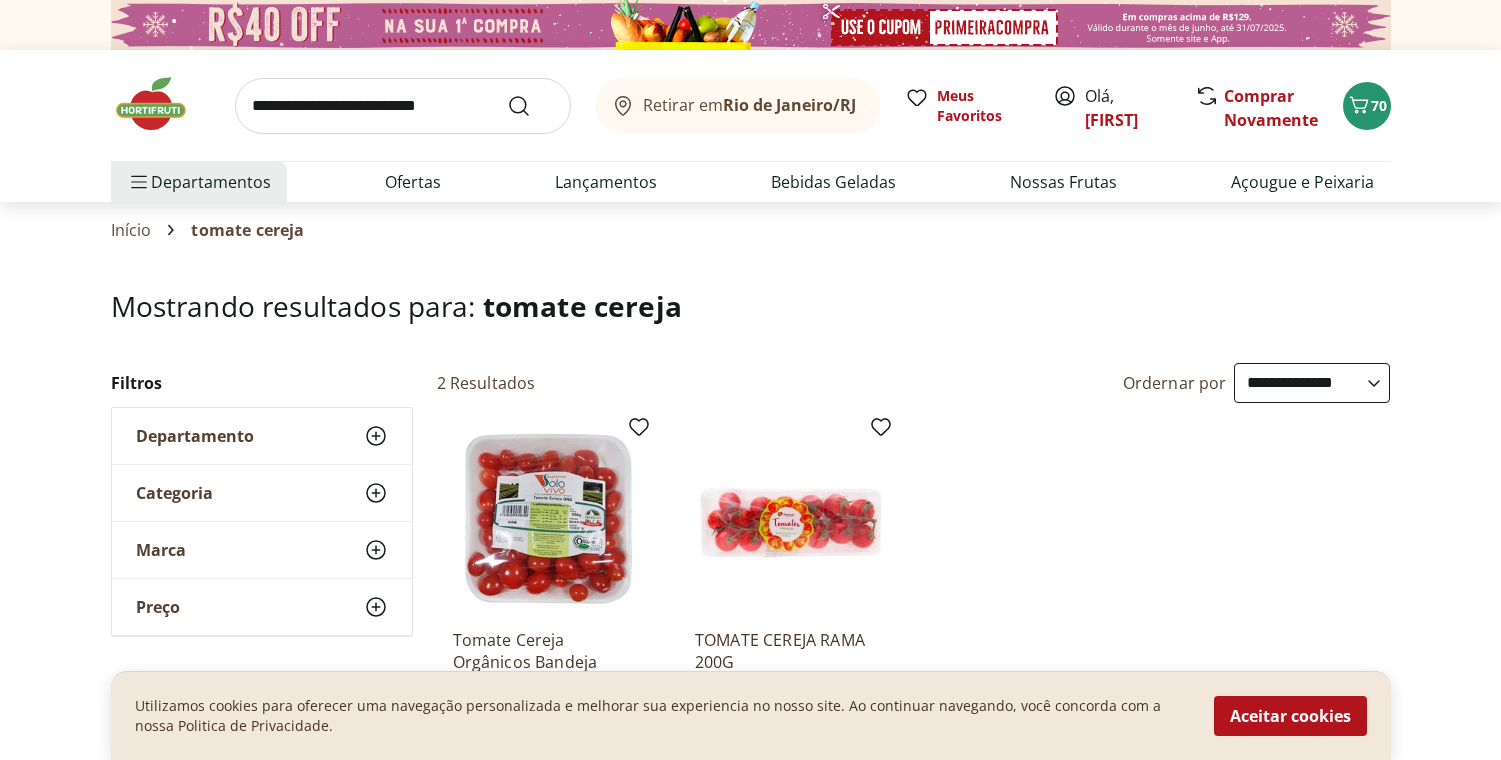 select on "**********" 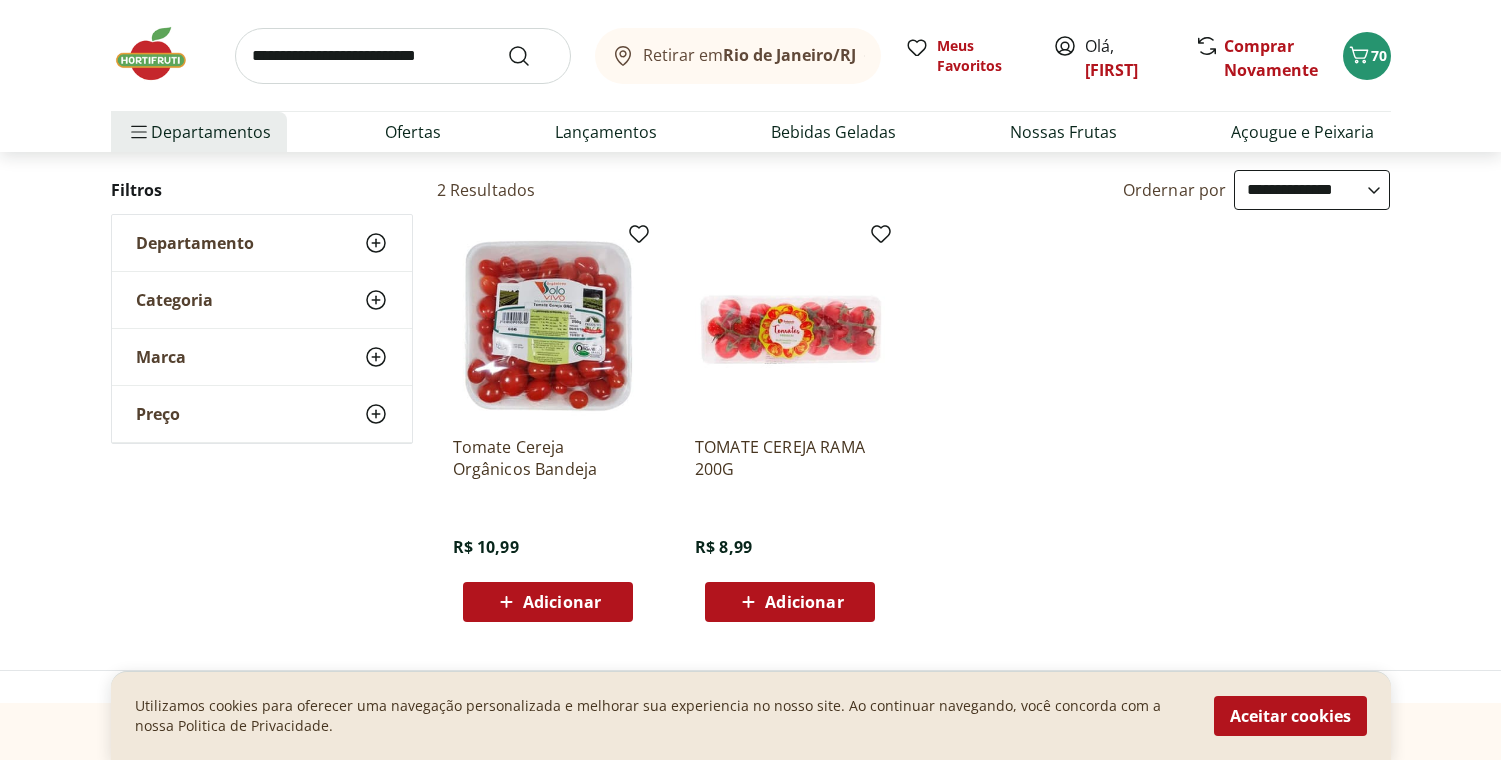 click on "Adicionar" at bounding box center (562, 602) 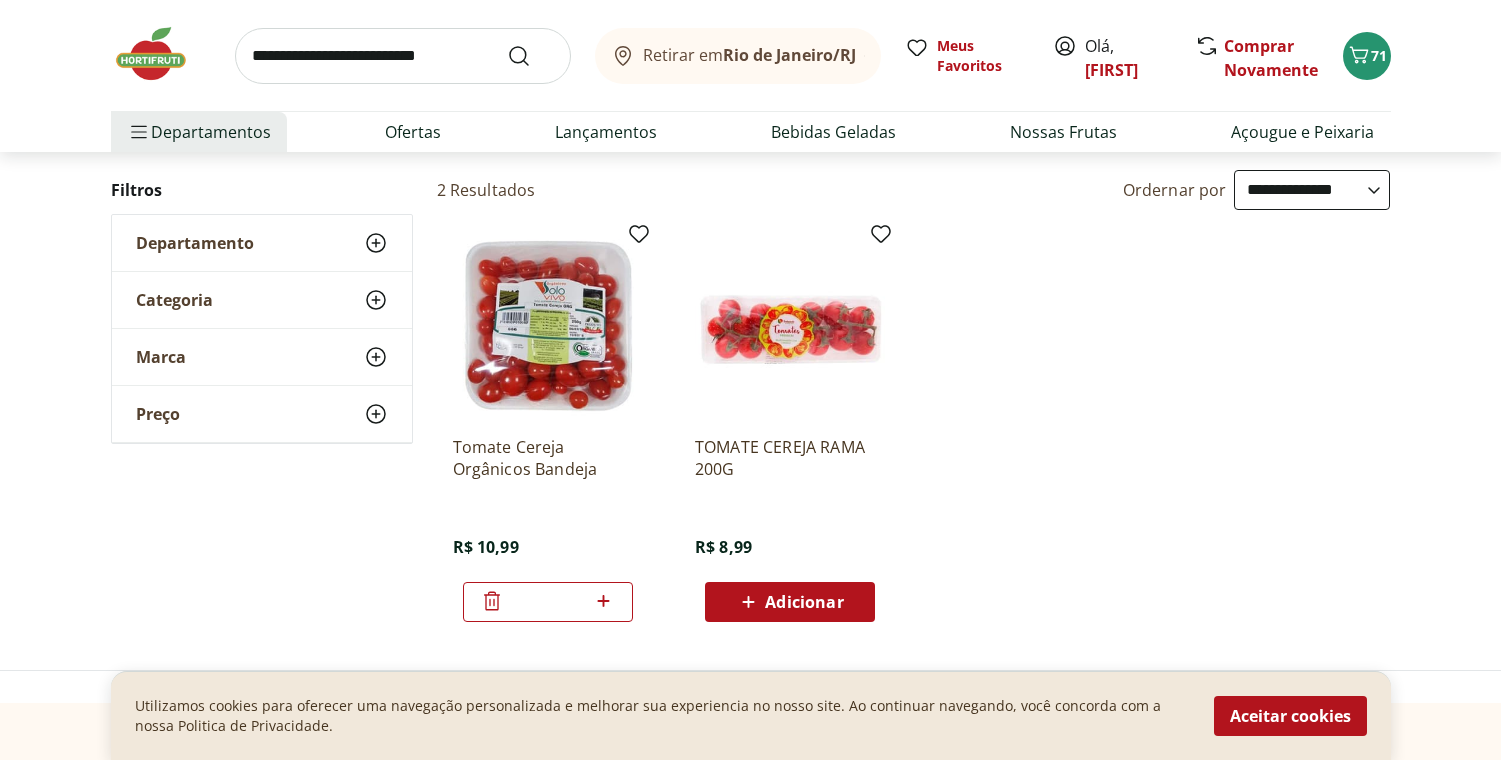 click at bounding box center (403, 56) 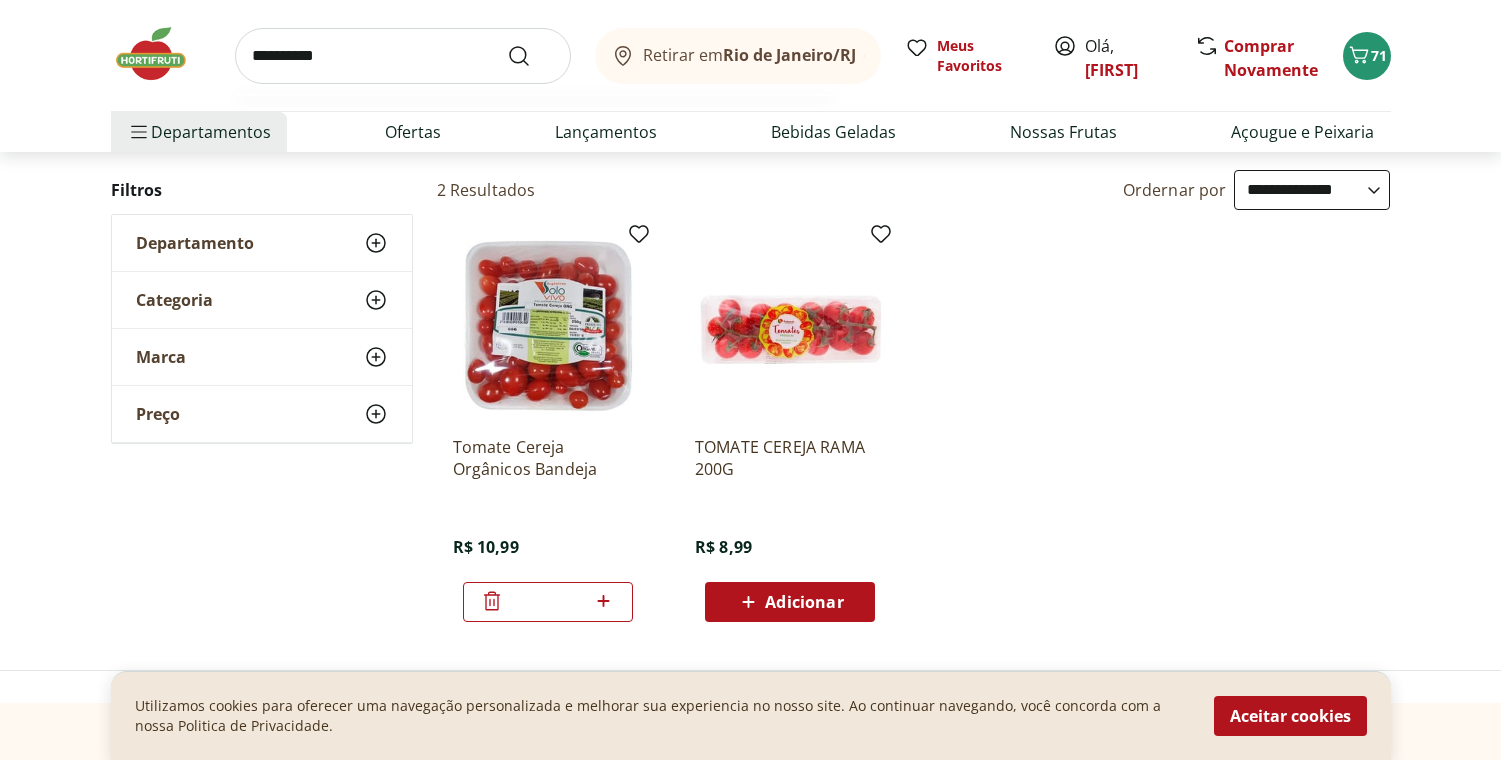 type on "**********" 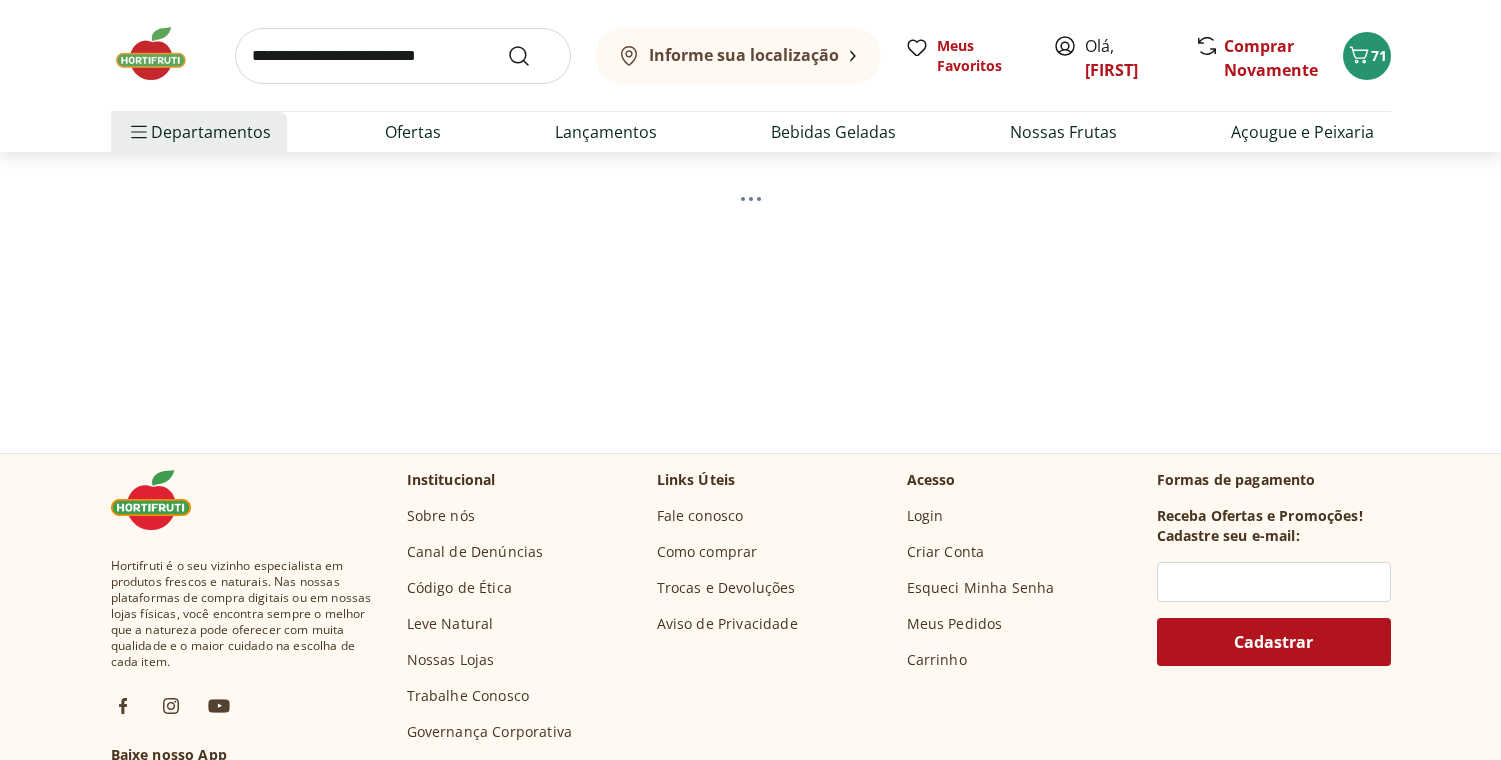 scroll, scrollTop: 0, scrollLeft: 0, axis: both 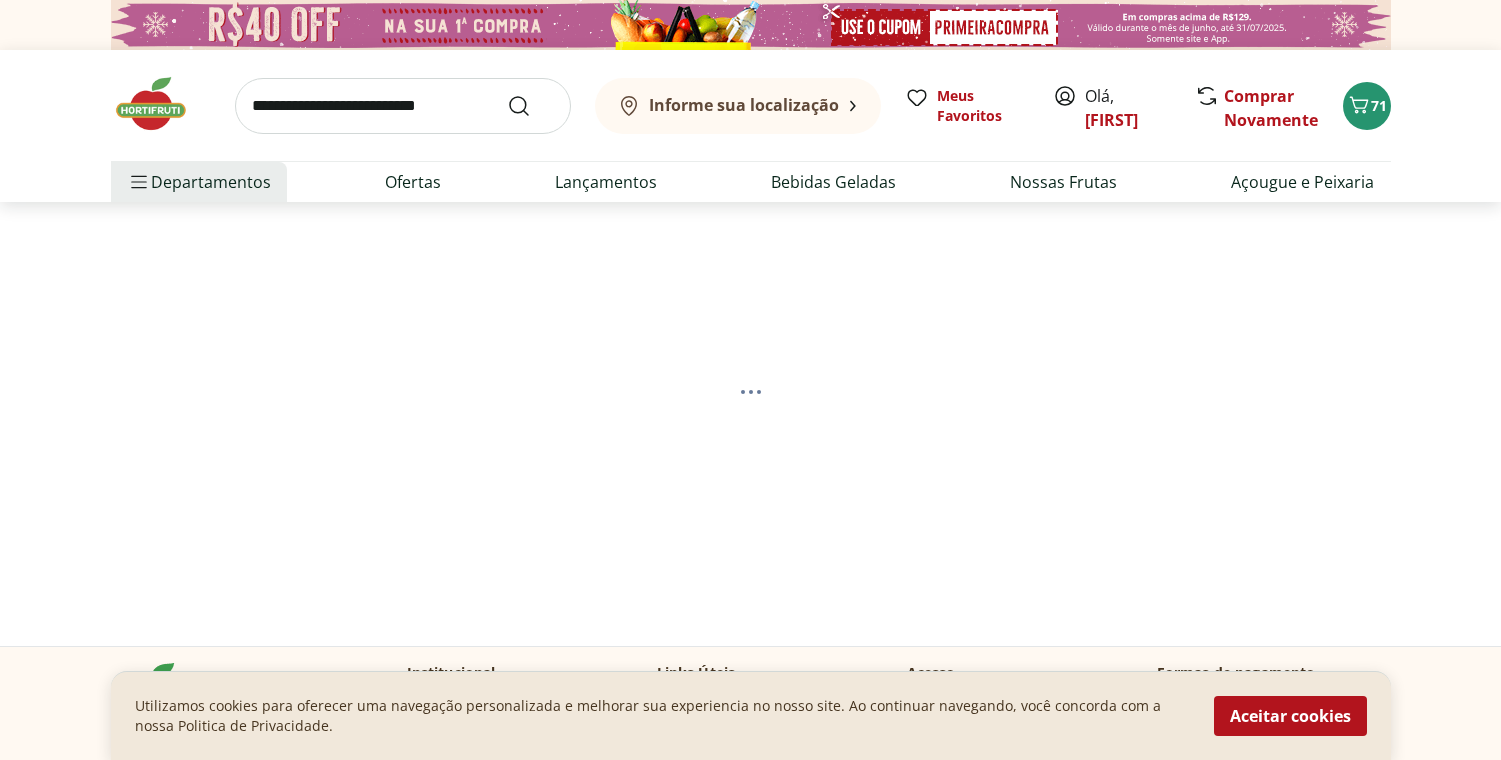 select on "**********" 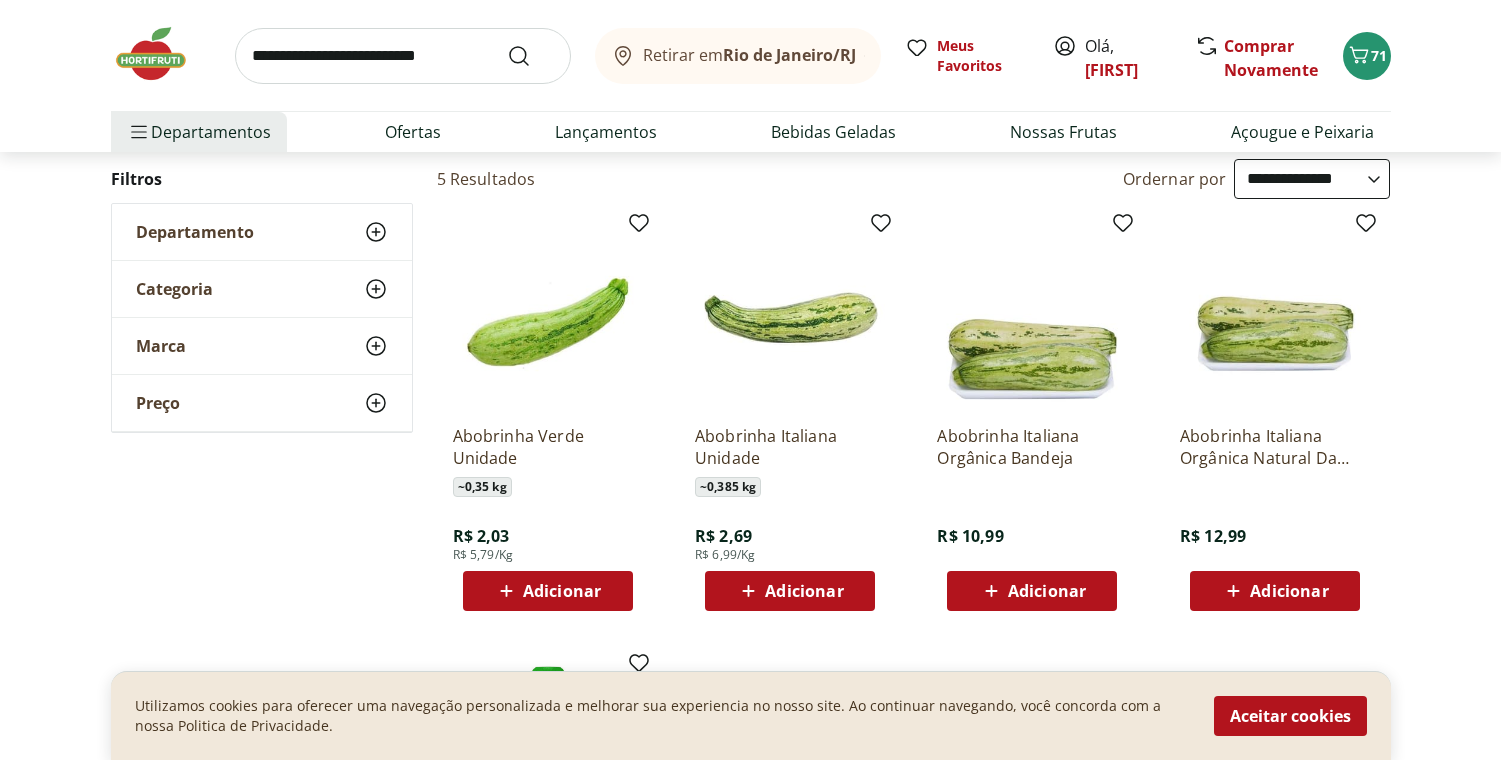 scroll, scrollTop: 223, scrollLeft: 0, axis: vertical 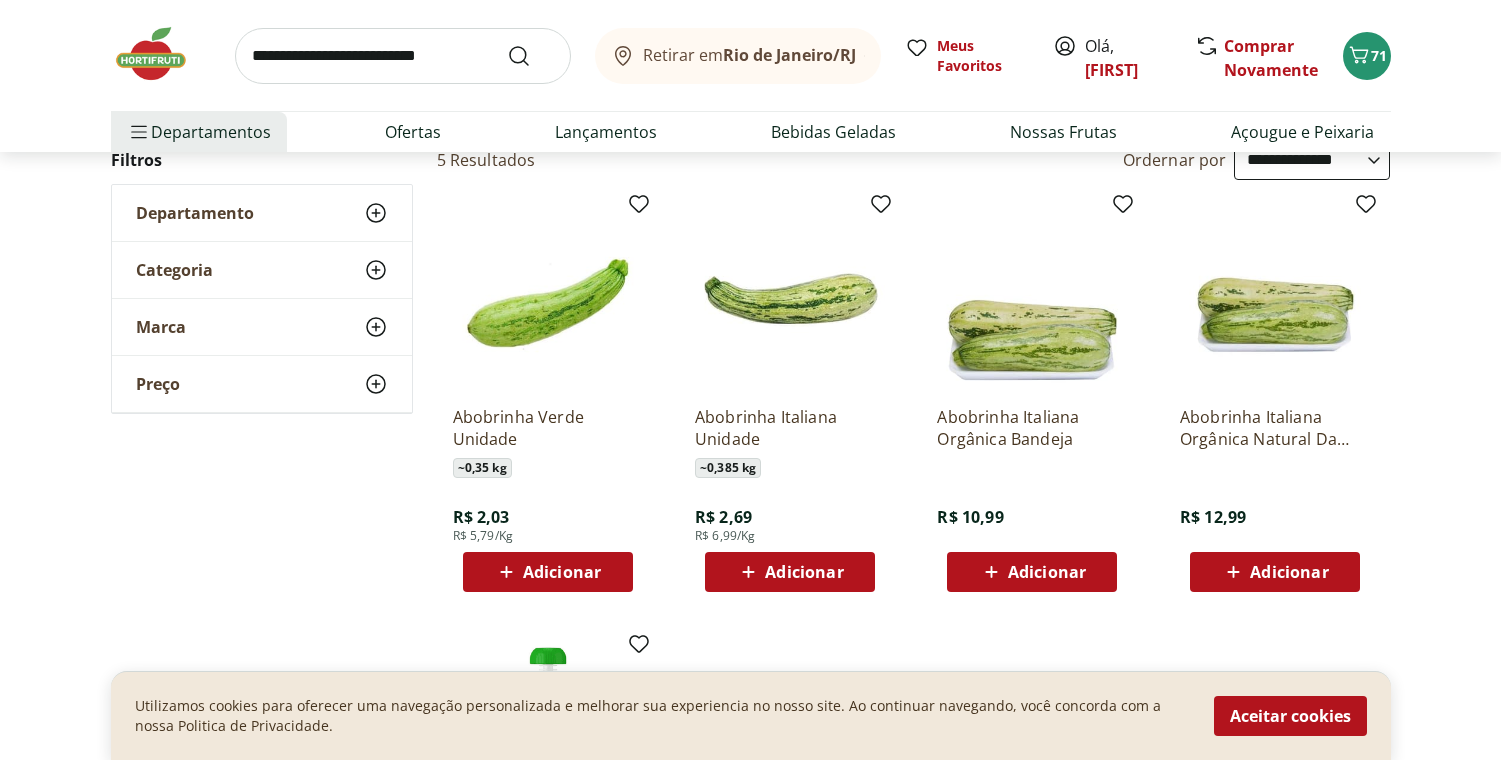 click on "Adicionar" at bounding box center [562, 572] 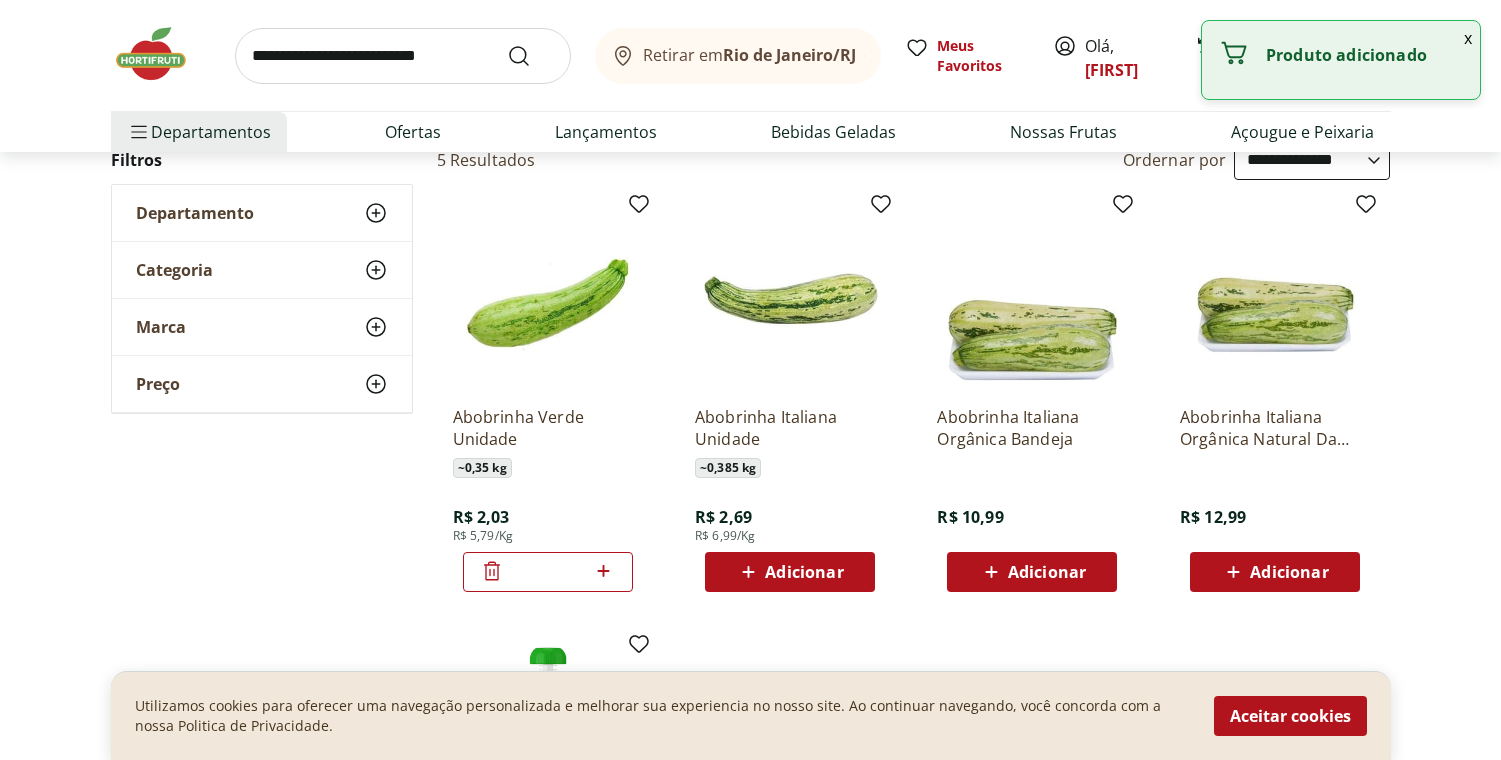 click 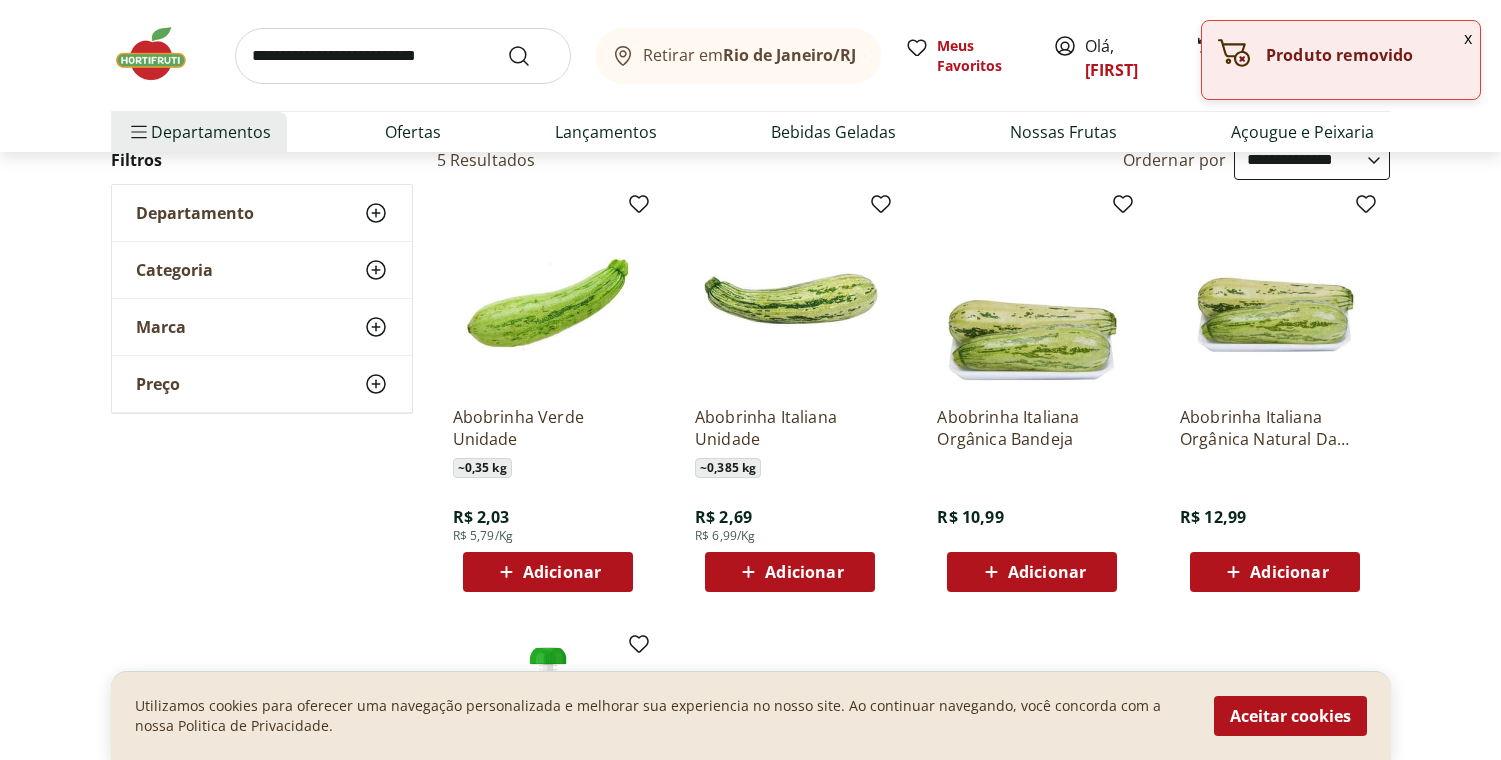 click on "Adicionar" at bounding box center [804, 572] 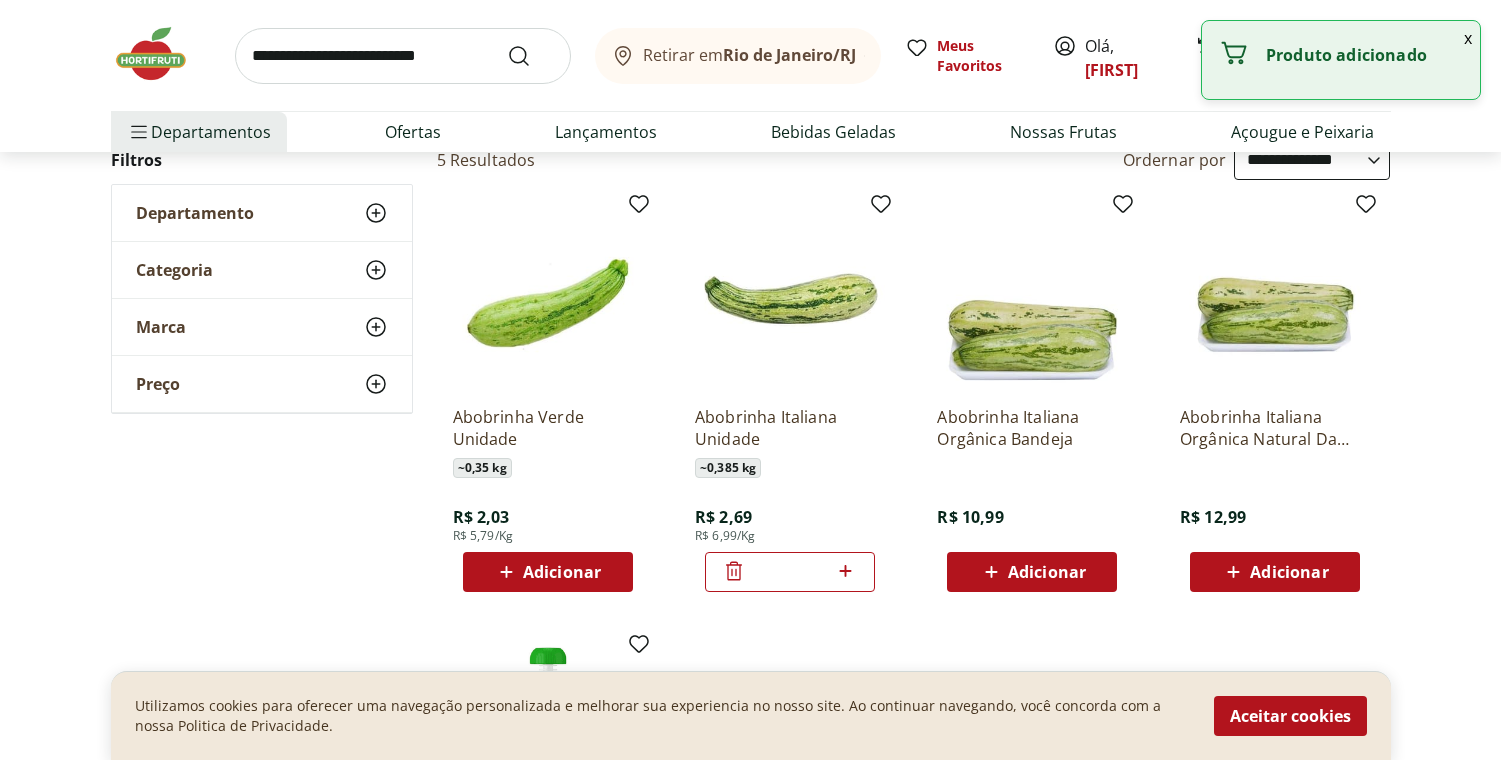 click 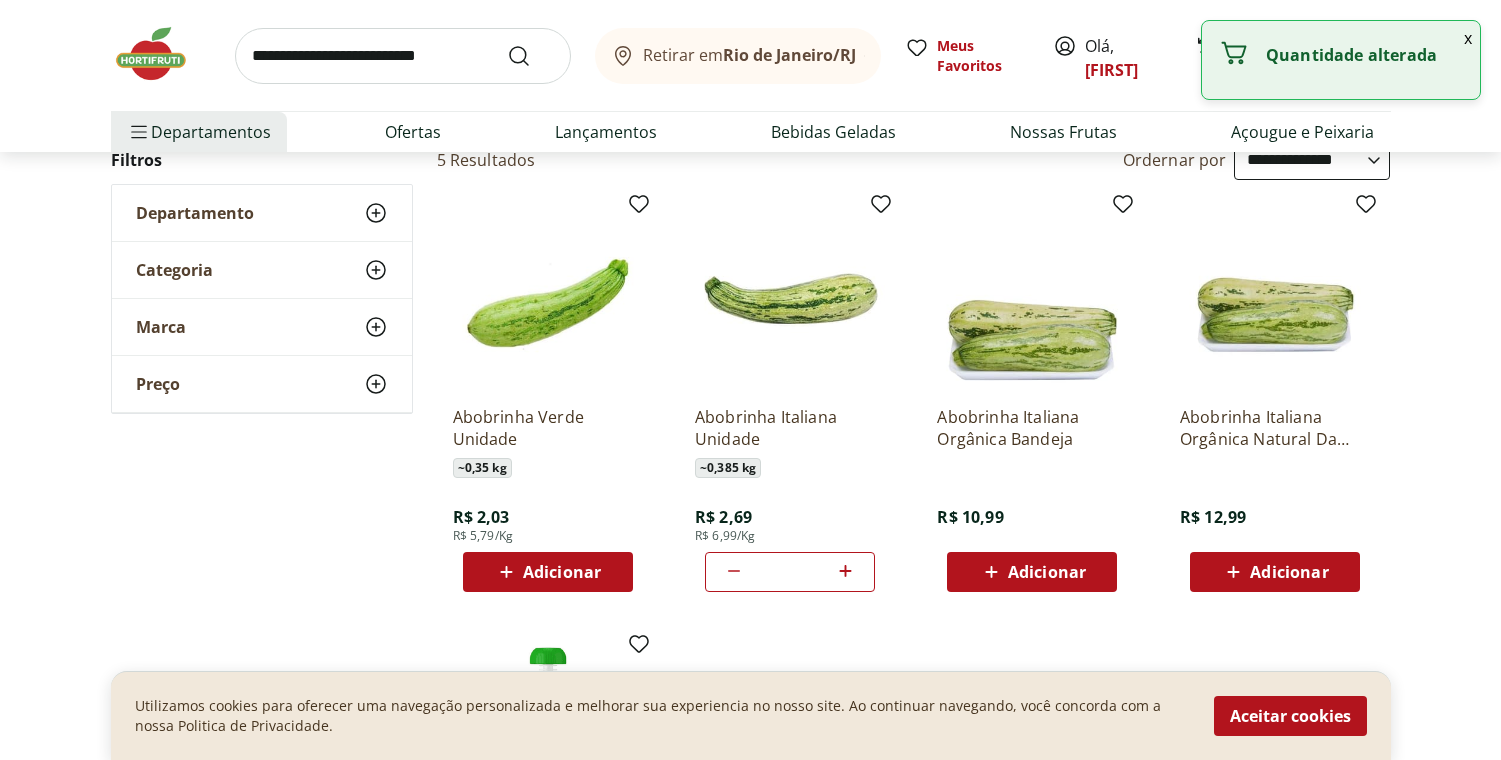 click at bounding box center [403, 56] 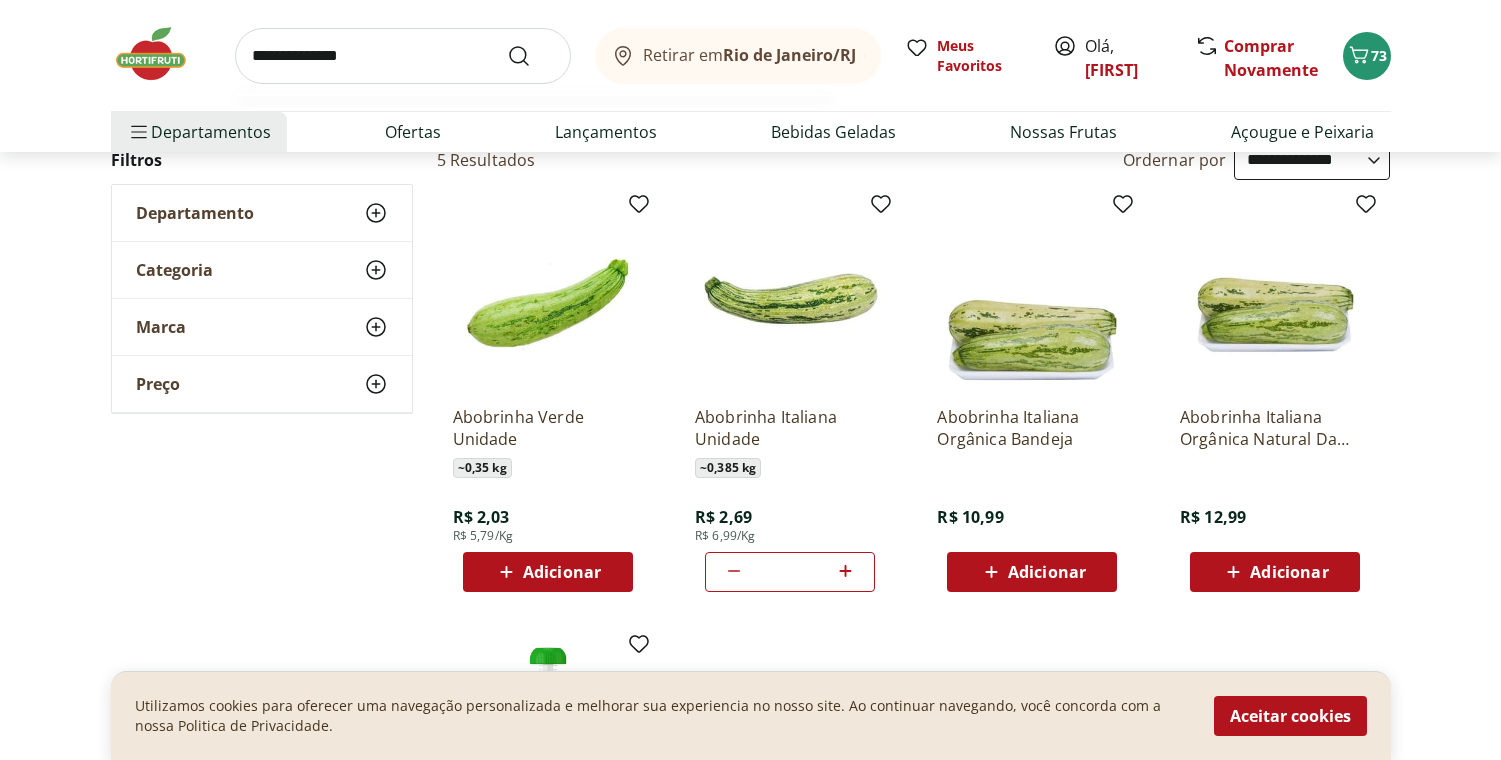 type on "**********" 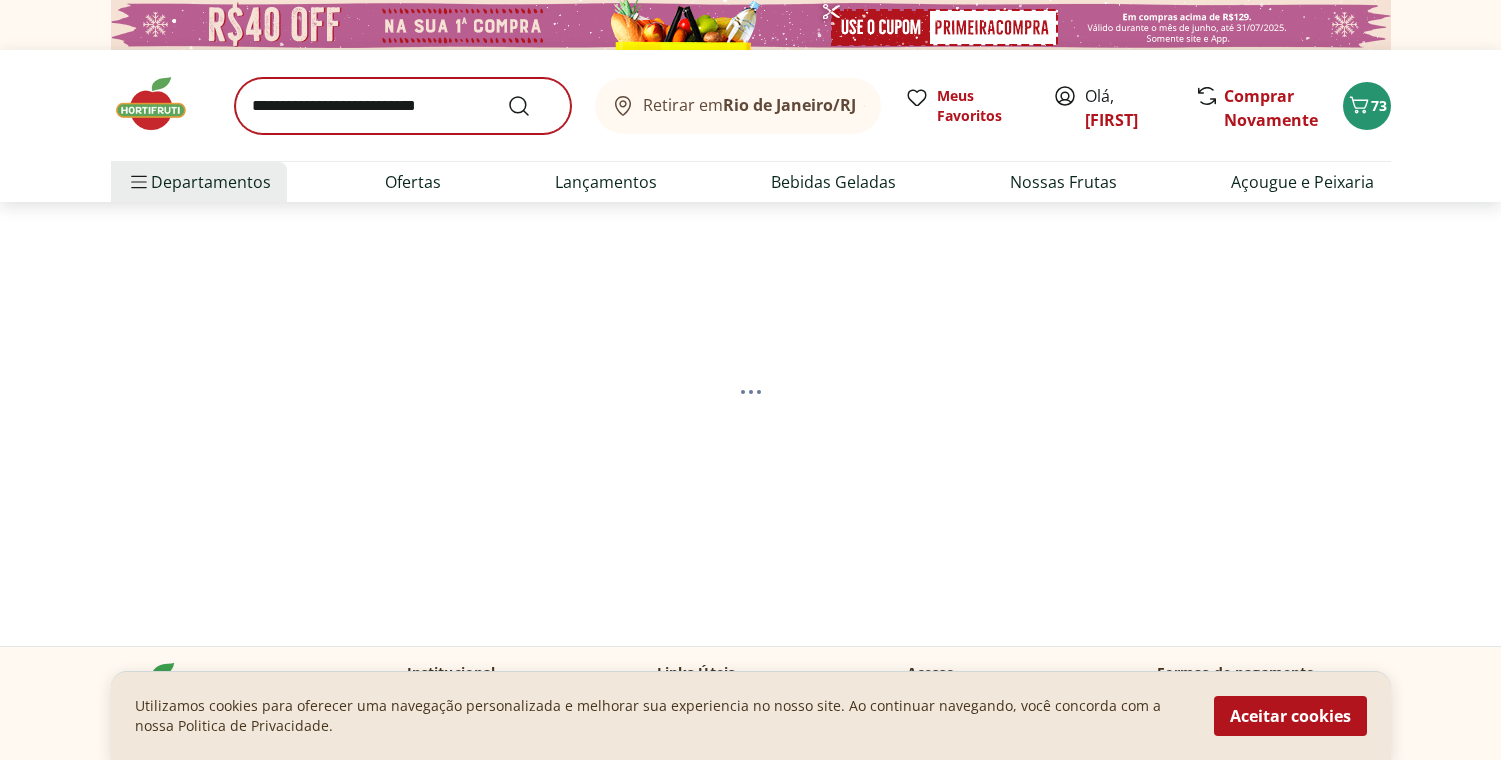 select on "**********" 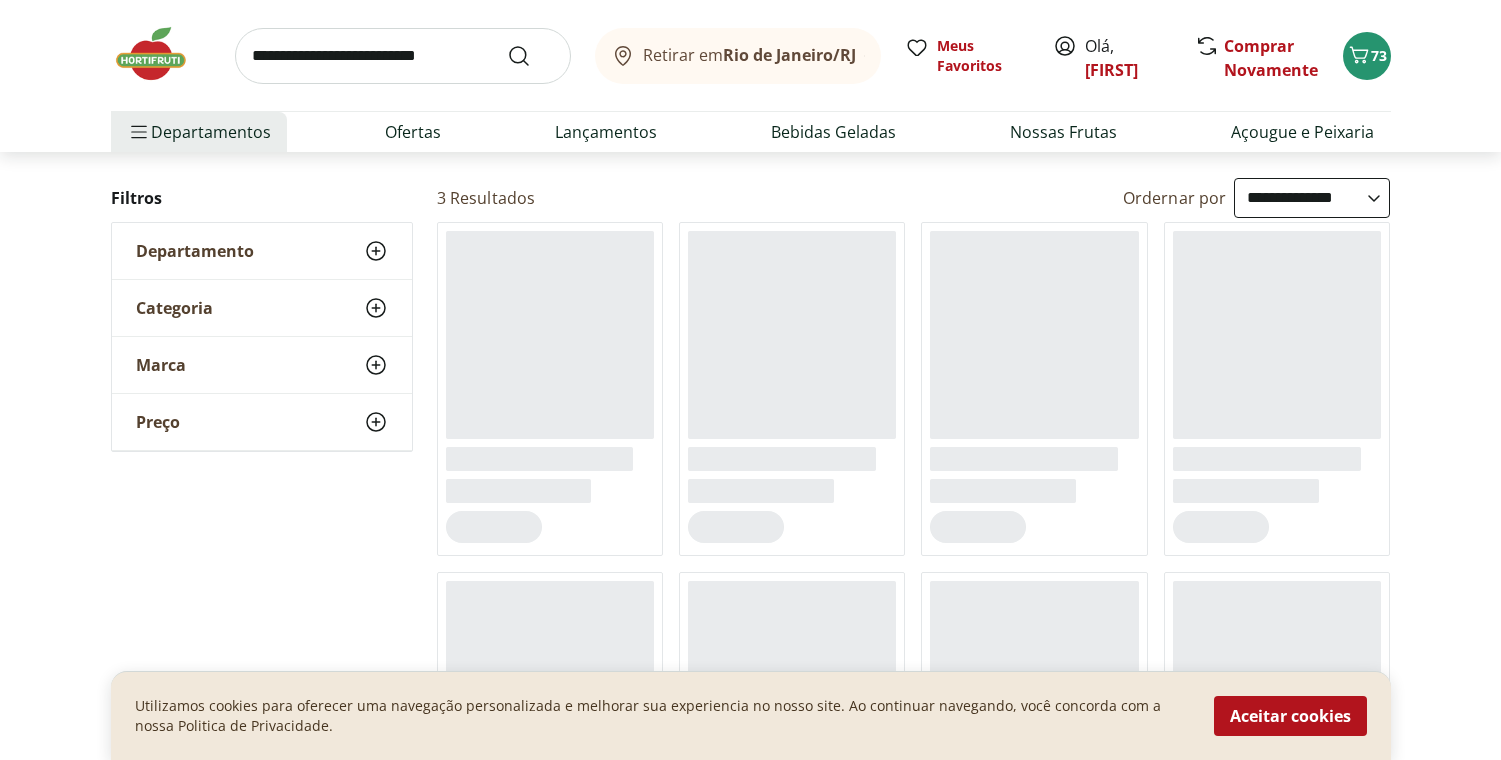 scroll, scrollTop: 187, scrollLeft: 0, axis: vertical 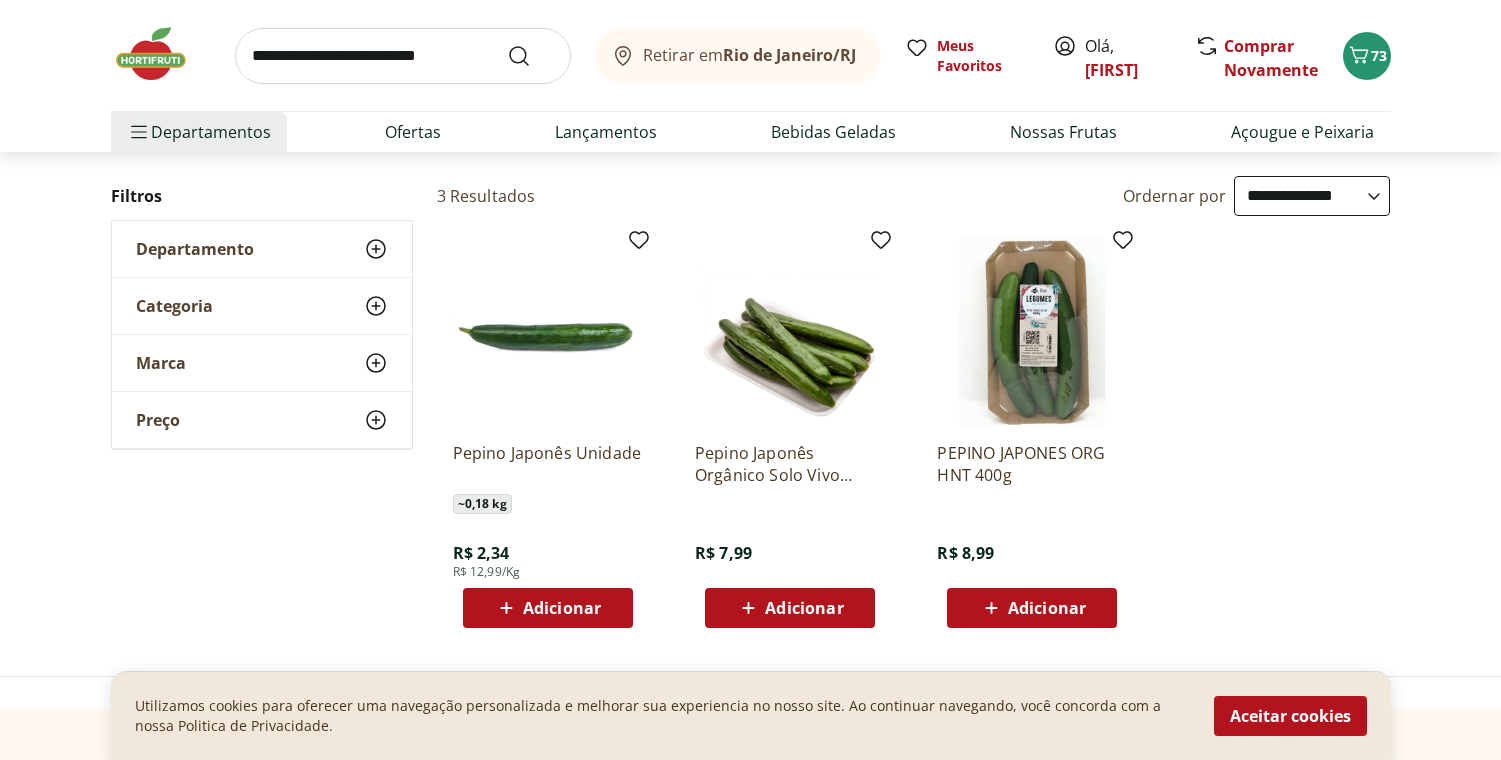 click on "Adicionar" at bounding box center [548, 608] 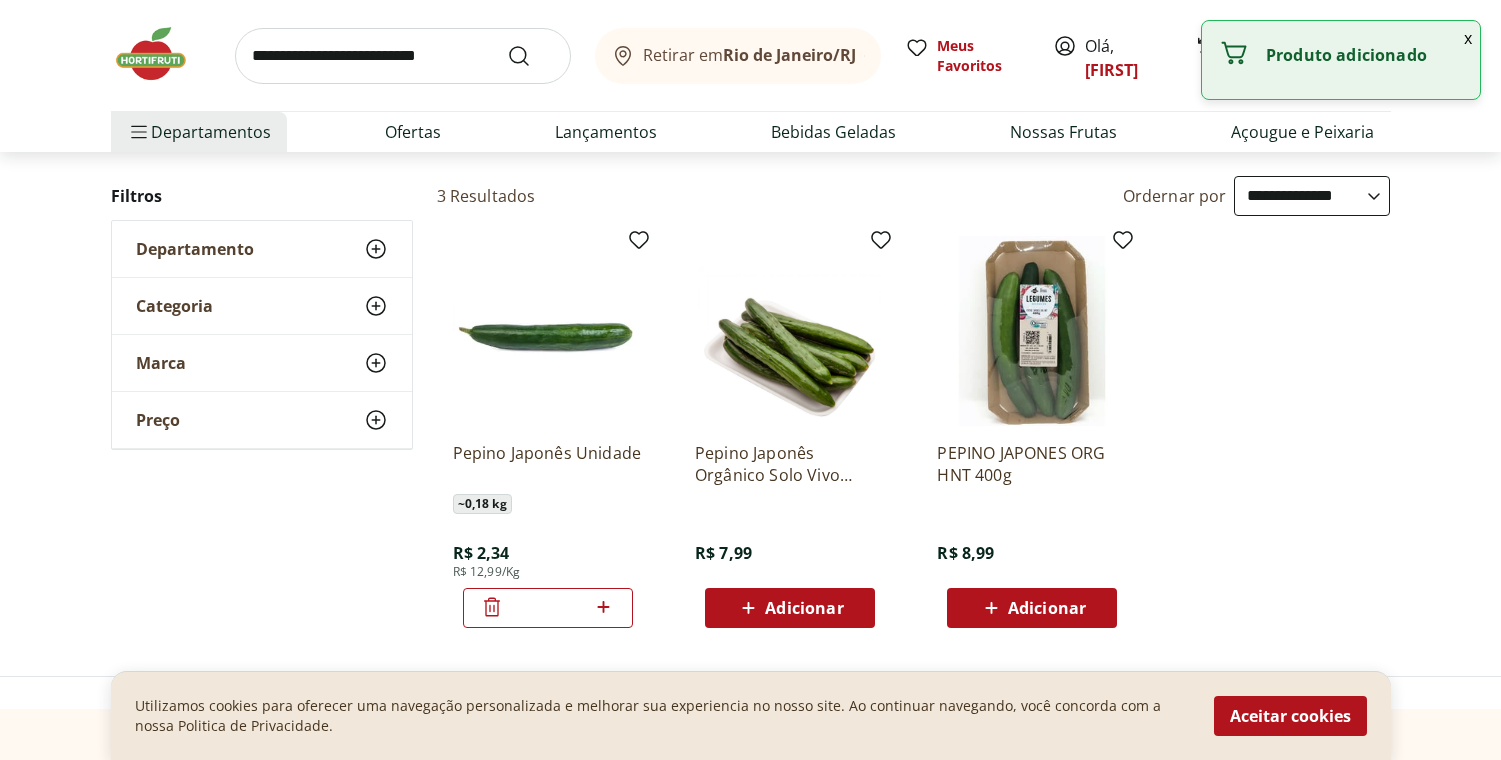 click at bounding box center [403, 56] 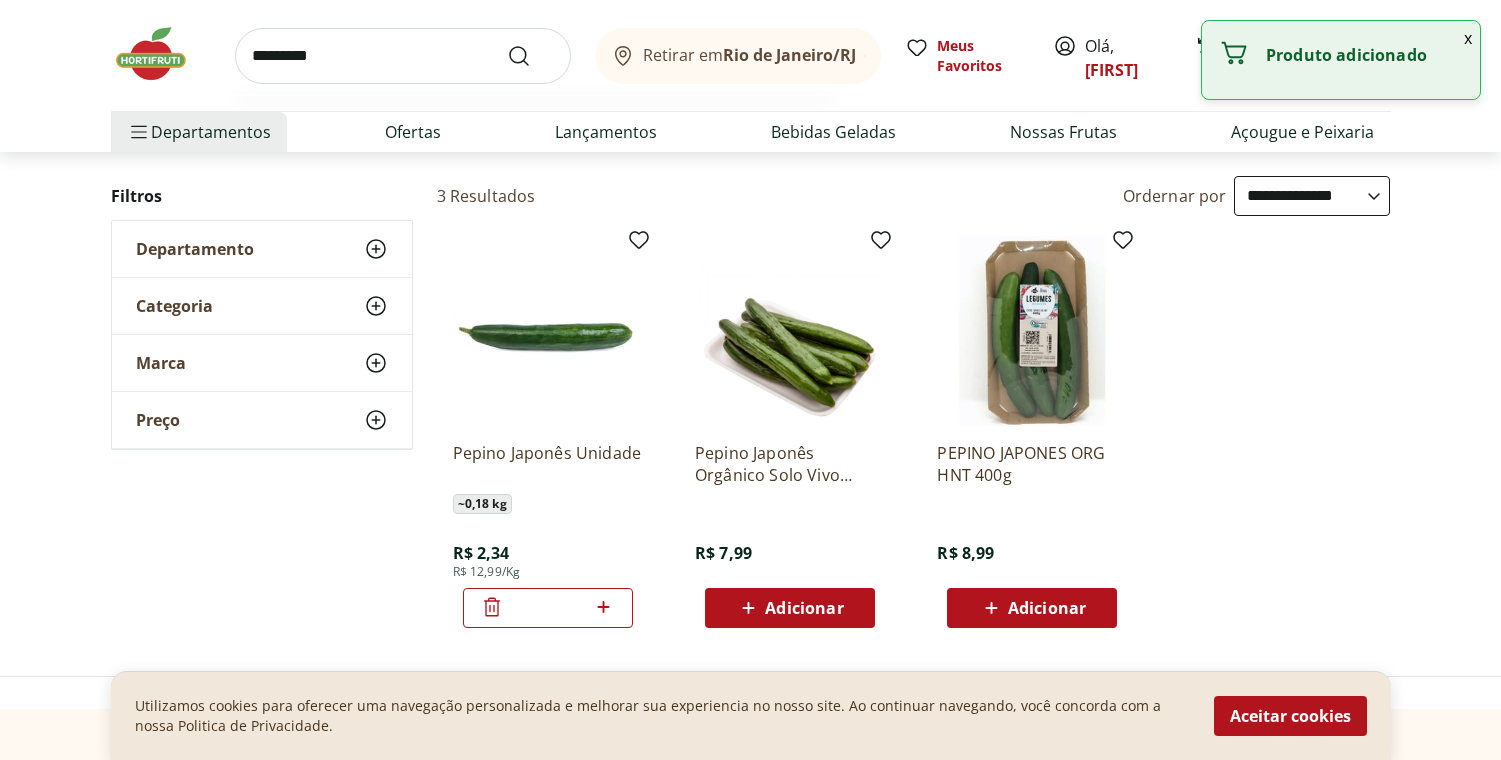 type on "*********" 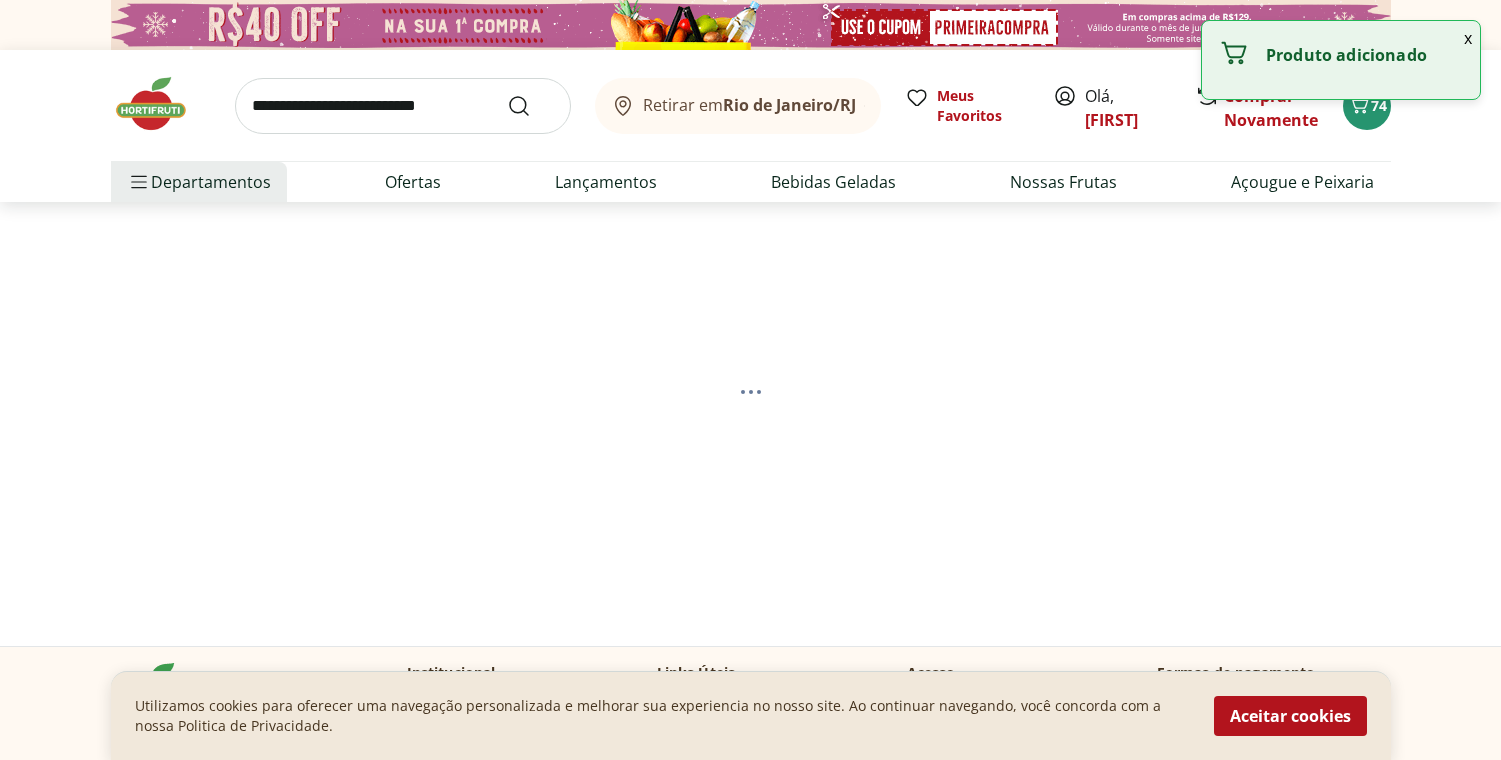 select on "**********" 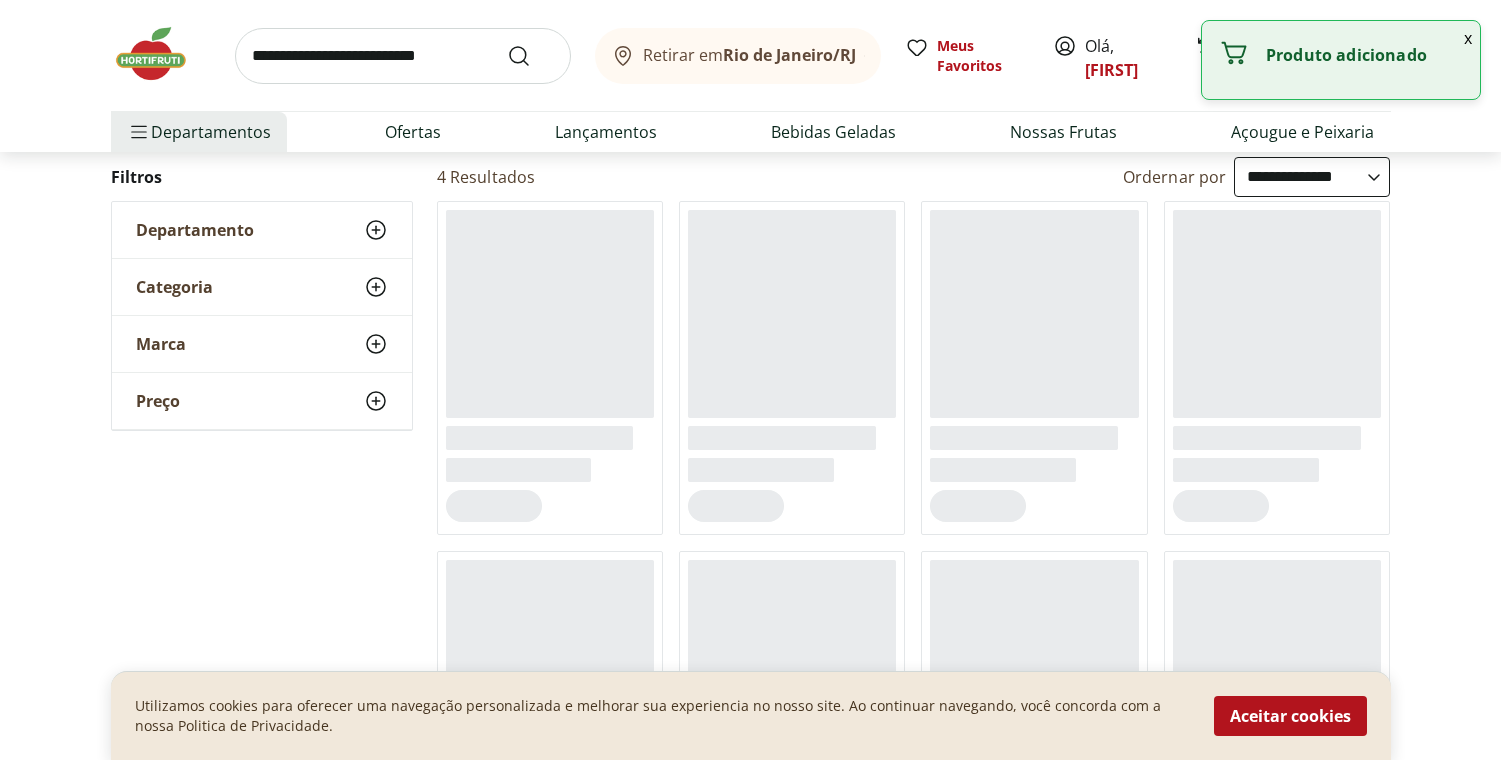 scroll, scrollTop: 210, scrollLeft: 0, axis: vertical 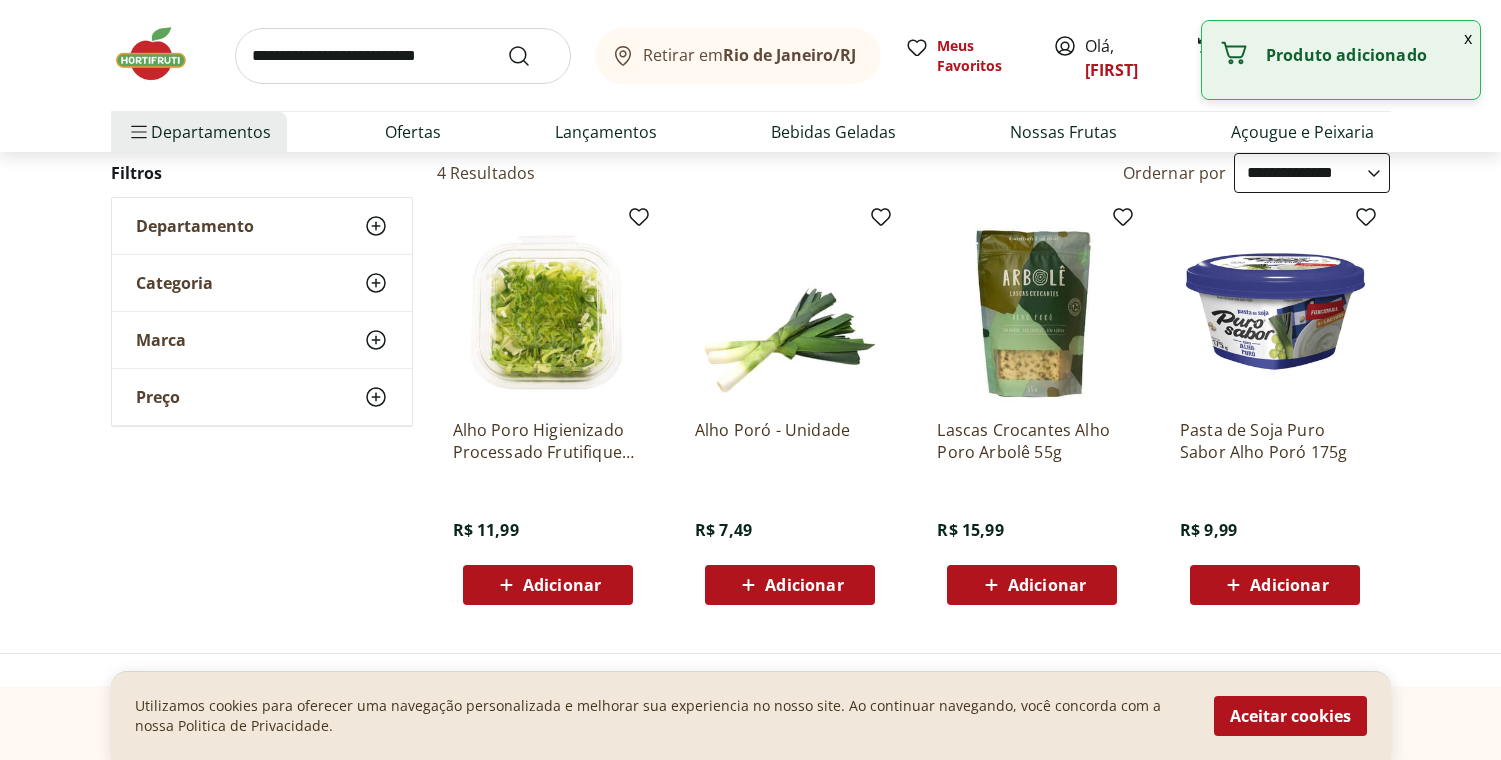click on "Adicionar" at bounding box center [804, 585] 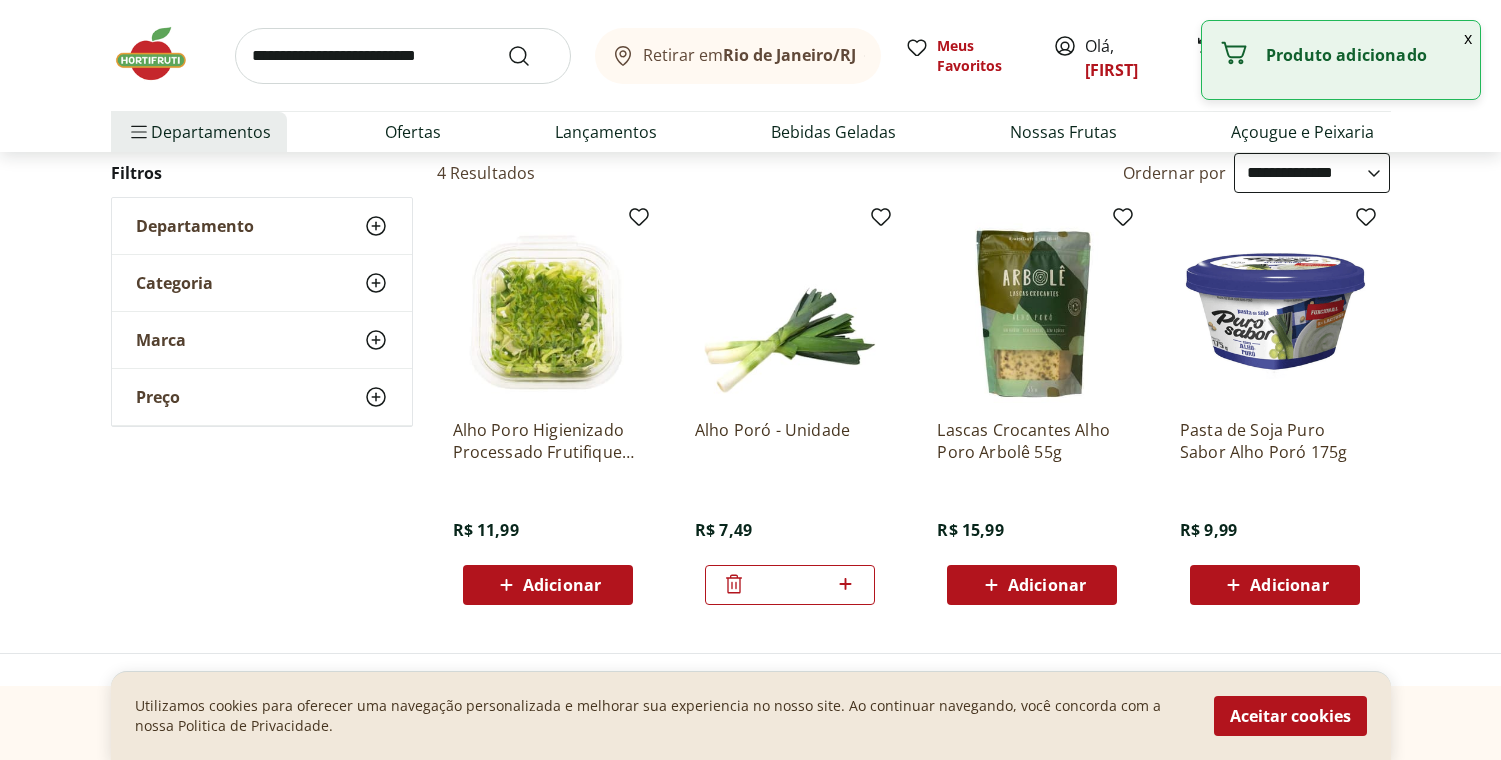 click 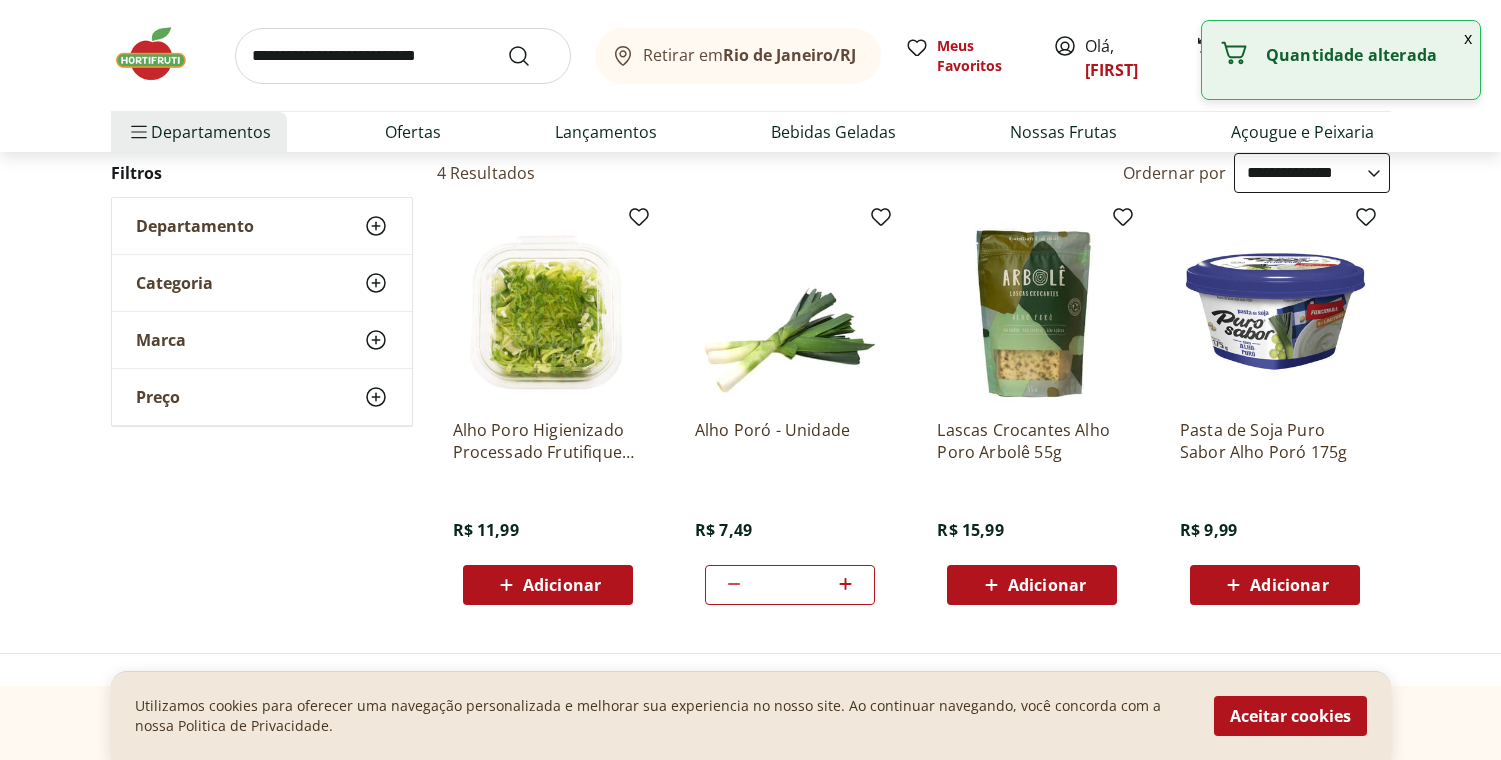 click 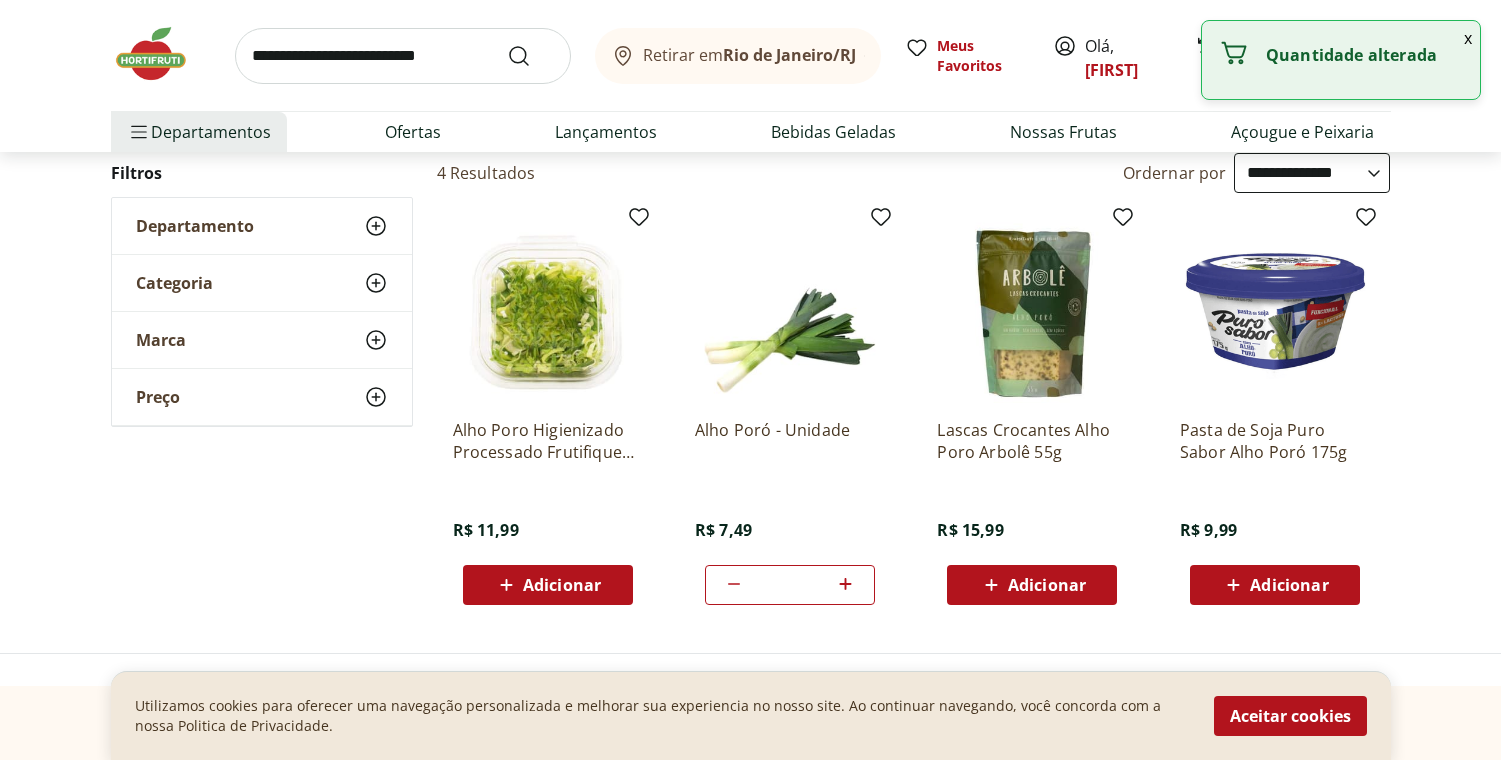 click at bounding box center (403, 56) 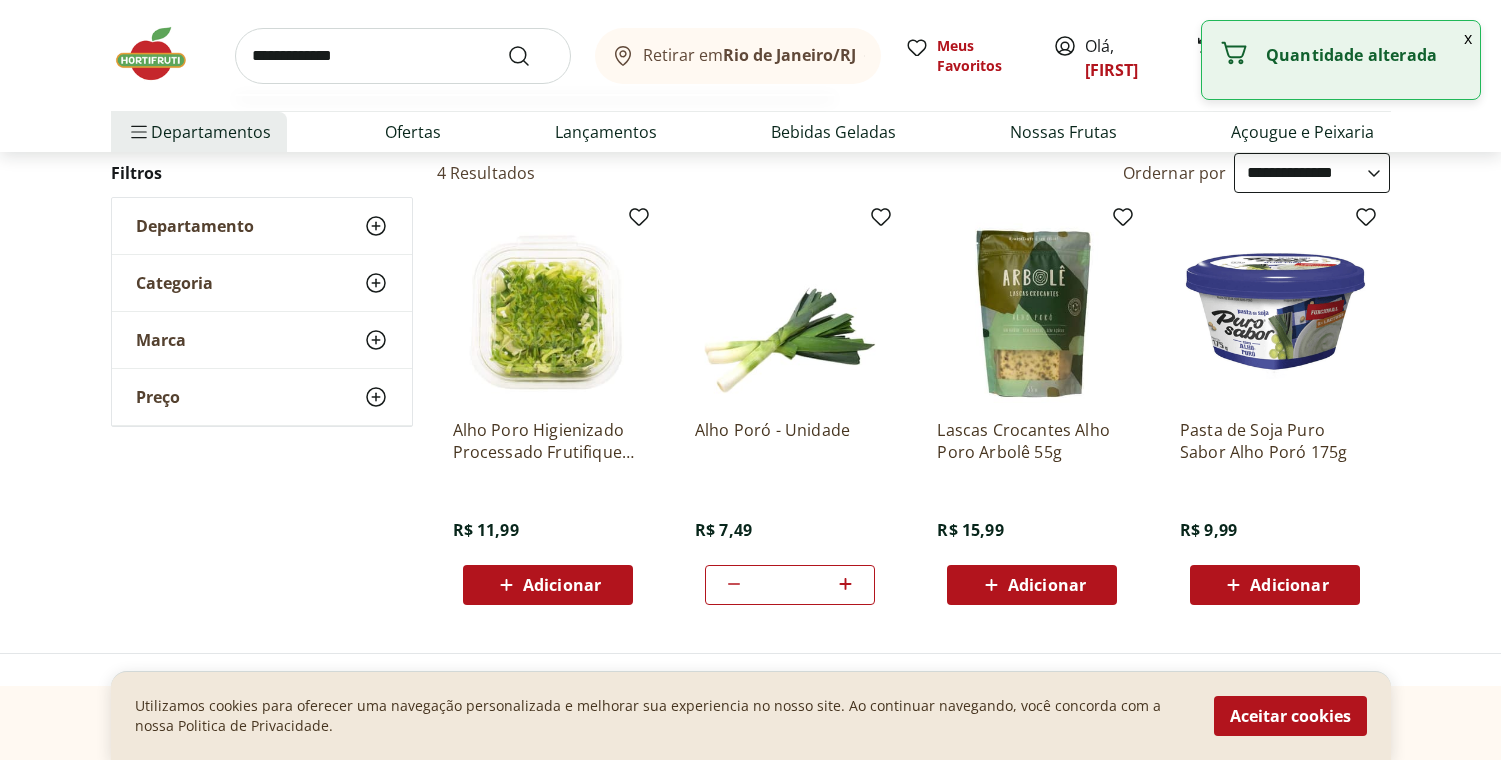 type on "**********" 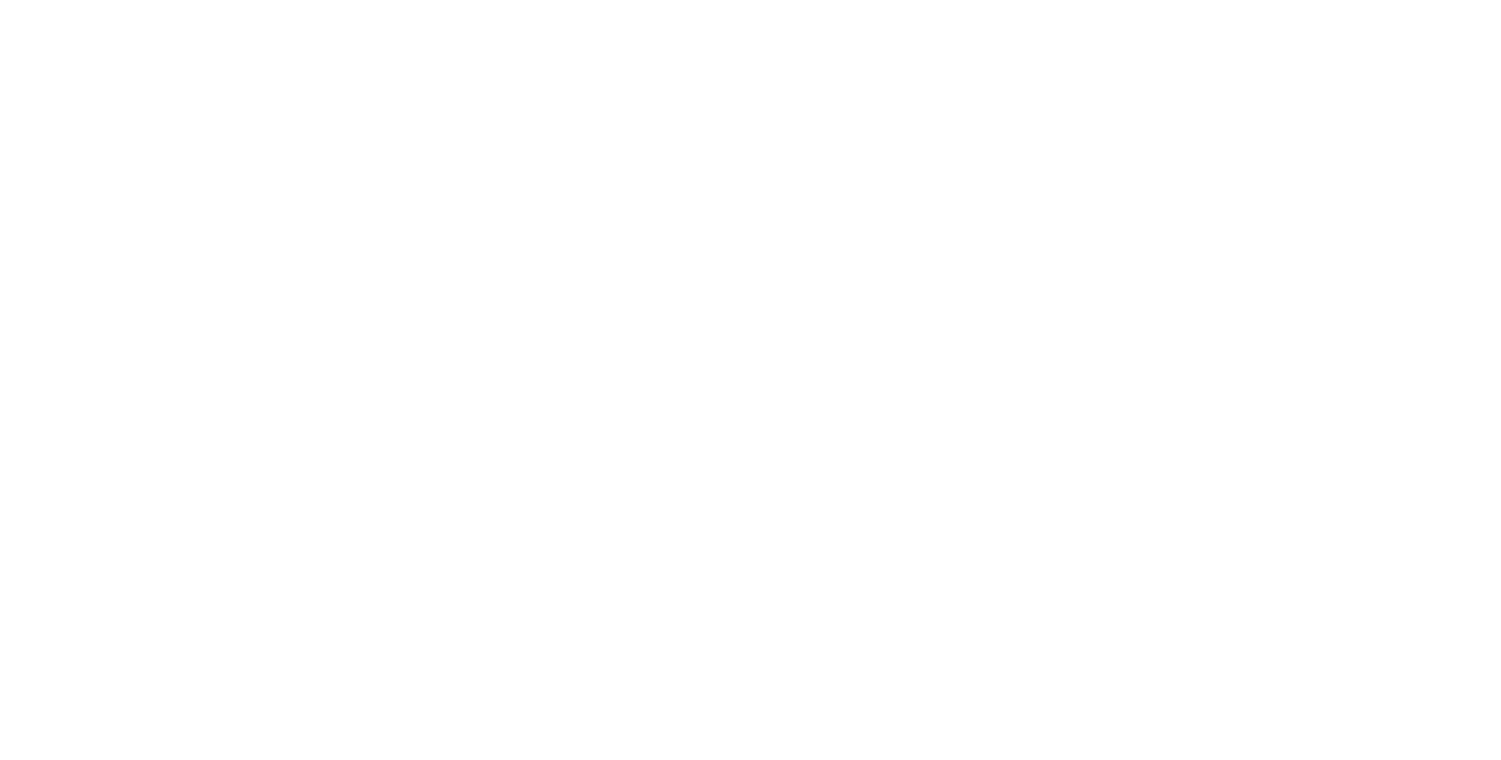 select on "**********" 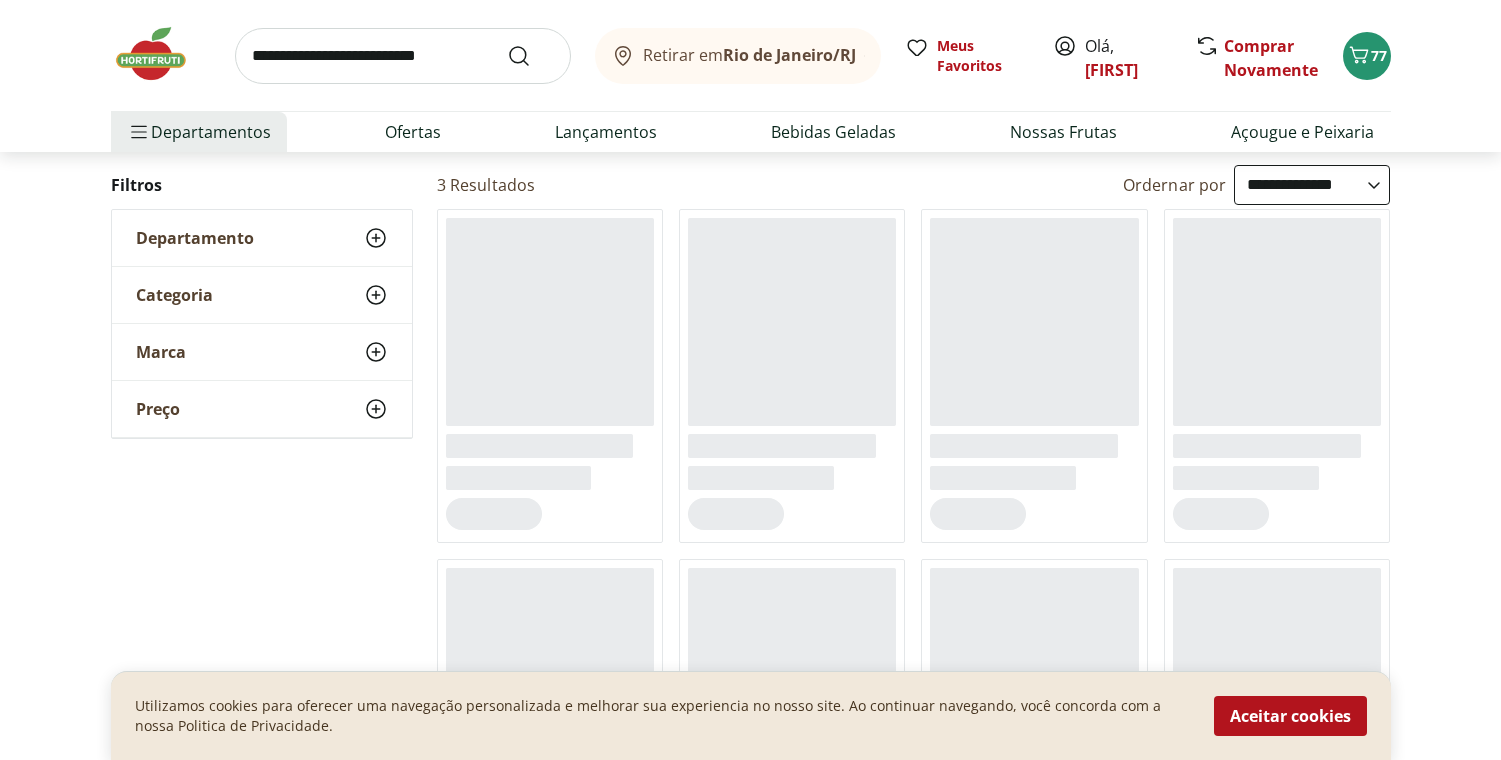 scroll, scrollTop: 200, scrollLeft: 0, axis: vertical 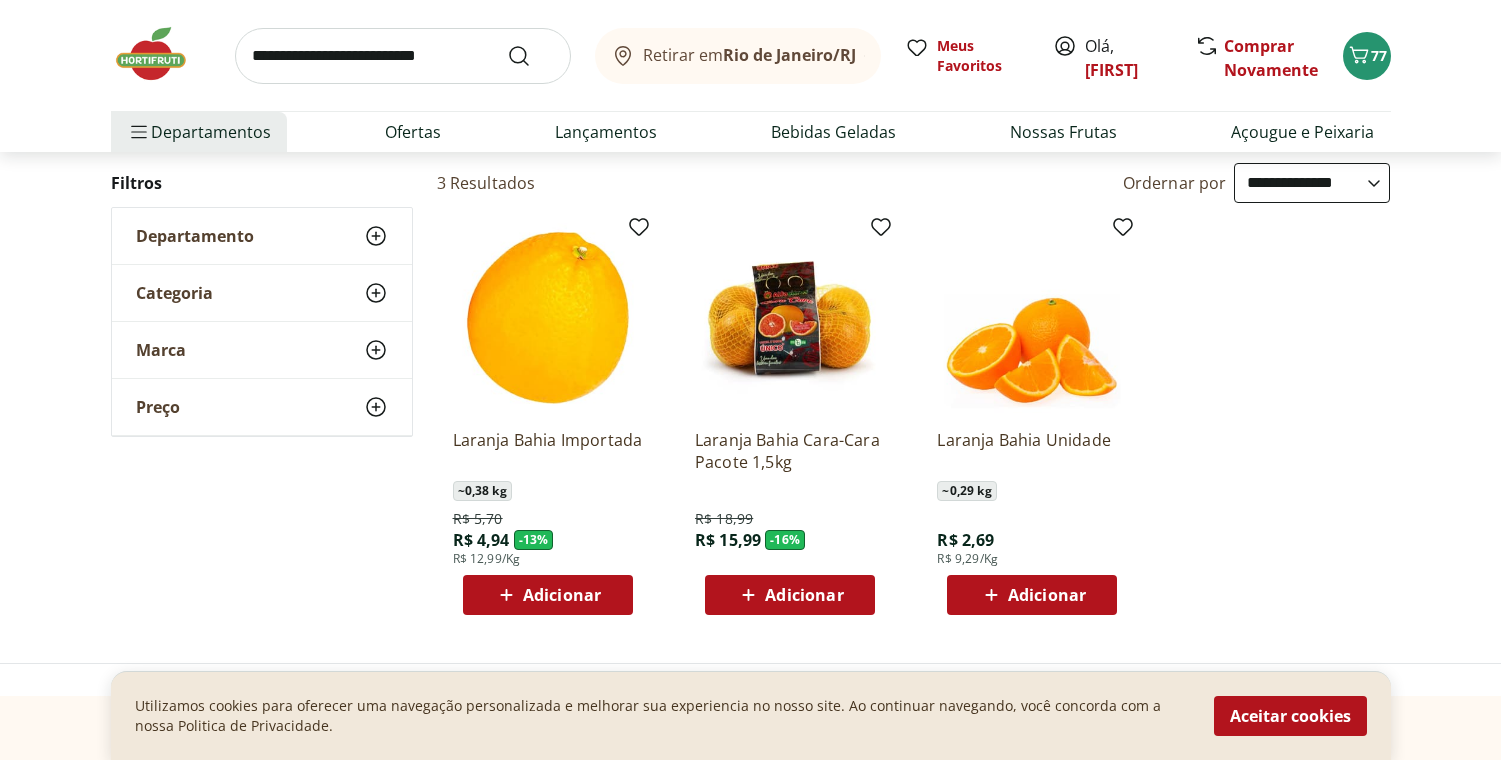 click on "Adicionar" at bounding box center (562, 595) 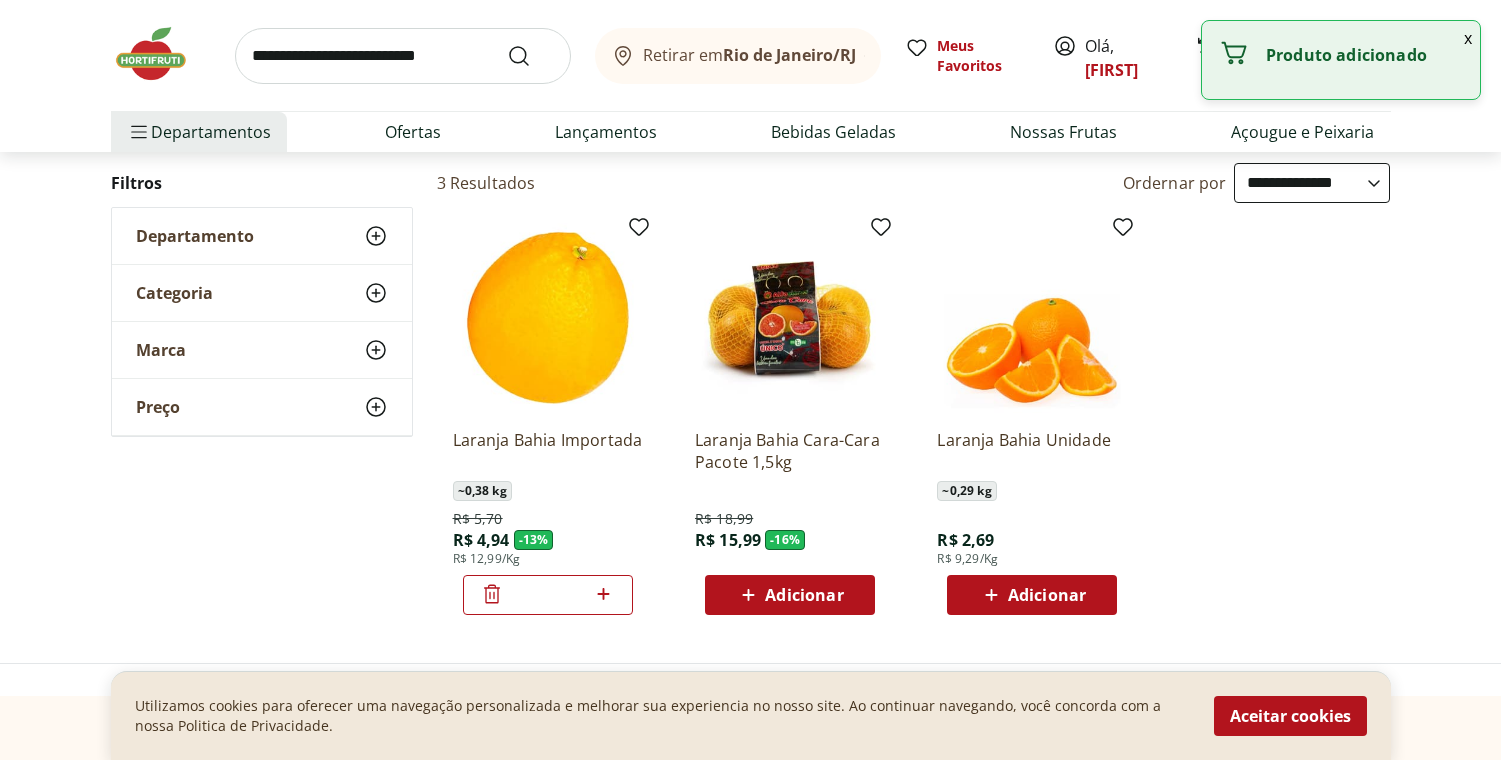 click 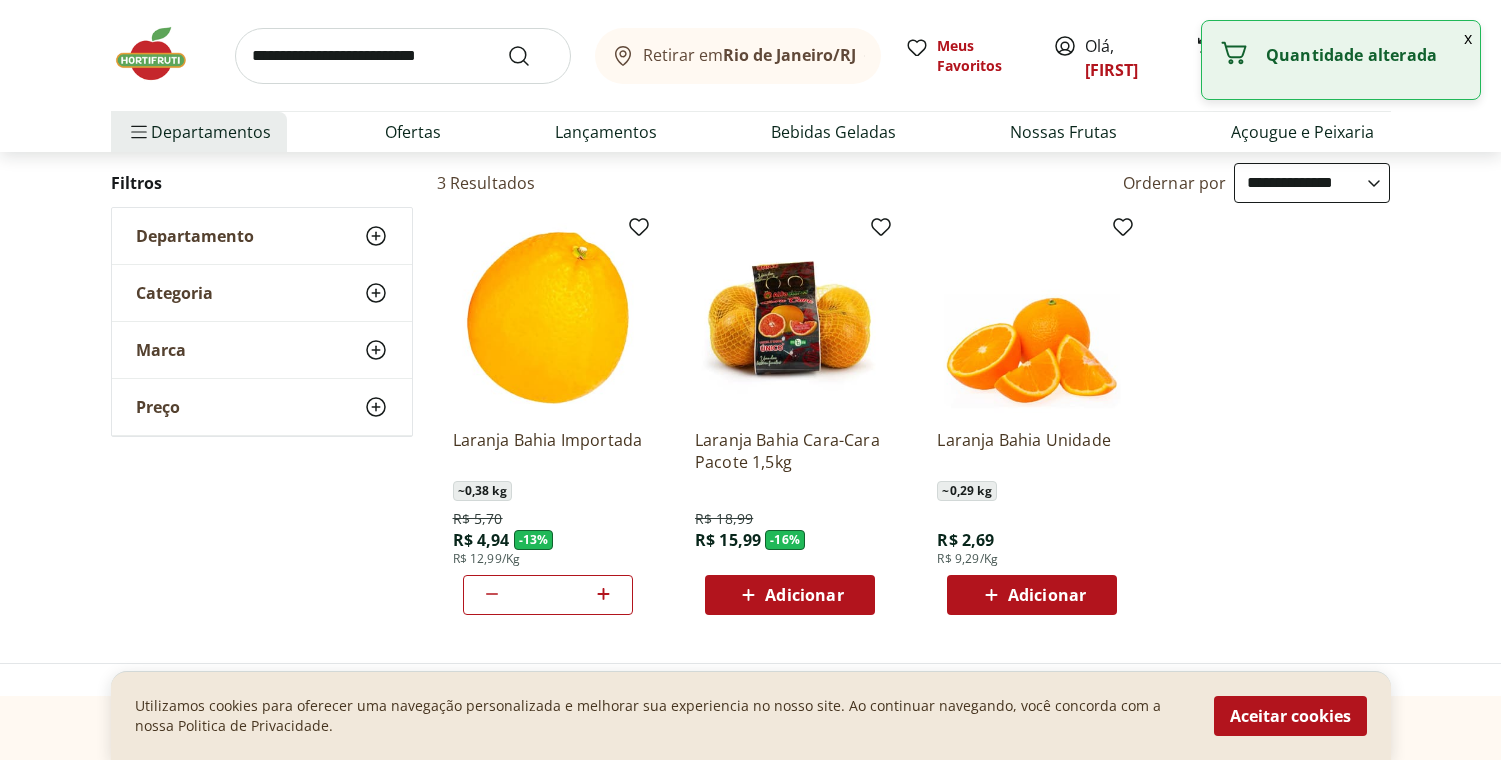 click 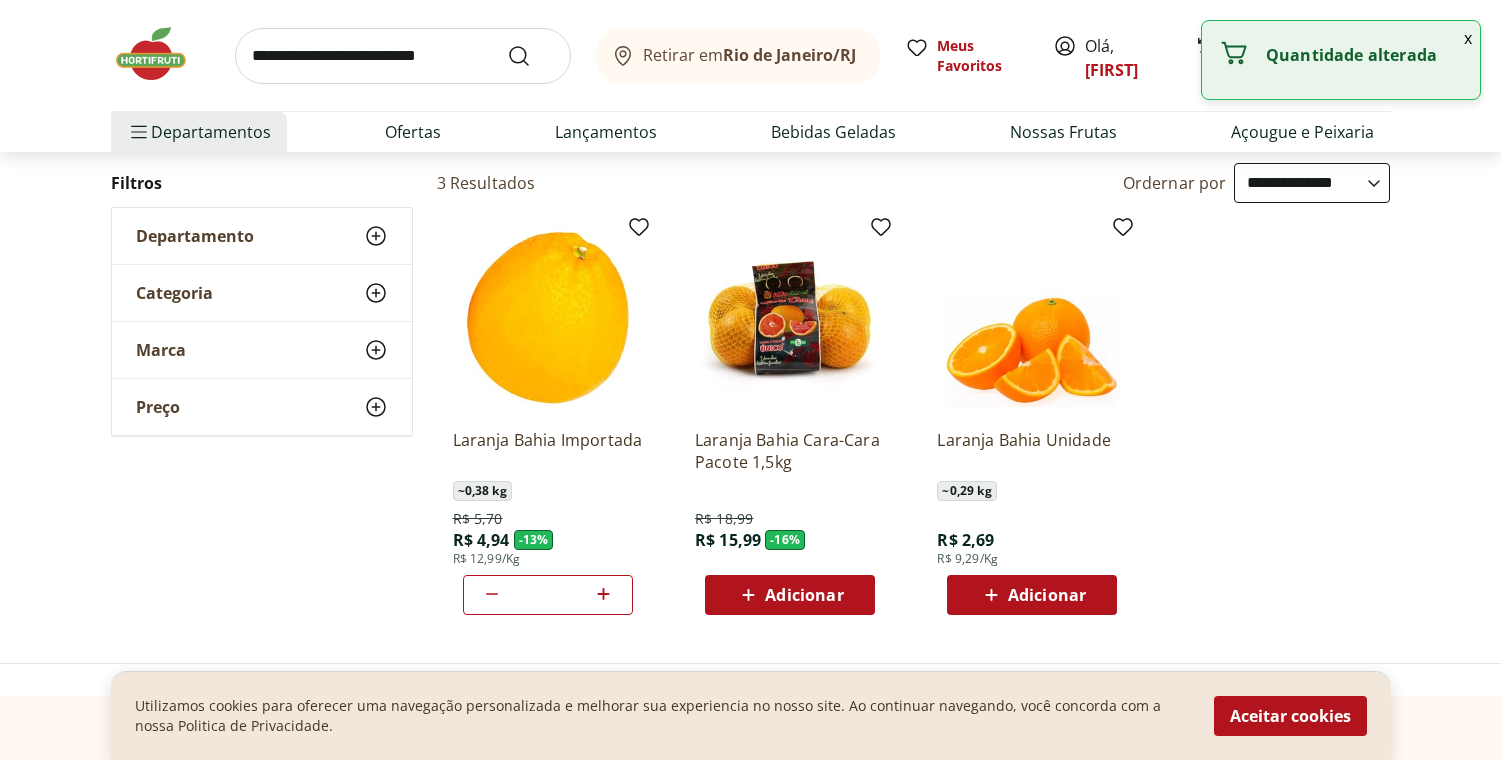 click at bounding box center [403, 56] 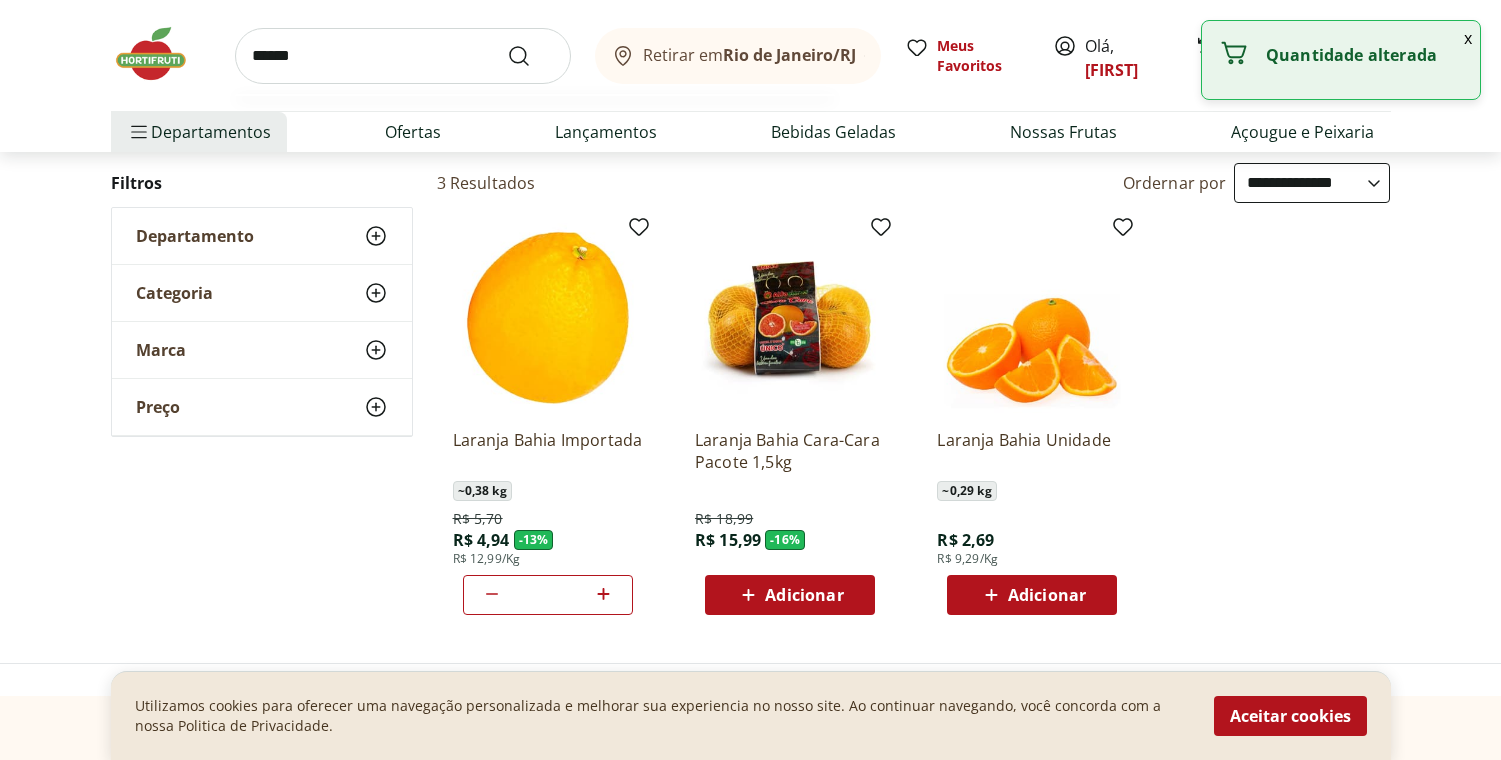 type on "******" 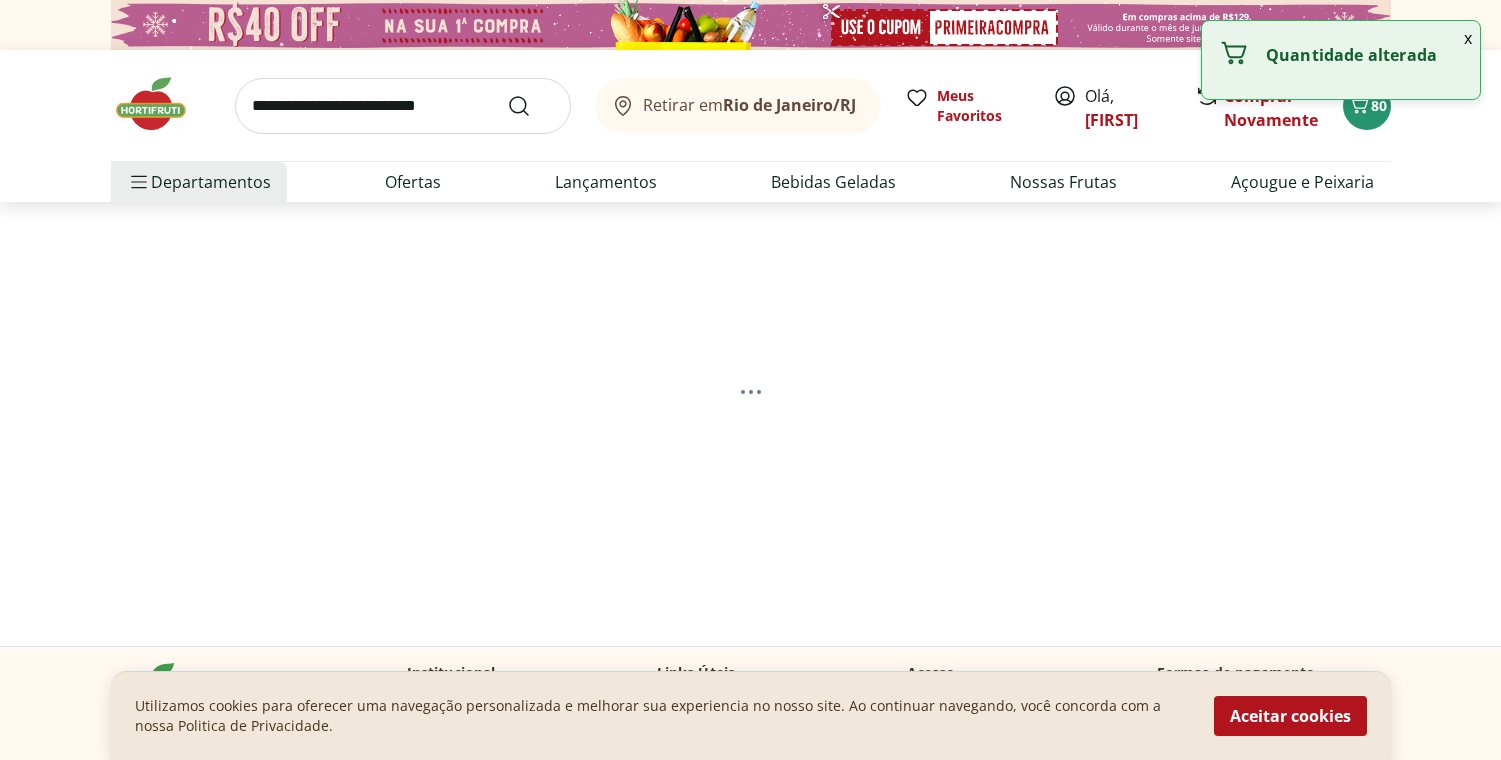 select on "**********" 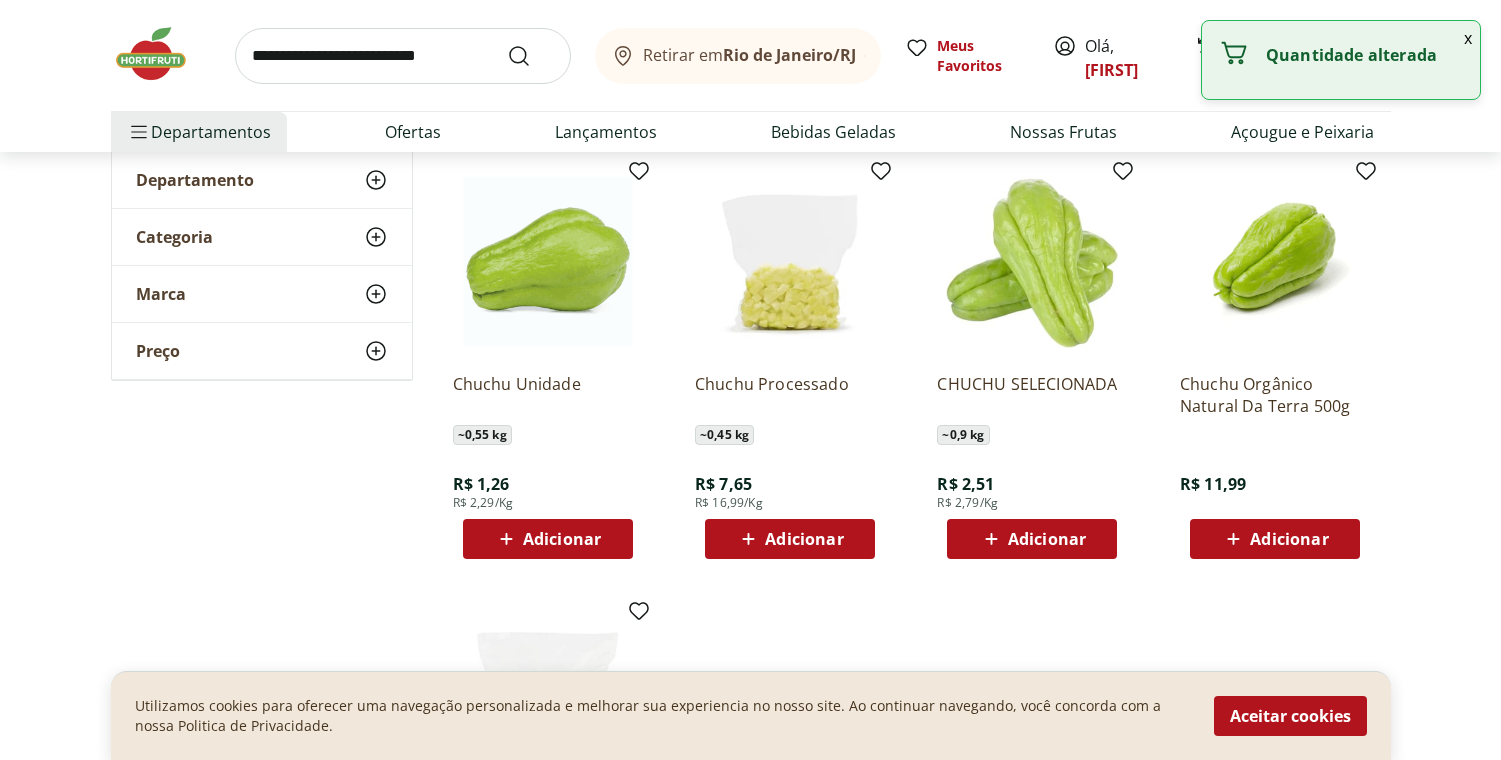 scroll, scrollTop: 292, scrollLeft: 0, axis: vertical 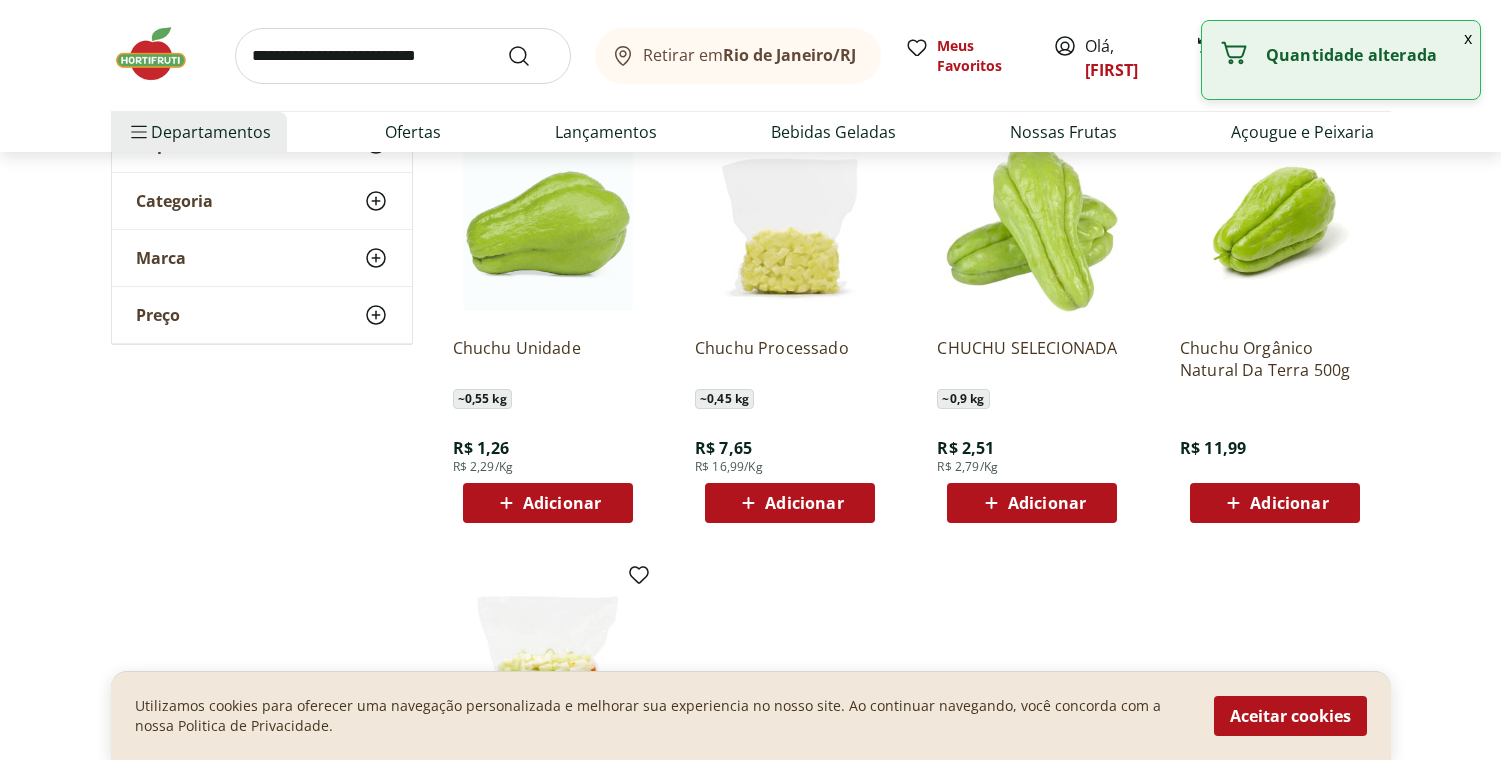 click on "Adicionar" at bounding box center [562, 503] 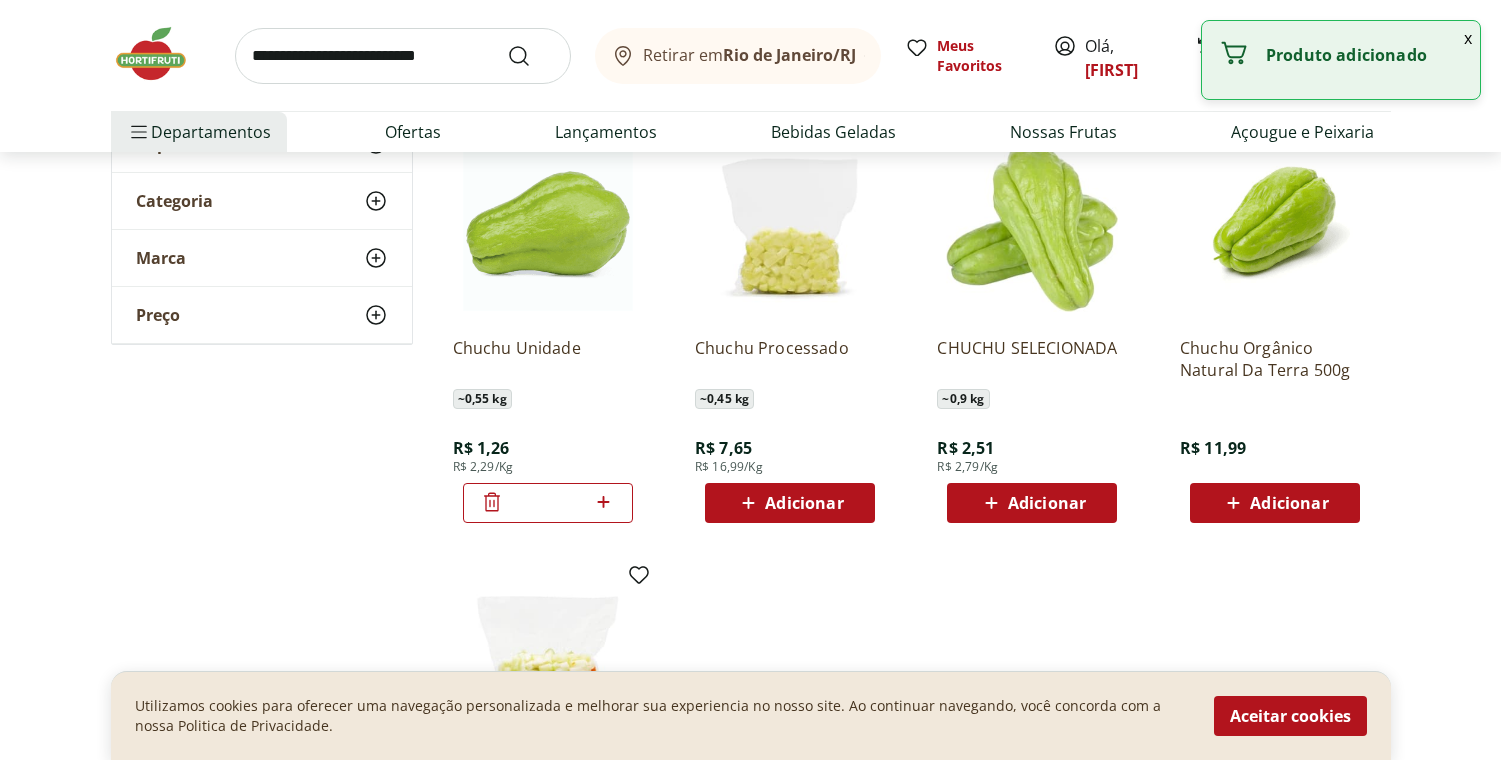 click on "x" at bounding box center [1468, 38] 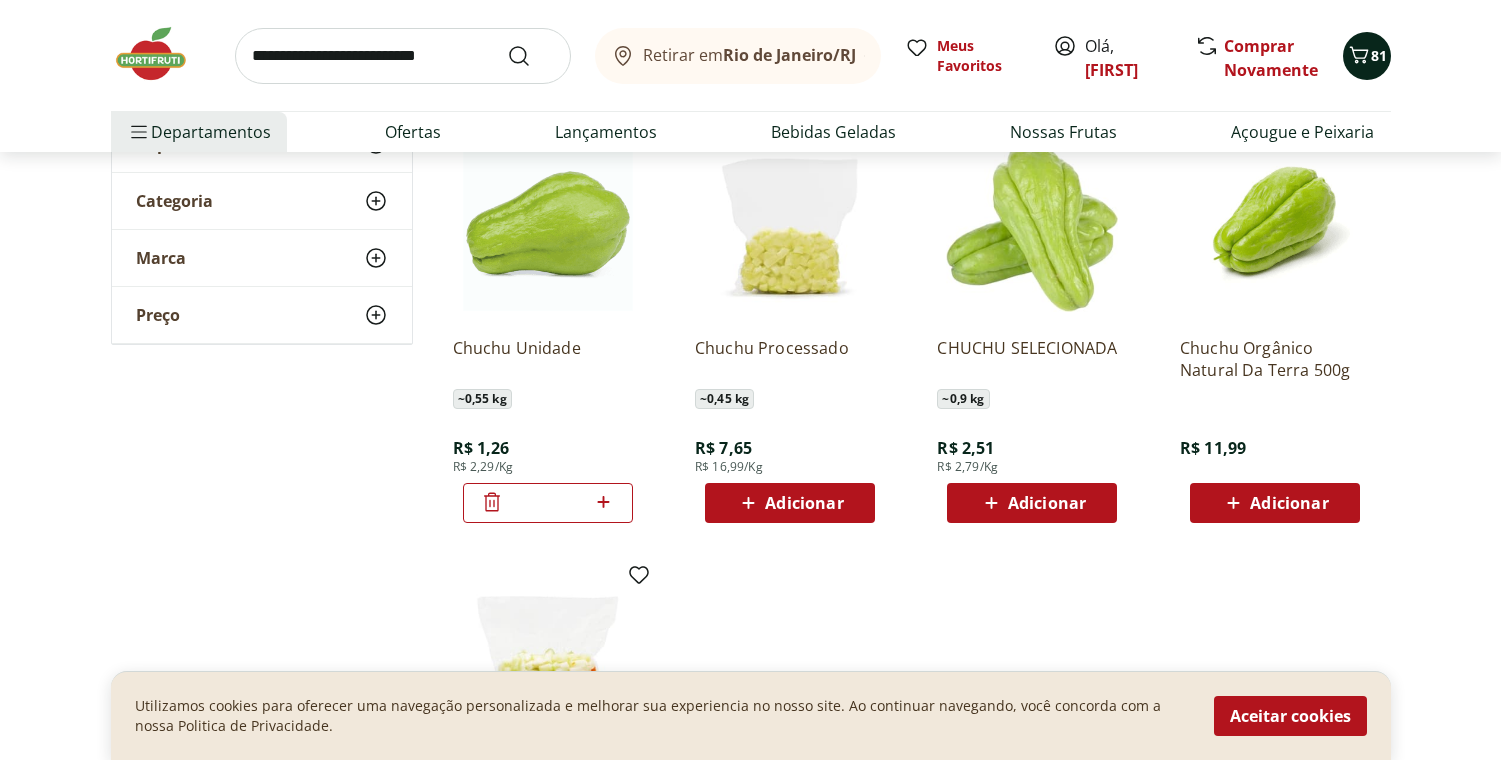 click on "81" at bounding box center (1367, 56) 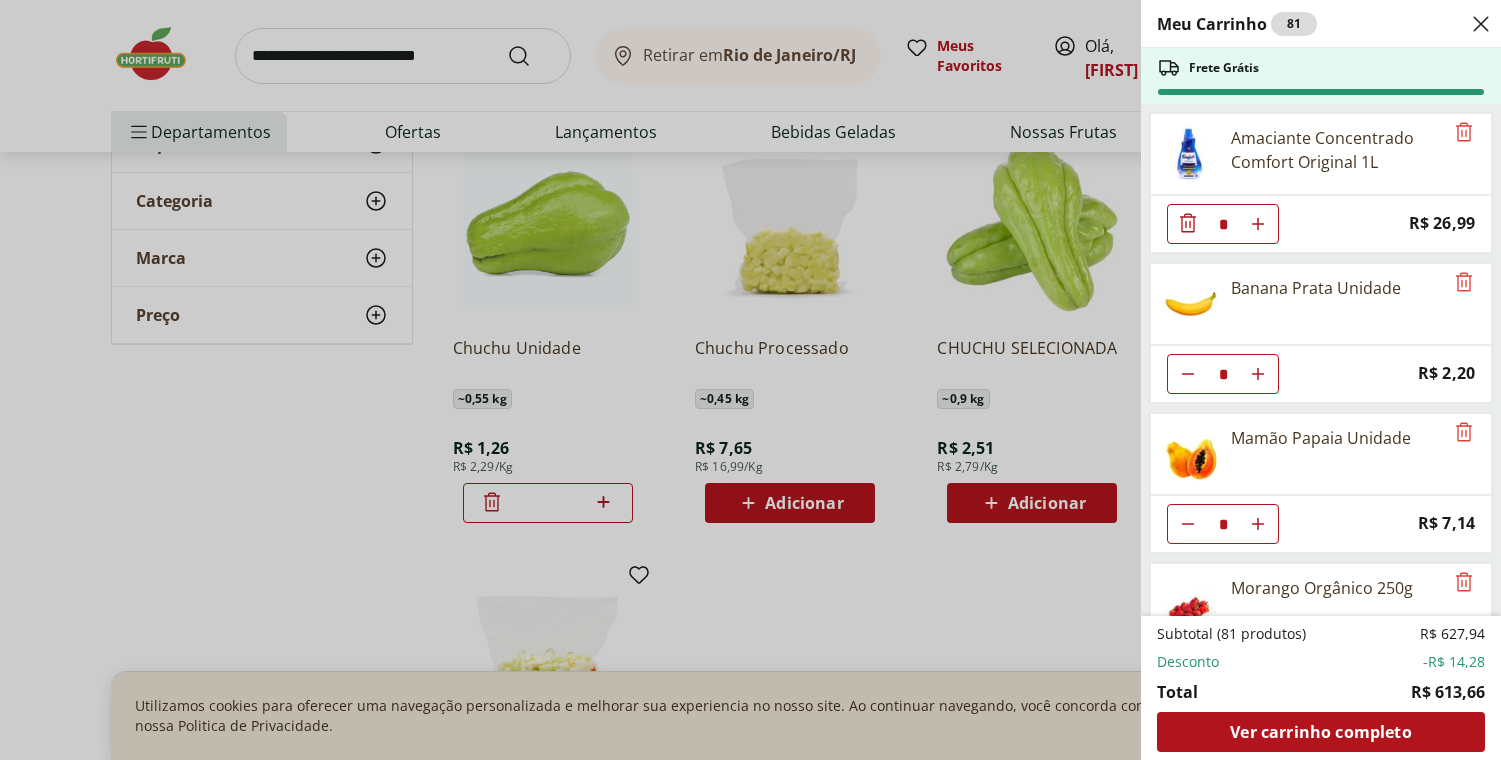 click on "Meu Carrinho 81 Frete Grátis Amaciante Concentrado Comfort Original 1L * Price: R$ 26,99 Banana Prata Unidade * Price: R$ 2,20 Mamão Papaia Unidade * Price: R$ 7,14 Morango Orgânico 250g * Price: R$ 20,99 Amora Embalada 100G * Price: R$ 23,99 Maçã Granny Smith Unidade * Price: R$ 5,35 Ovo Caipira Country Ito 20 Unidades * Price: R$ 28,99 Manteiga em Tablete com Sal Président 200g * Original price: R$ 17,99 Price: R$ 13,99 Refrigerante Coca-Cola Zero 1,5L * Price: R$ 7,99 Melancia Pedaço * Price: R$ 22,17 Suco Uva Turma Da Mônica Life Mix Caixa 200Ml * Price: R$ 4,39 Batata Inglesa * Price: R$ 0,96 Couve-Flor Unidade * Price: R$ 9,99 Palmito Pupunha Spaghetti 210g * Price: R$ 17,49 Iogurte YoPRO com 15g de proteína Morango 160g * Price: R$ 13,99 Iogurte Natural Desnatado Danone 160g * Price: R$ 4,99 Passata de Tomate Italiano Tradicional Natural da Terra 680g * Price: R$ 19,99 Biscoito para dentição sabor Abóbora e Maçã Papapá 36g * Price: R$ 28,90 Cebola Nacional unidade * *" at bounding box center (750, 380) 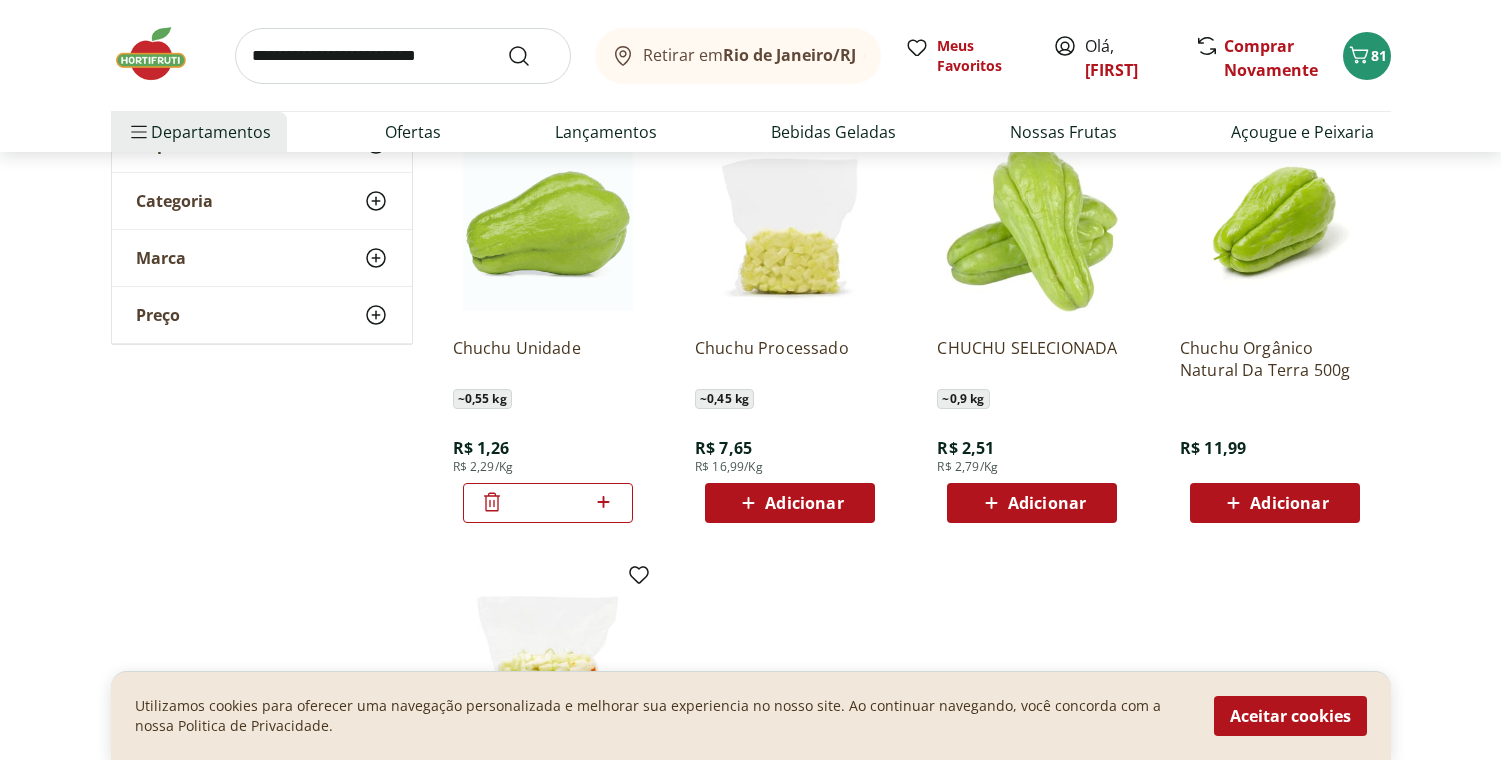 click at bounding box center (161, 54) 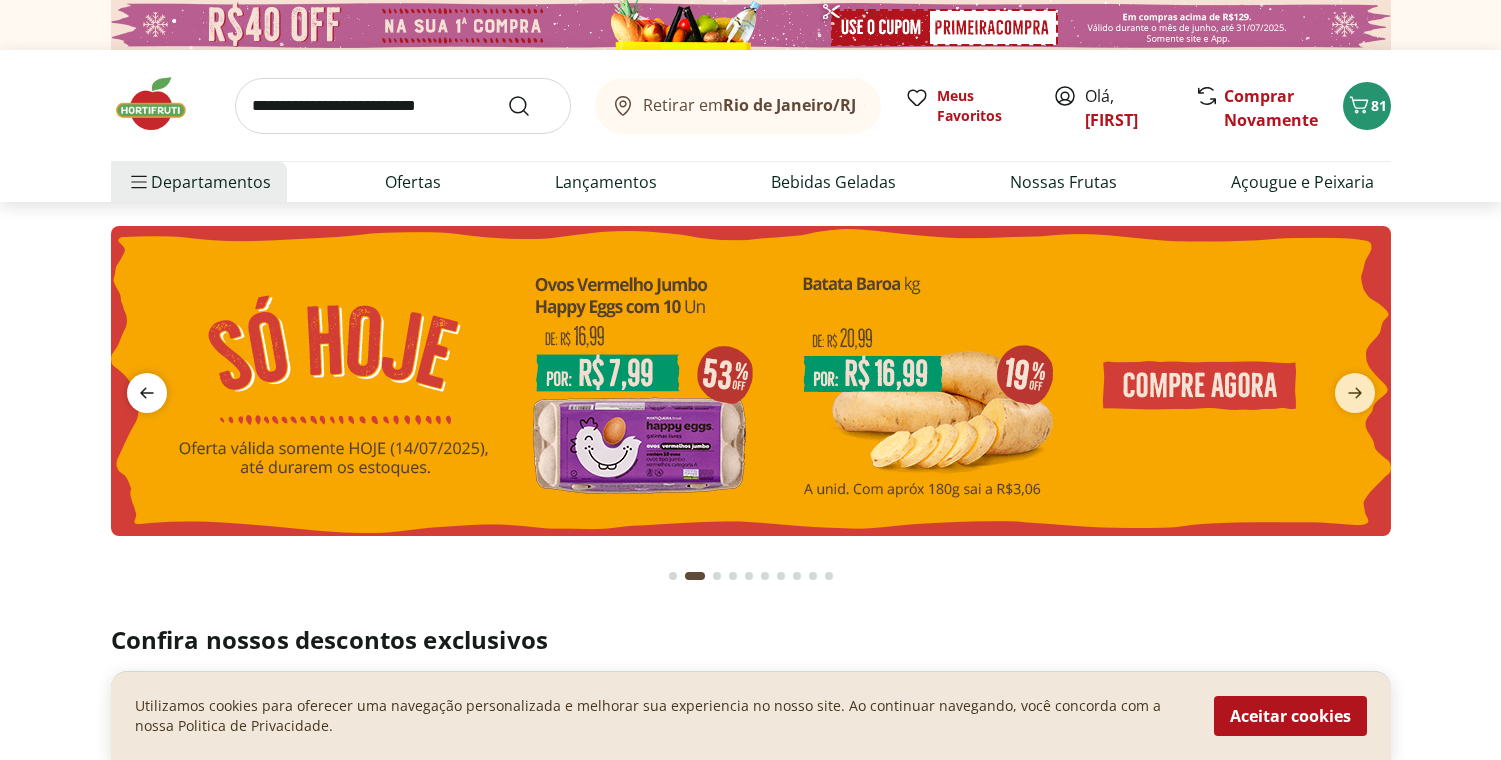 click at bounding box center (147, 393) 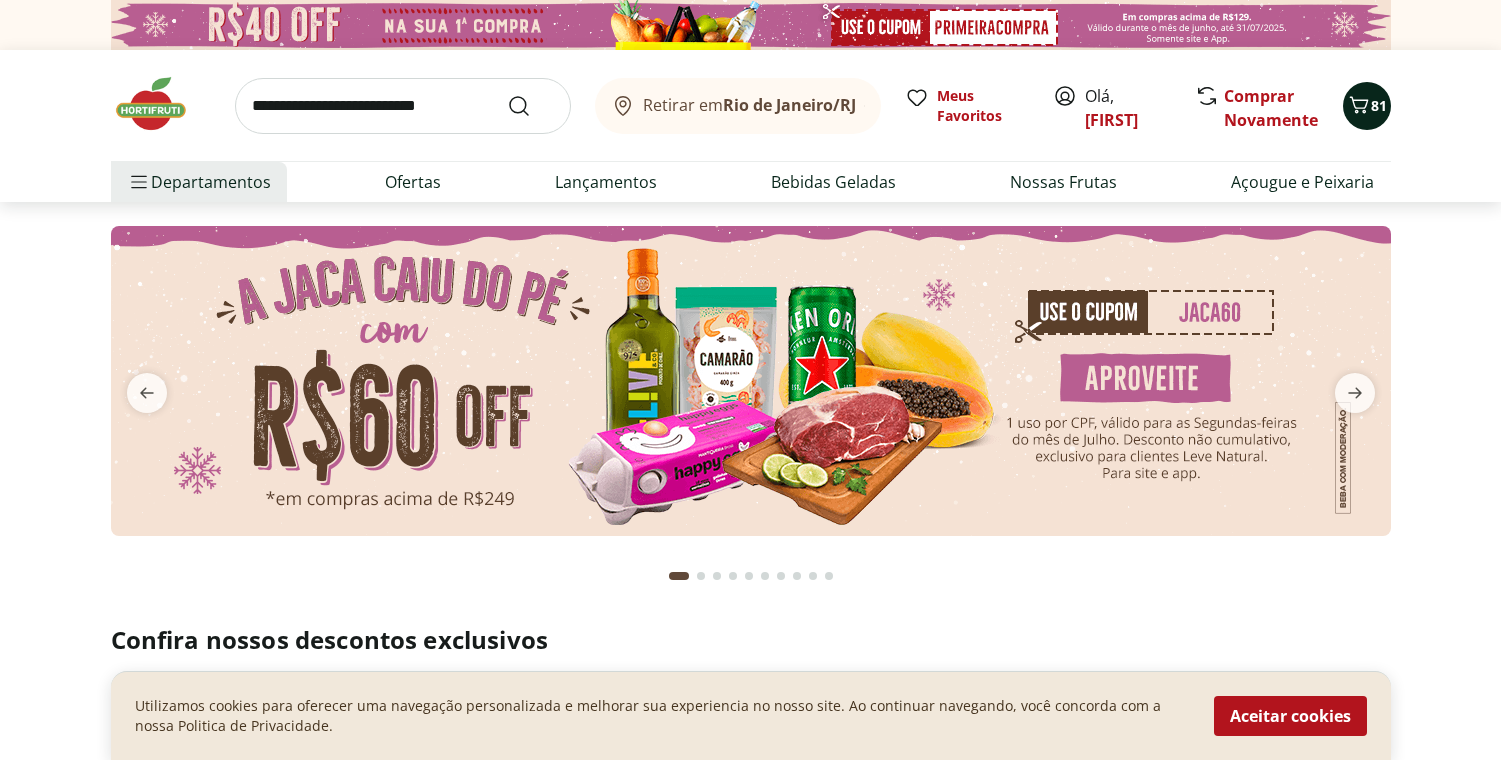 click 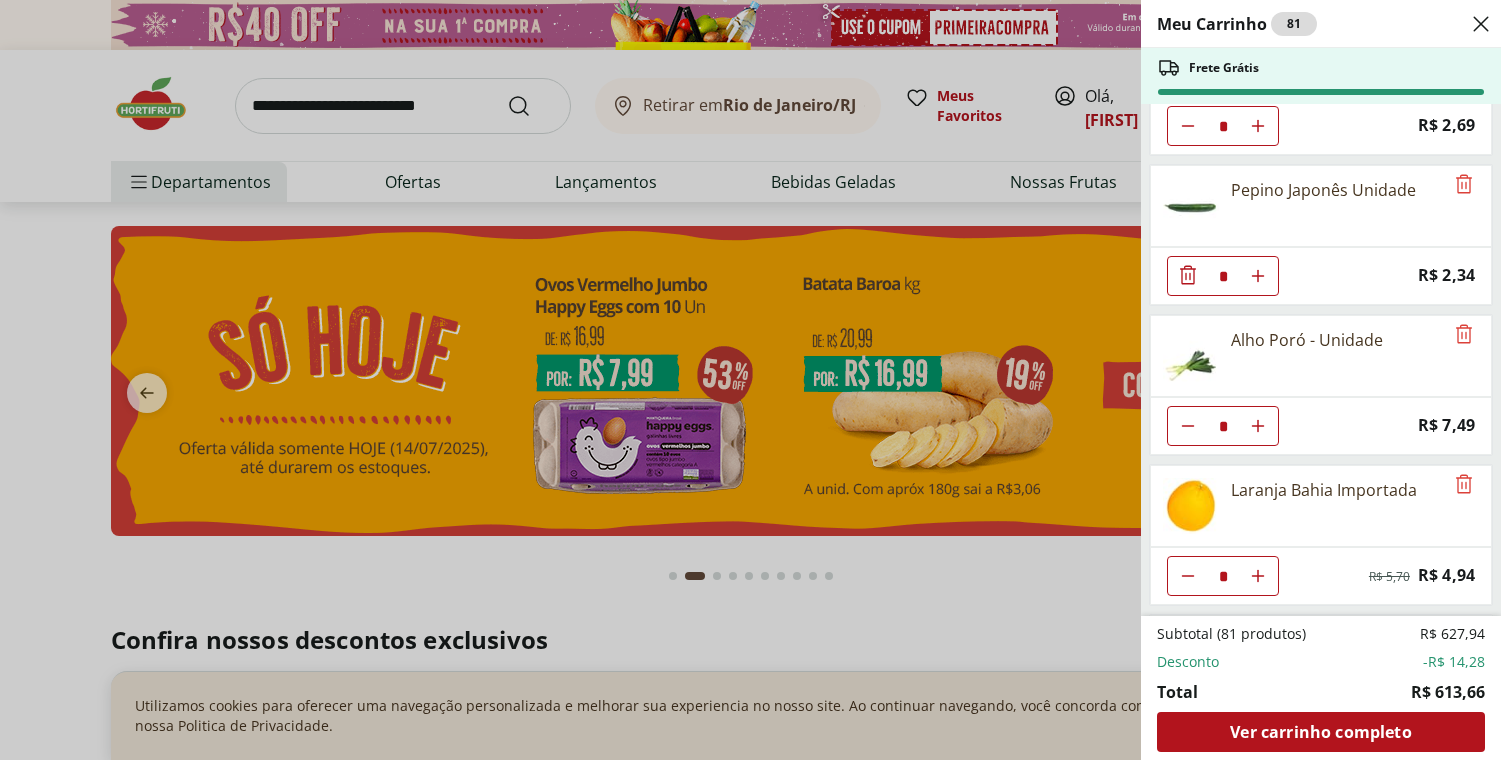 scroll, scrollTop: 4447, scrollLeft: 0, axis: vertical 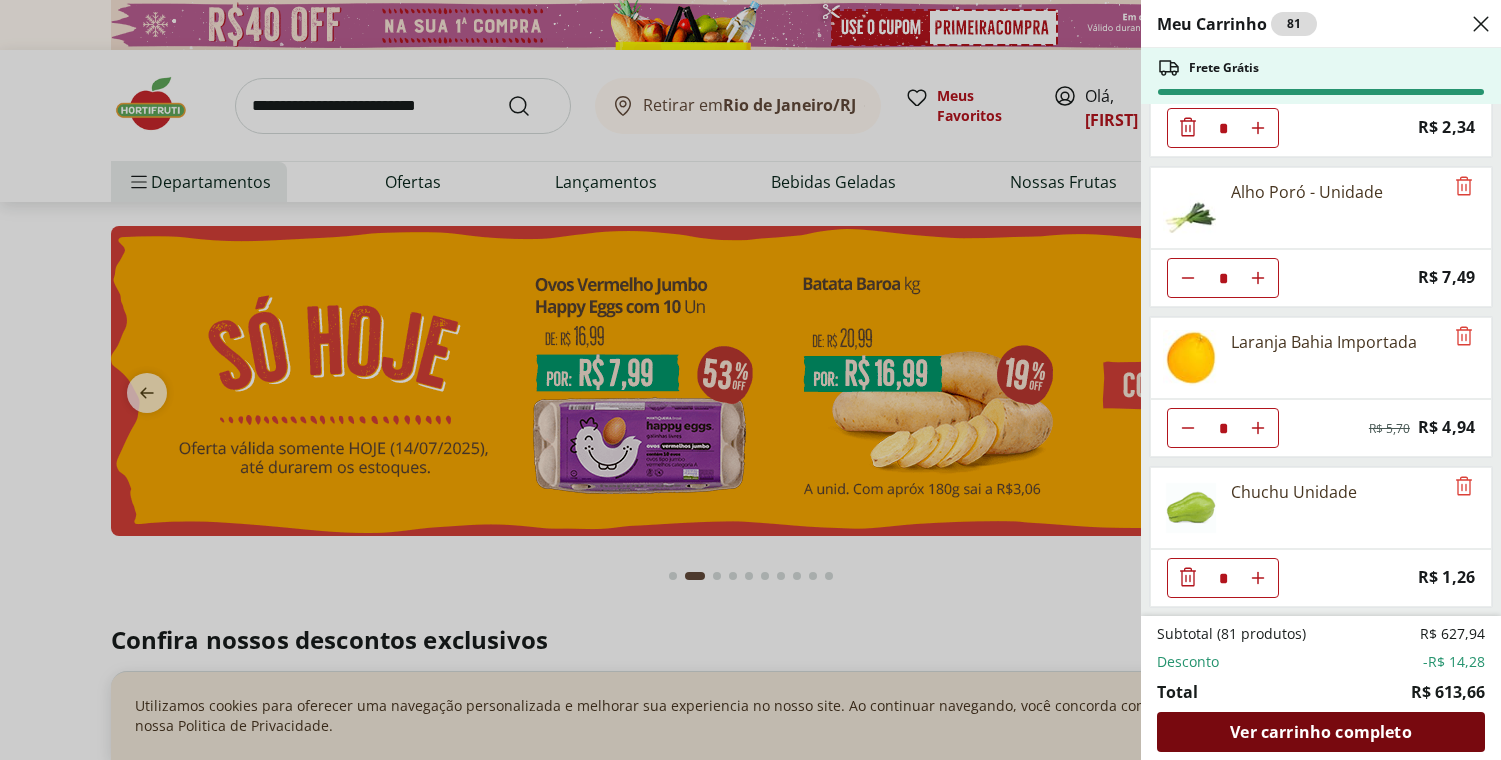 click on "Ver carrinho completo" at bounding box center [1320, 732] 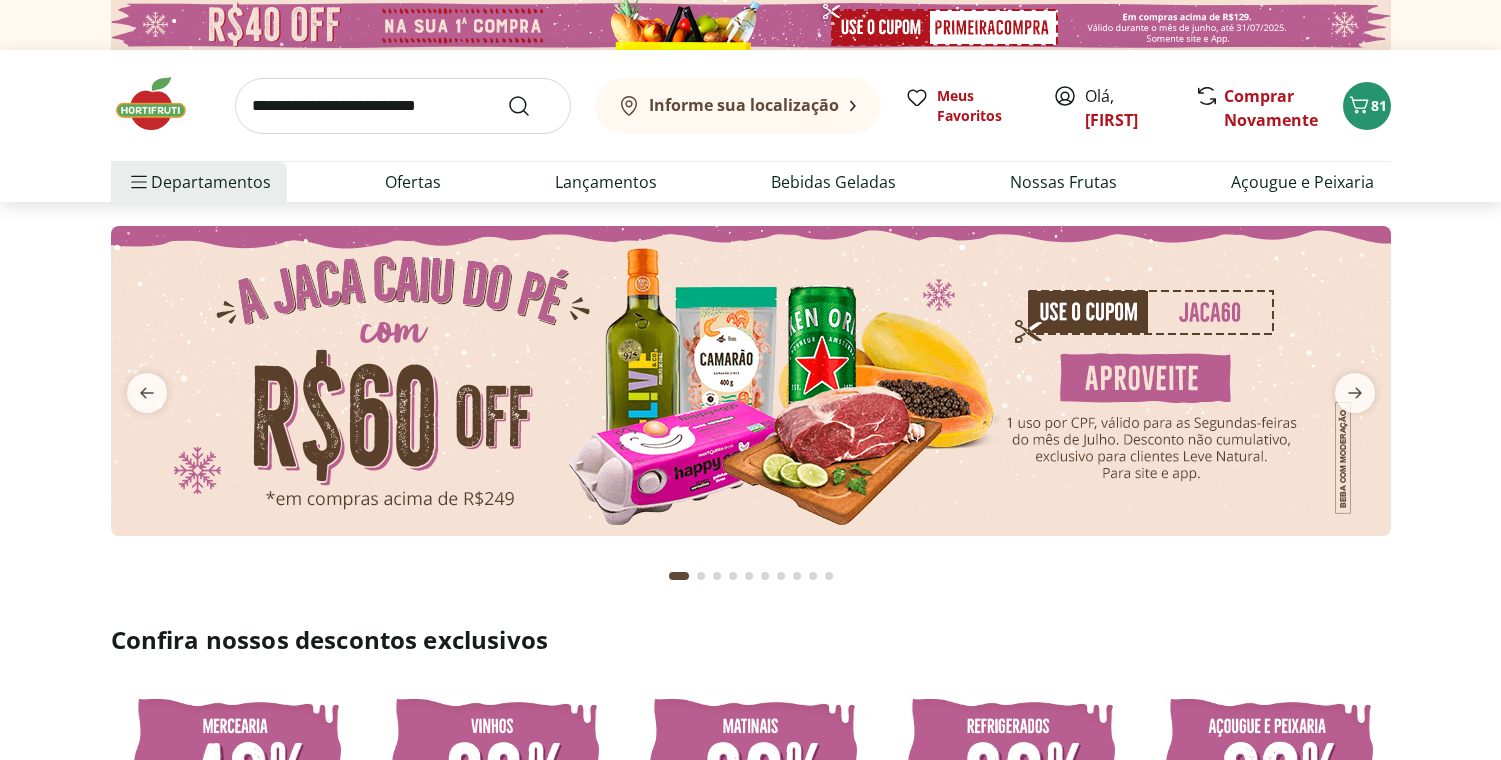 scroll, scrollTop: 0, scrollLeft: 0, axis: both 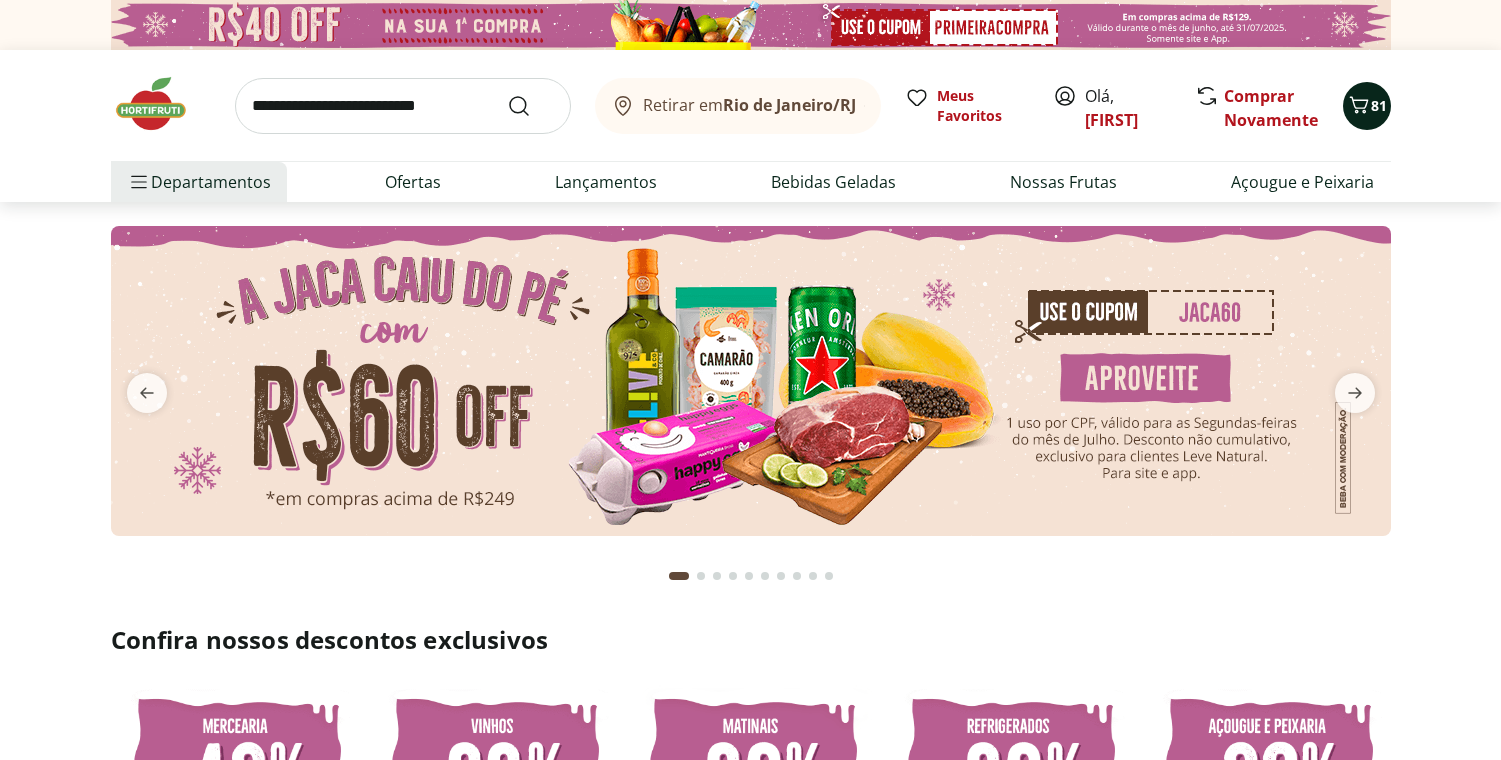 click on "81" at bounding box center (1379, 105) 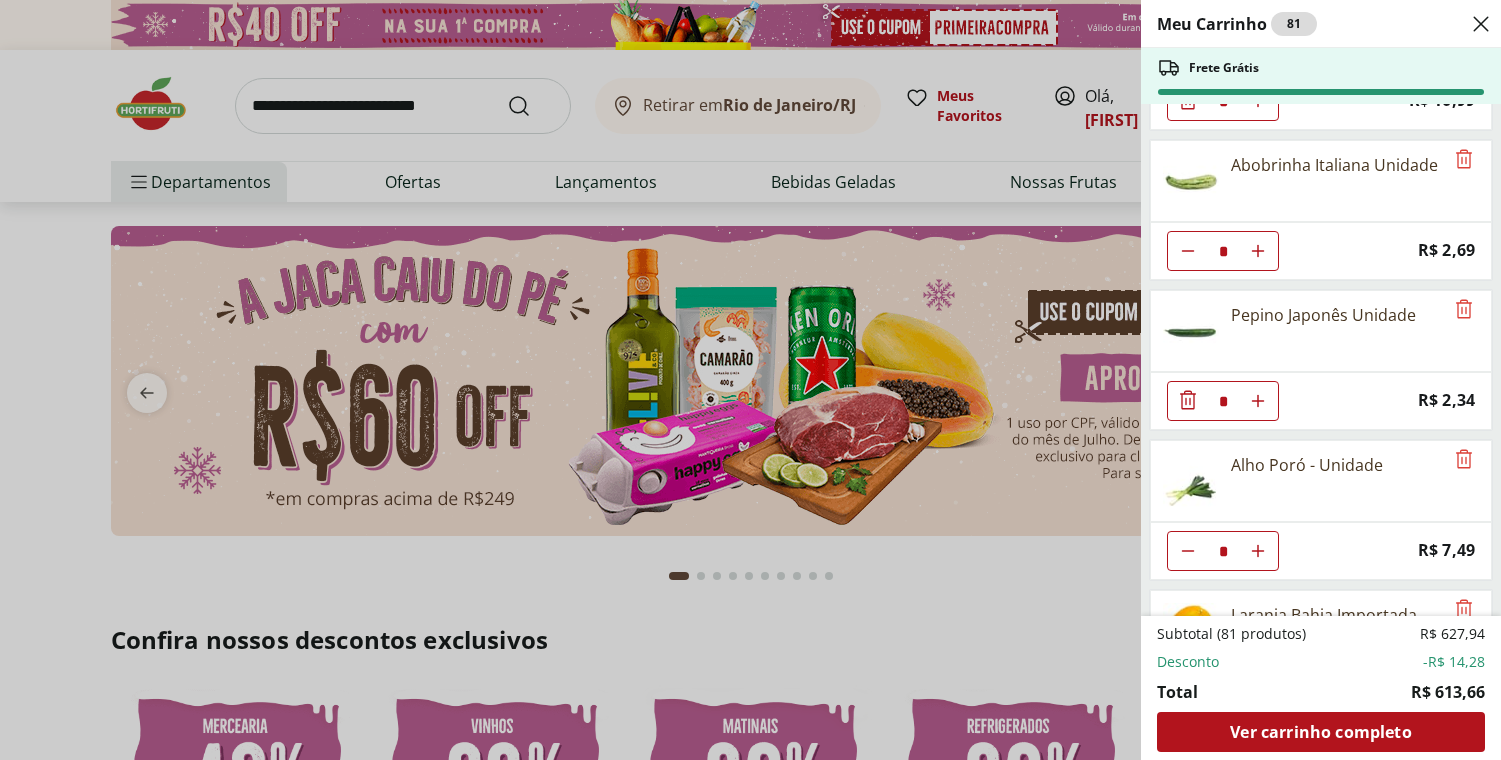 scroll, scrollTop: 4447, scrollLeft: 0, axis: vertical 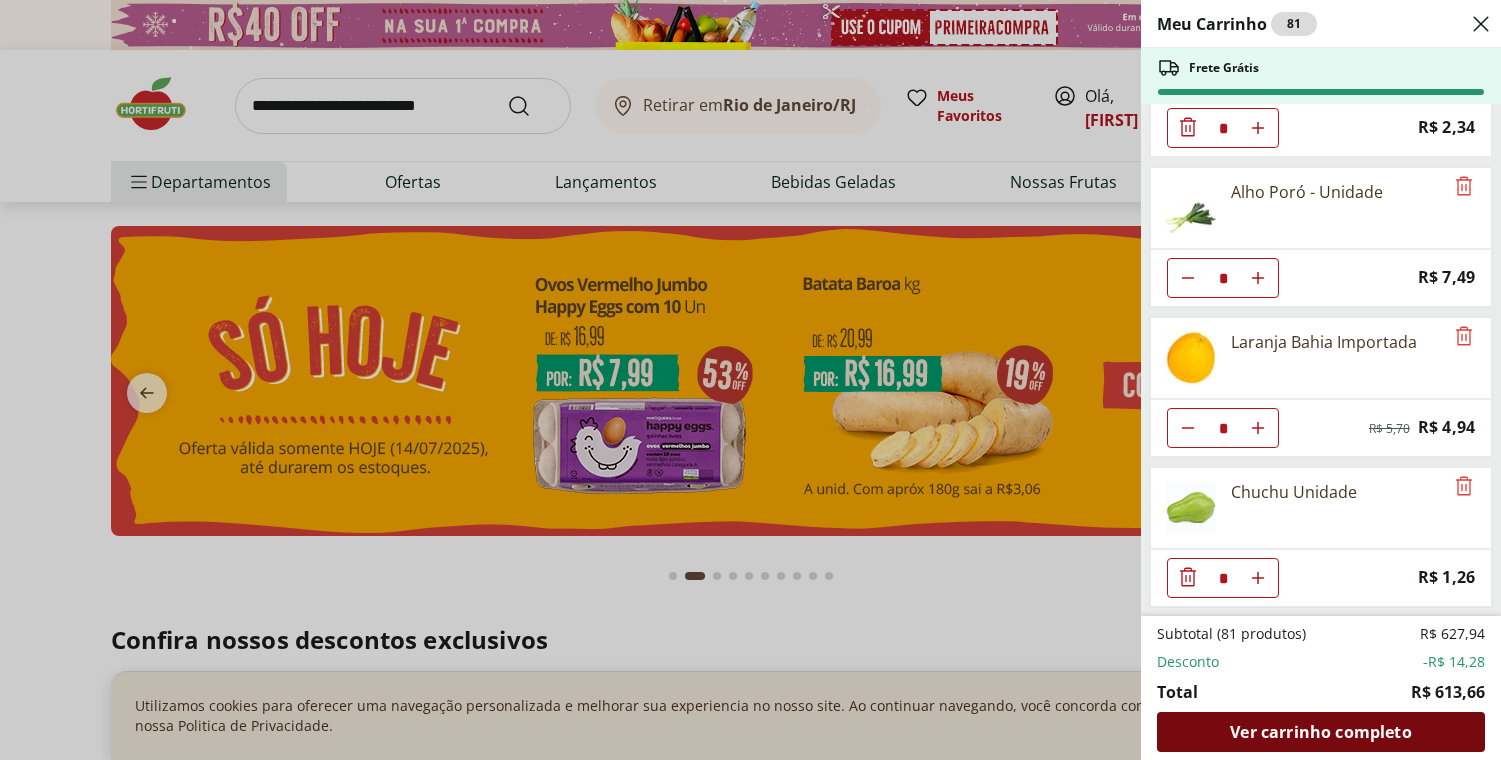 click on "Ver carrinho completo" at bounding box center (1320, 732) 